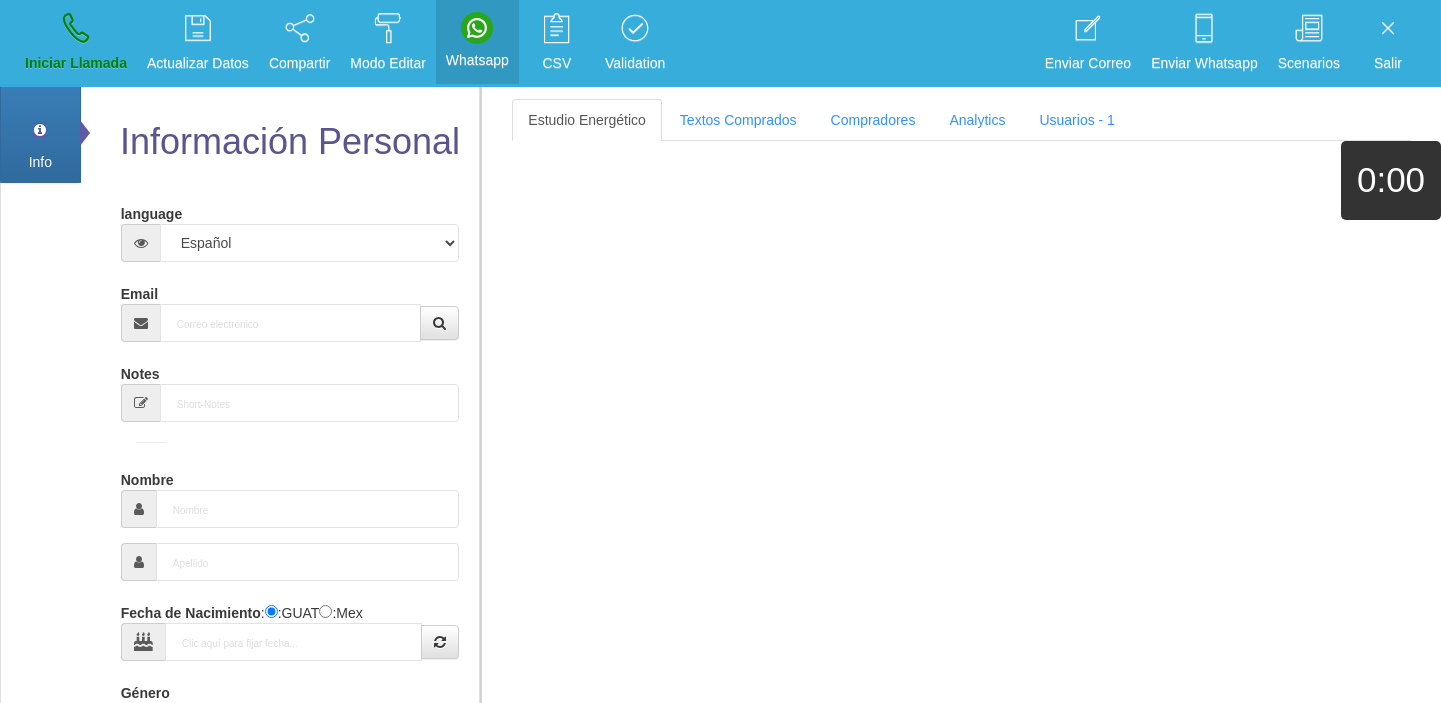 scroll, scrollTop: 0, scrollLeft: 0, axis: both 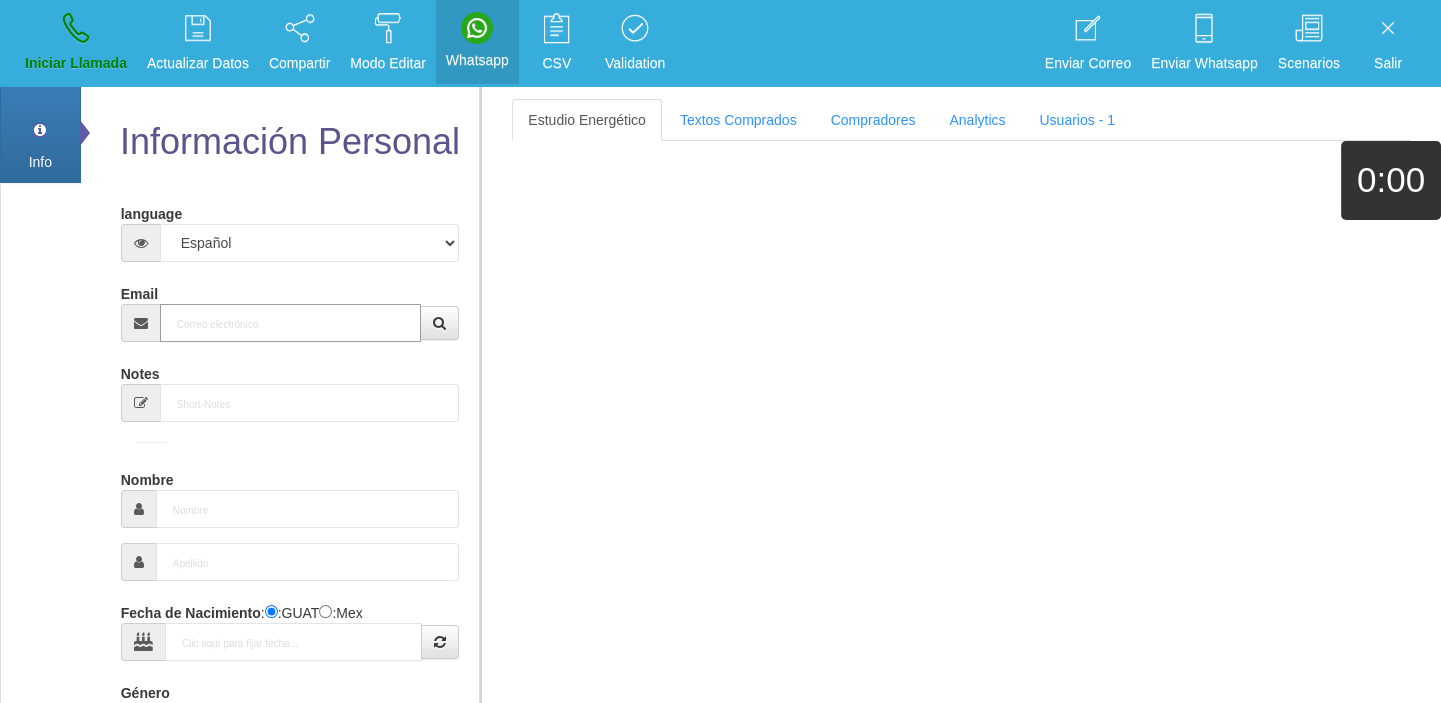 click on "Email" at bounding box center [291, 323] 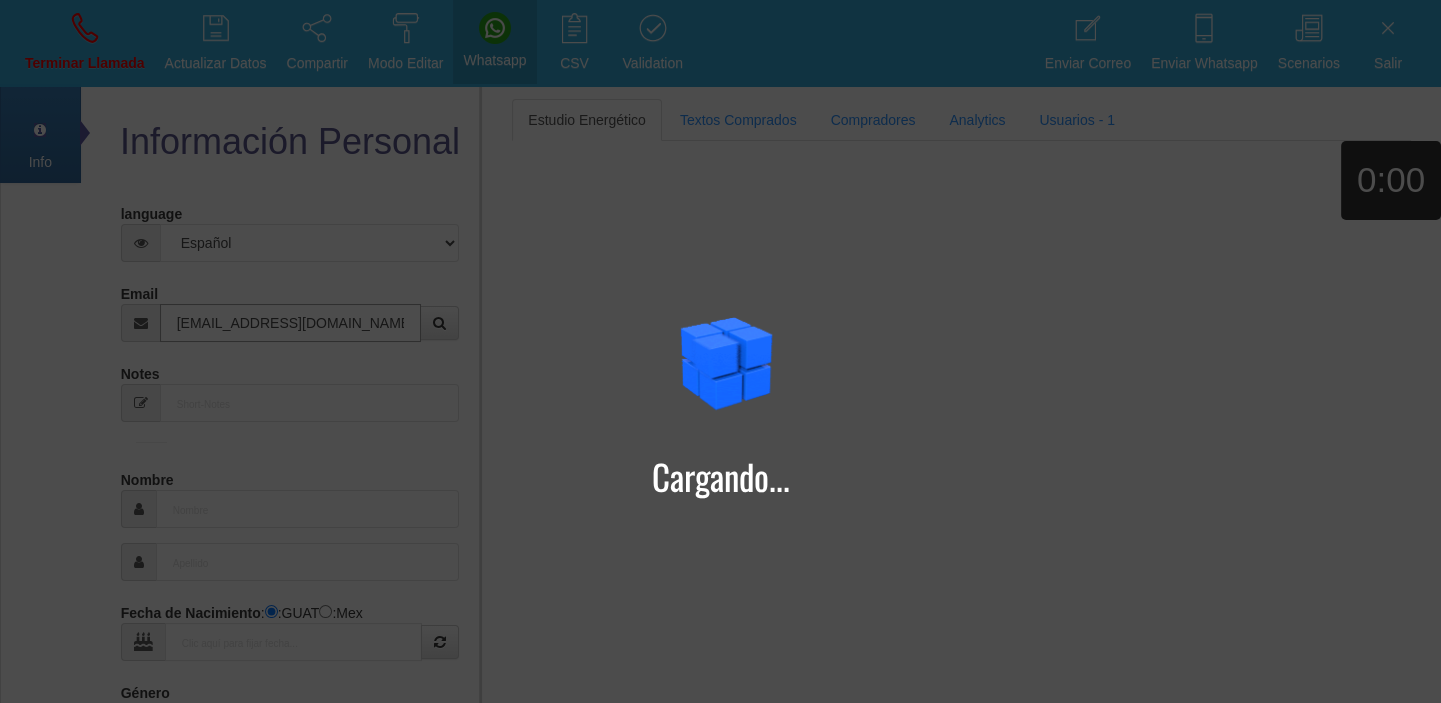 type on "[EMAIL_ADDRESS][DOMAIN_NAME]" 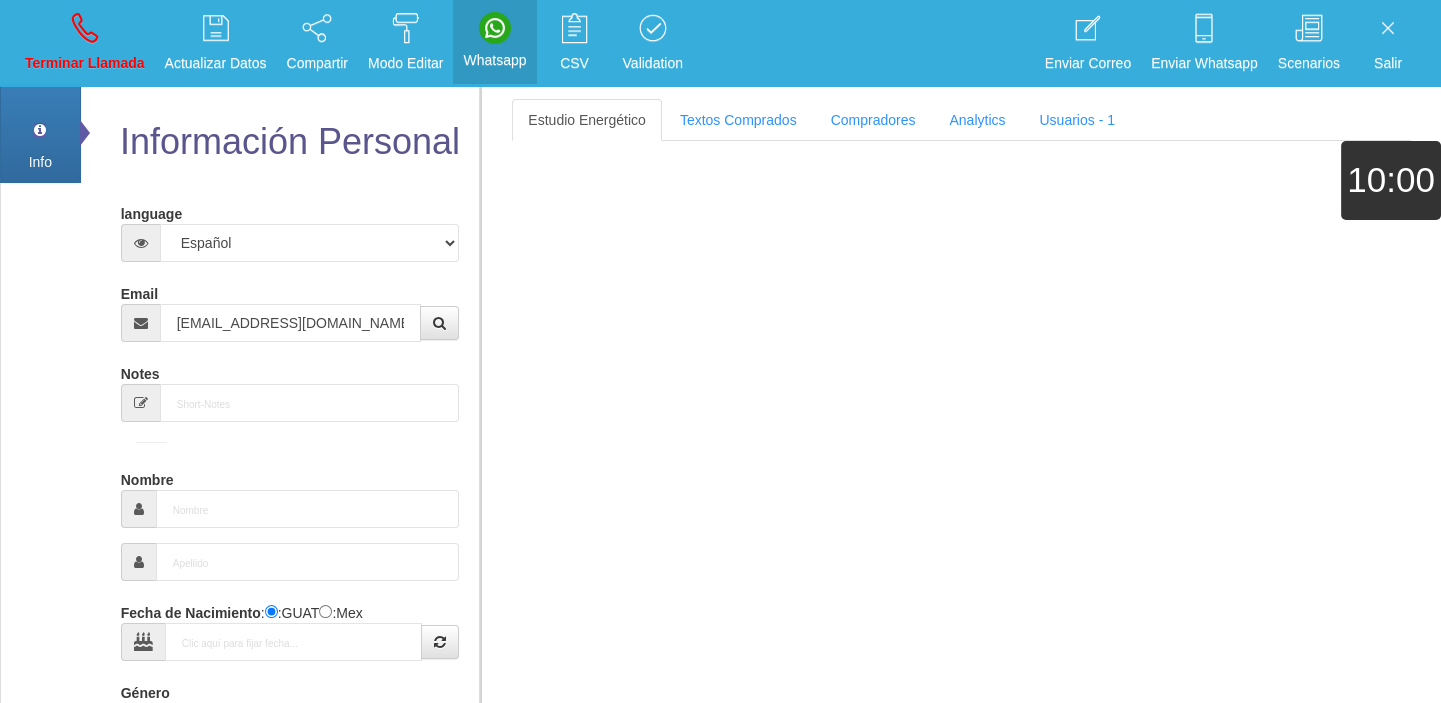 type on "[DATE]" 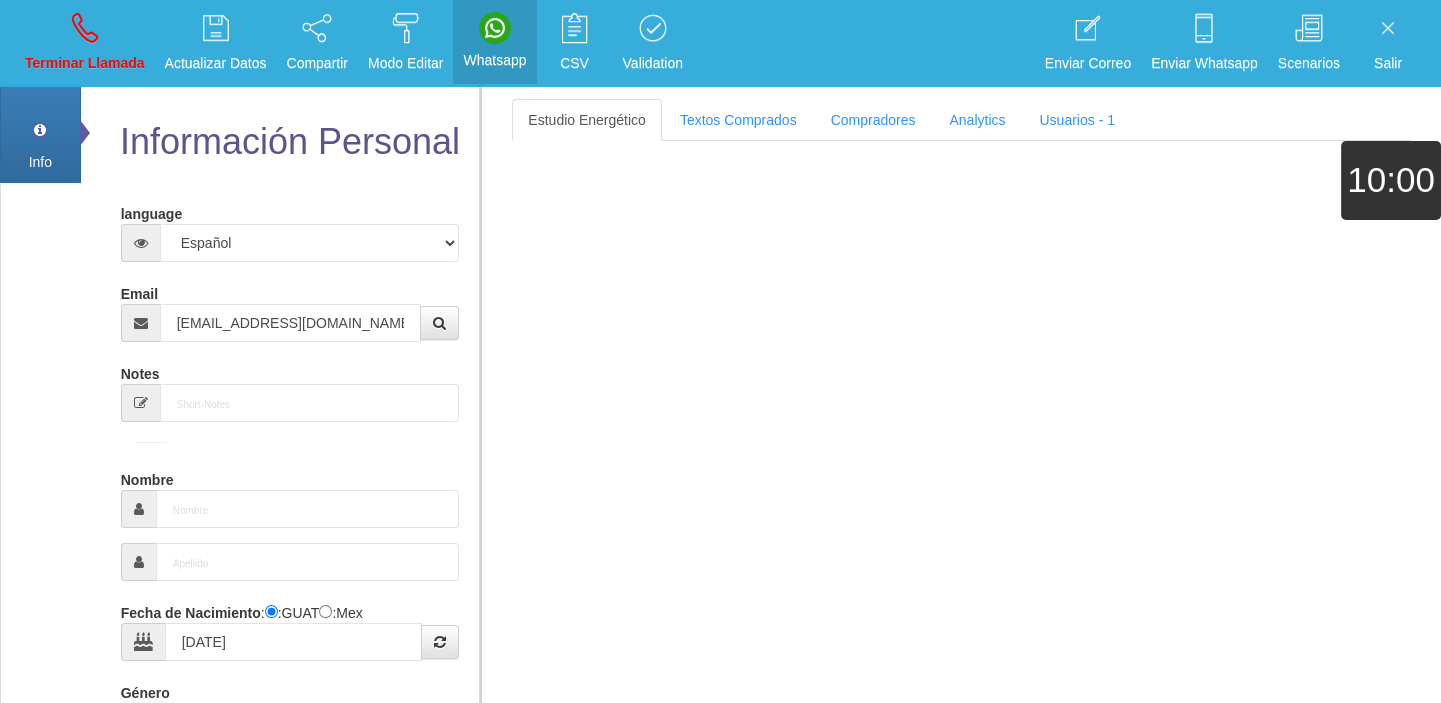 select on "4" 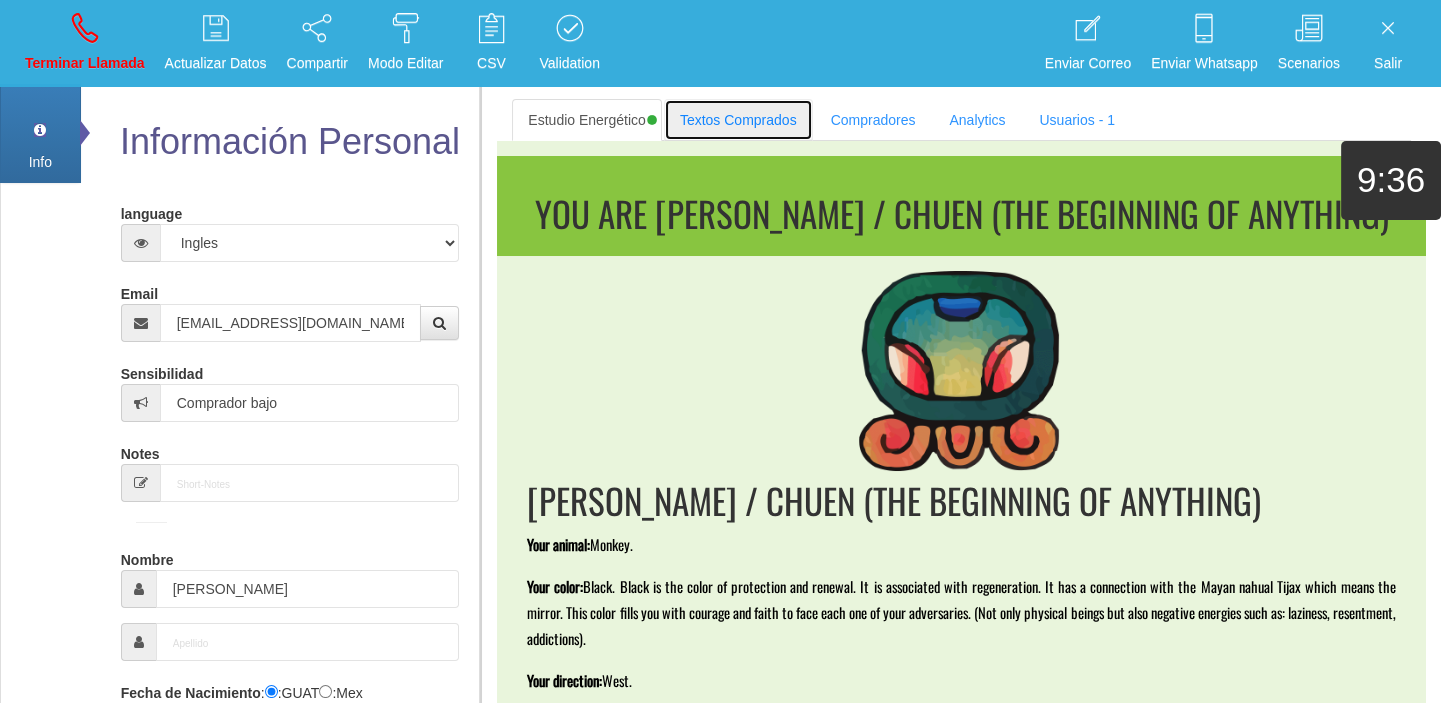 click on "Textos Comprados" at bounding box center [738, 120] 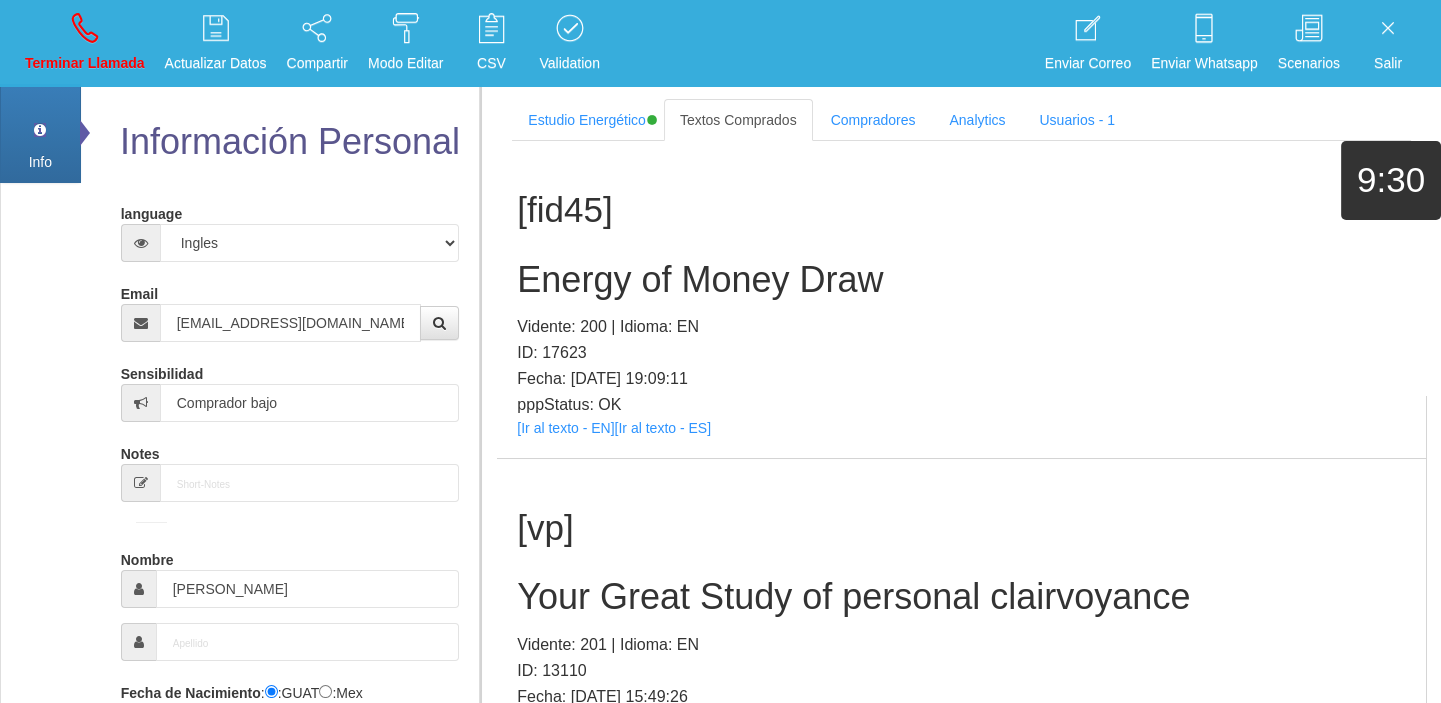 scroll, scrollTop: 598, scrollLeft: 0, axis: vertical 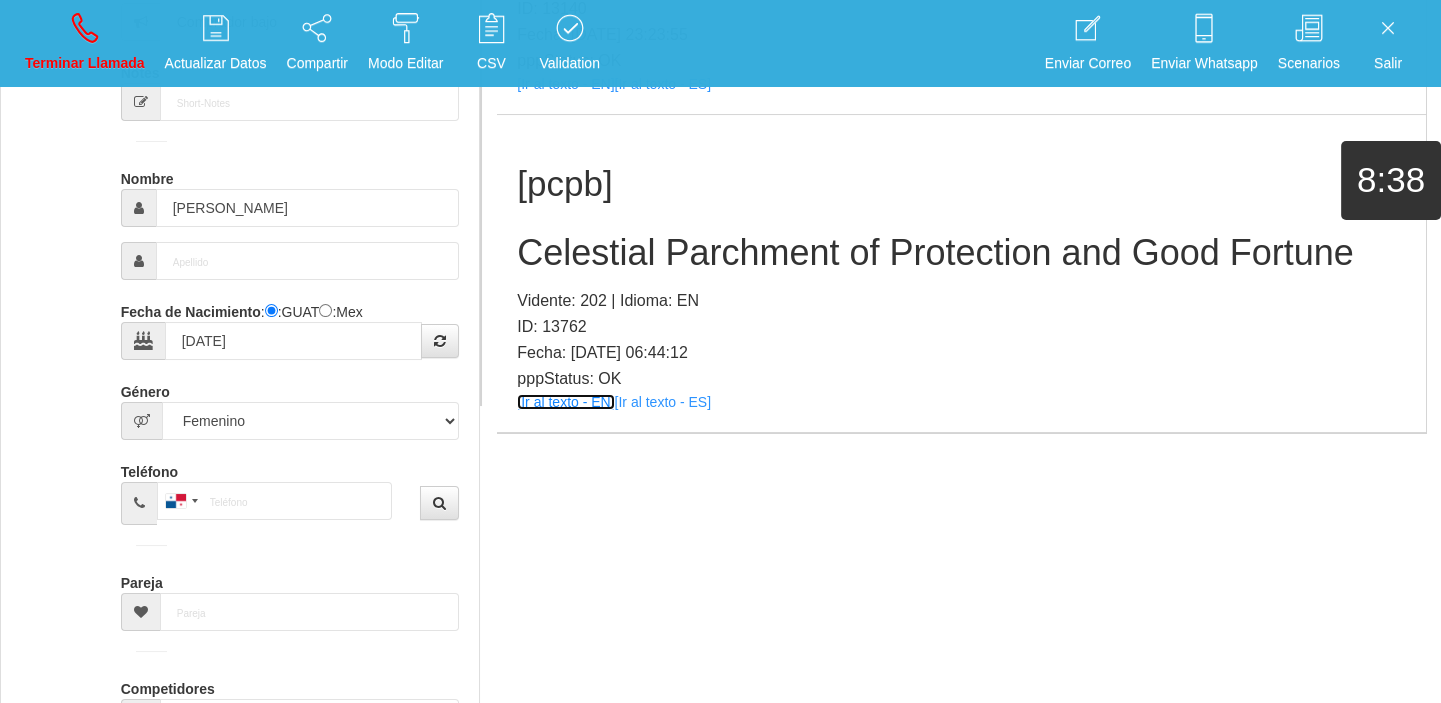 click on "[Ir al texto - EN]" at bounding box center (565, 402) 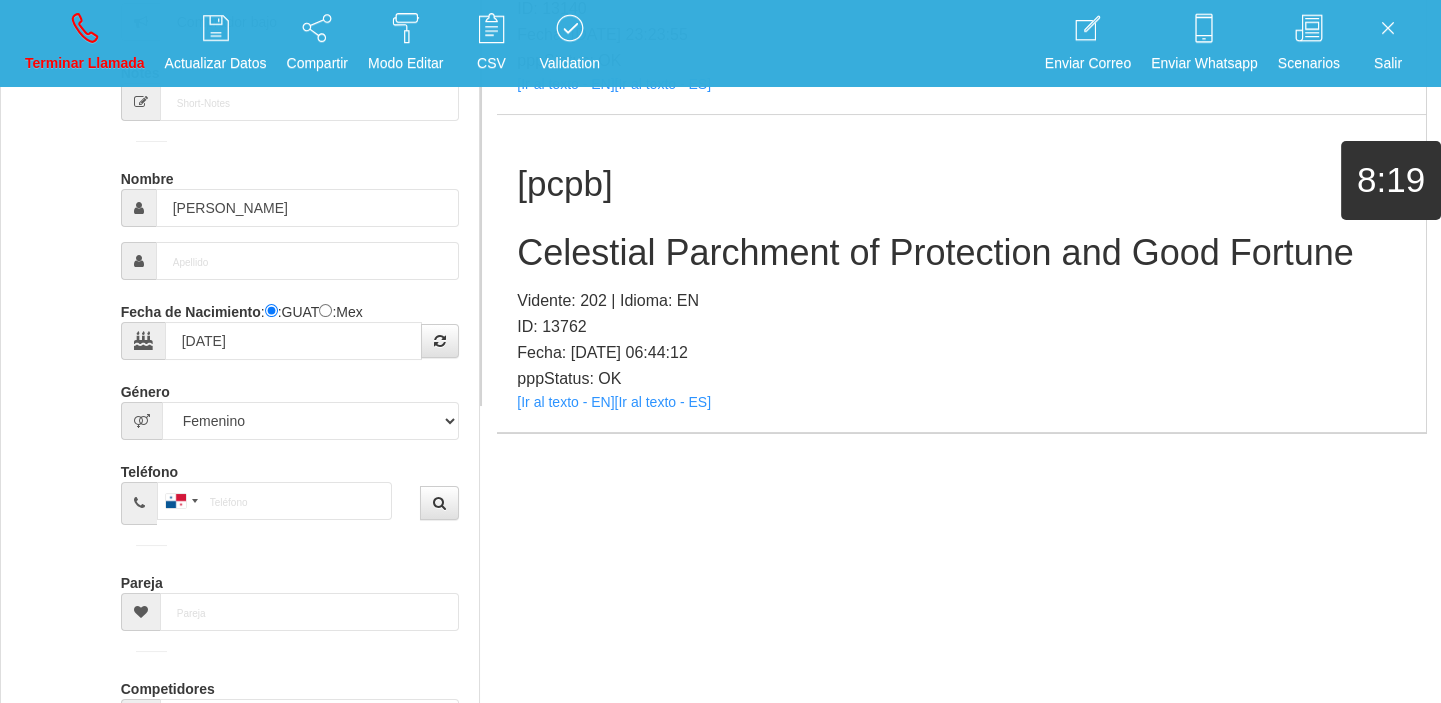 click on "Celestial Parchment of Protection and Good Fortune" at bounding box center (961, 253) 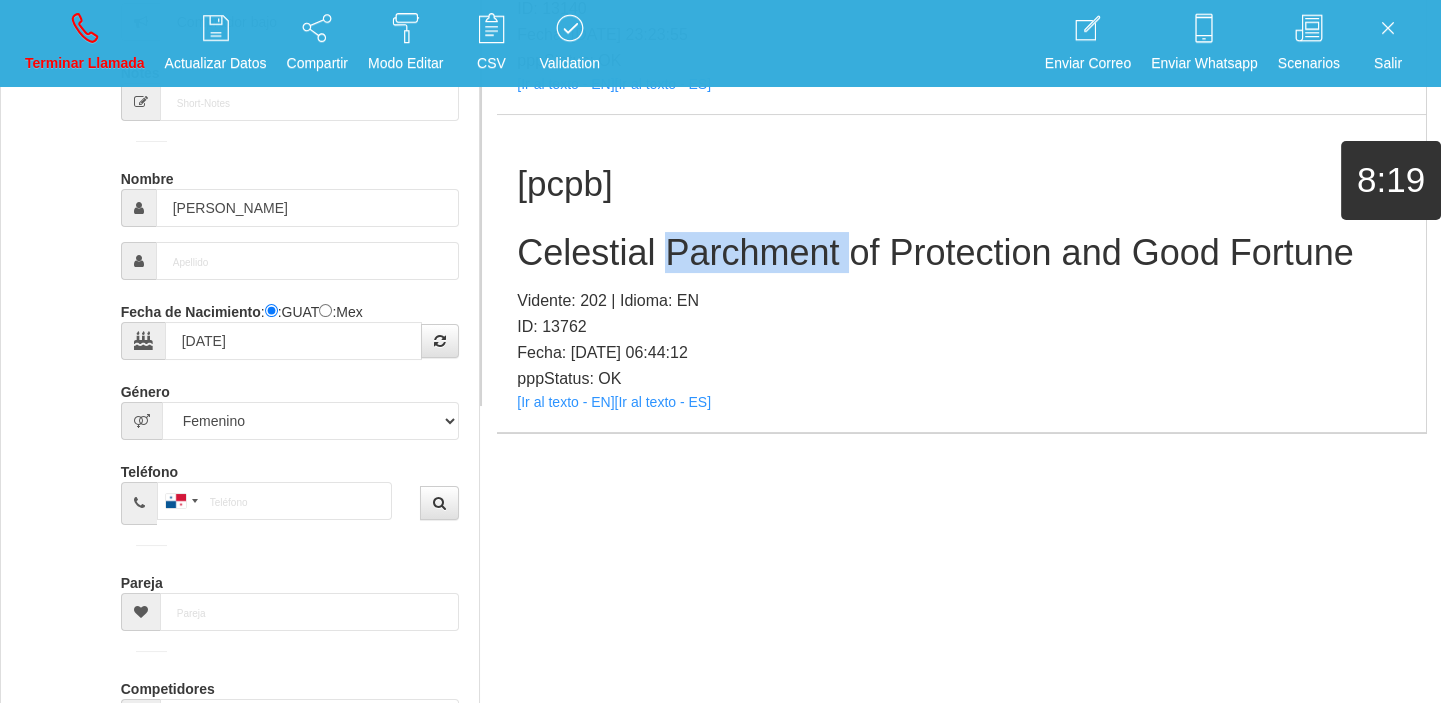 click on "Celestial Parchment of Protection and Good Fortune" at bounding box center (961, 253) 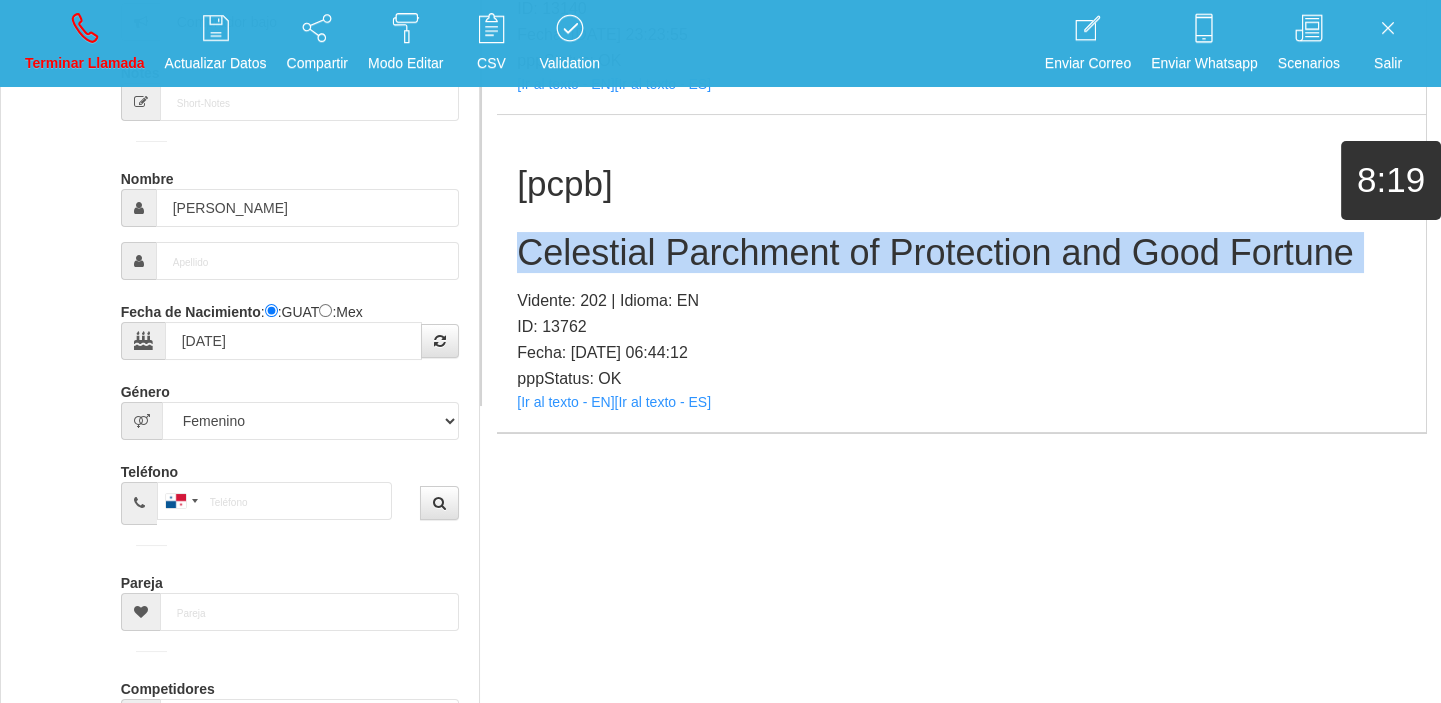 click on "Celestial Parchment of Protection and Good Fortune" at bounding box center [961, 253] 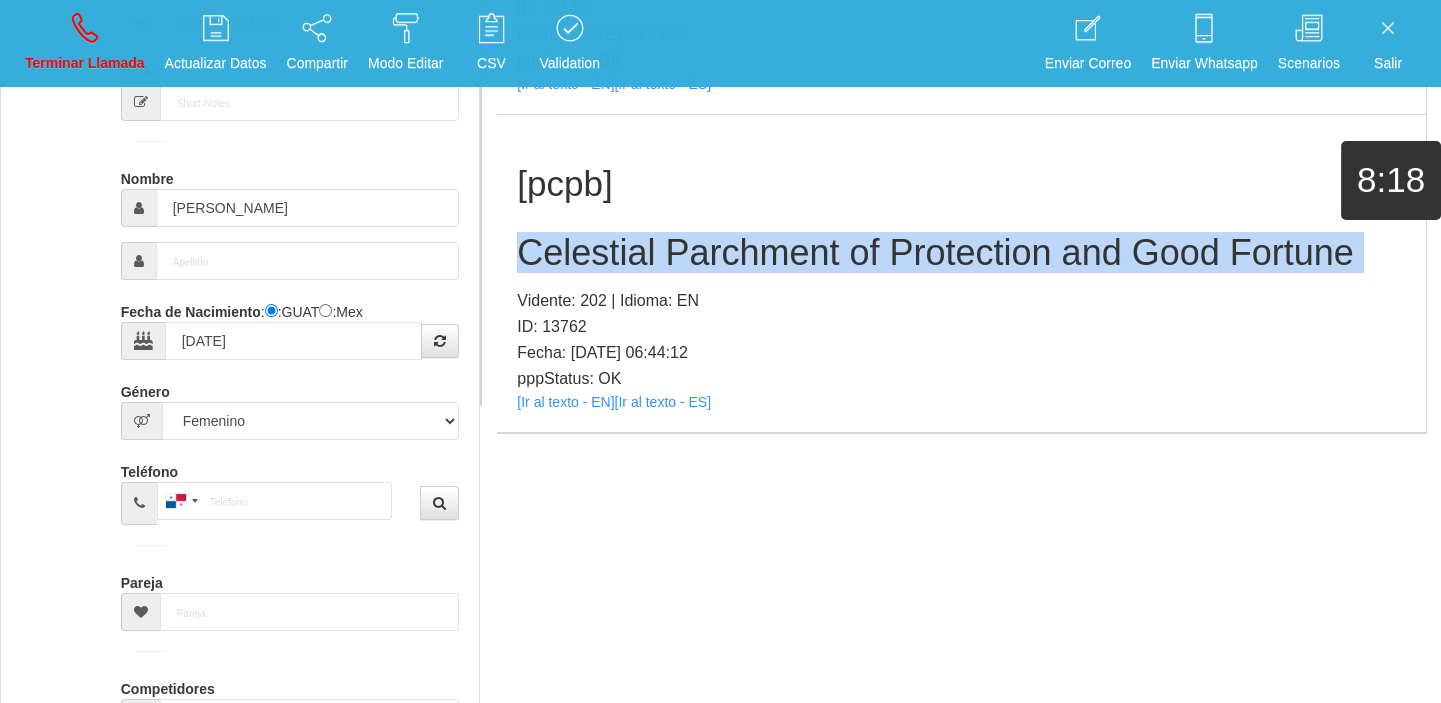 copy on "Celestial Parchment of Protection and Good Fortune" 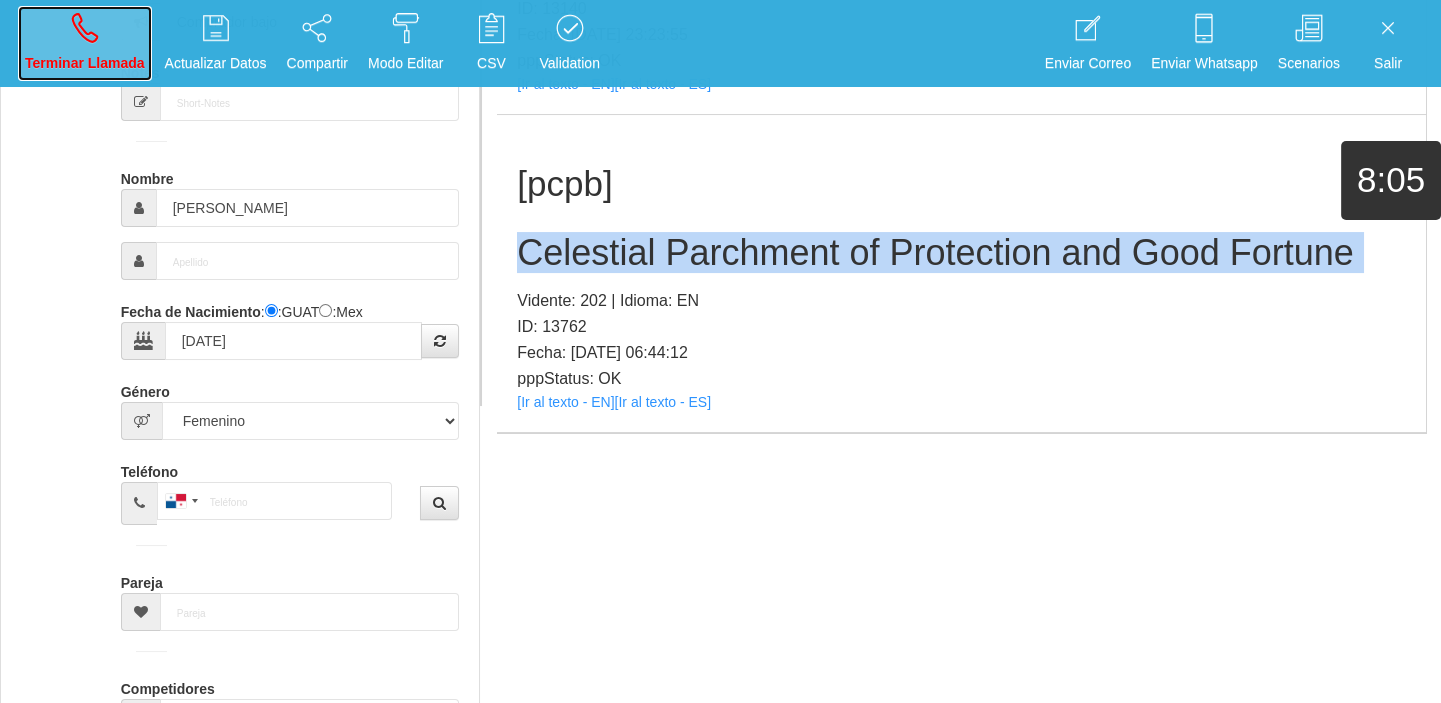 drag, startPoint x: 99, startPoint y: 20, endPoint x: 131, endPoint y: 83, distance: 70.66116 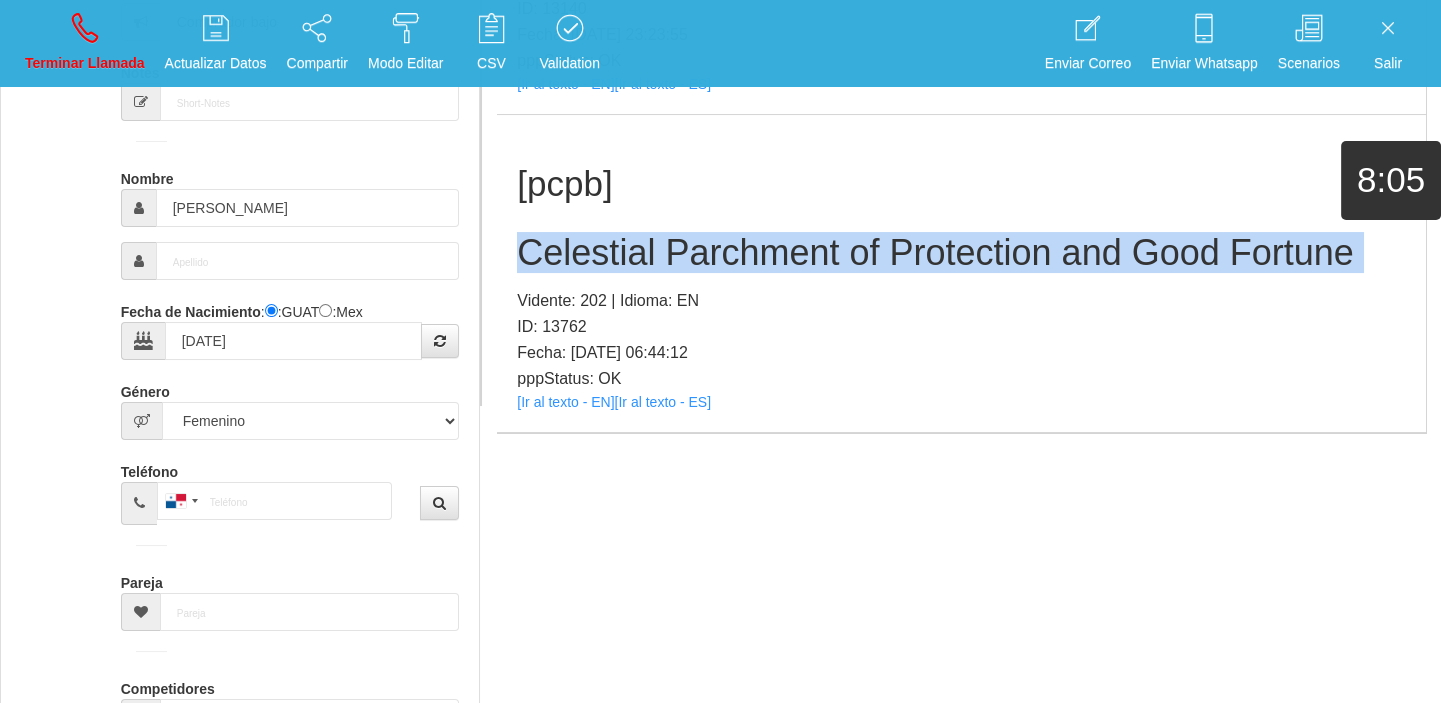 type 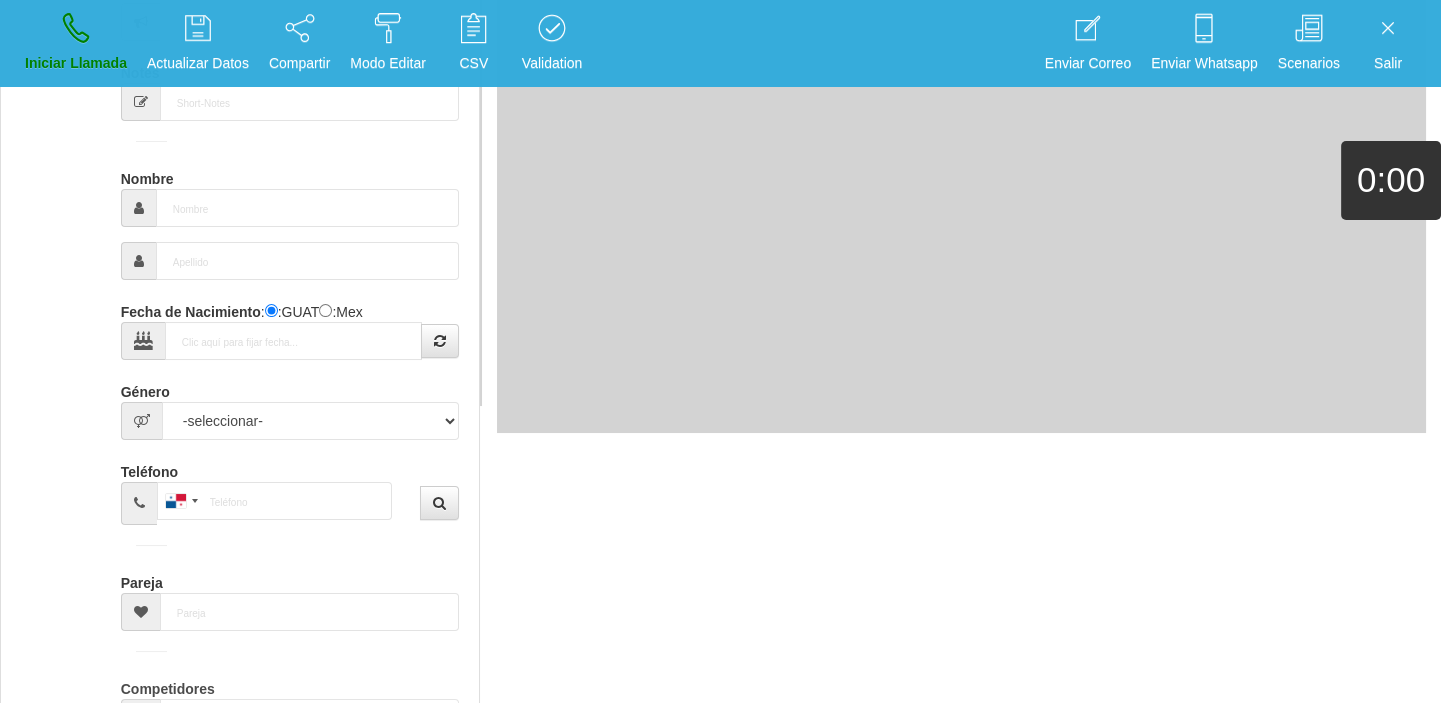 scroll, scrollTop: 0, scrollLeft: 0, axis: both 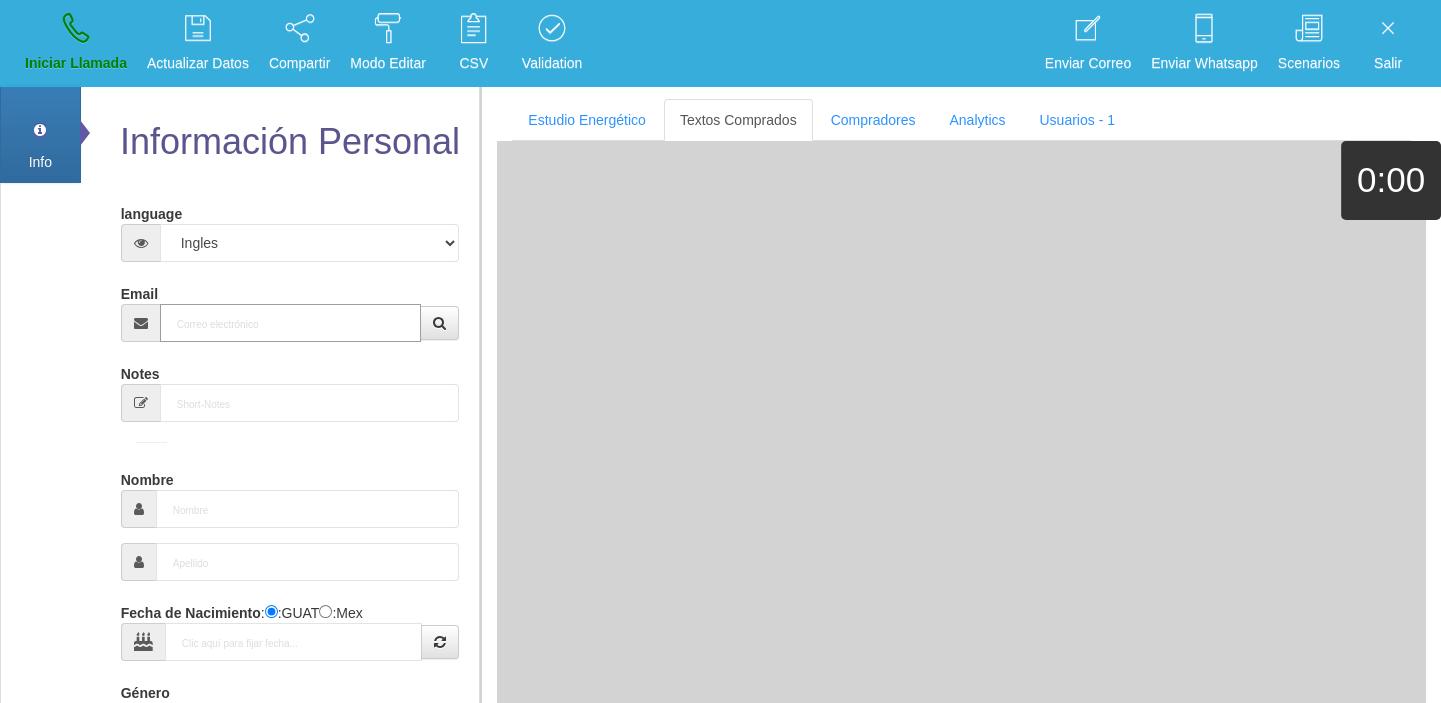click on "Email" at bounding box center [291, 323] 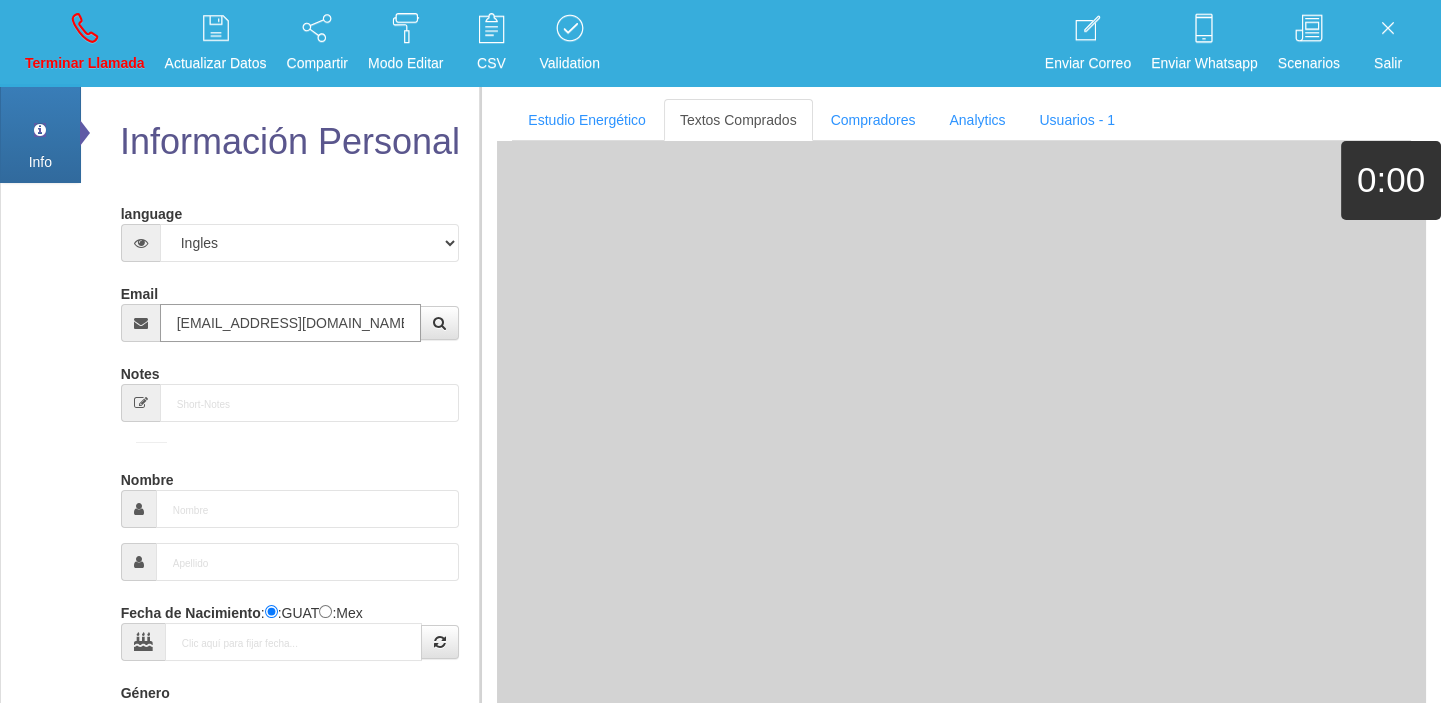 type on "[DATE]" 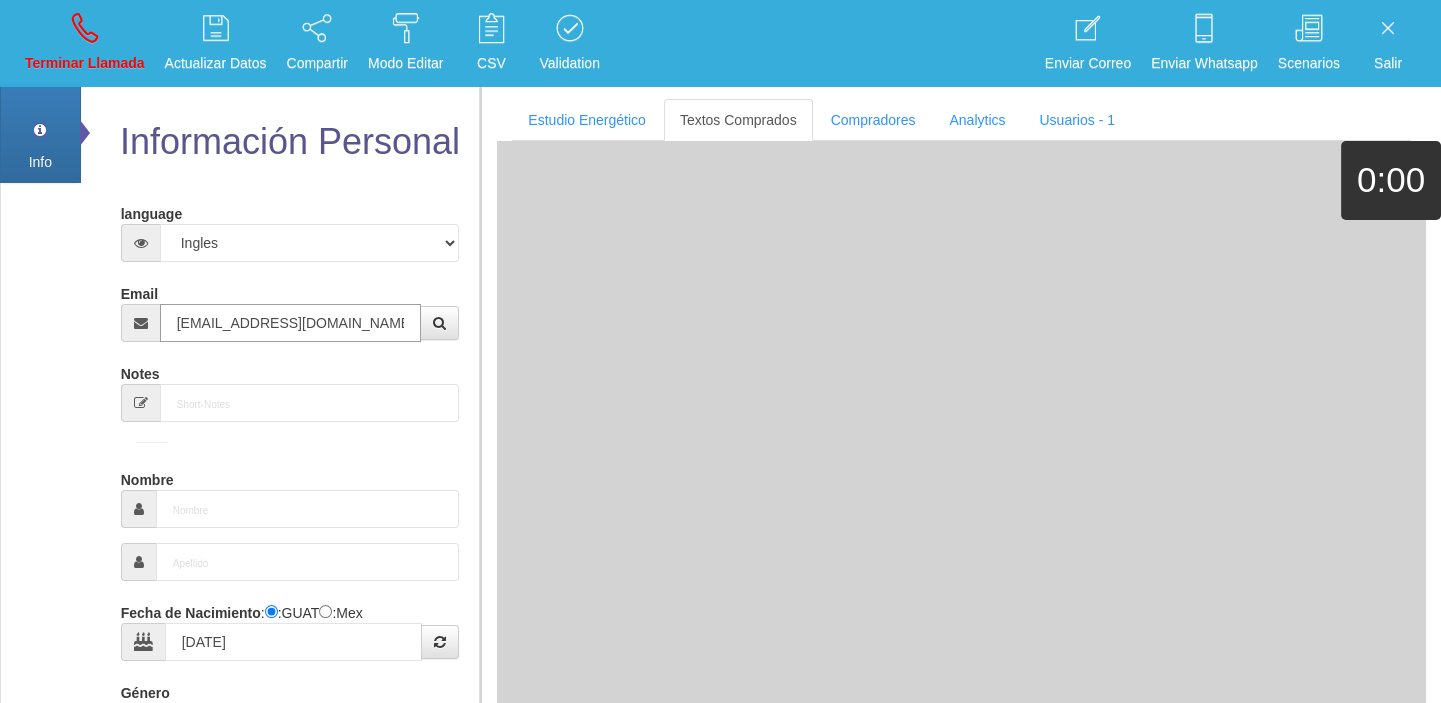 type on "Comprador simple" 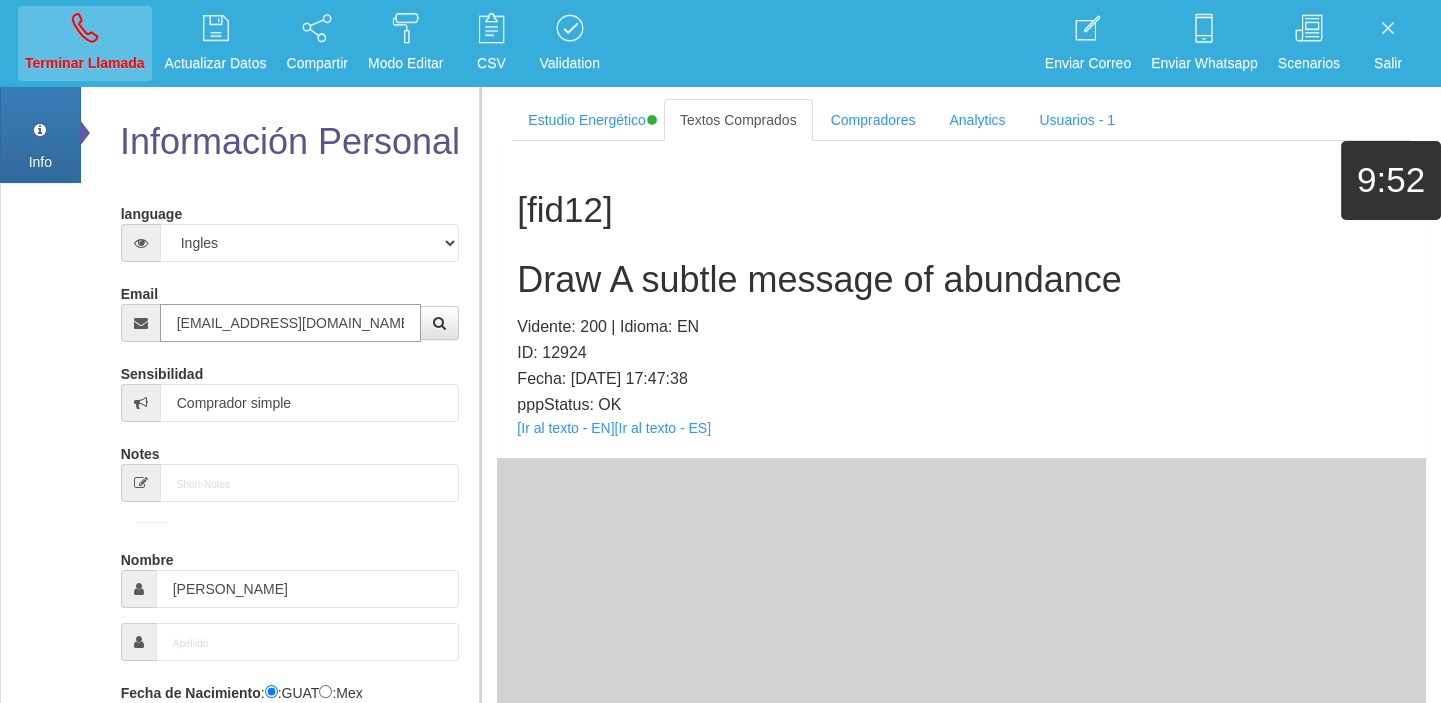 type on "[EMAIL_ADDRESS][DOMAIN_NAME]" 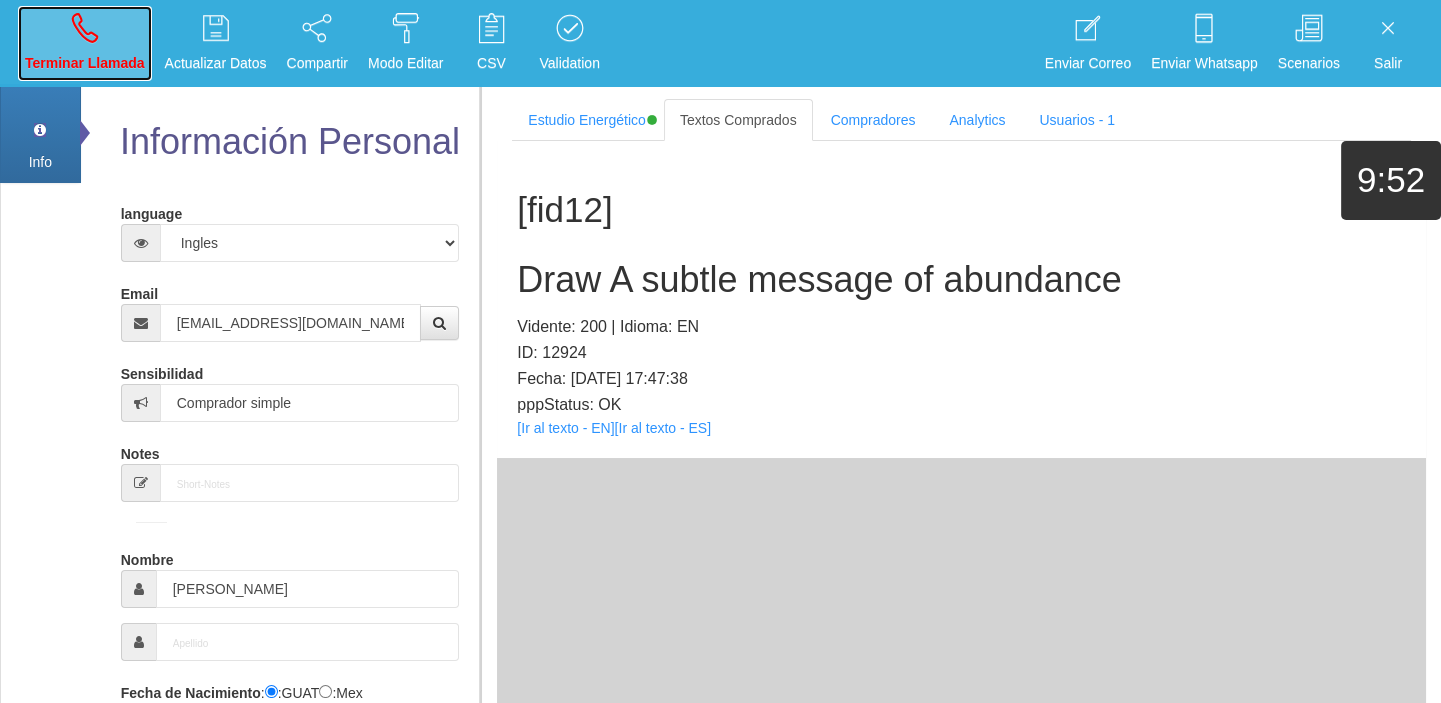 click on "Terminar Llamada" at bounding box center [85, 63] 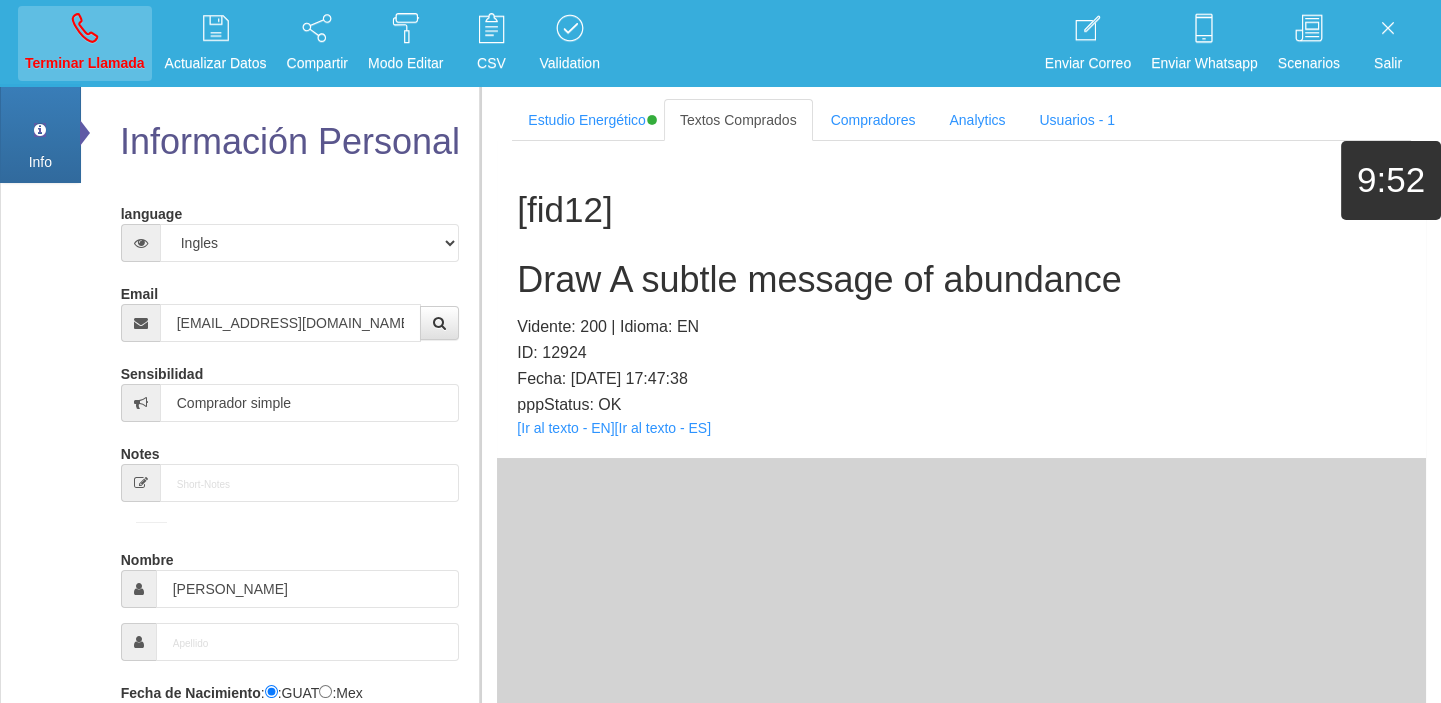 type 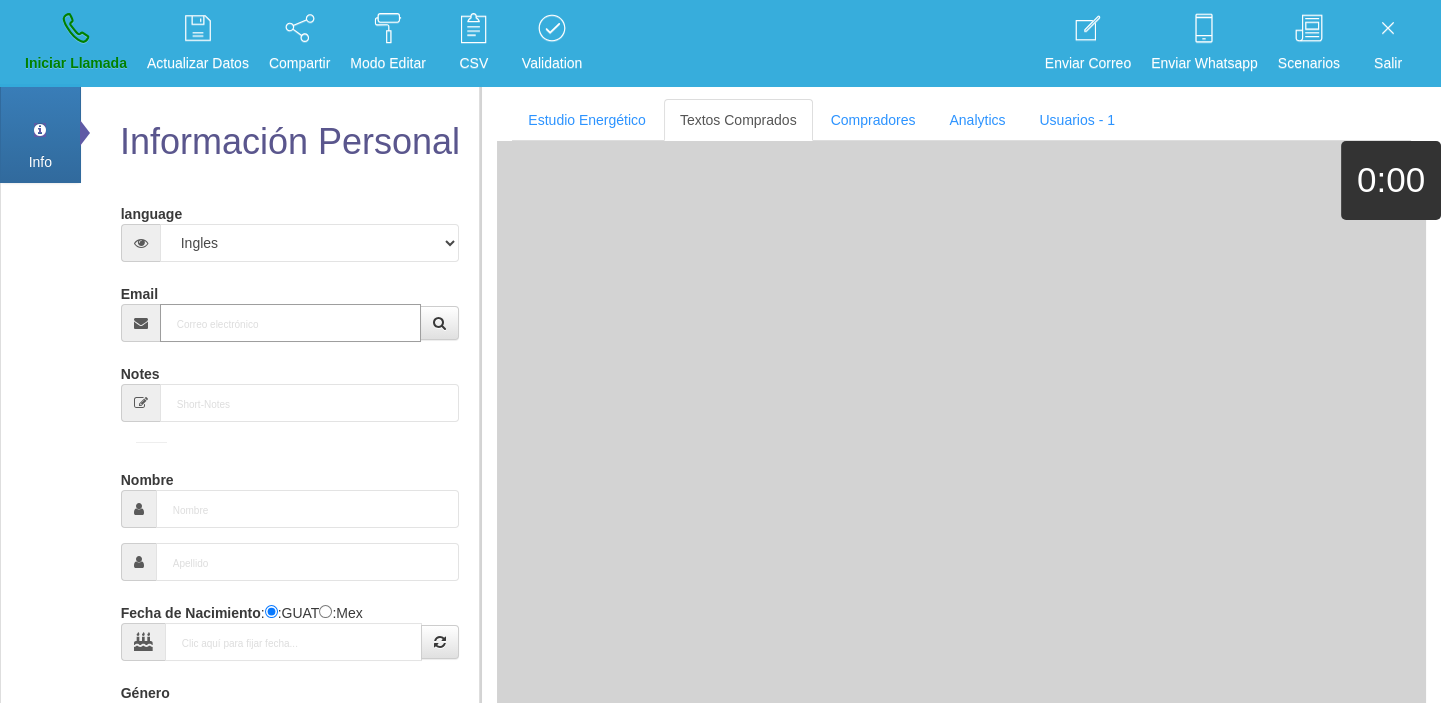 click on "Email" at bounding box center [291, 323] 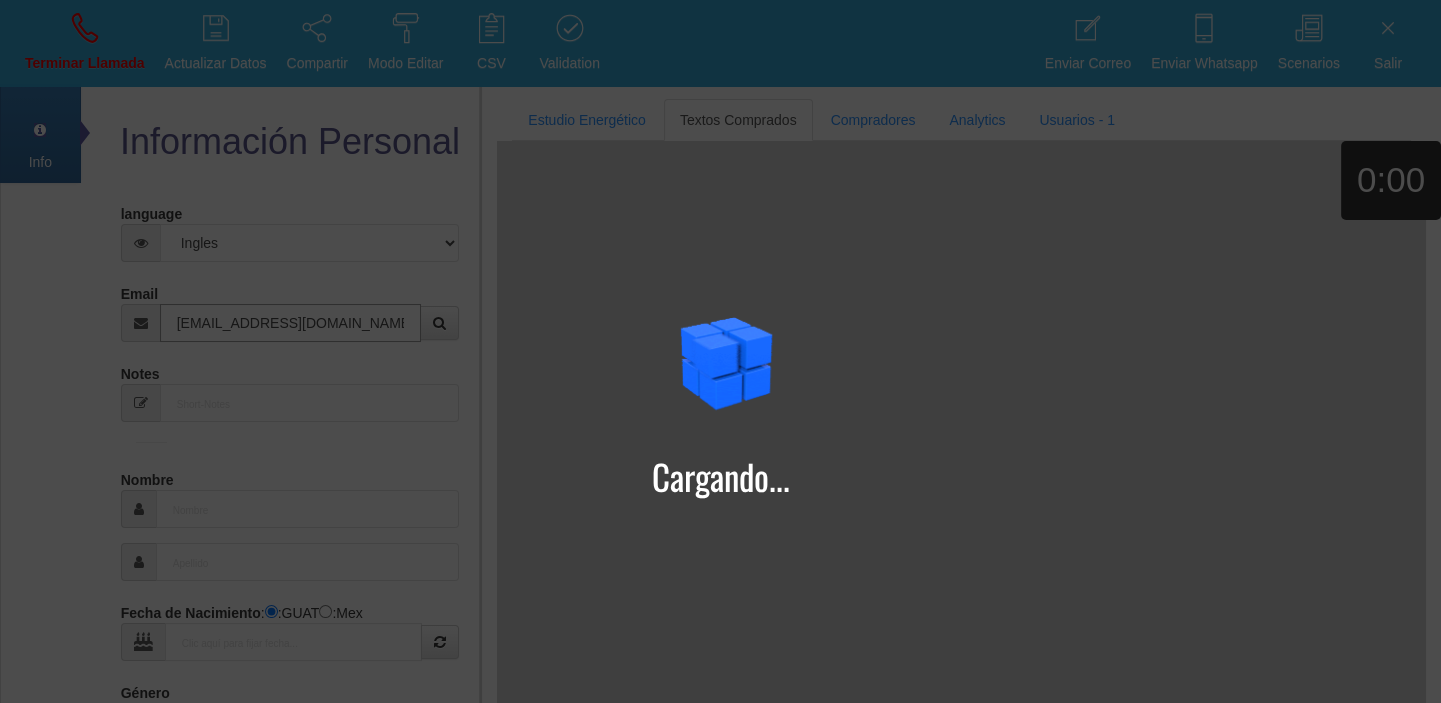 type on "[EMAIL_ADDRESS][DOMAIN_NAME]" 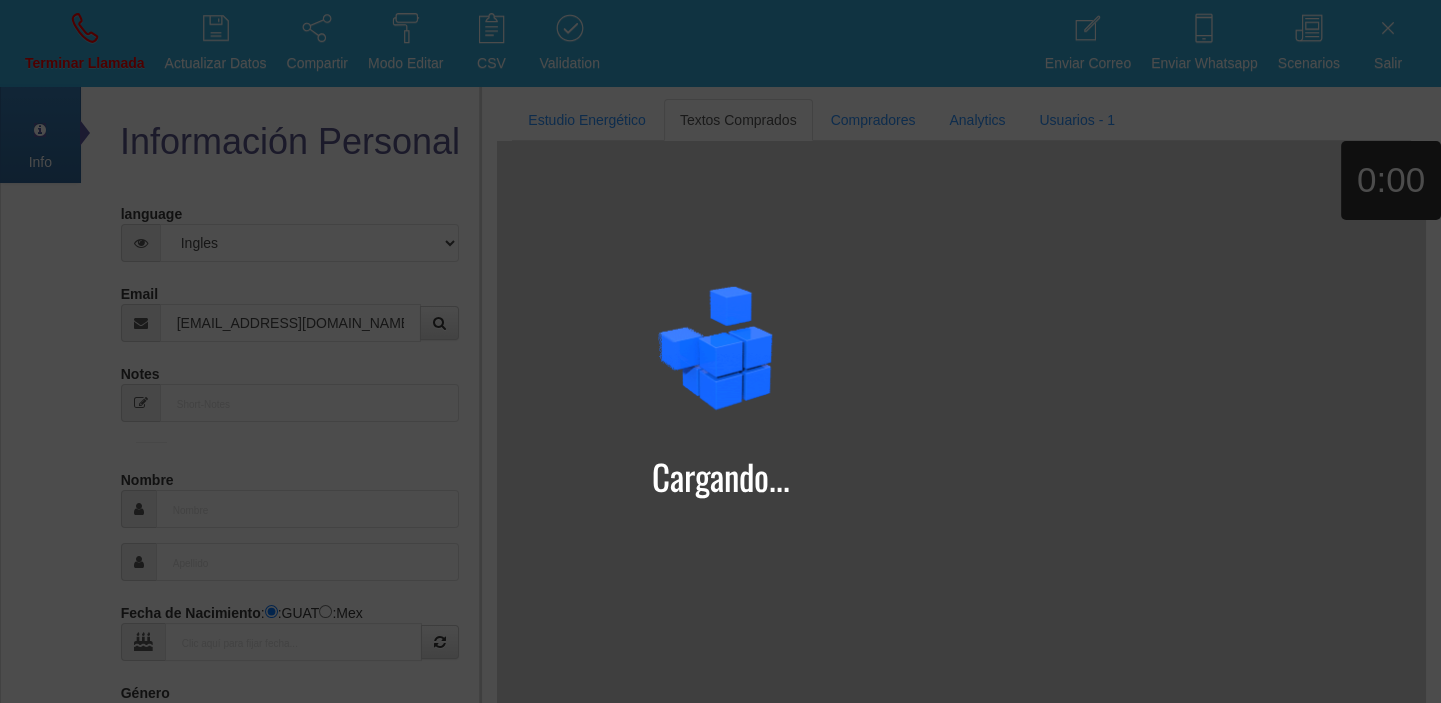 type on "[DATE]" 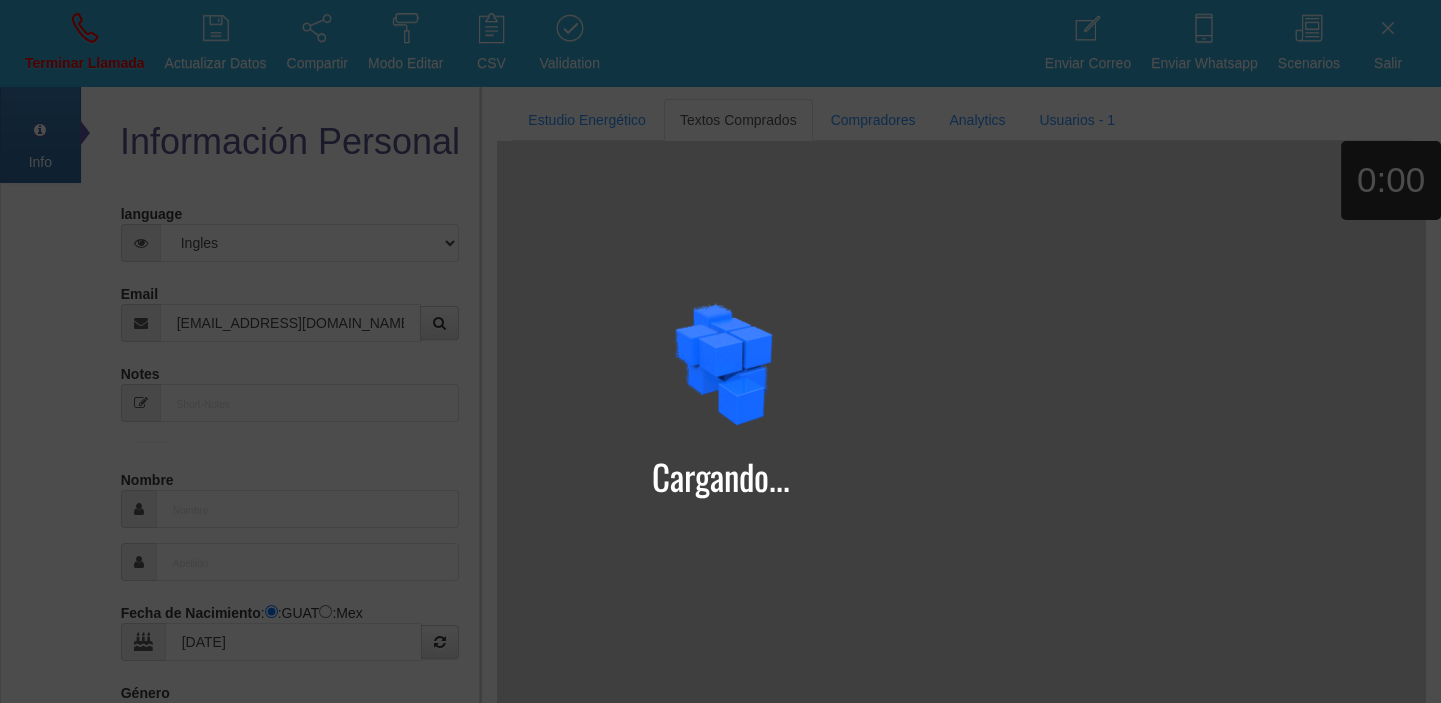 type on "Comprador simple" 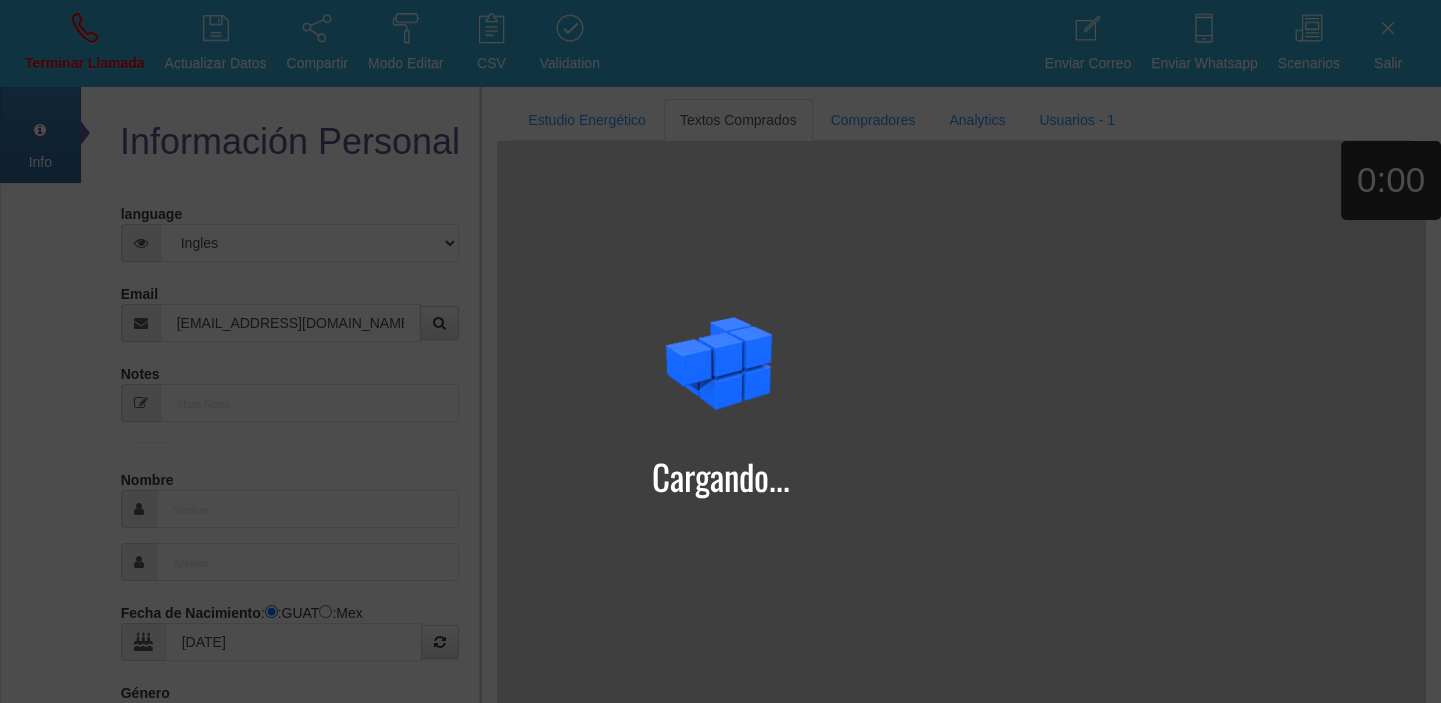 type on "[PERSON_NAME]" 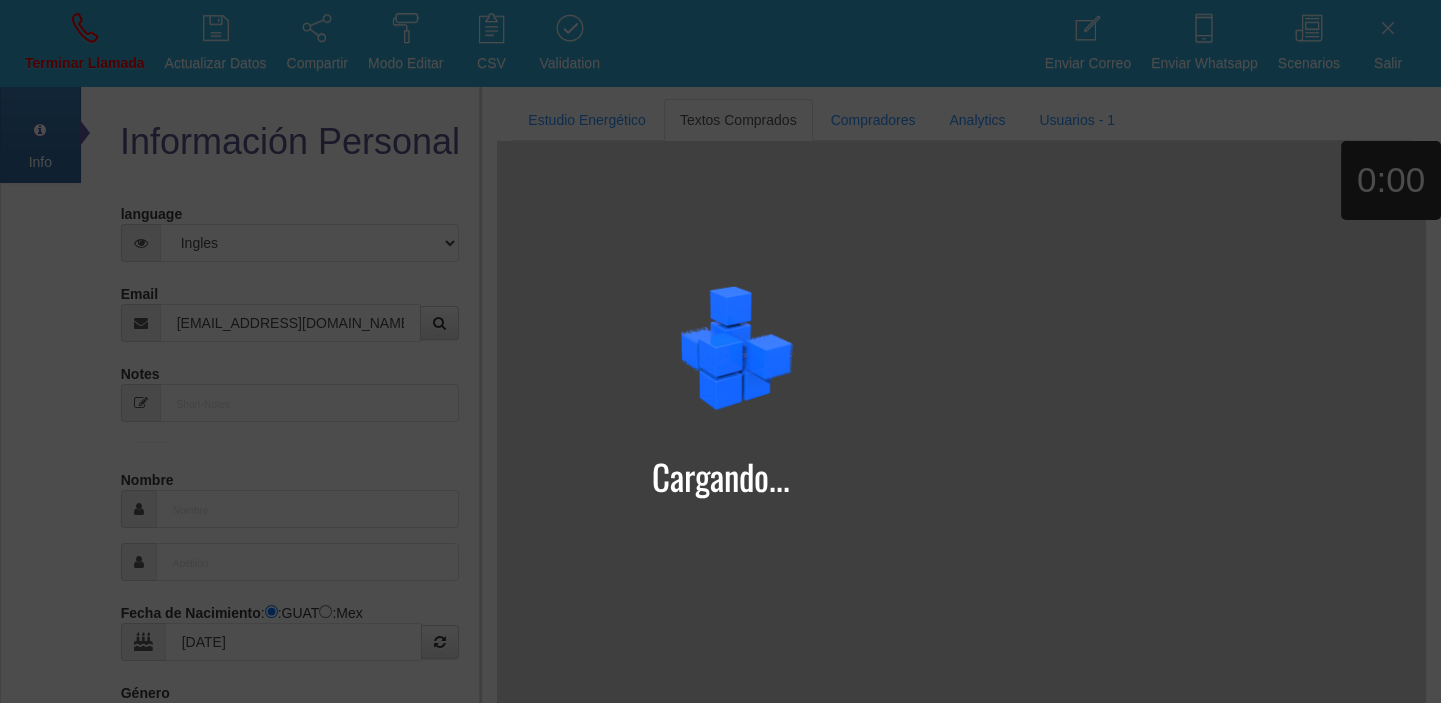 select on "2" 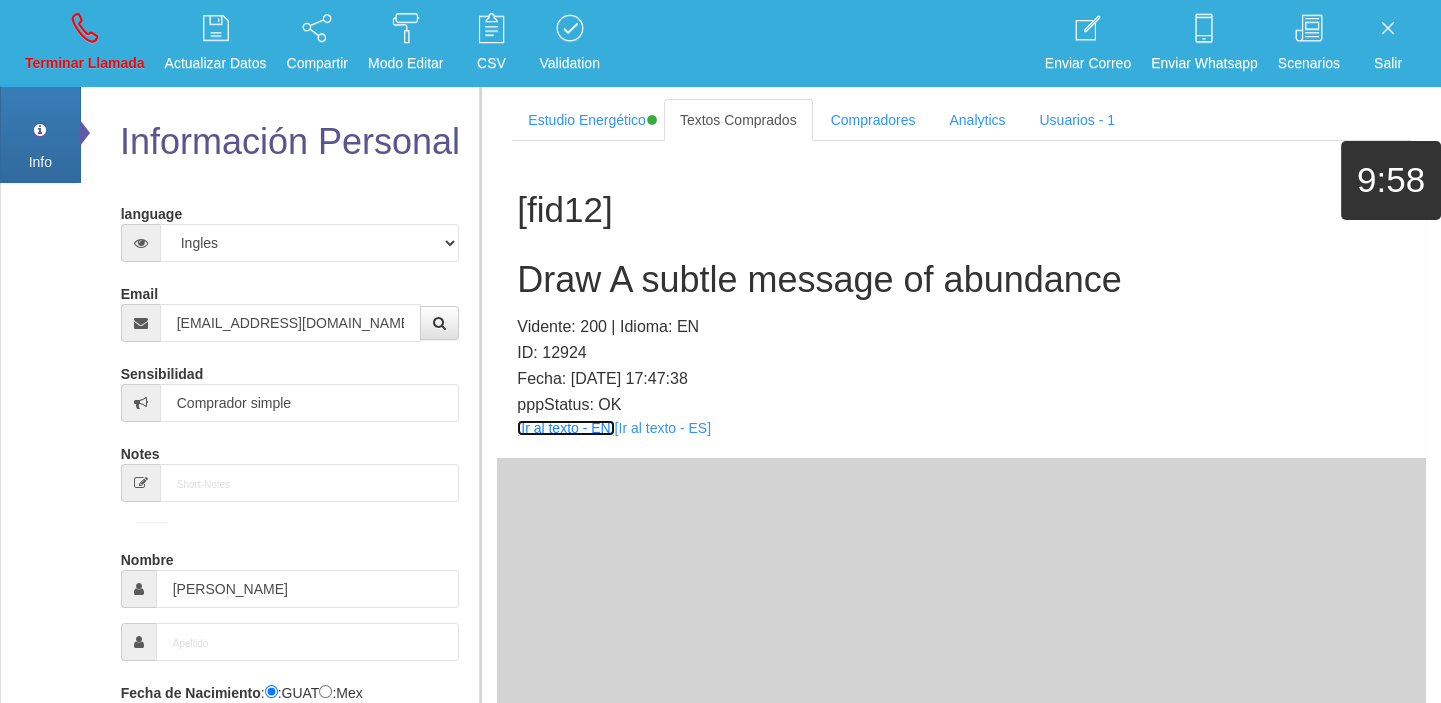 click on "[Ir al texto - EN]" at bounding box center (565, 428) 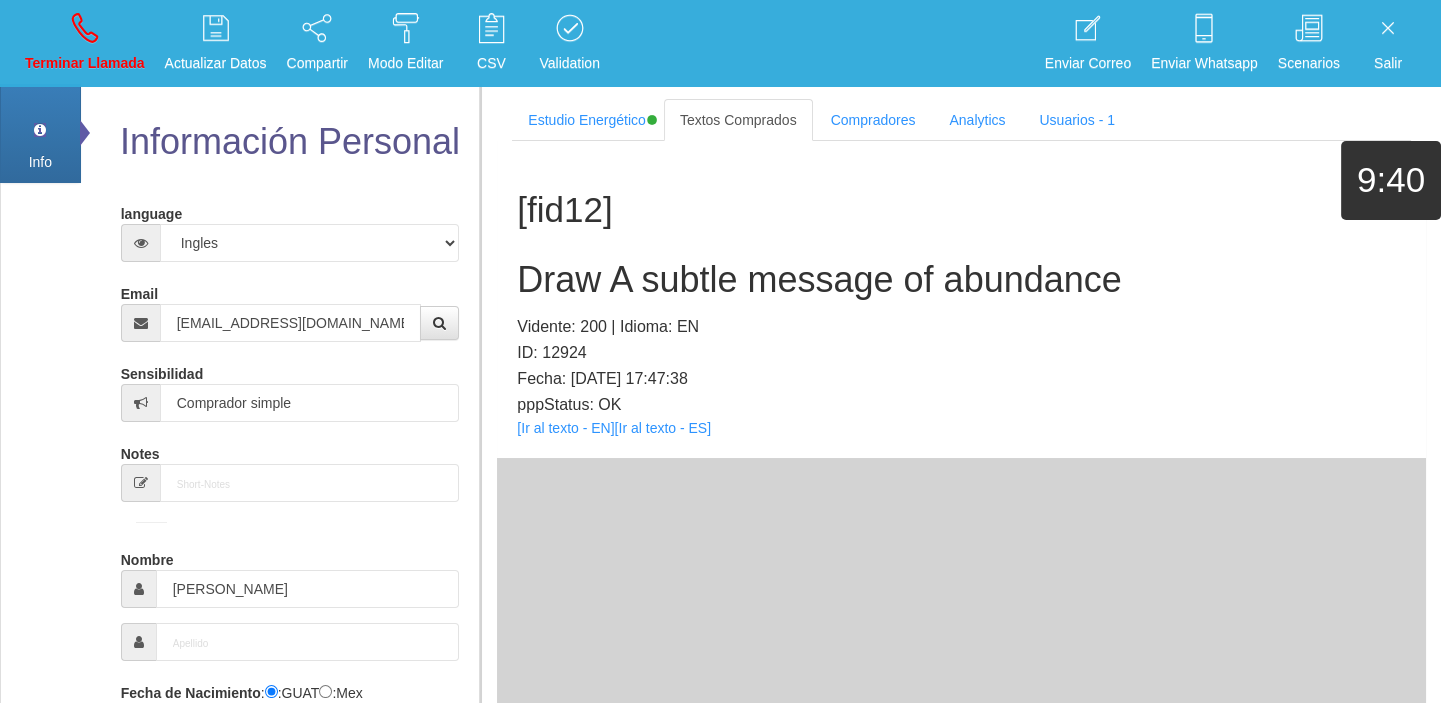 click on "Draw A subtle message of abundance" at bounding box center [961, 280] 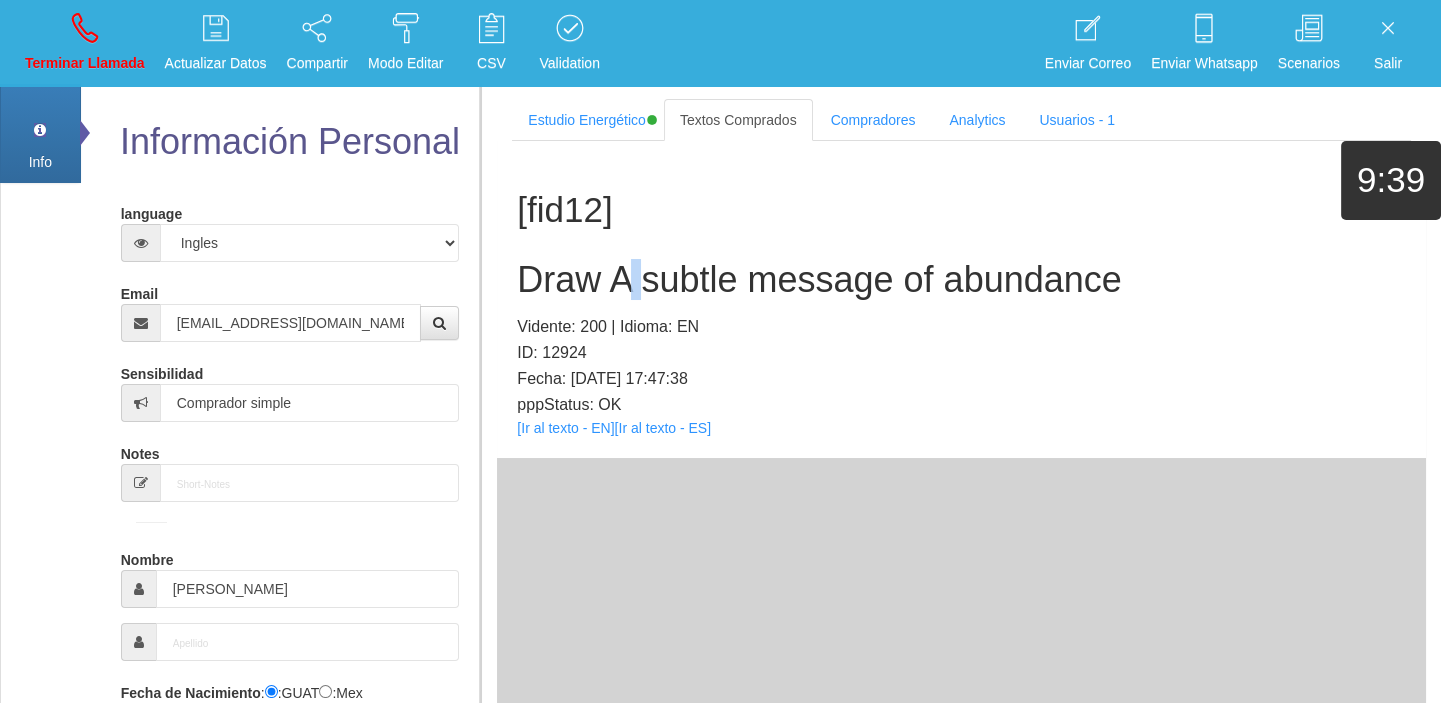click on "Draw A subtle message of abundance" at bounding box center [961, 280] 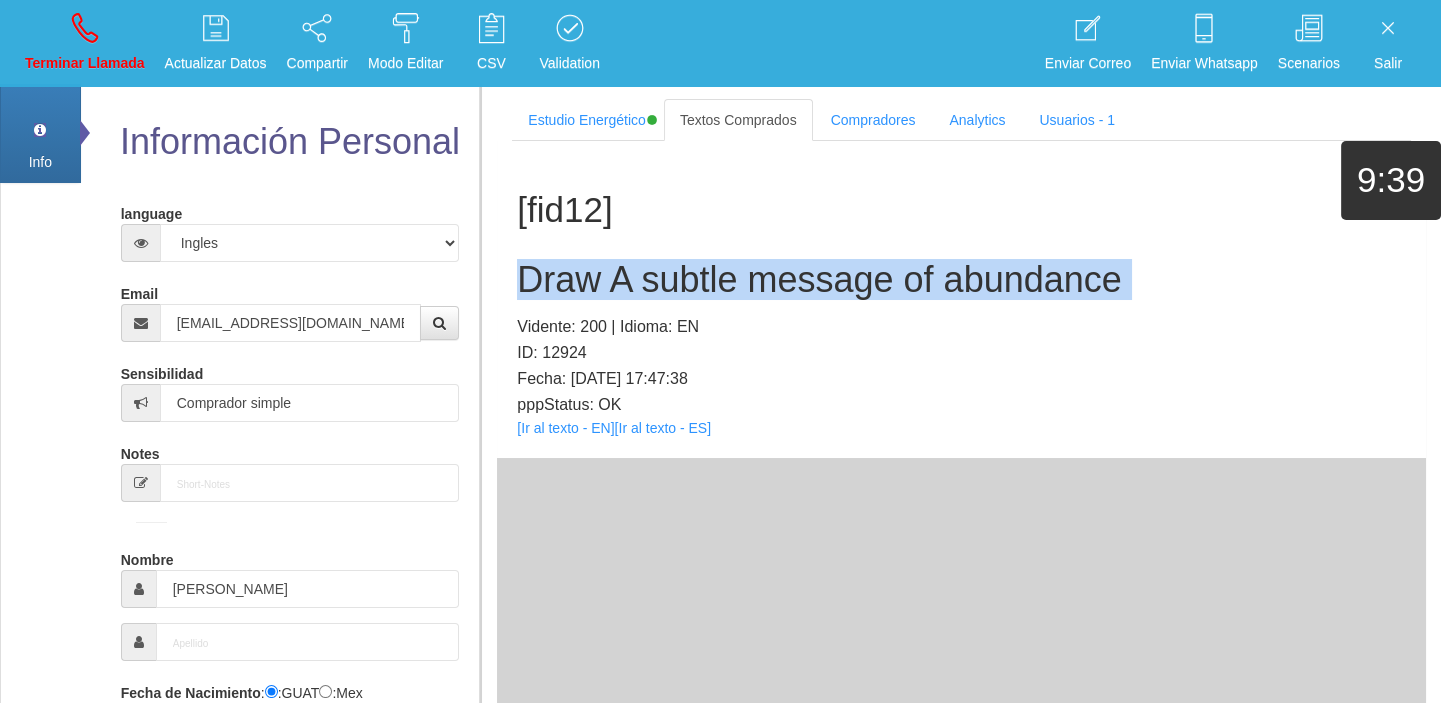 click on "Draw A subtle message of abundance" at bounding box center [961, 280] 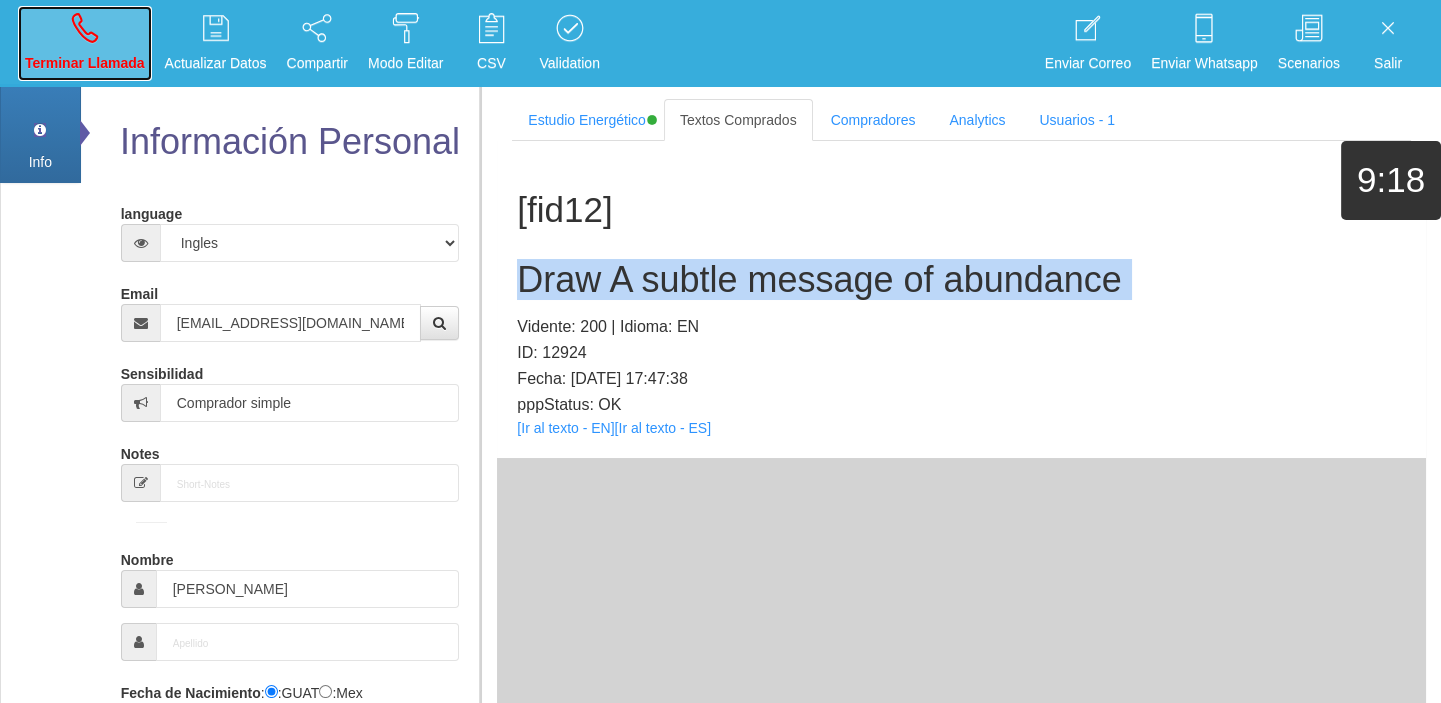 click on "Terminar Llamada" at bounding box center [85, 43] 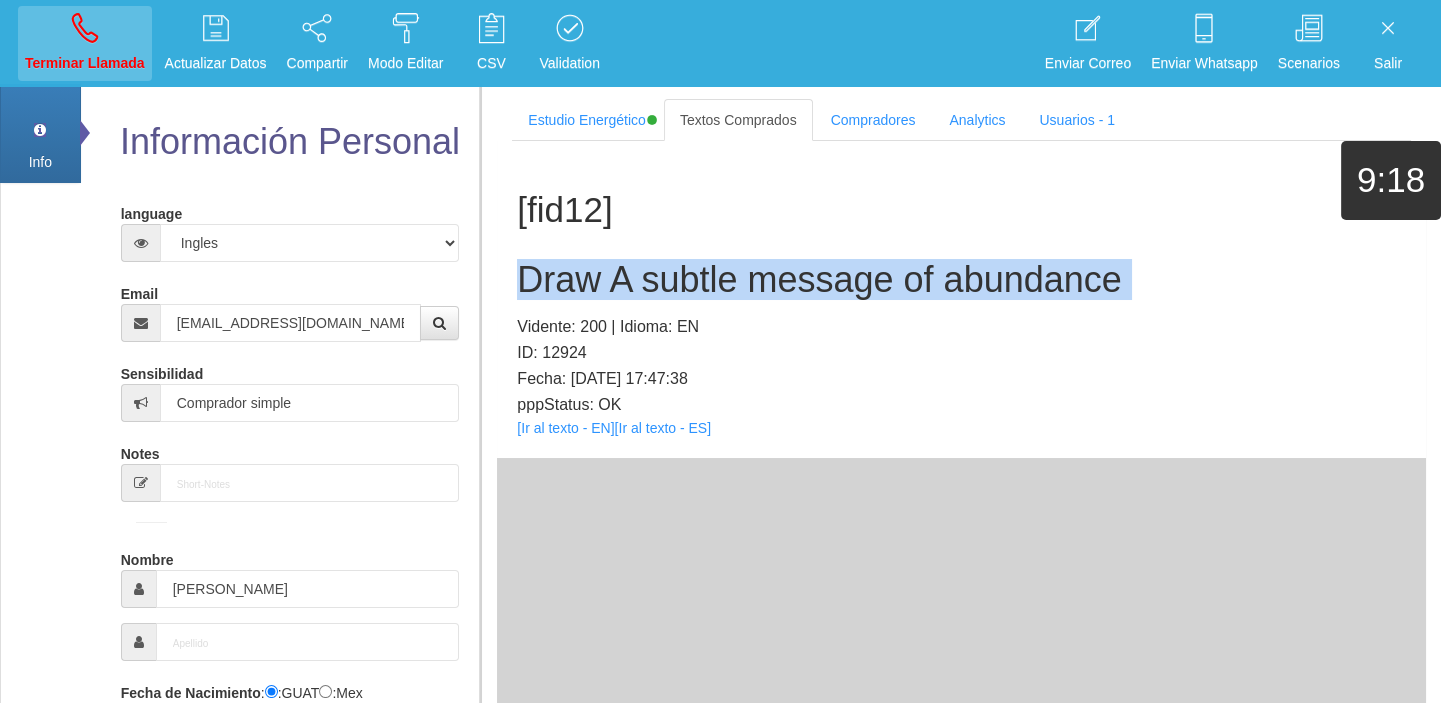 type 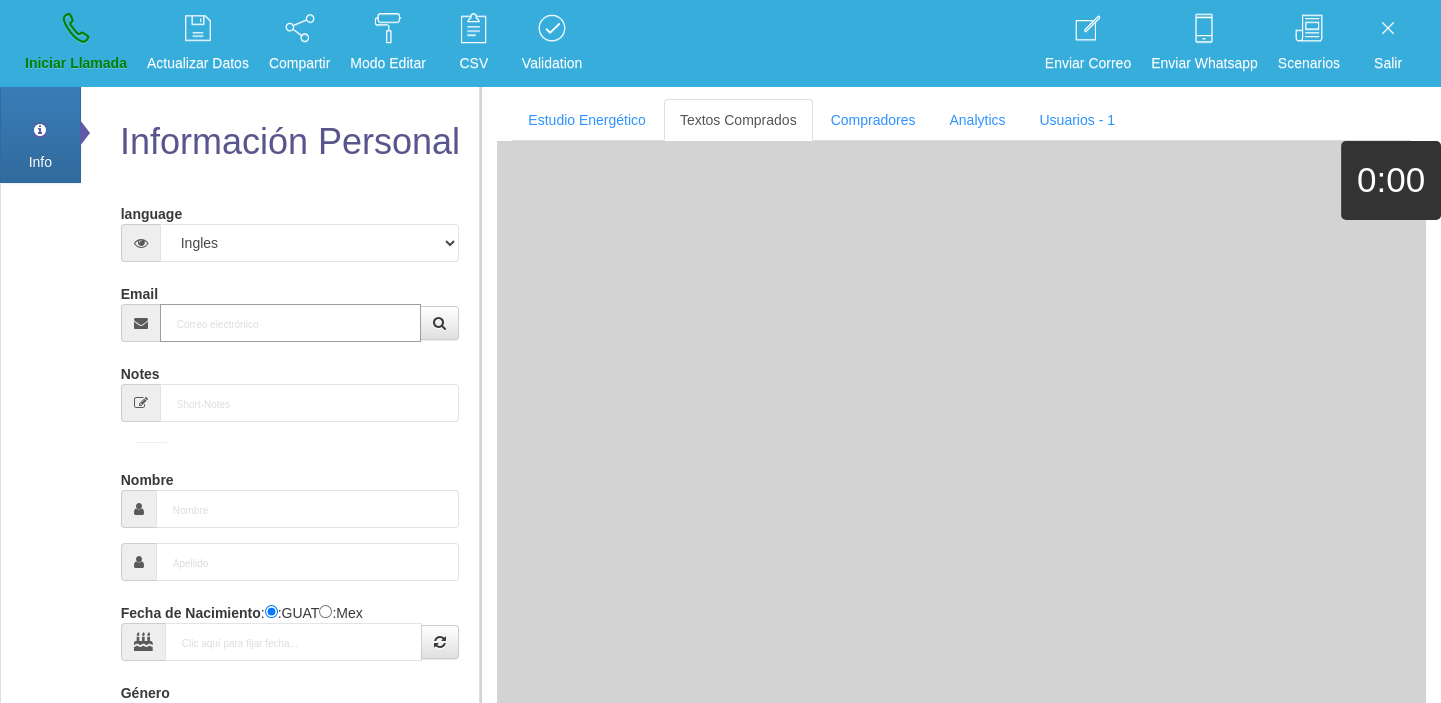 paste on "[EMAIL_ADDRESS][DOMAIN_NAME]" 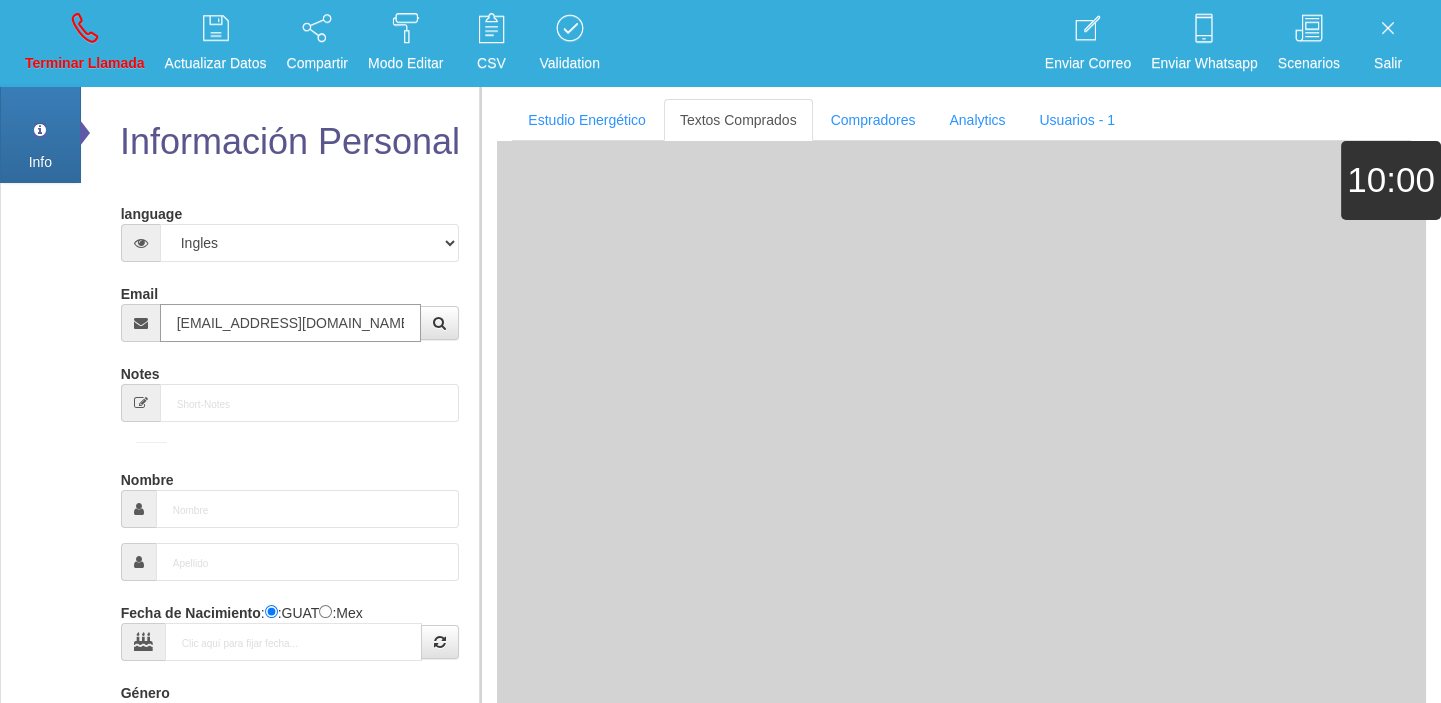 type on "[DATE]" 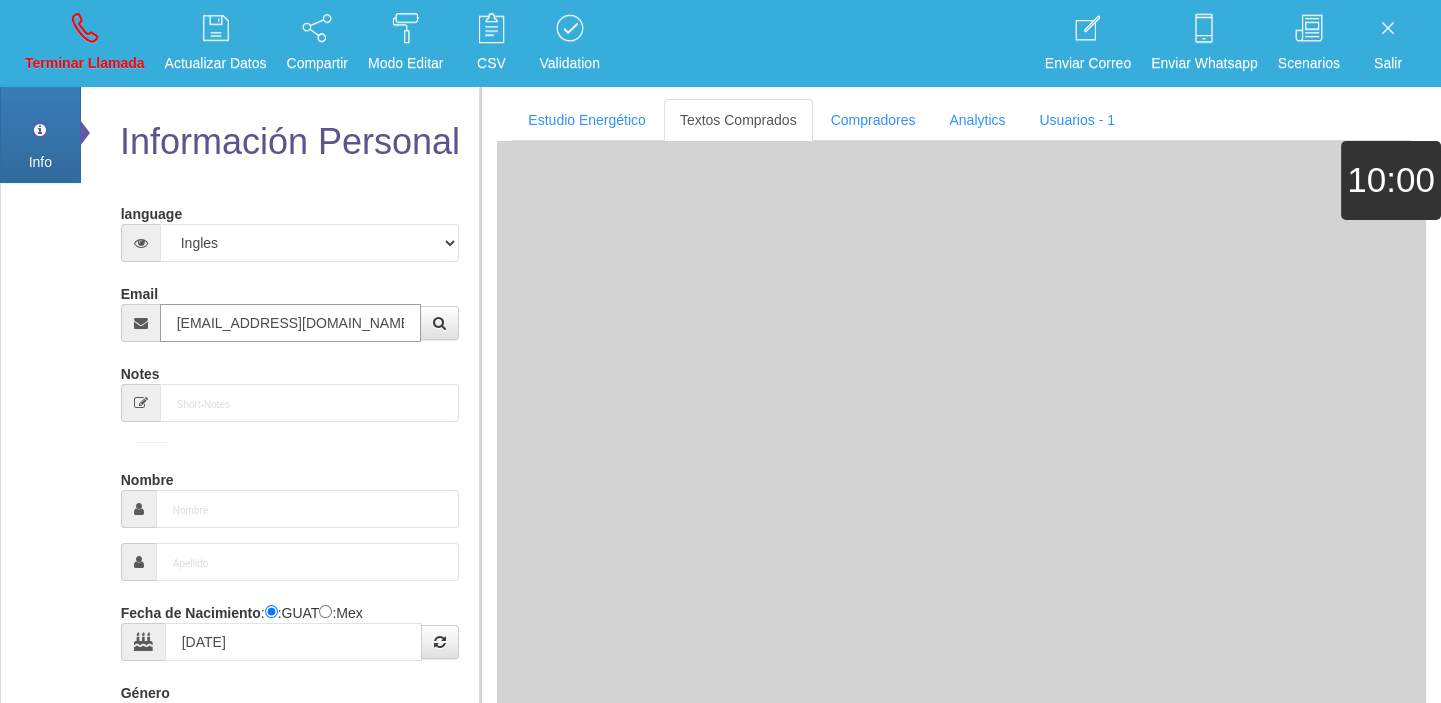 type on "Comprador bajo" 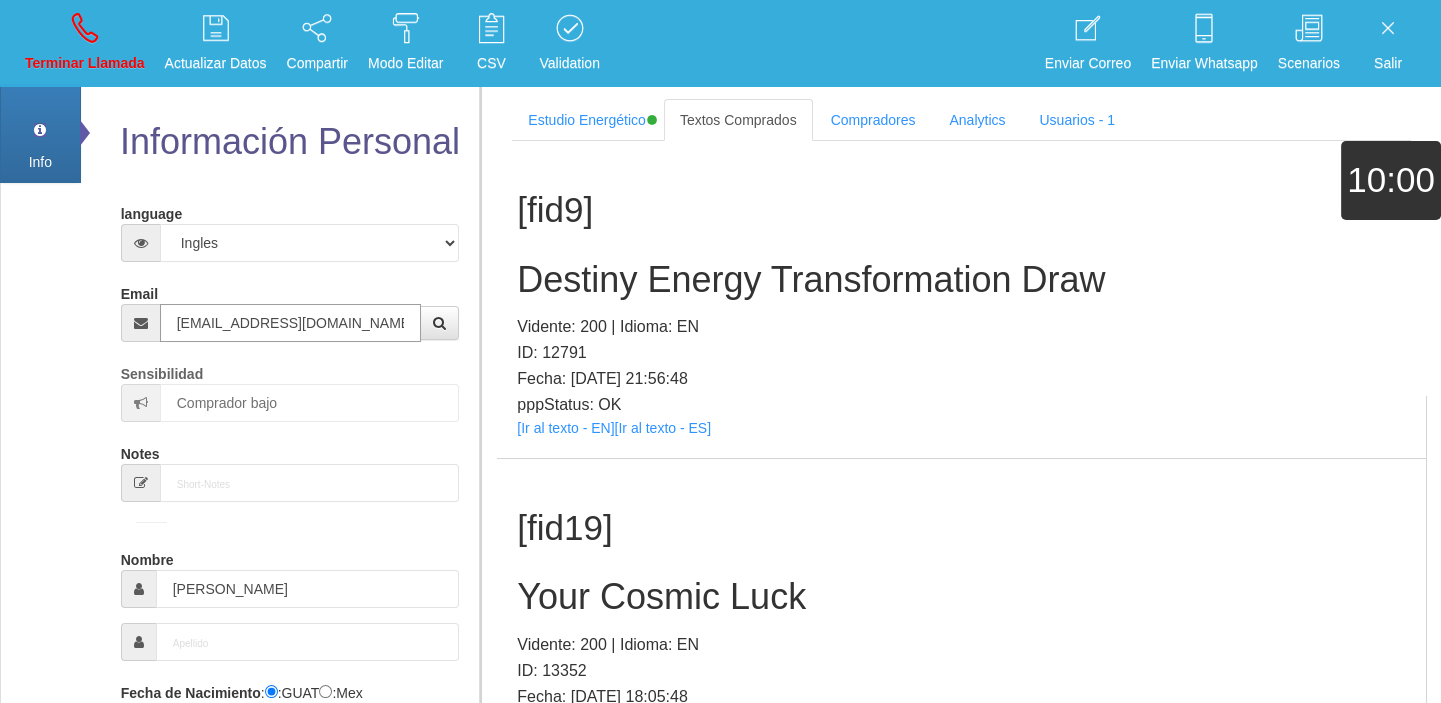 type on "[EMAIL_ADDRESS][DOMAIN_NAME]" 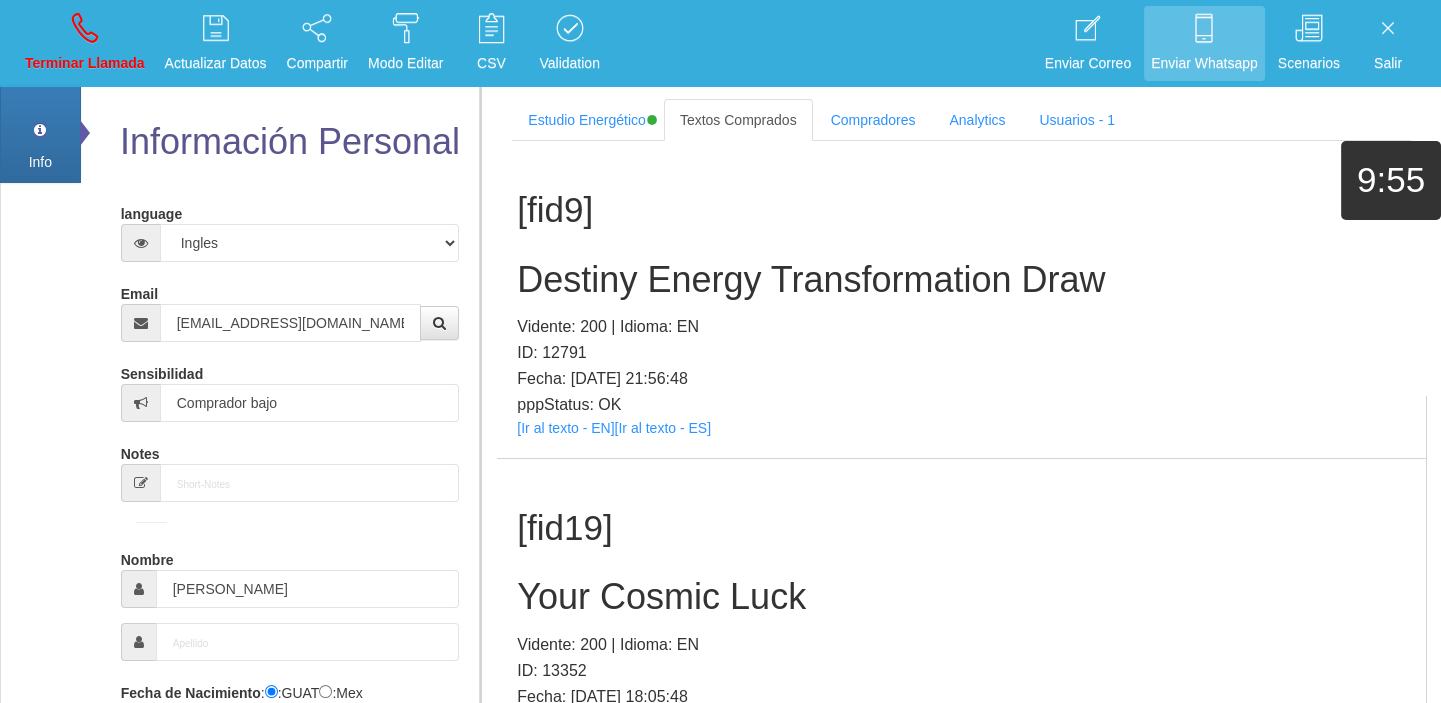 scroll, scrollTop: 598, scrollLeft: 0, axis: vertical 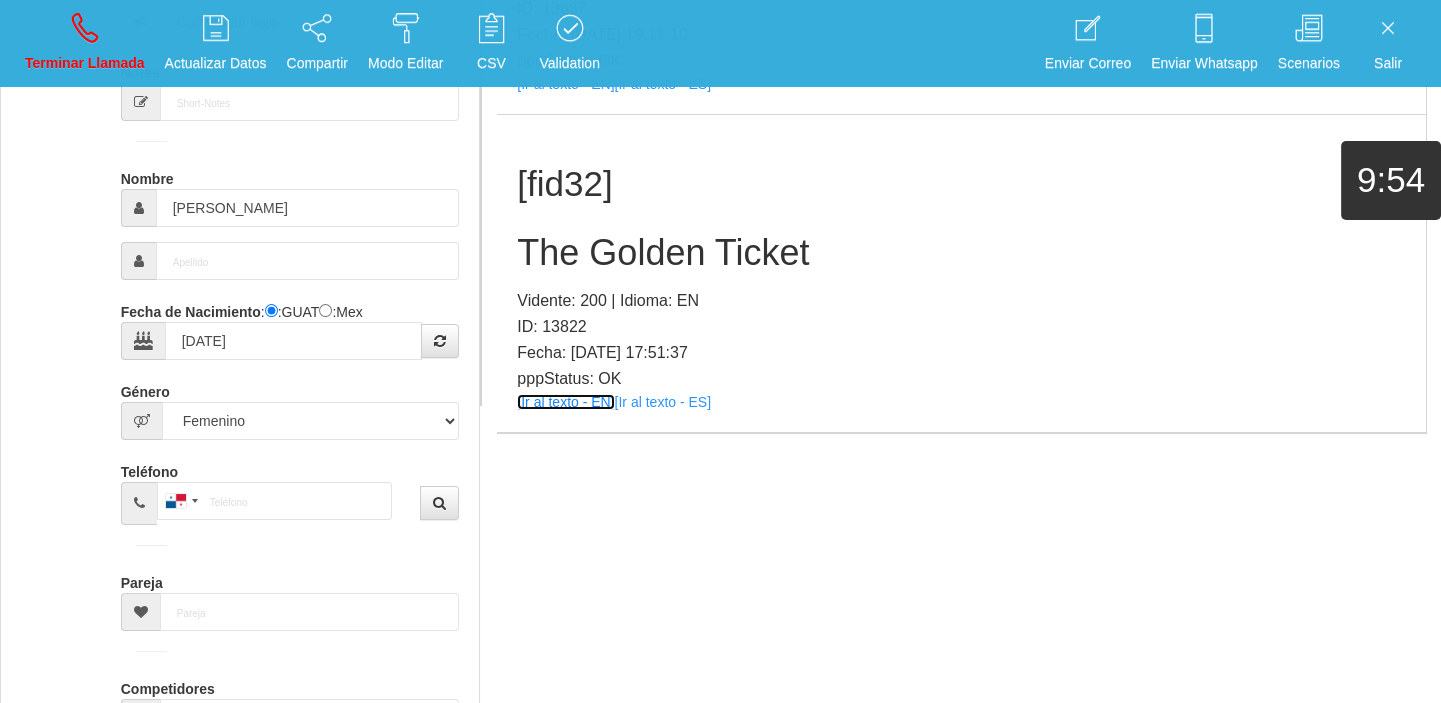 click on "[Ir al texto - EN]" at bounding box center (565, 402) 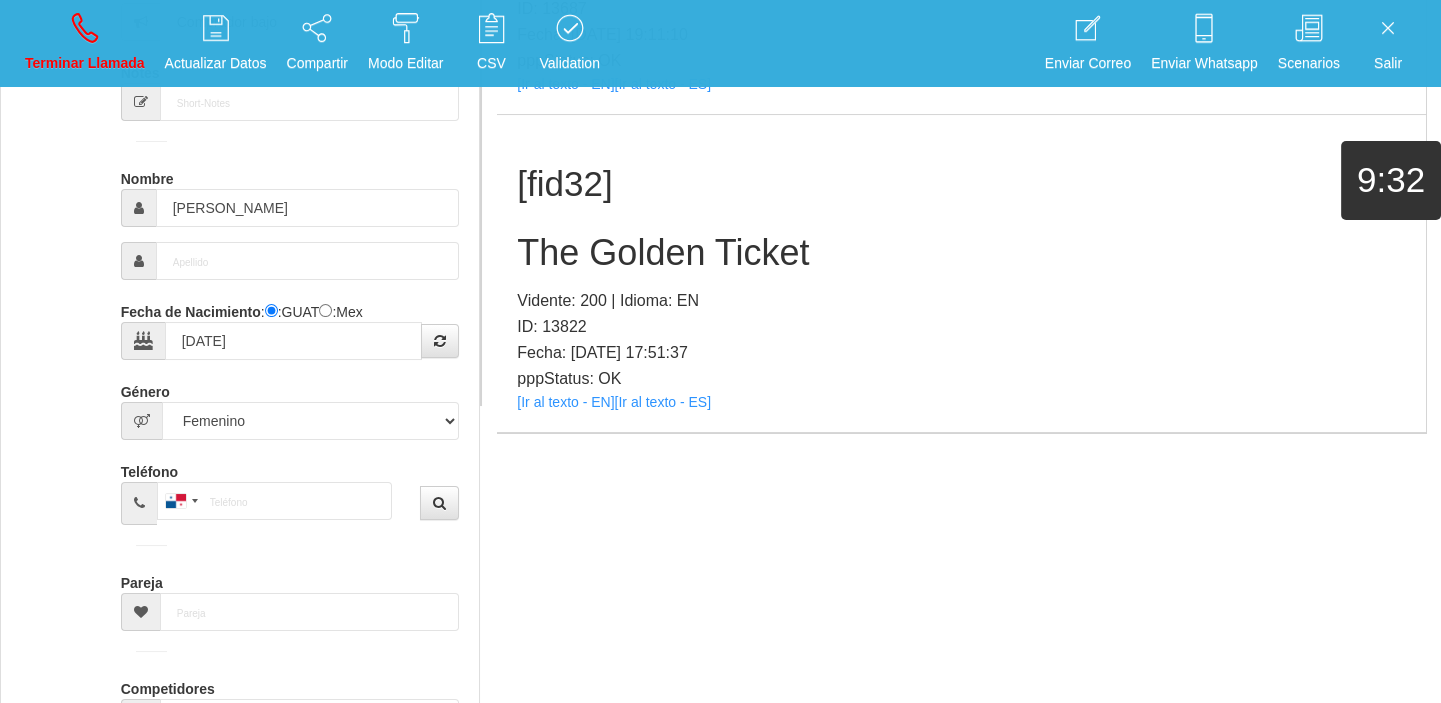 click on "The Golden Ticket" at bounding box center [961, 253] 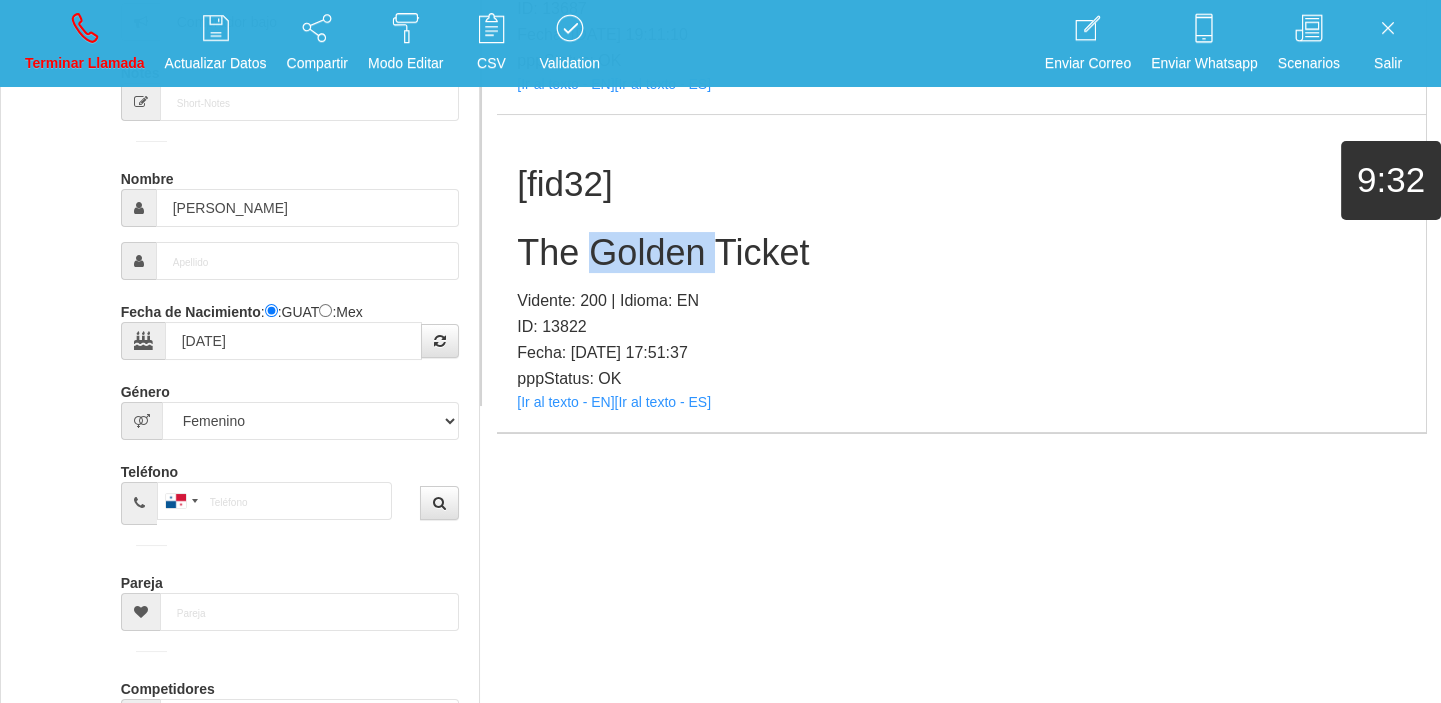 click on "The Golden Ticket" at bounding box center [961, 253] 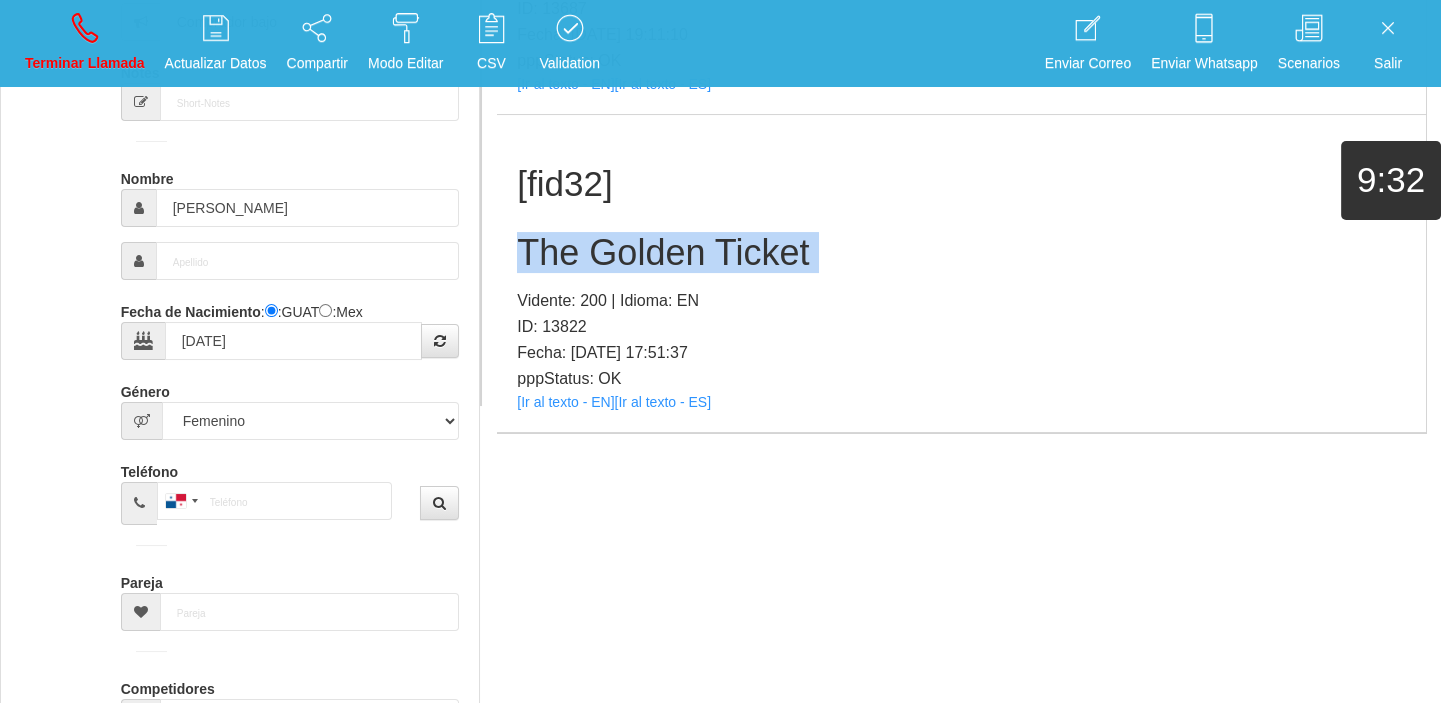 click on "The Golden Ticket" at bounding box center (961, 253) 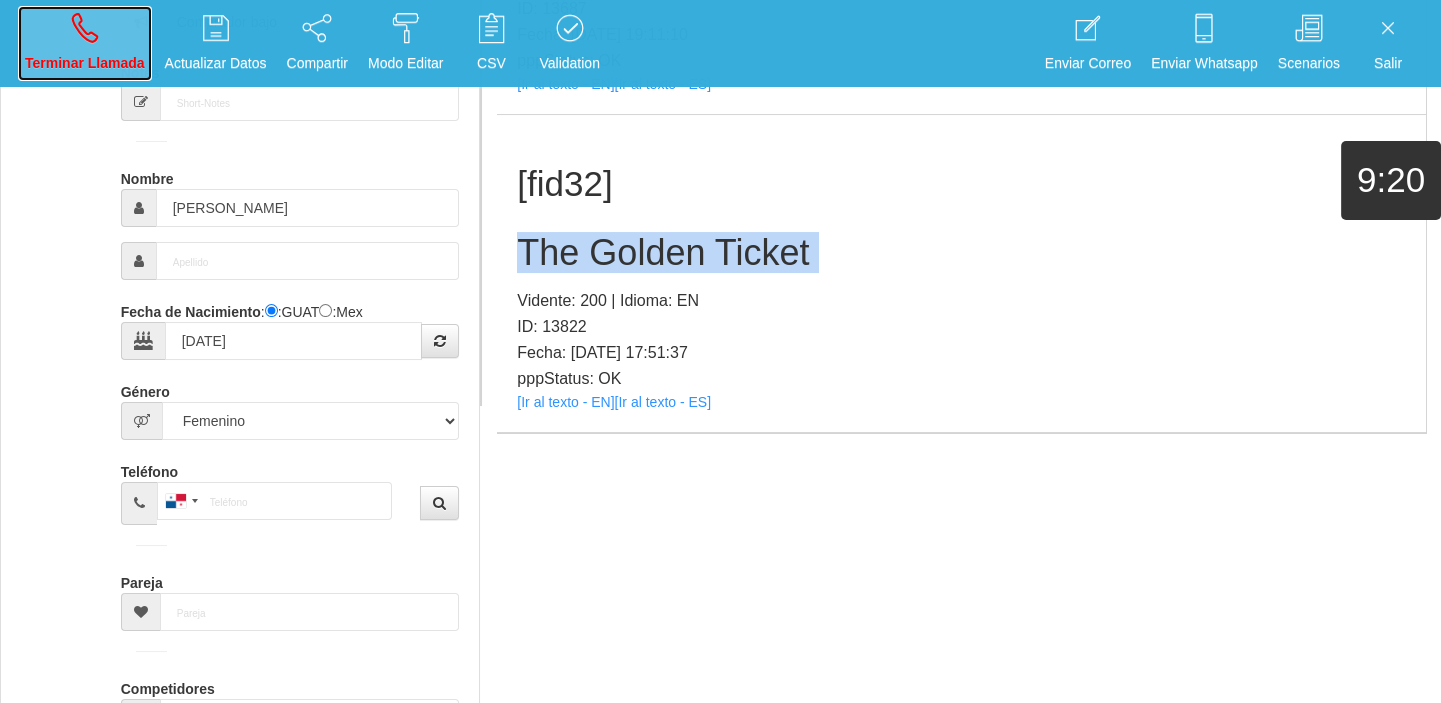 drag, startPoint x: 68, startPoint y: 35, endPoint x: 127, endPoint y: 140, distance: 120.44086 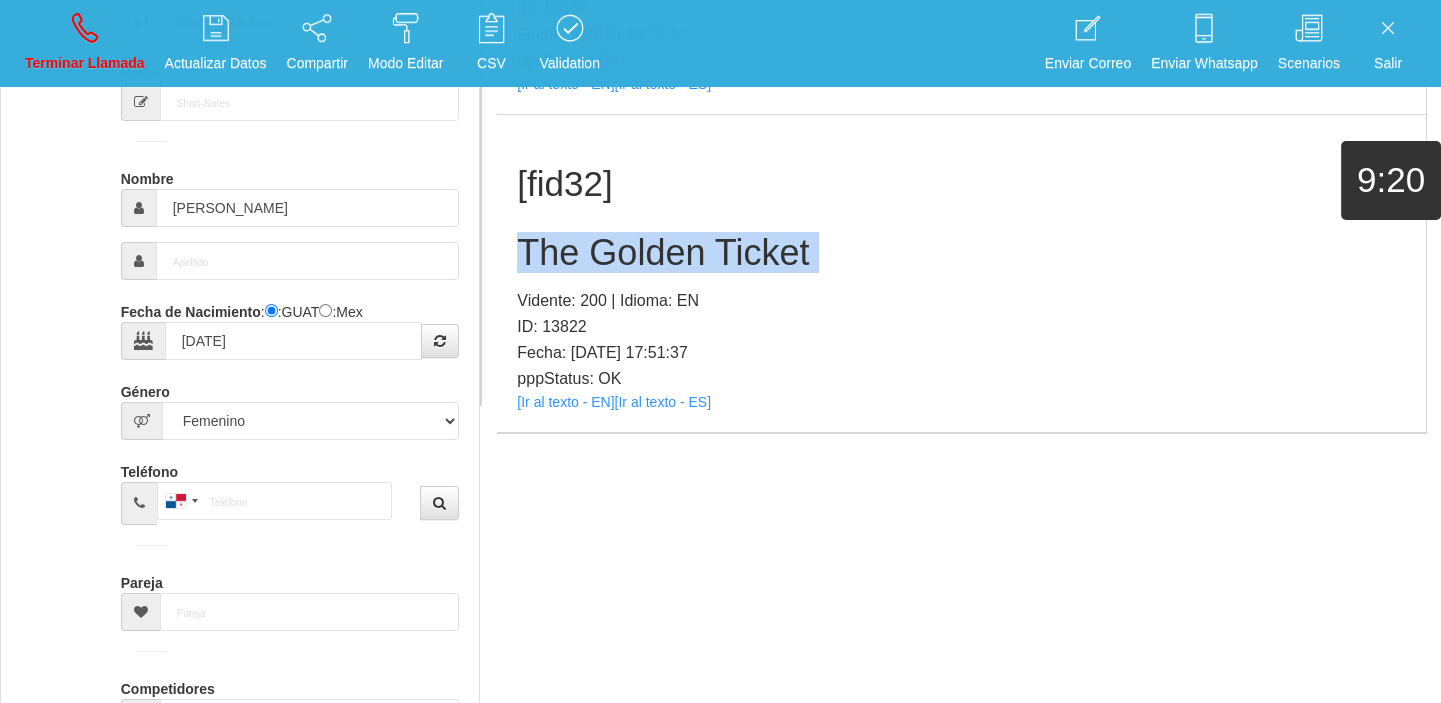 type 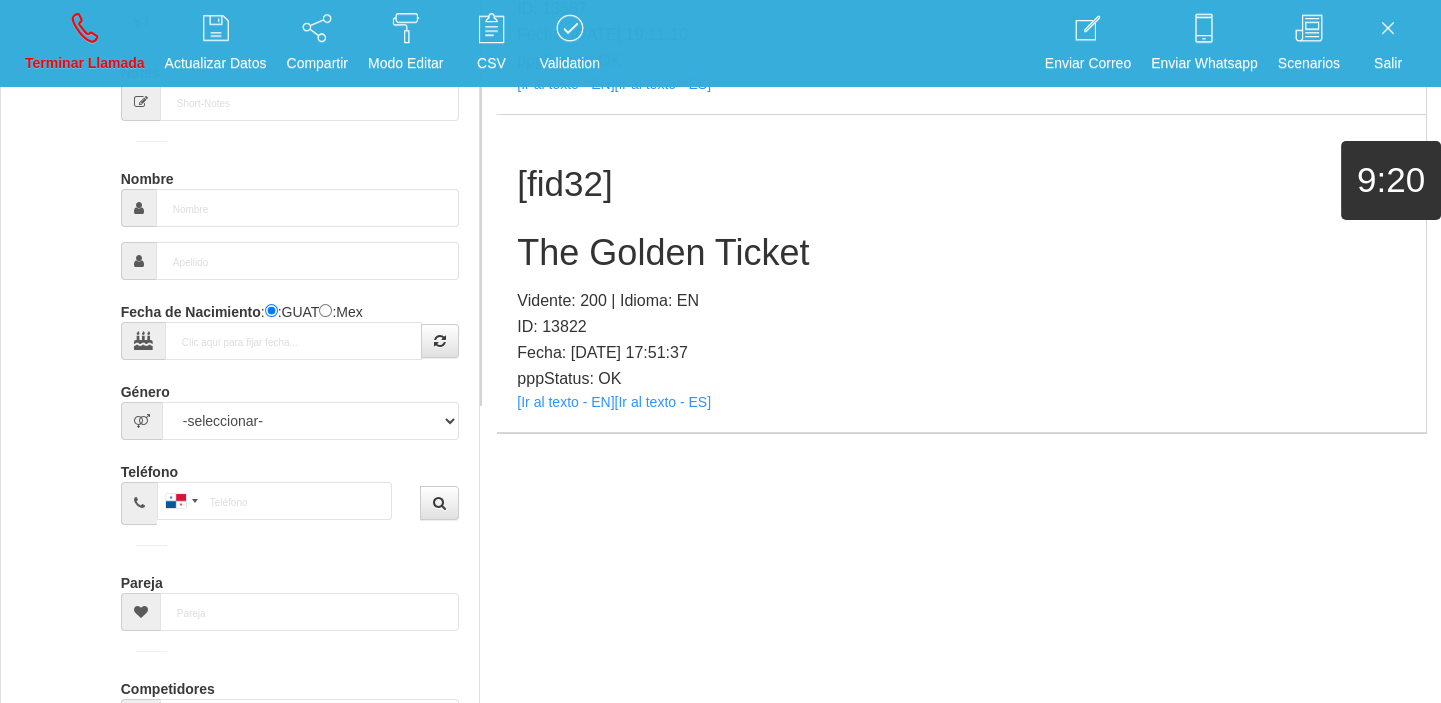 scroll, scrollTop: 0, scrollLeft: 0, axis: both 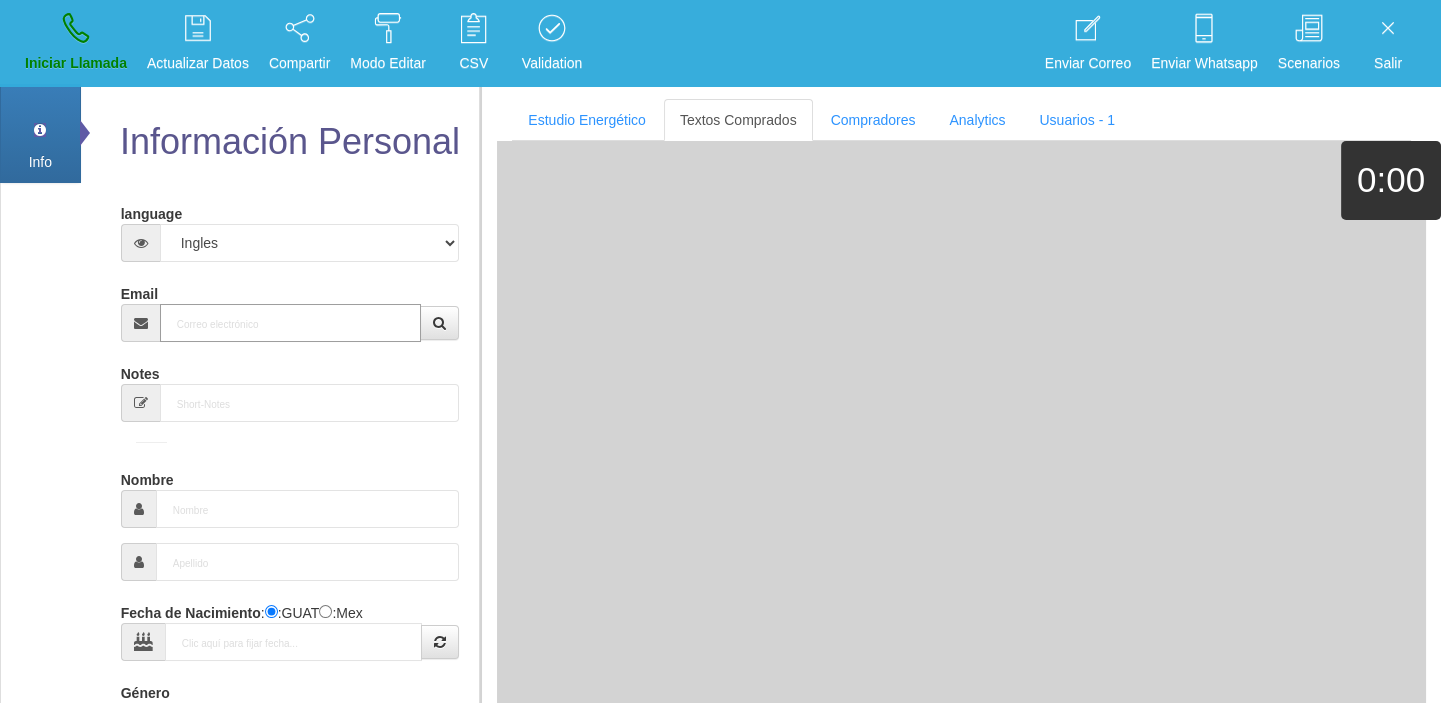 click on "Email" at bounding box center (291, 323) 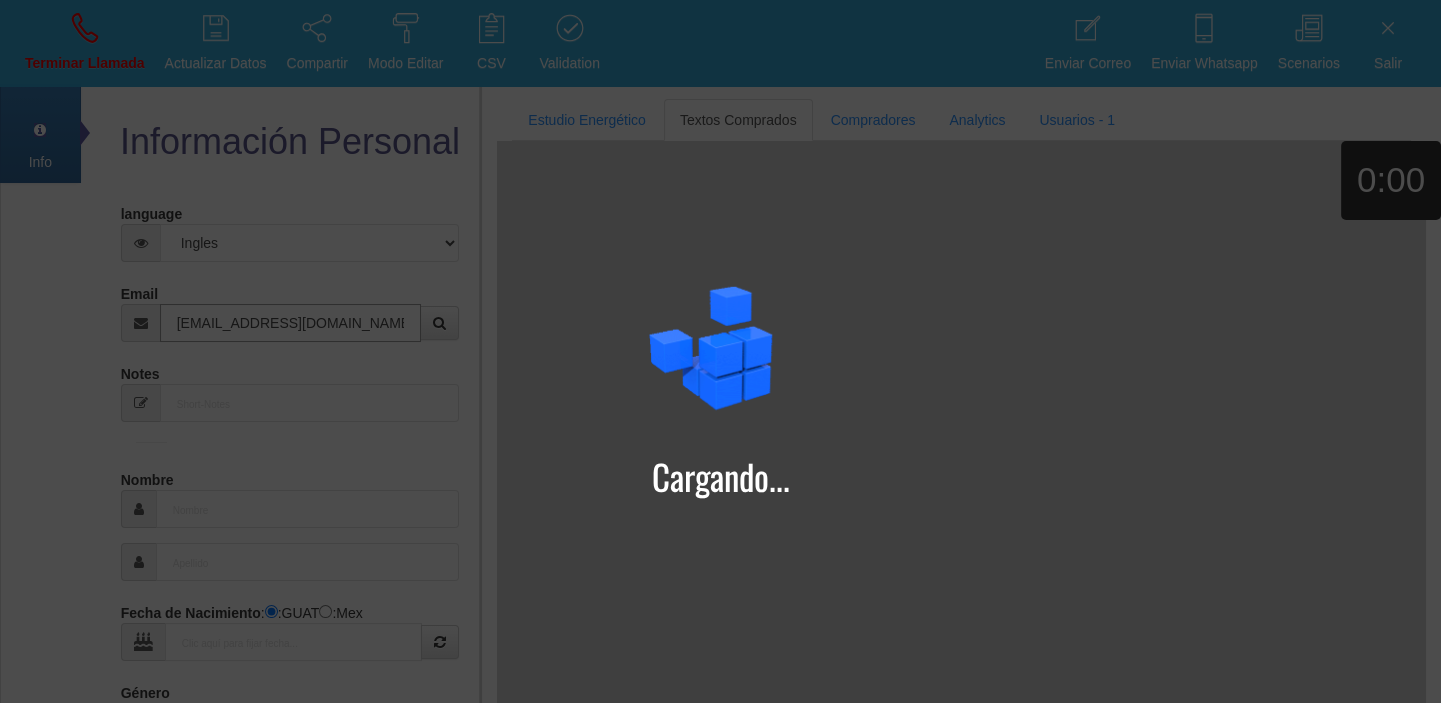 type on "[EMAIL_ADDRESS][DOMAIN_NAME]" 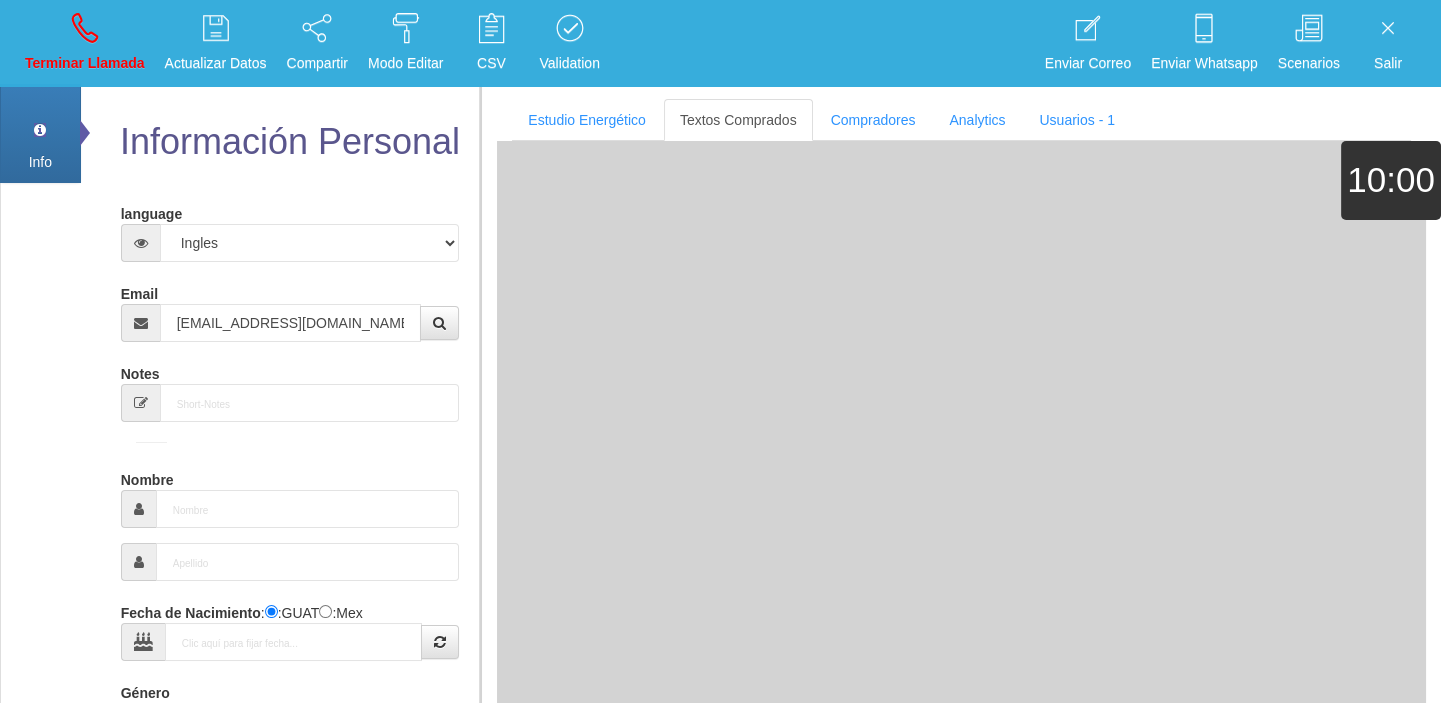 type on "[DATE]" 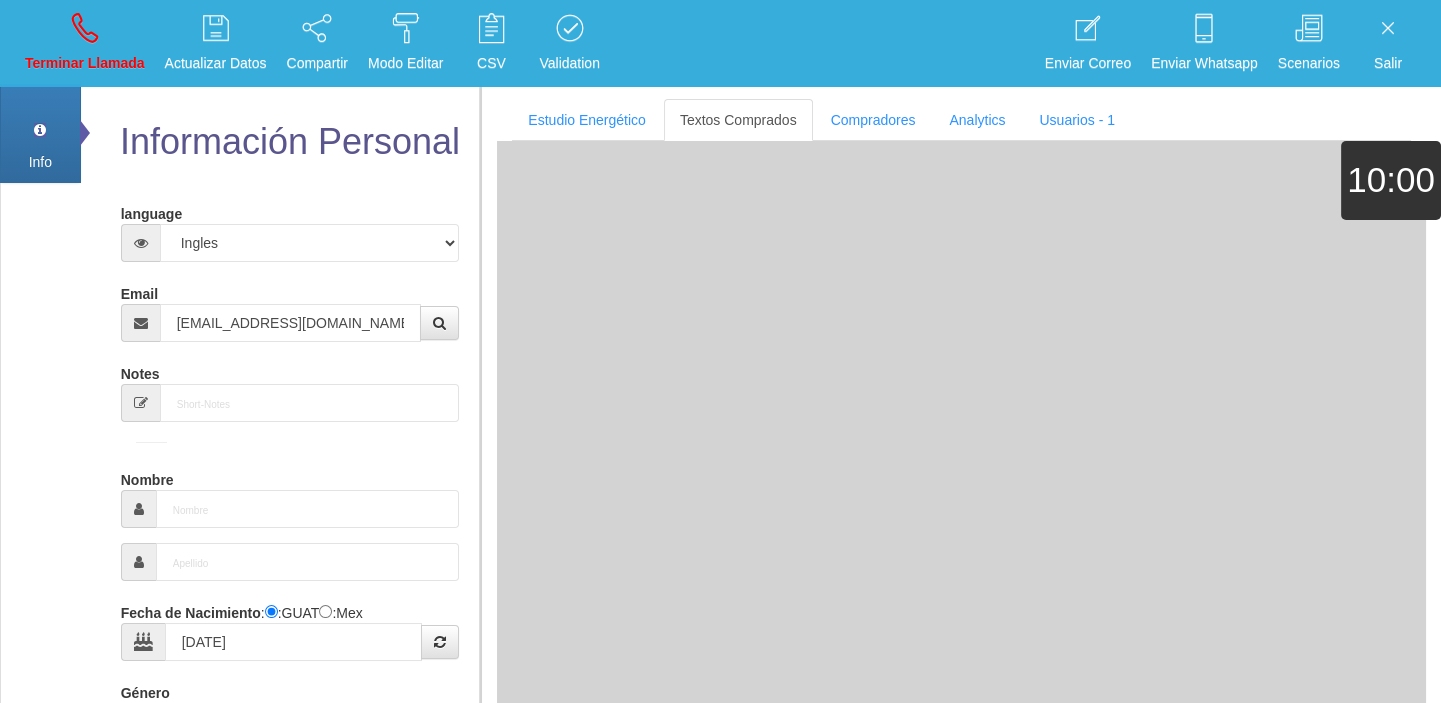 type on "Comprador bajo" 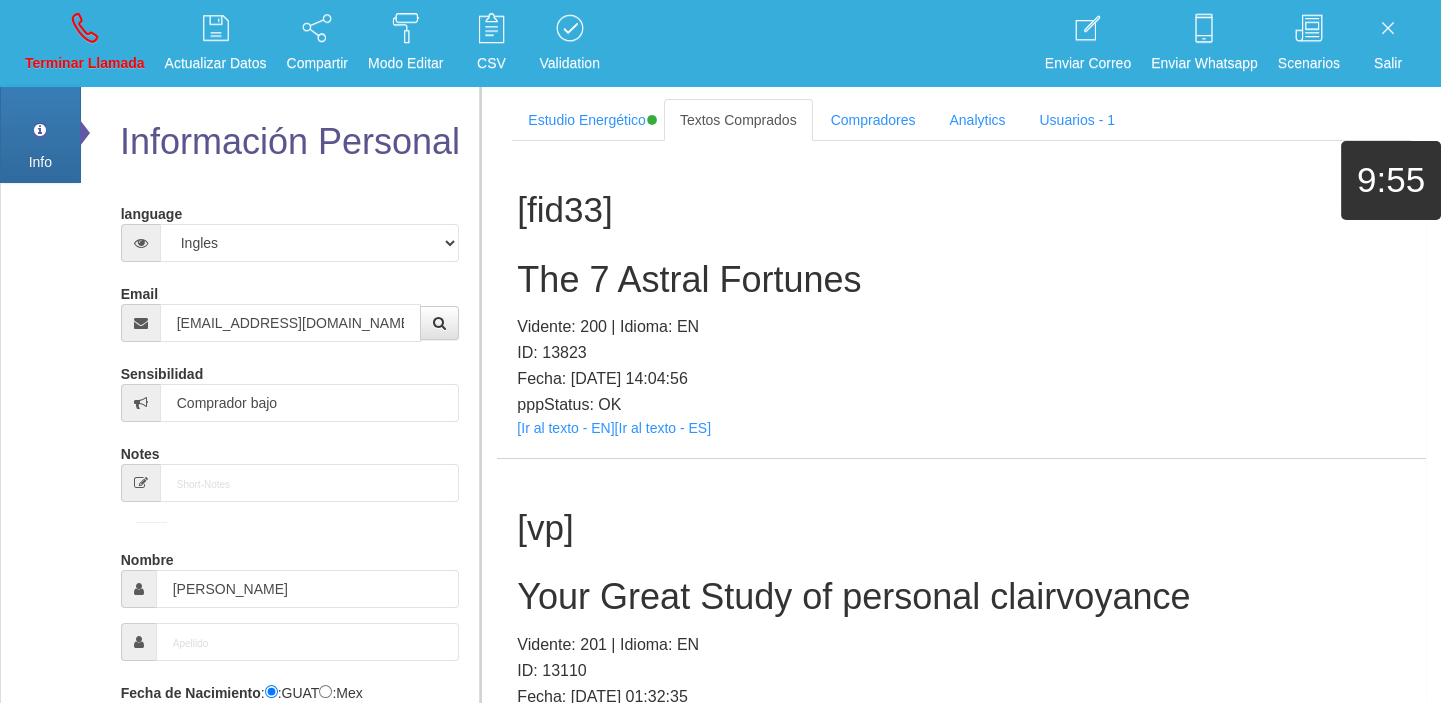 click on "[fid33] The 7 Astral Fortunes Vidente: 200 | Idioma: EN ID: 13823 Fecha: [DATE] 14:04:56 pppStatus: OK [Ir al texto - EN] [Ir al texto - ES]" at bounding box center (961, 299) 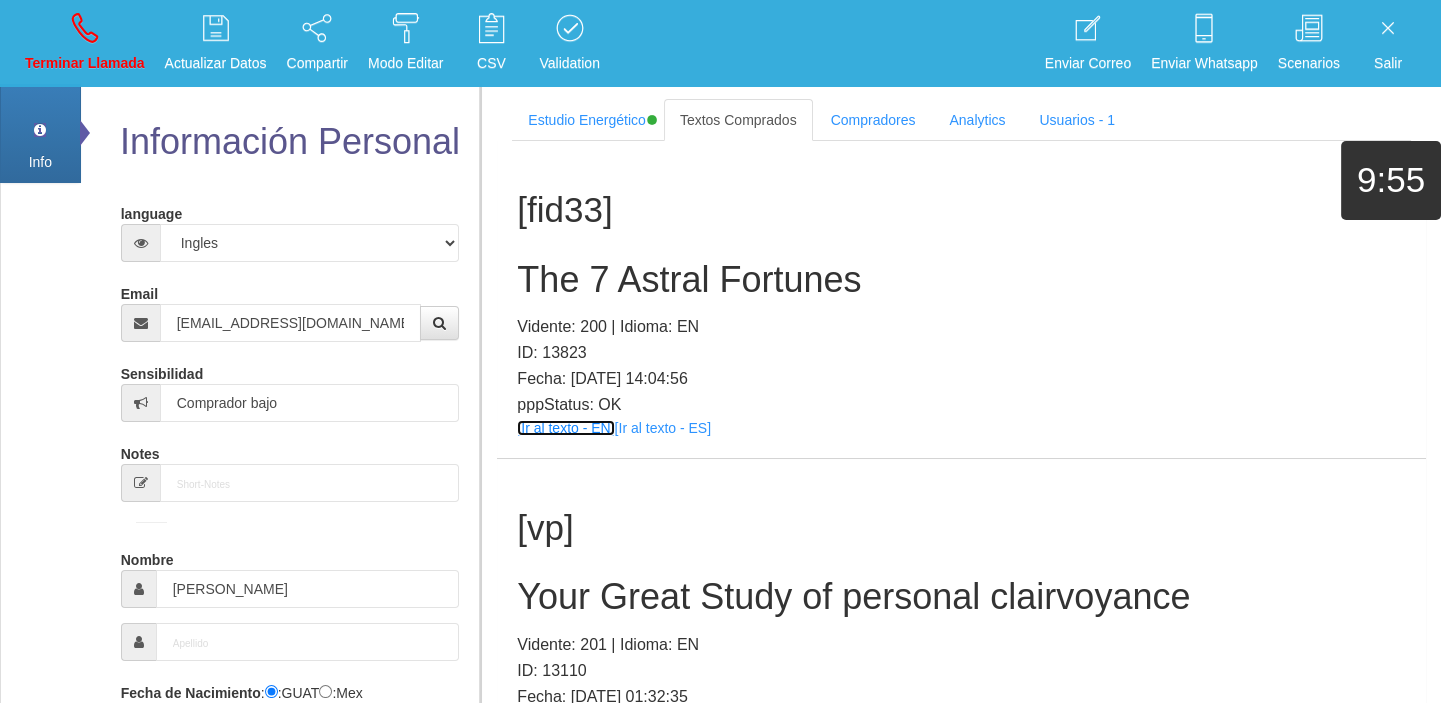 click on "[Ir al texto - EN]" at bounding box center [565, 428] 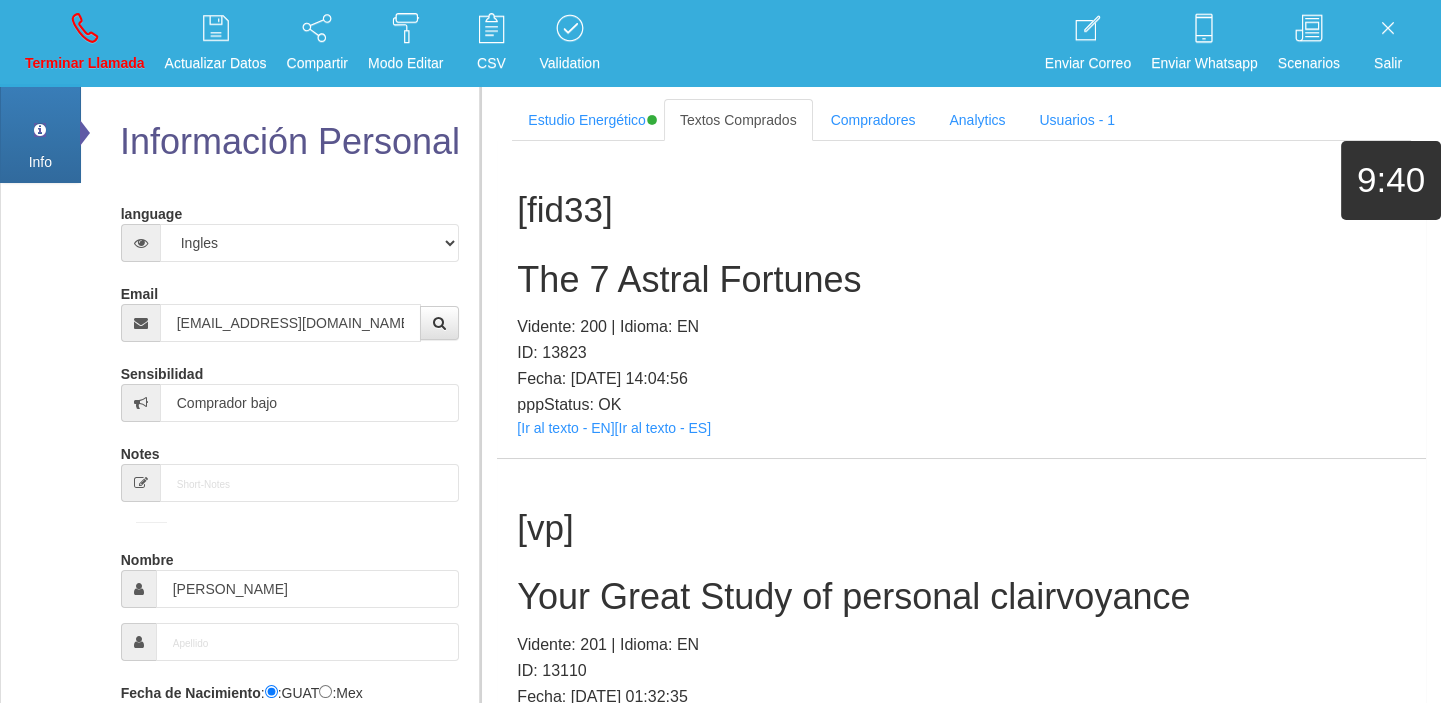 click on "[fid33] The 7 Astral Fortunes Vidente: 200 | Idioma: EN ID: 13823 Fecha: [DATE] 14:04:56 pppStatus: OK [Ir al texto - EN] [Ir al texto - ES]" at bounding box center (961, 299) 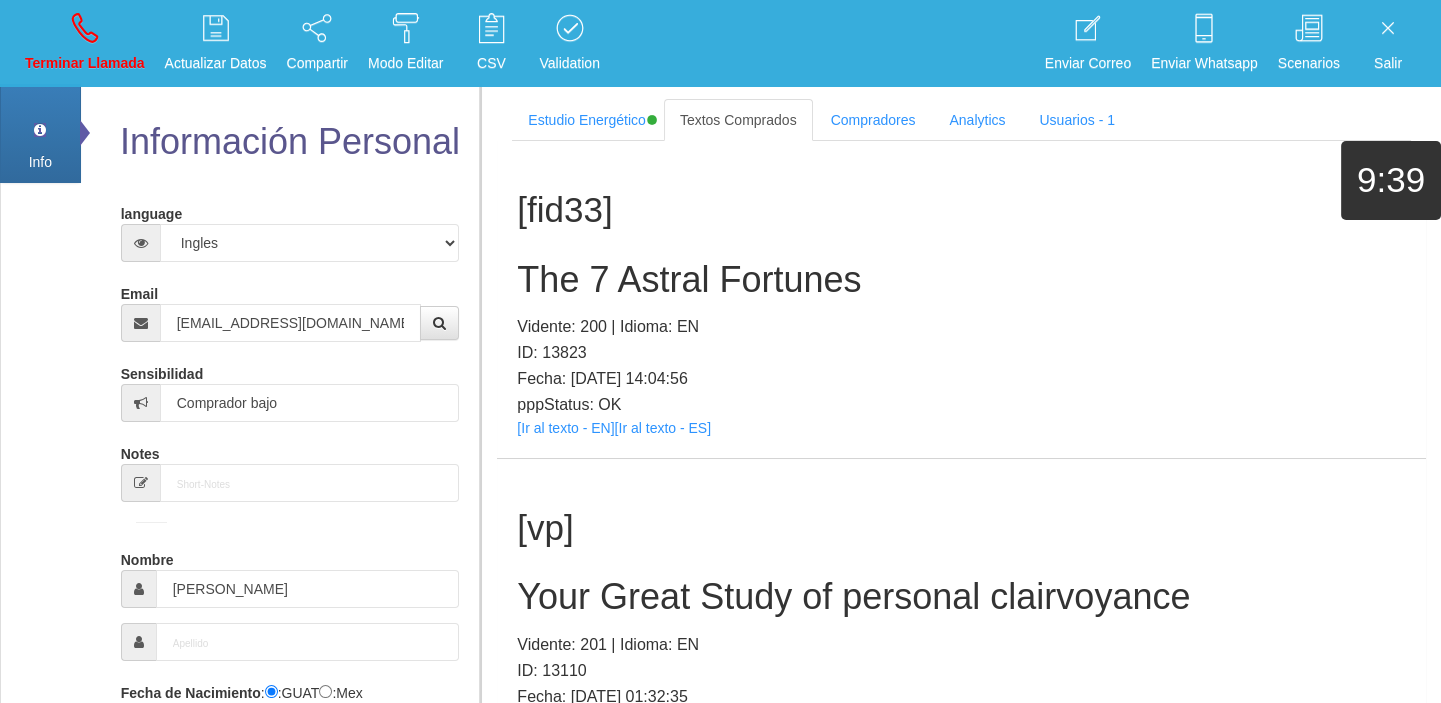 click on "The 7 Astral Fortunes" at bounding box center [961, 280] 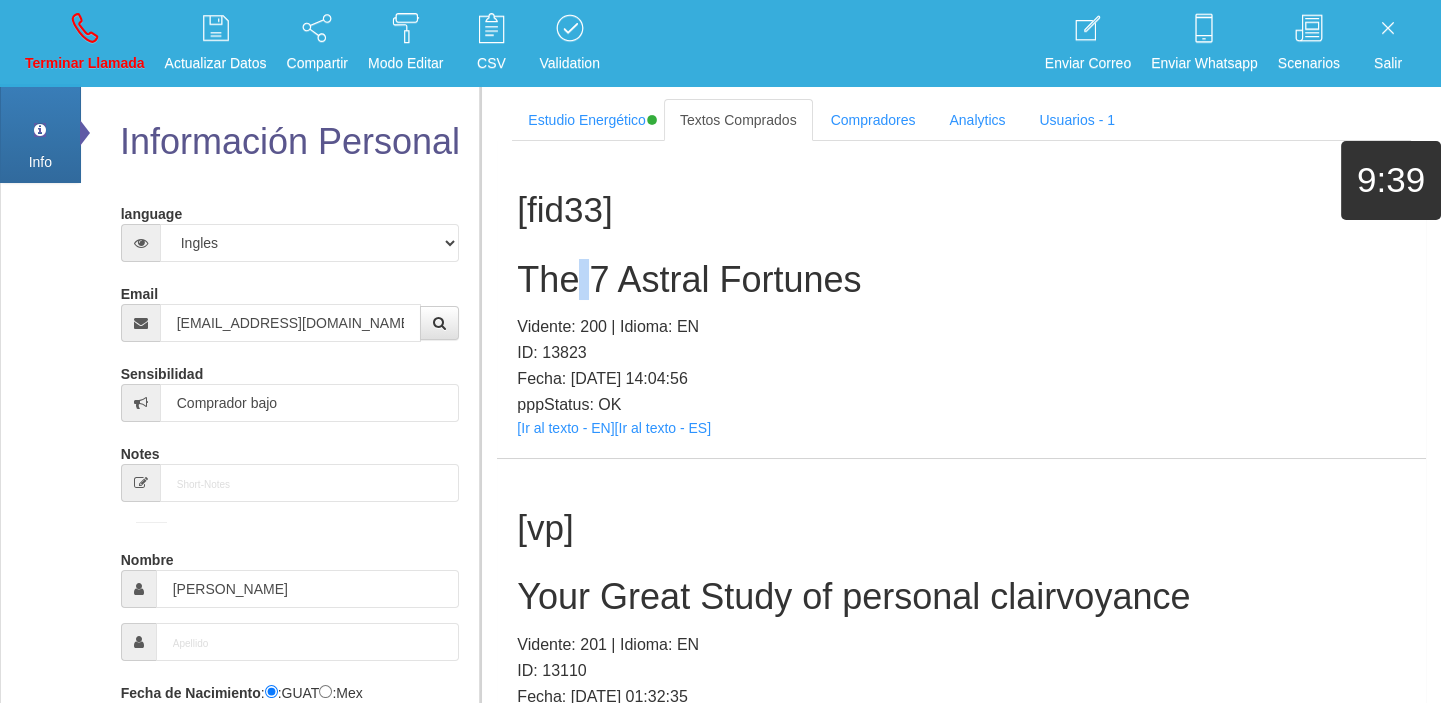 click on "The 7 Astral Fortunes" at bounding box center [961, 280] 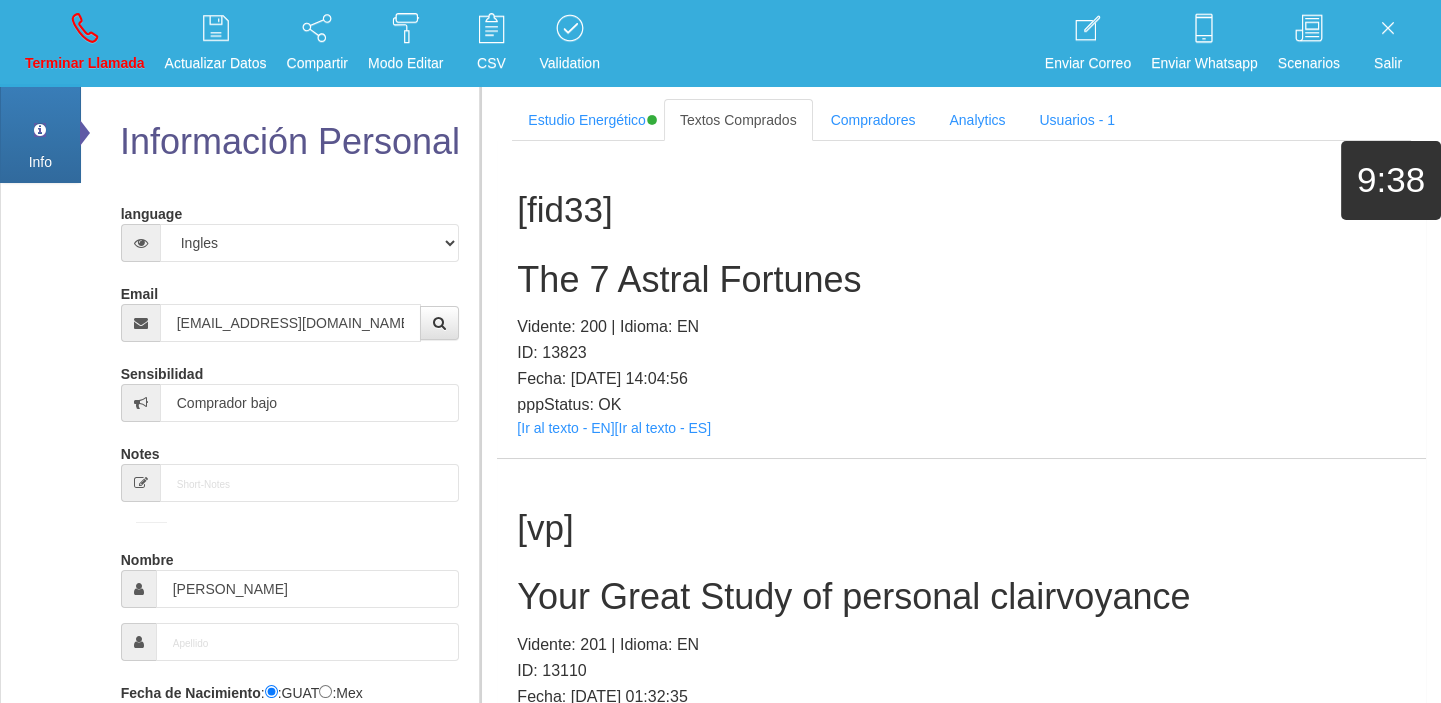 click on "The 7 Astral Fortunes" at bounding box center [961, 280] 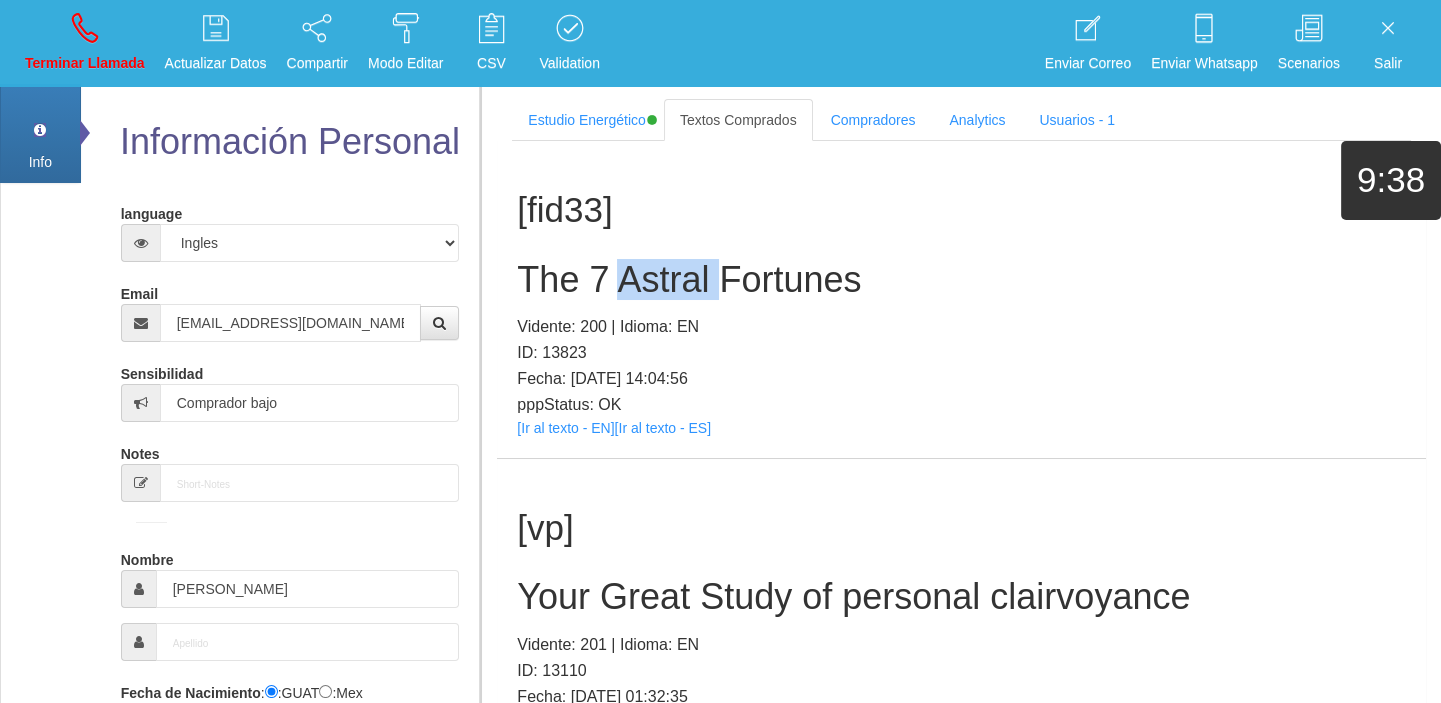 click on "The 7 Astral Fortunes" at bounding box center [961, 280] 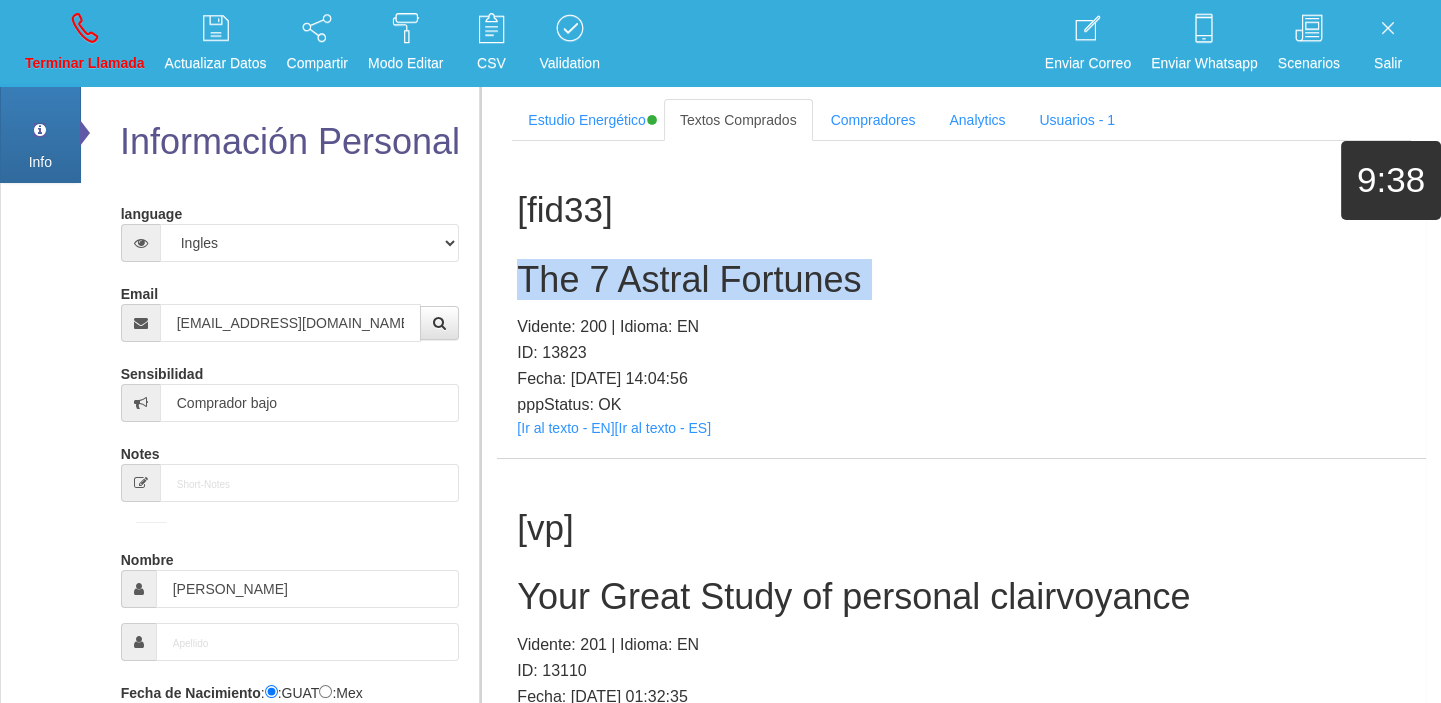 click on "The 7 Astral Fortunes" at bounding box center (961, 280) 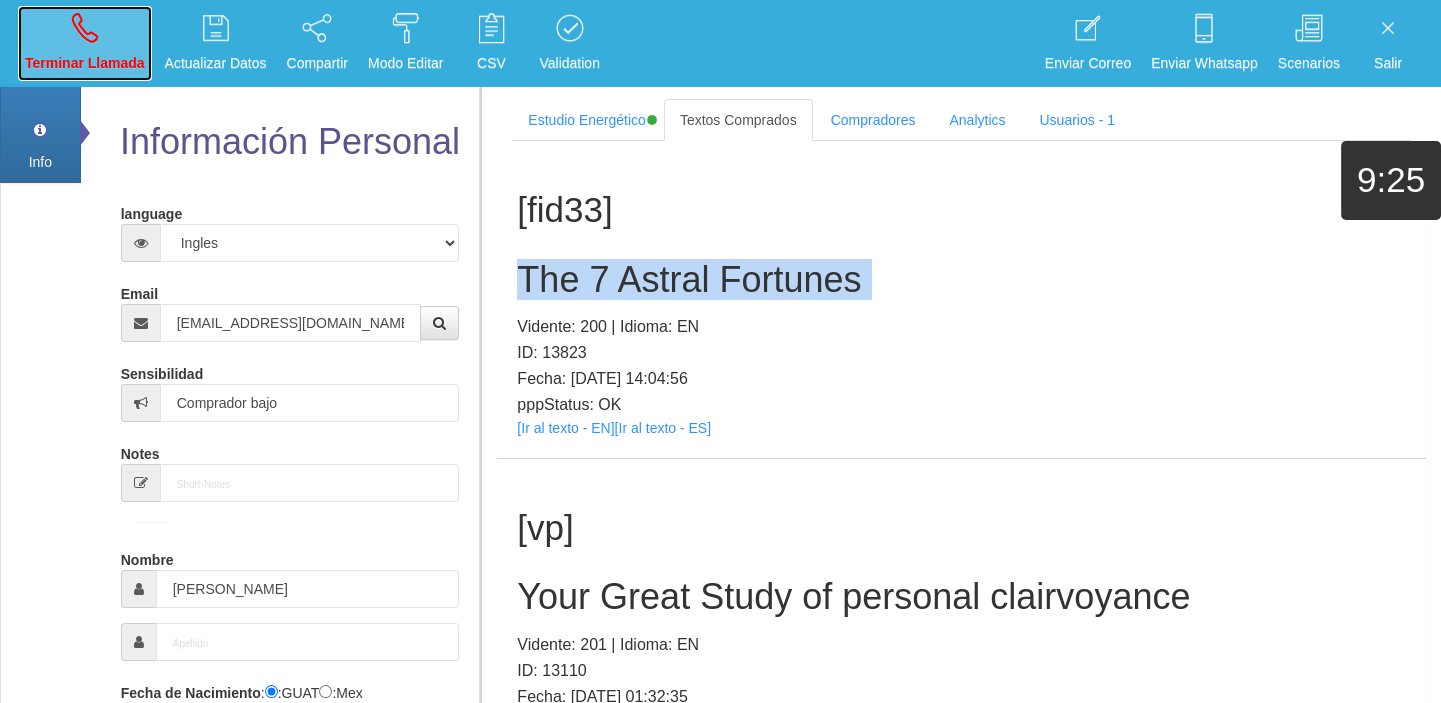 click on "Terminar Llamada" at bounding box center [85, 63] 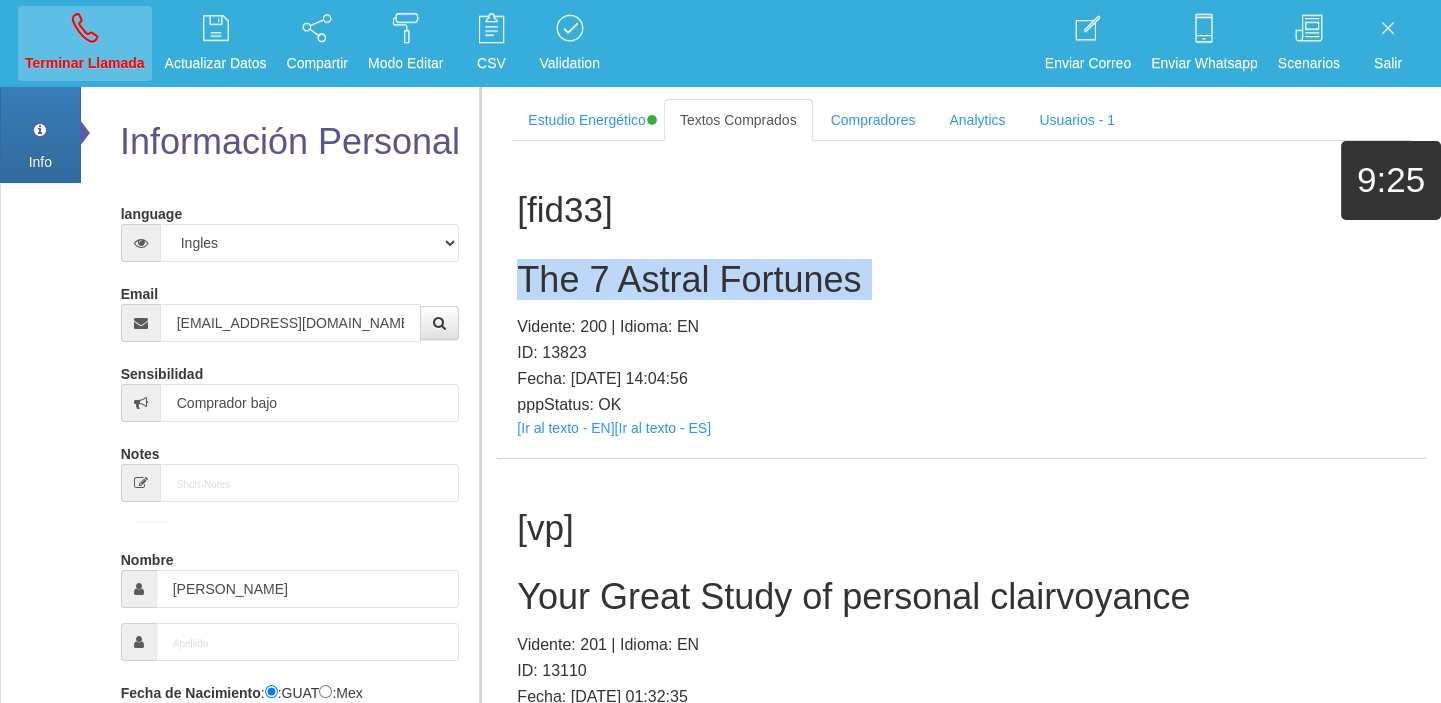 type 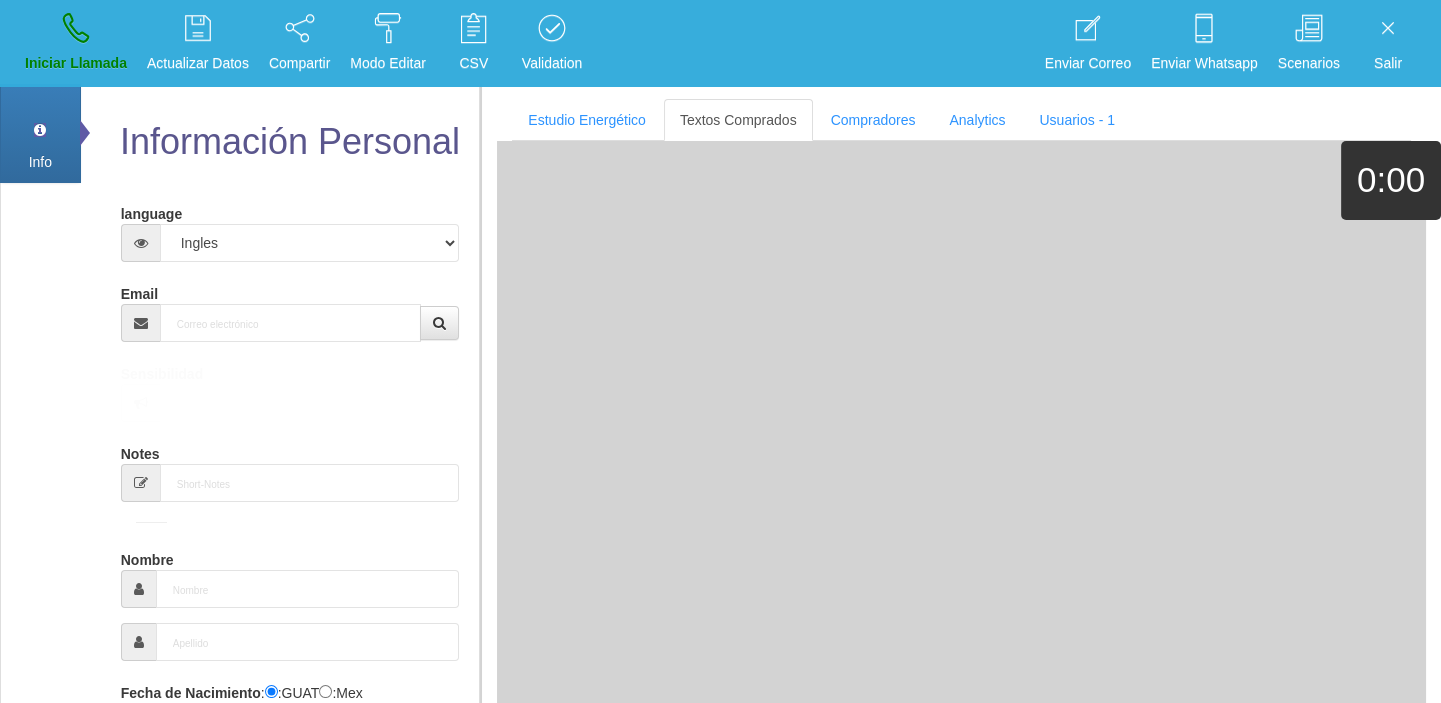 click on "Email" at bounding box center [290, 309] 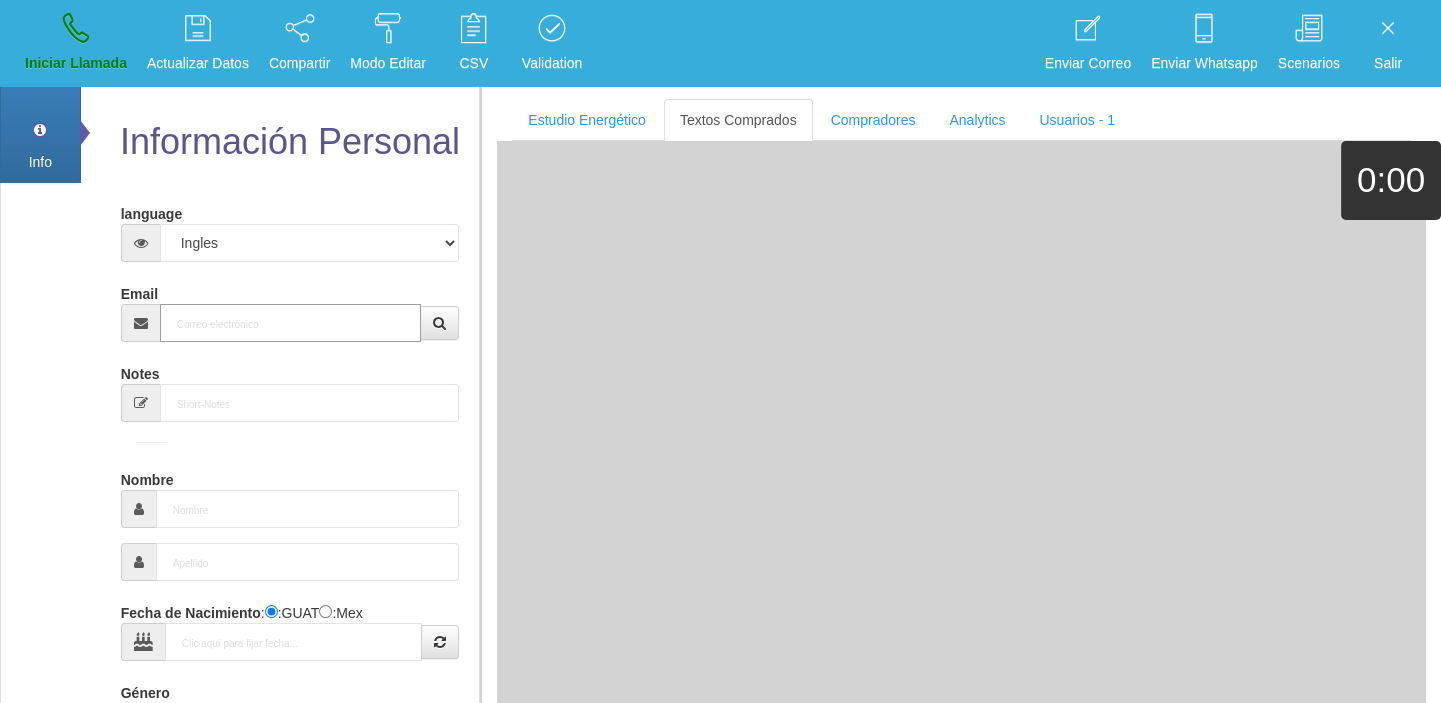 click on "Email" at bounding box center [291, 323] 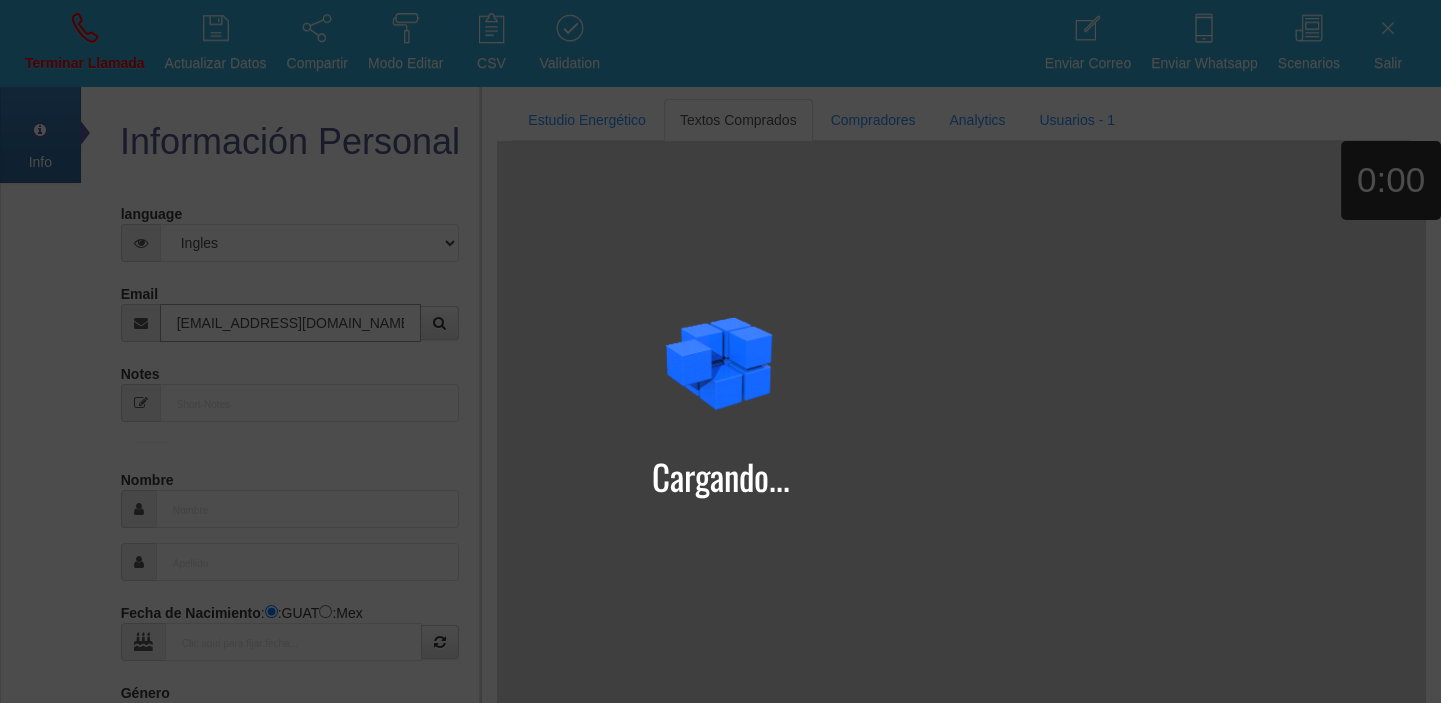 type on "[EMAIL_ADDRESS][DOMAIN_NAME]" 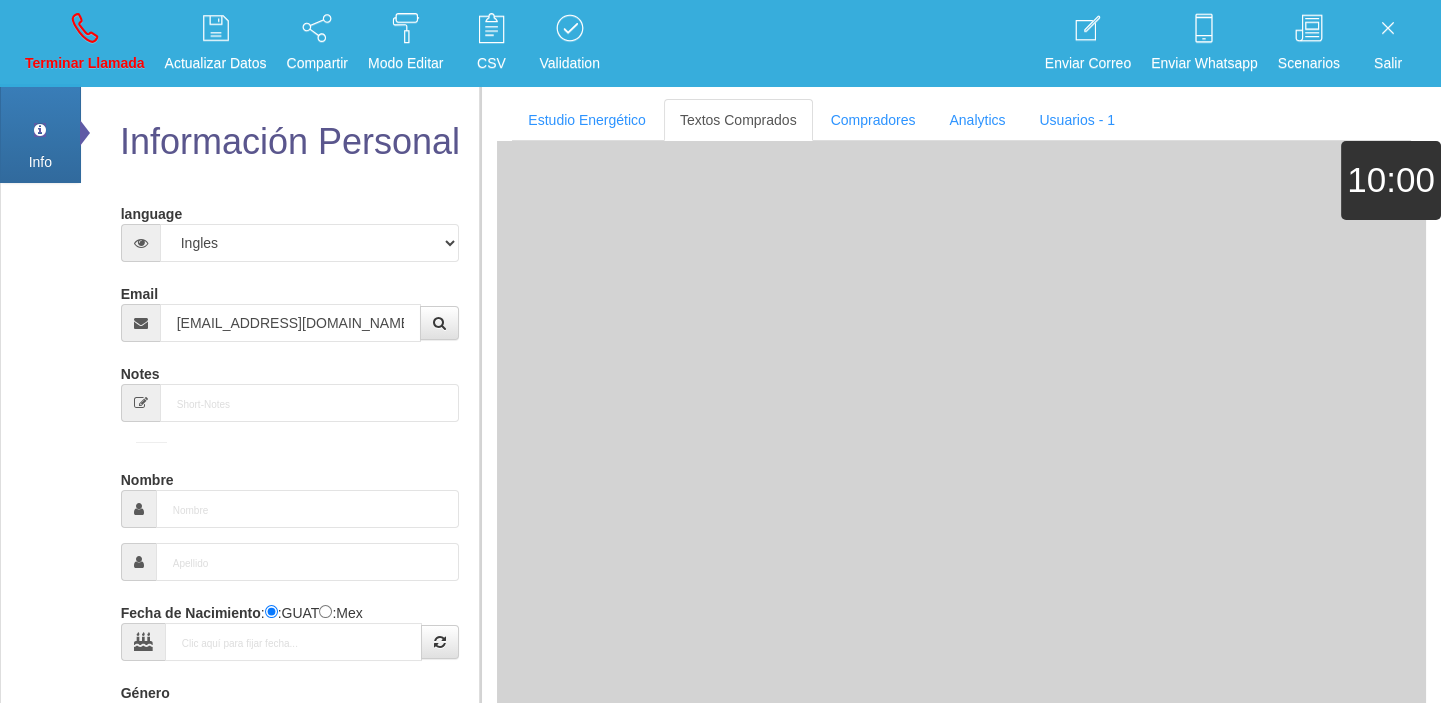 type on "[DATE]" 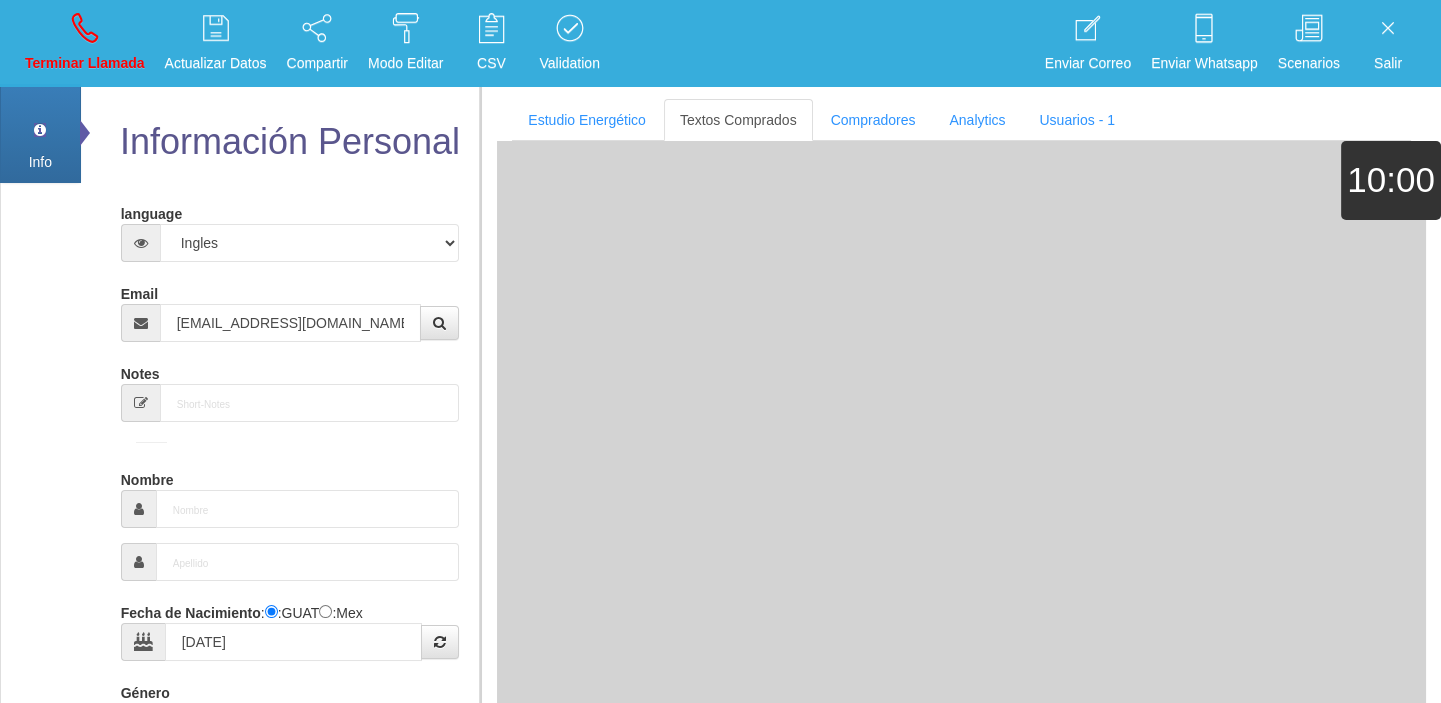 type on "Comprador simple" 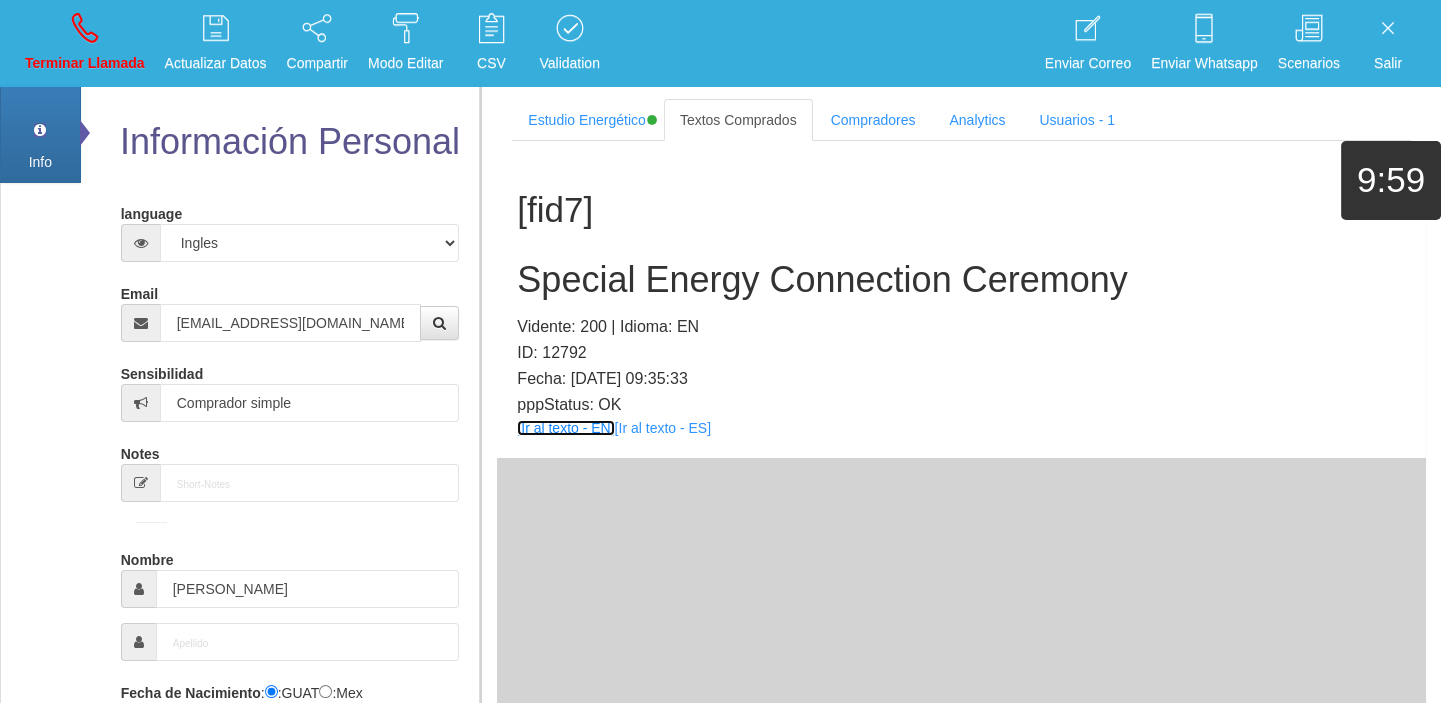 click on "[Ir al texto - EN]" at bounding box center [565, 428] 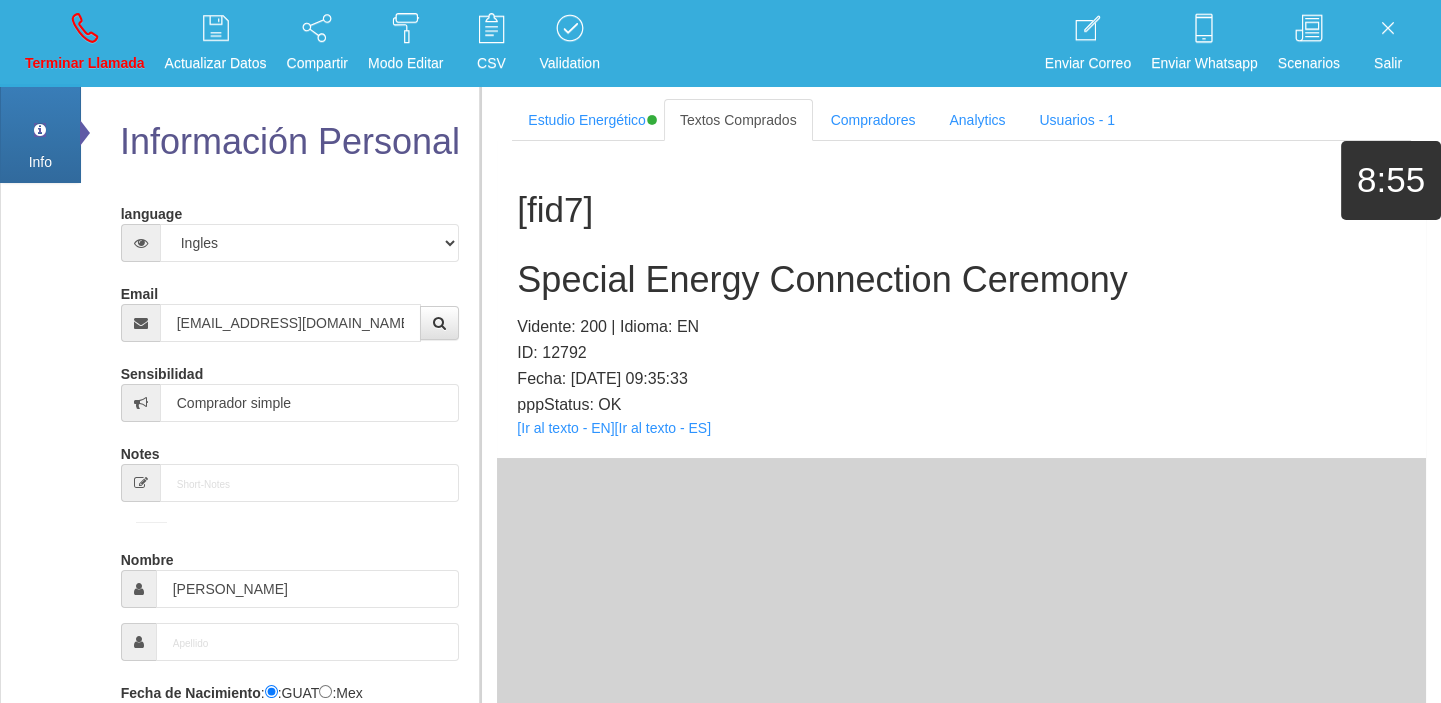 click on "Special Energy Connection Ceremony" at bounding box center [961, 280] 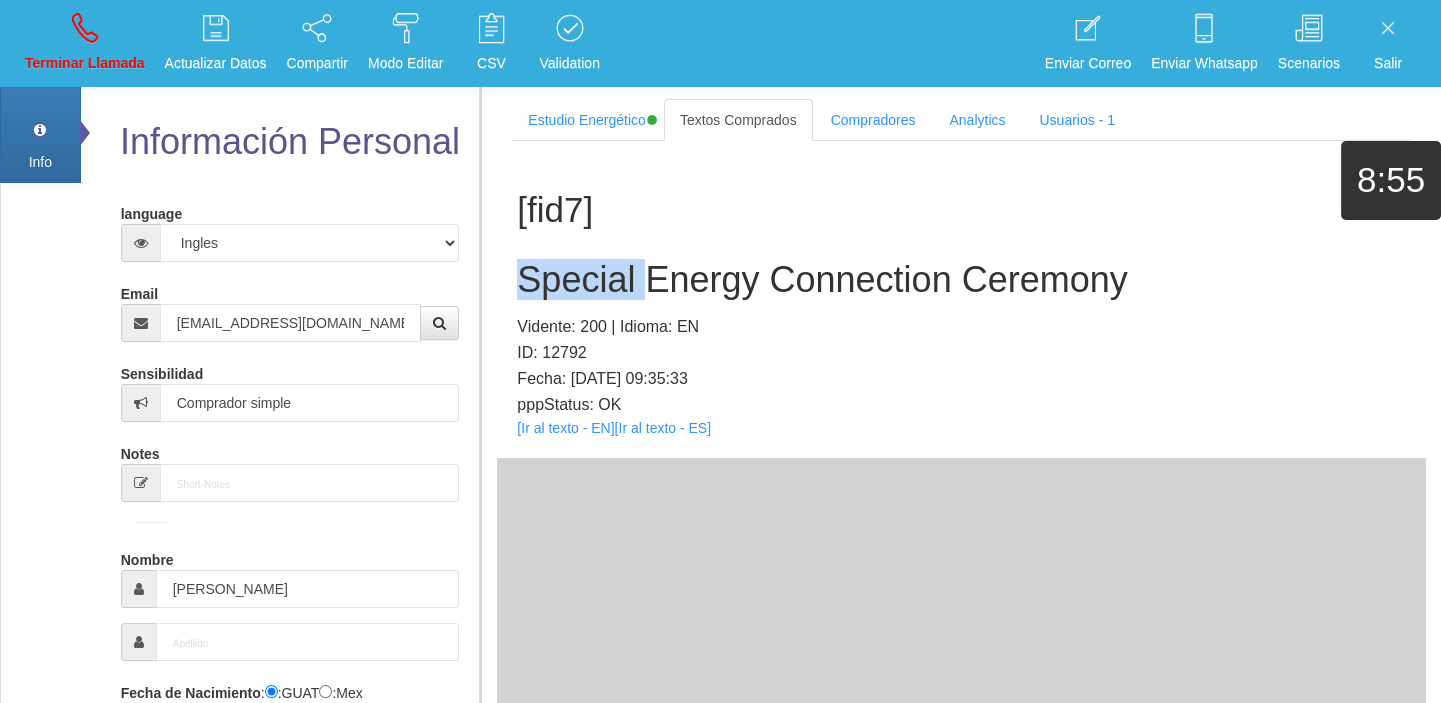 click on "Special Energy Connection Ceremony" at bounding box center (961, 280) 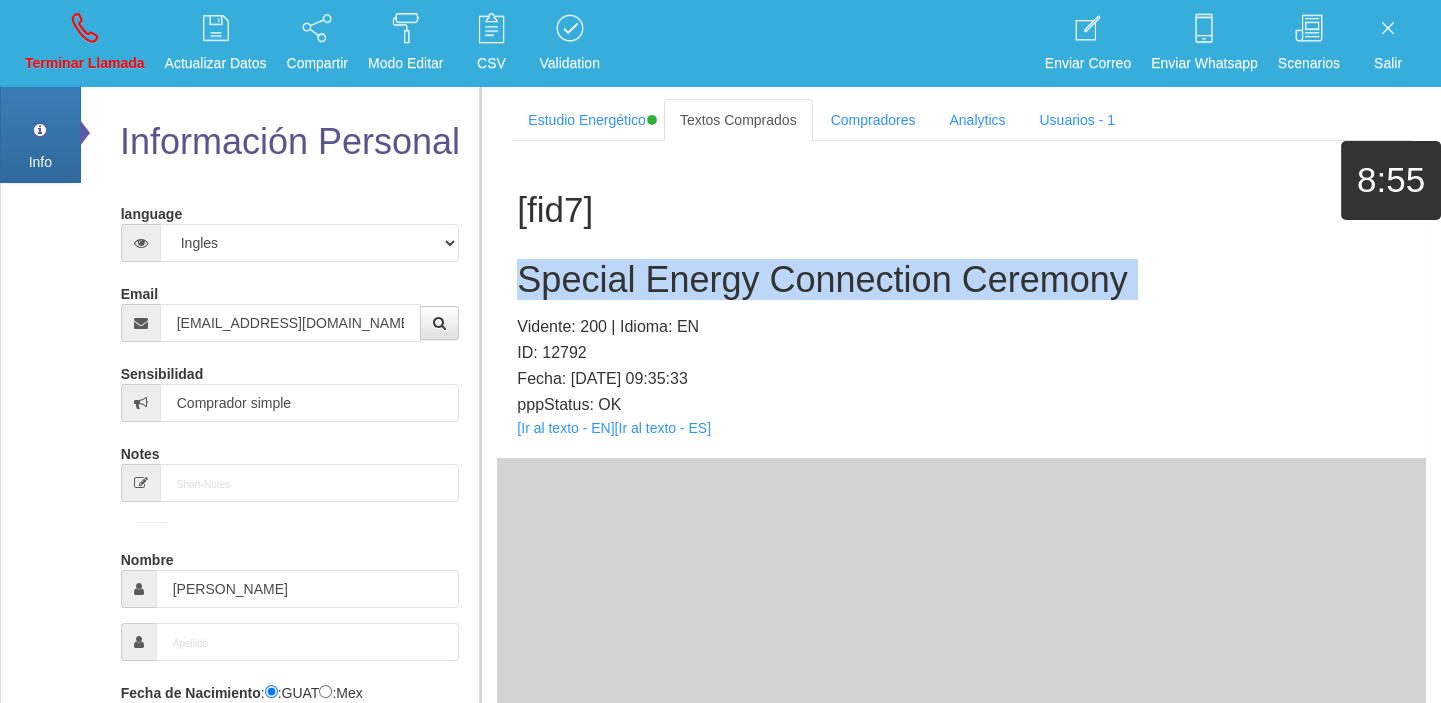 click on "Special Energy Connection Ceremony" at bounding box center [961, 280] 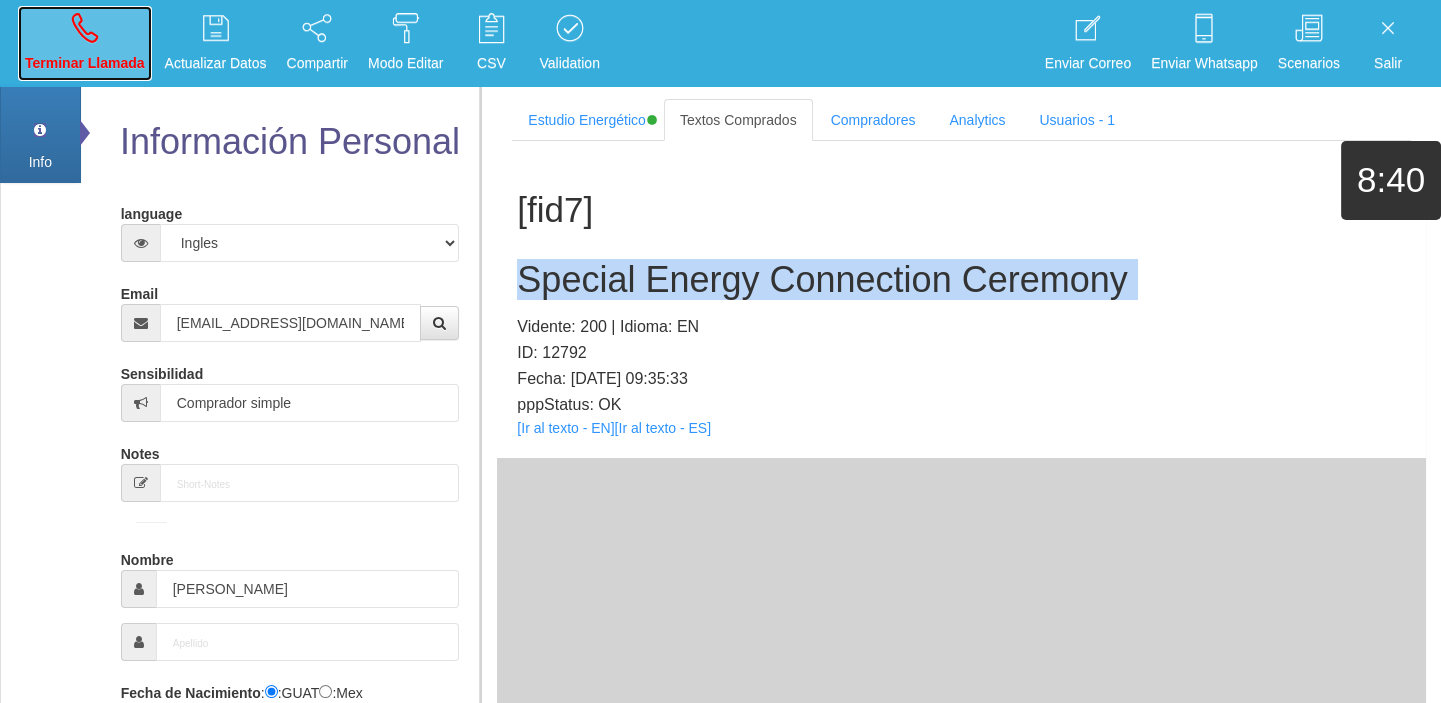 drag, startPoint x: 104, startPoint y: 52, endPoint x: 245, endPoint y: 250, distance: 243.07407 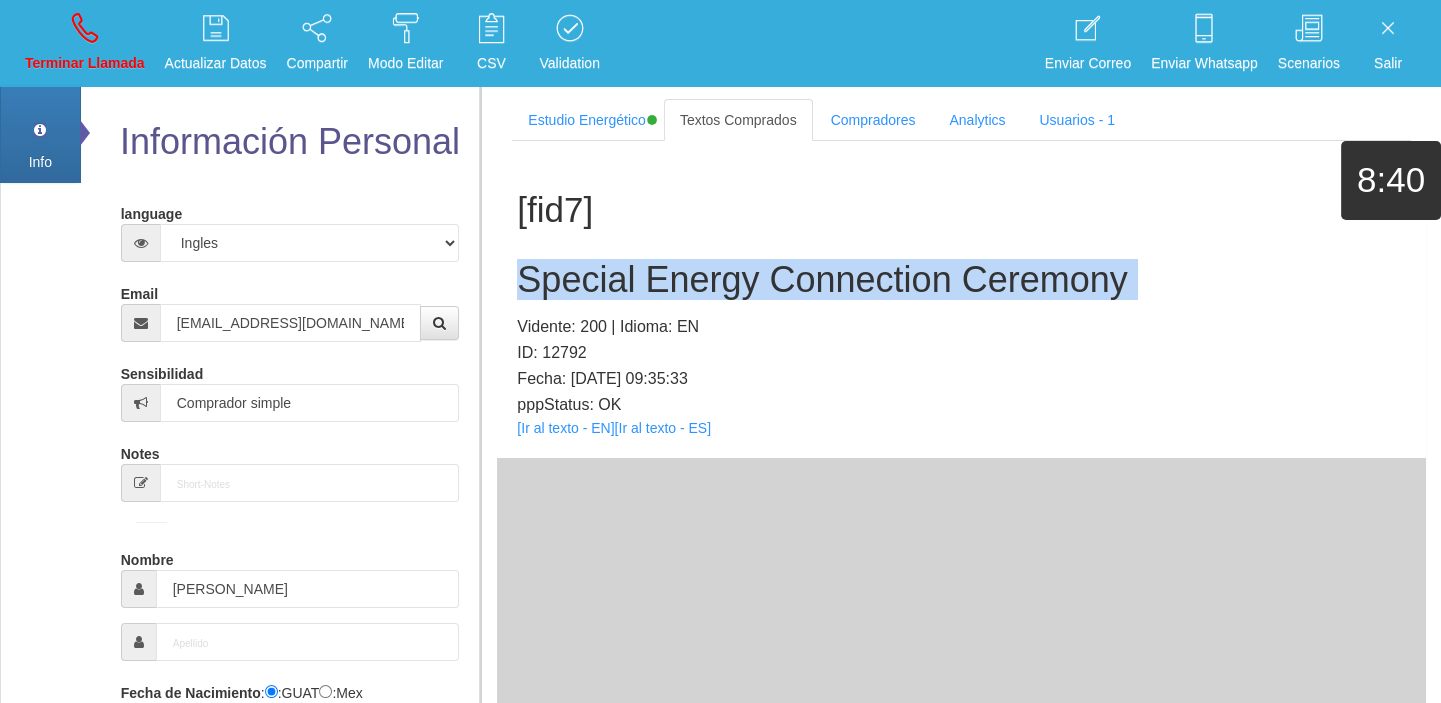 type 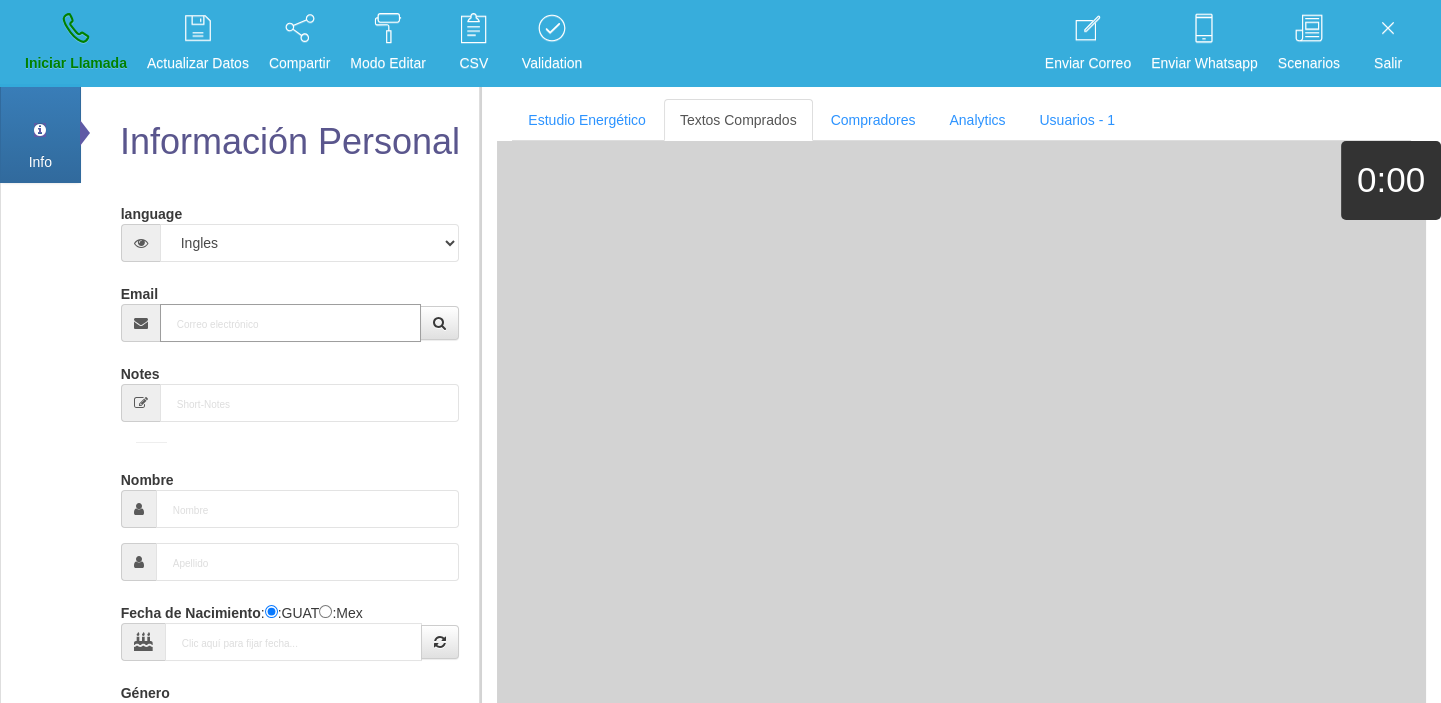 click on "Email" at bounding box center (291, 323) 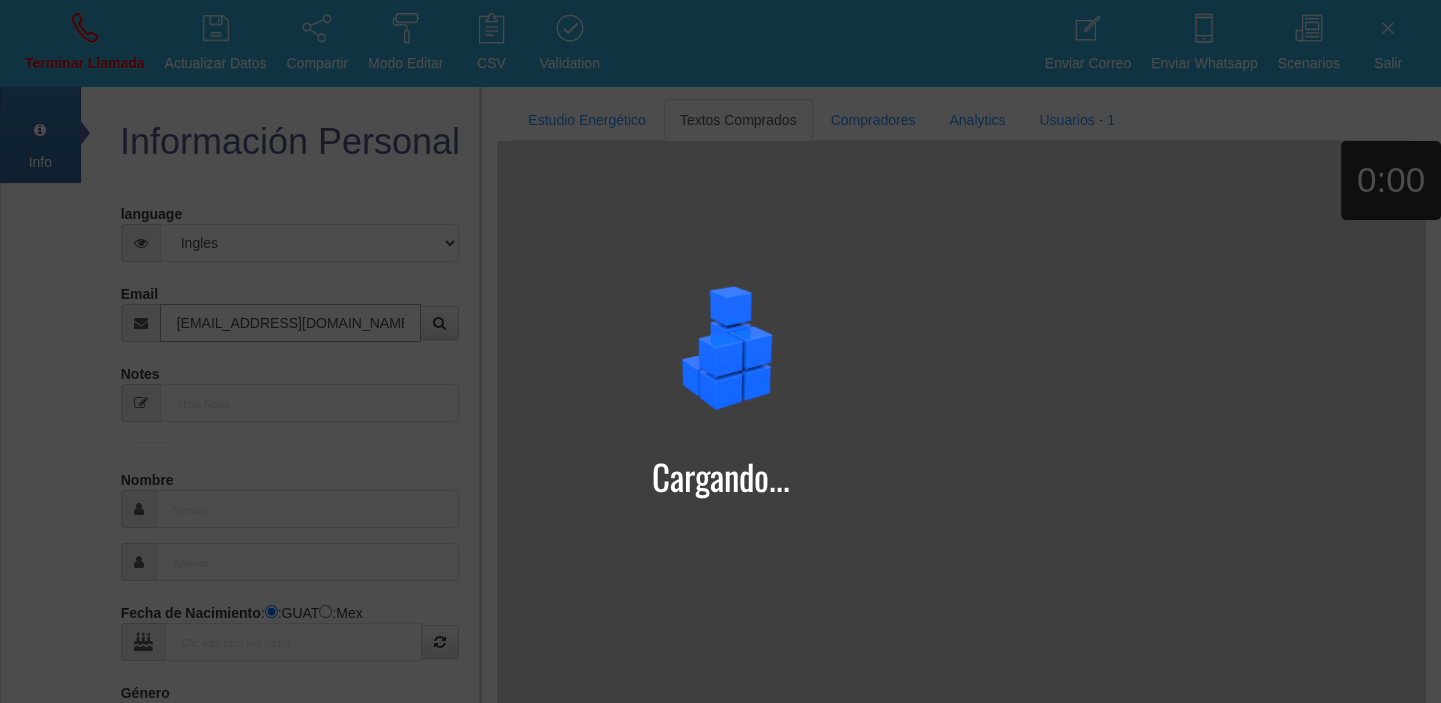 type on "[EMAIL_ADDRESS][DOMAIN_NAME]" 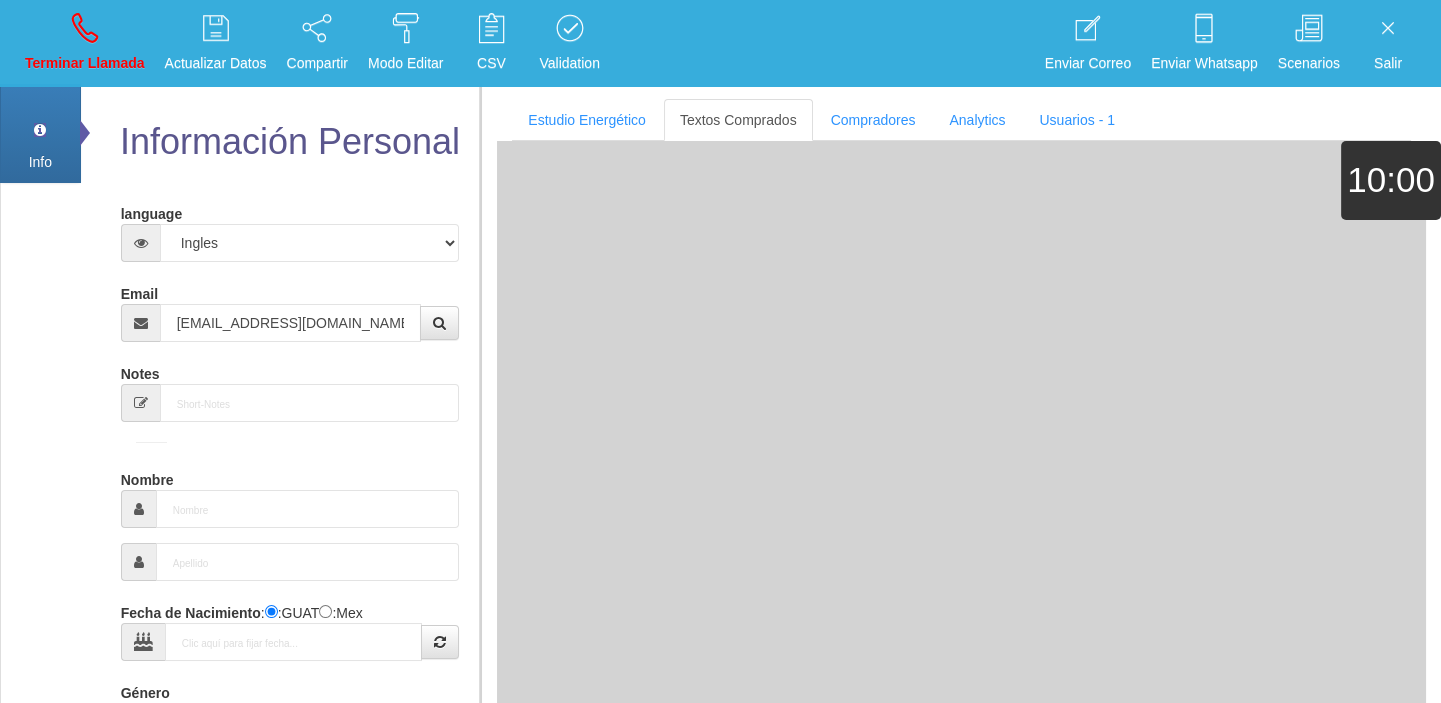 type on "[DATE]" 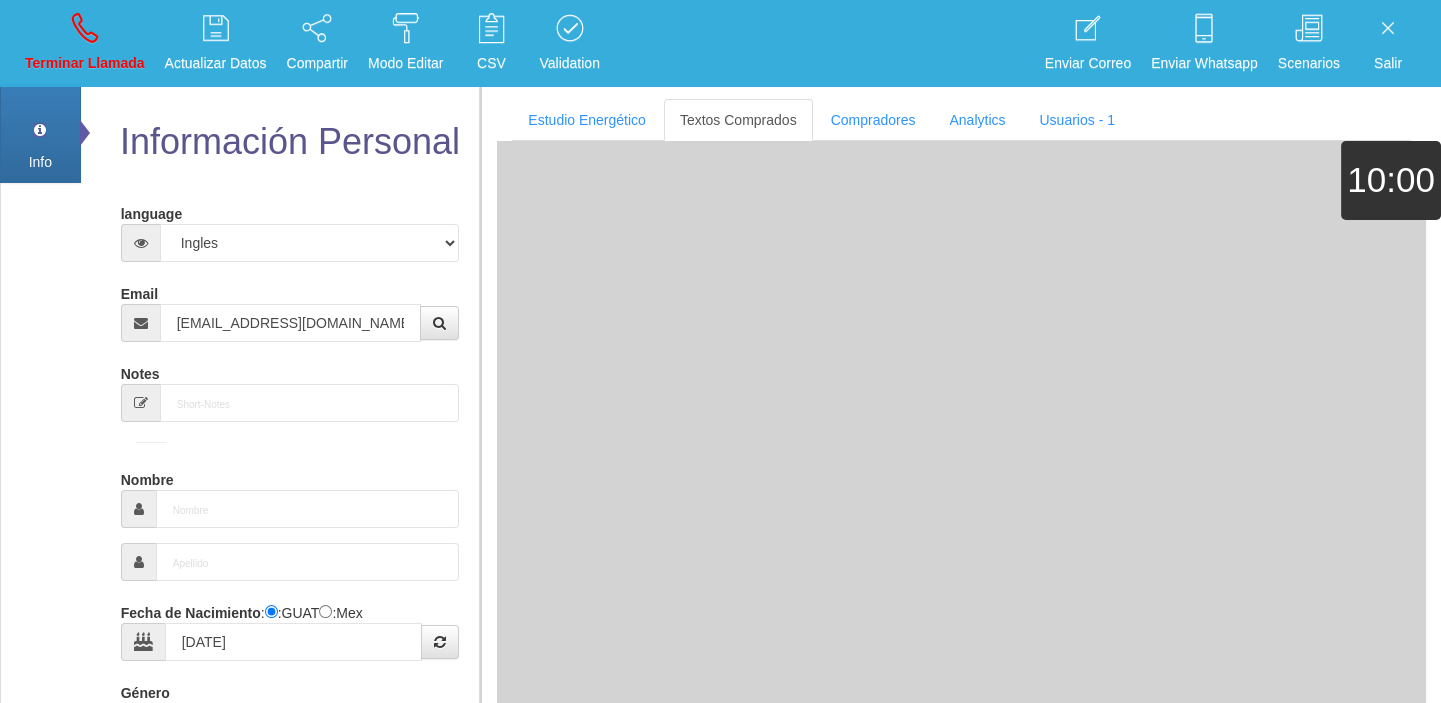 type on "Excelente Comprador" 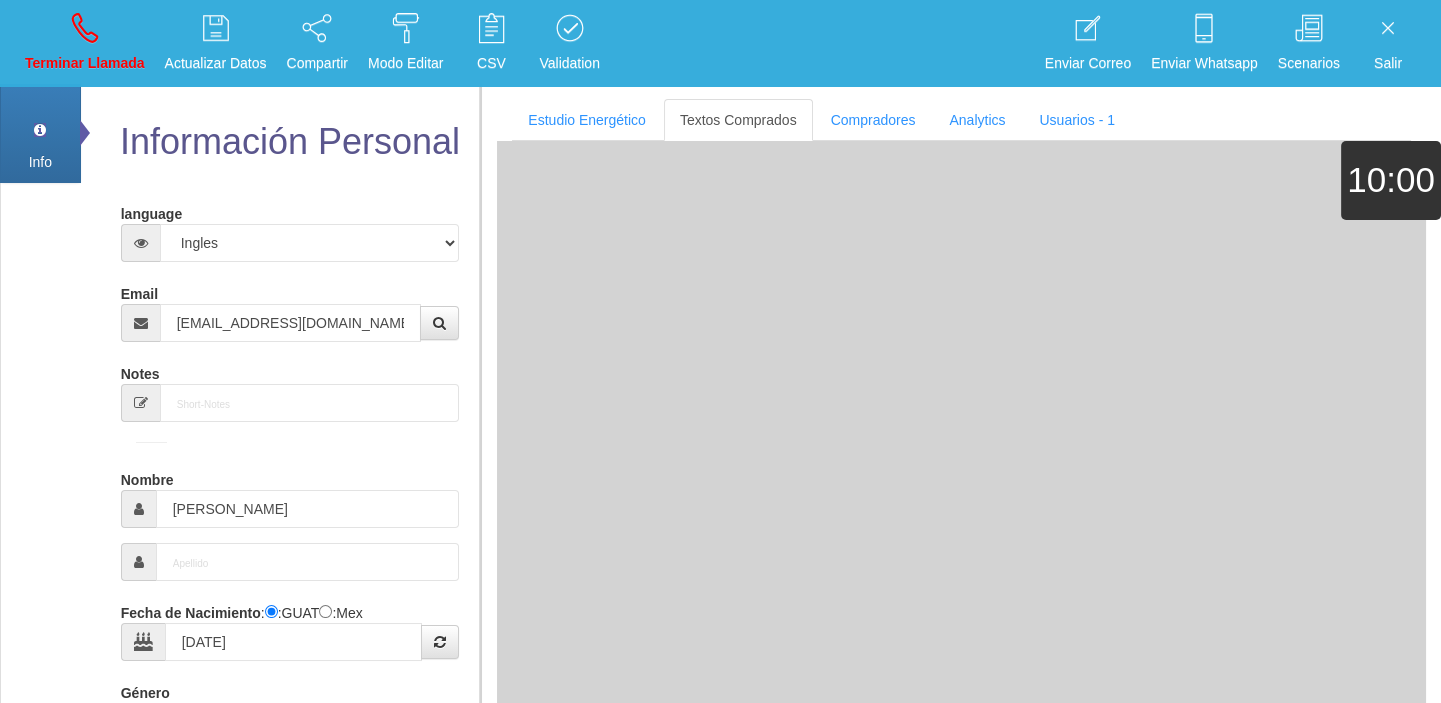 select on "2" 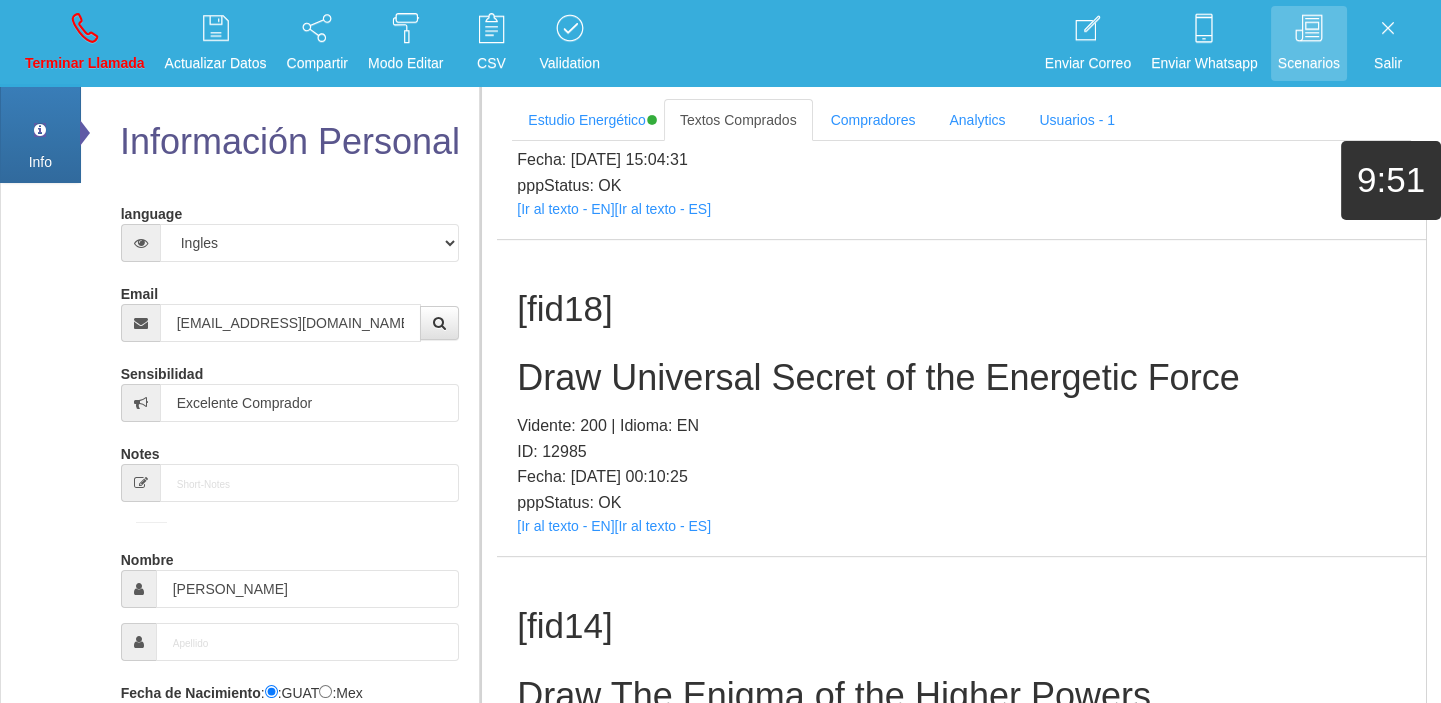 scroll, scrollTop: 2760, scrollLeft: 0, axis: vertical 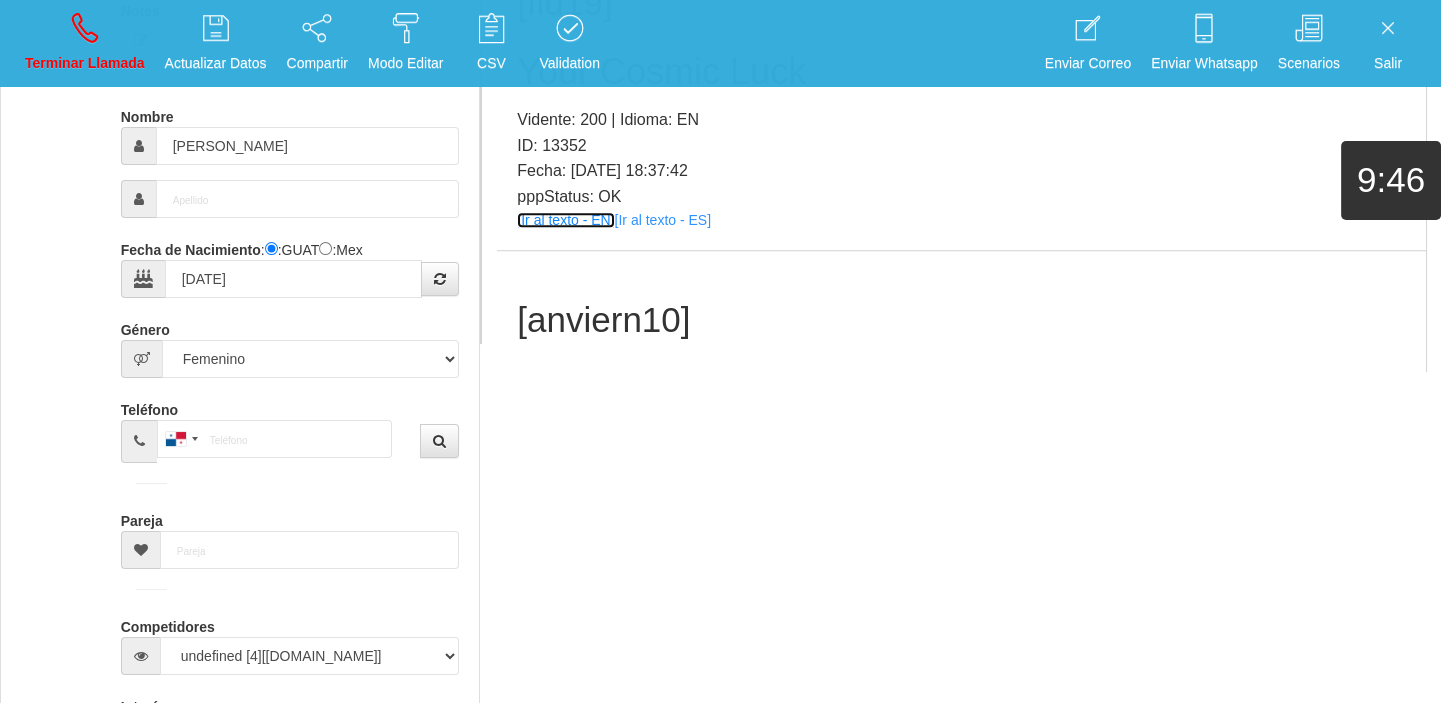 click on "[Ir al texto - EN]" at bounding box center (565, 220) 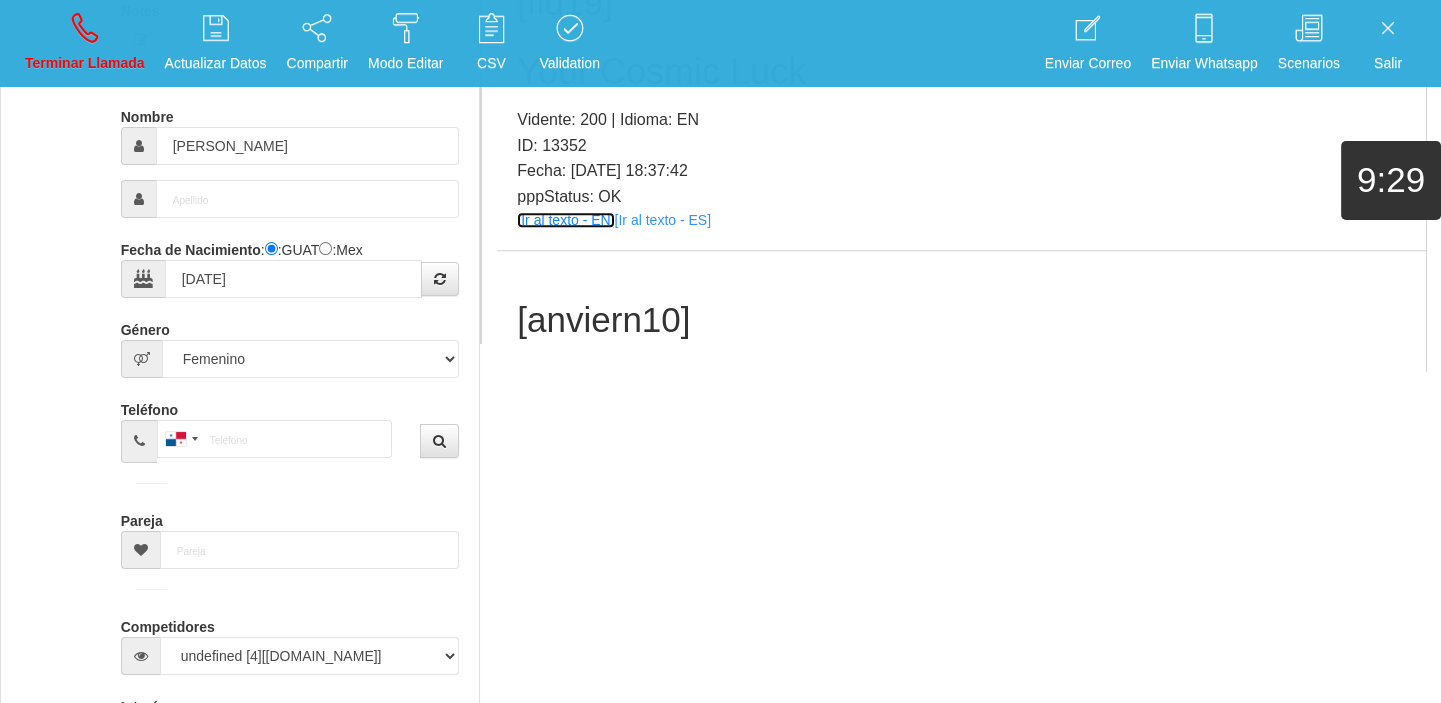 scroll, scrollTop: 2850, scrollLeft: 0, axis: vertical 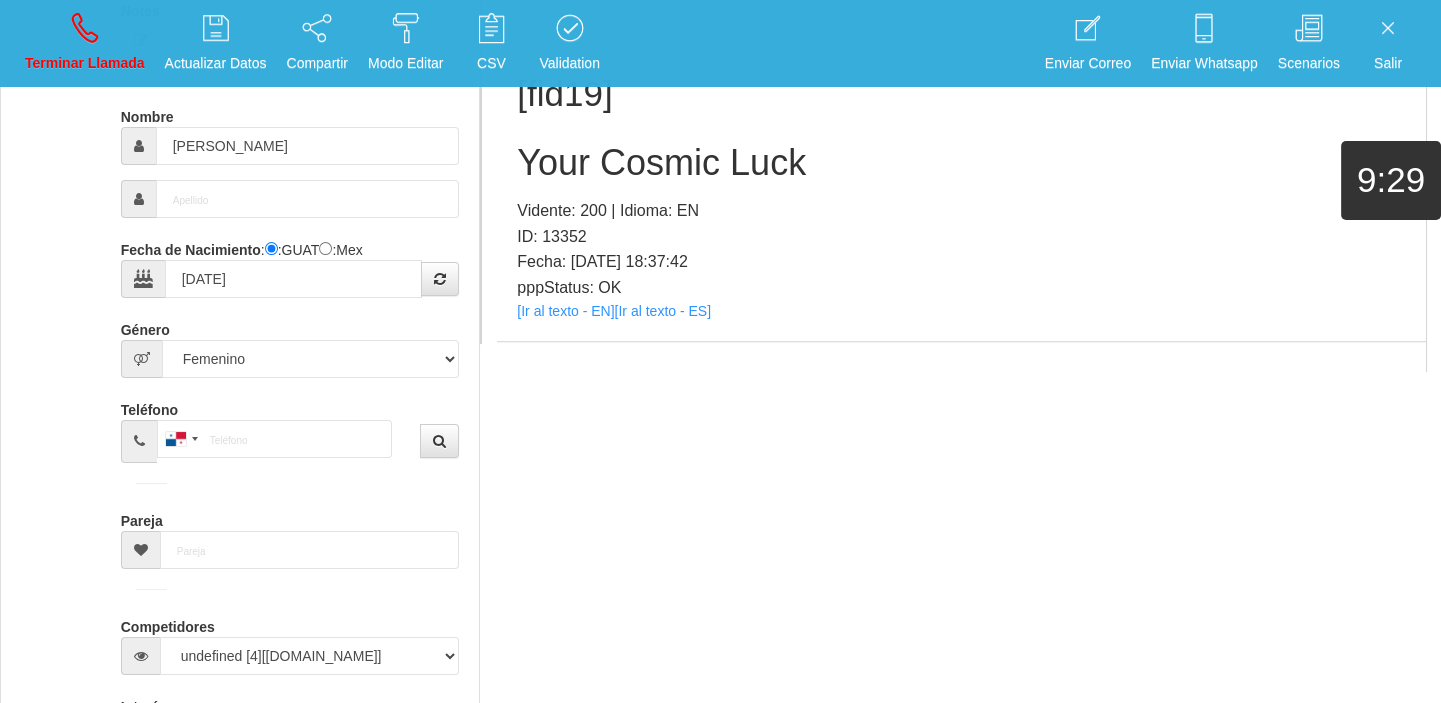 click on "Your Cosmic Luck" at bounding box center [961, 163] 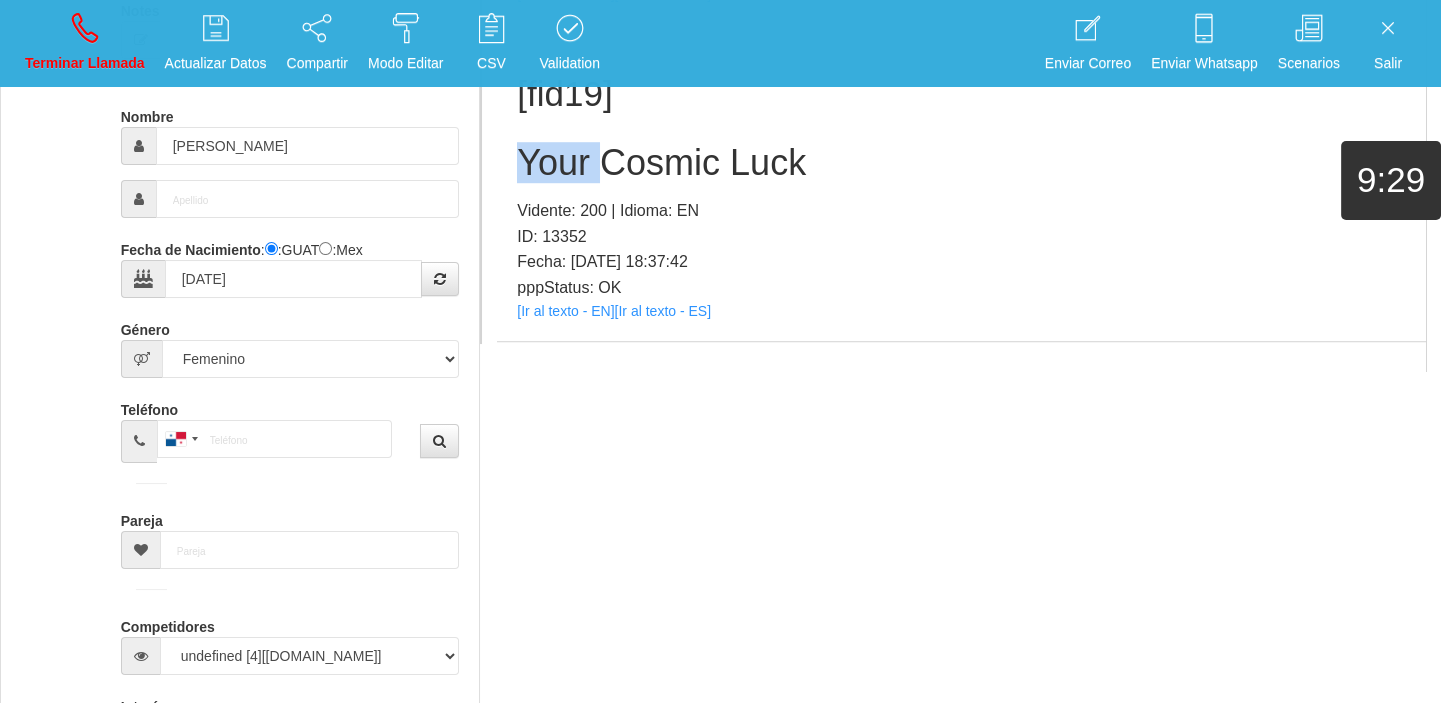 click on "Your Cosmic Luck" at bounding box center (961, 163) 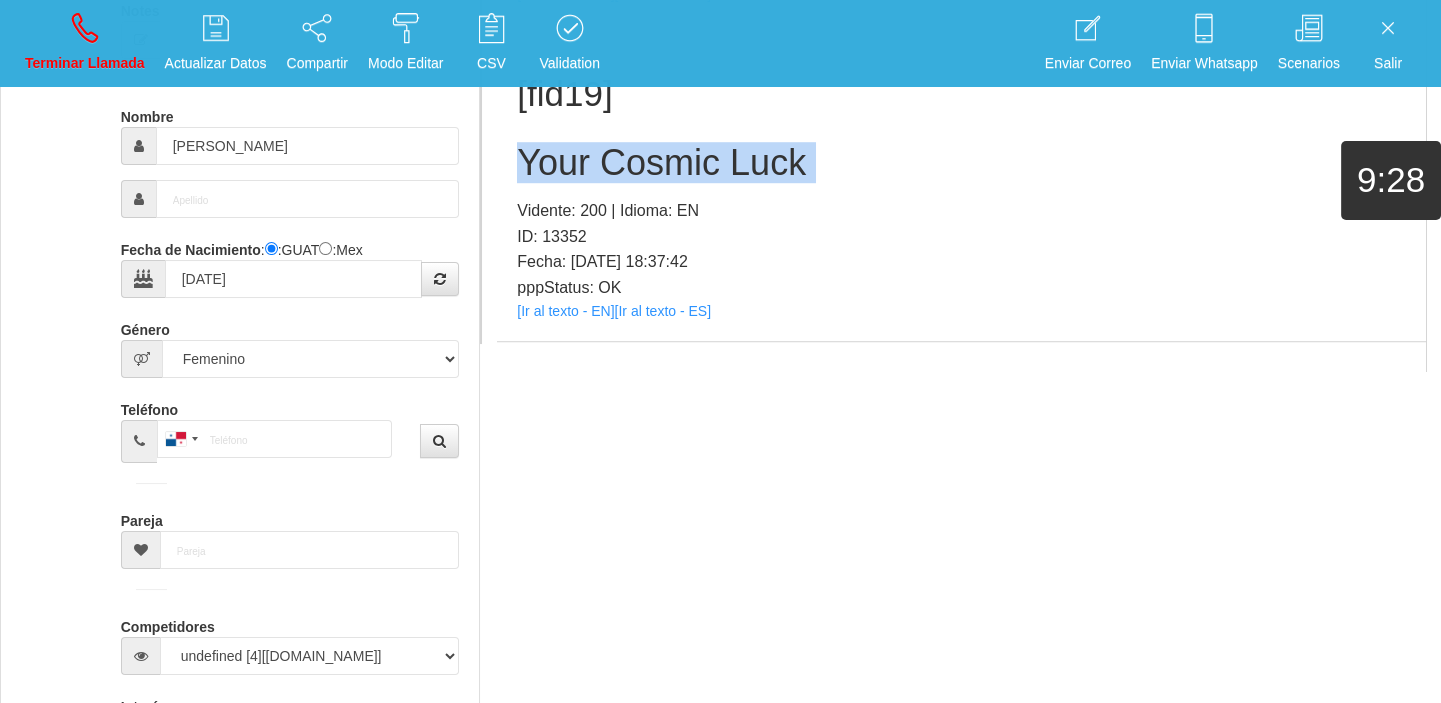 click on "Your Cosmic Luck" at bounding box center [961, 163] 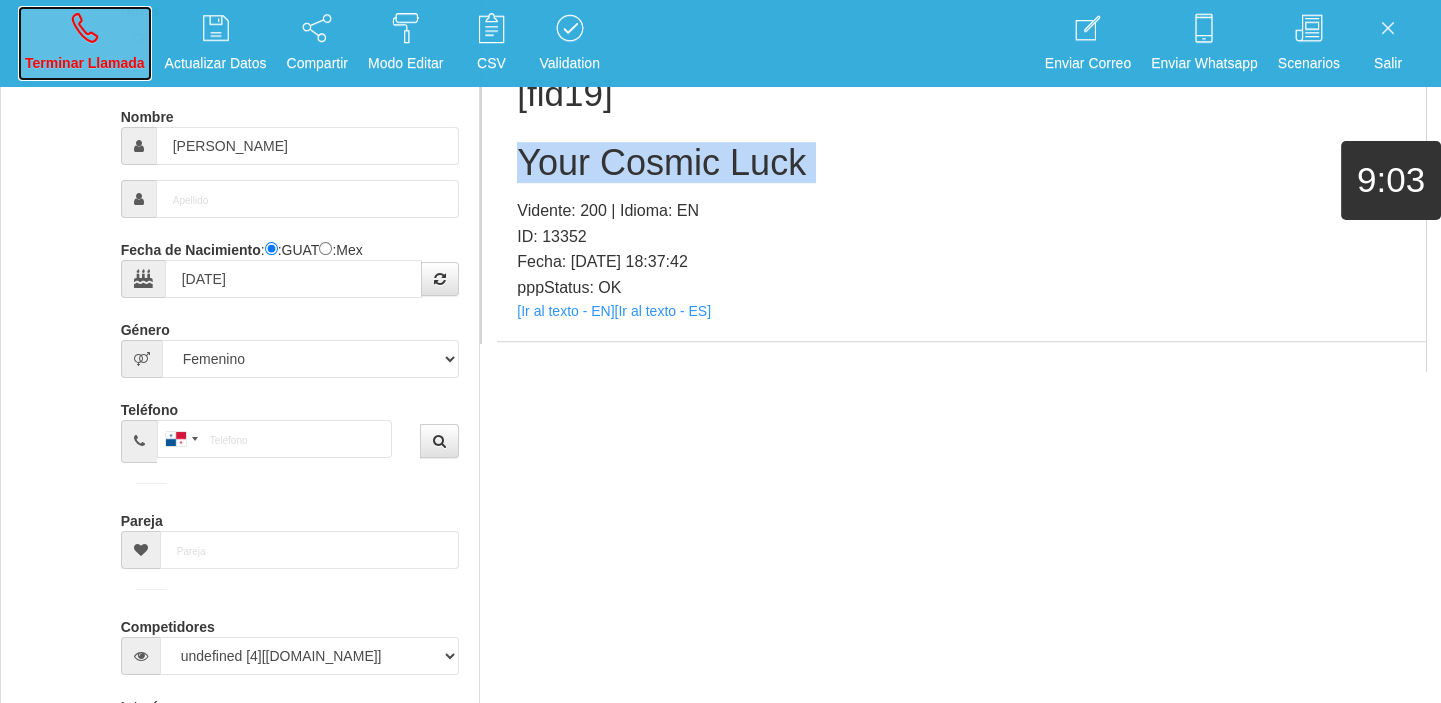 click at bounding box center [85, 28] 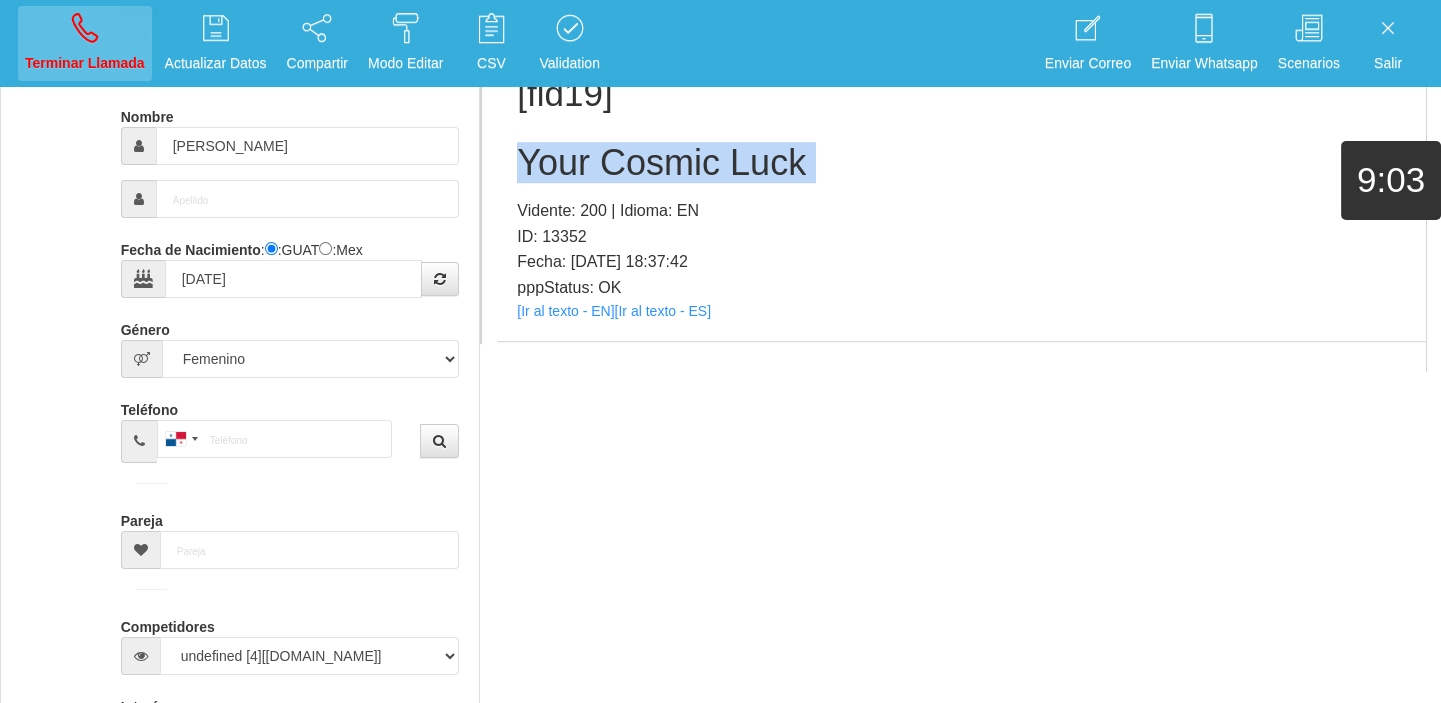 type 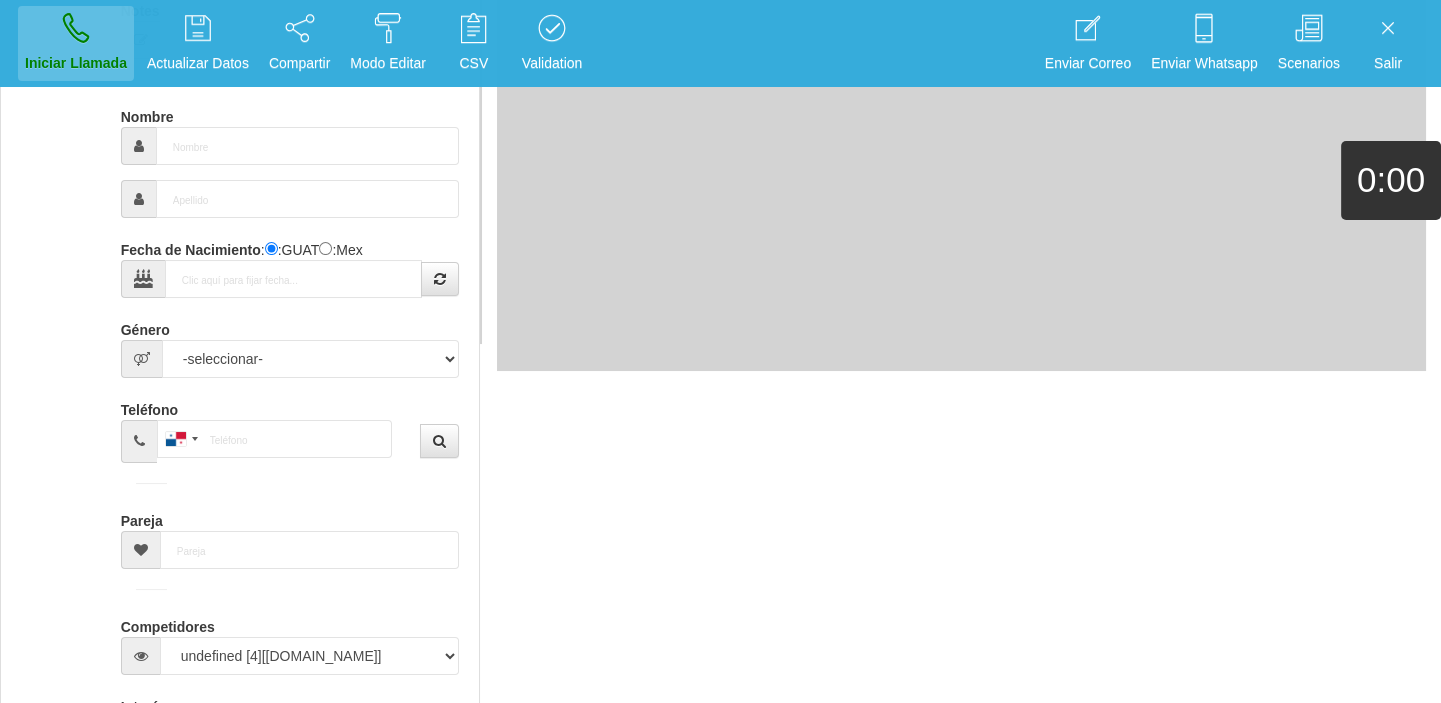 scroll, scrollTop: 0, scrollLeft: 0, axis: both 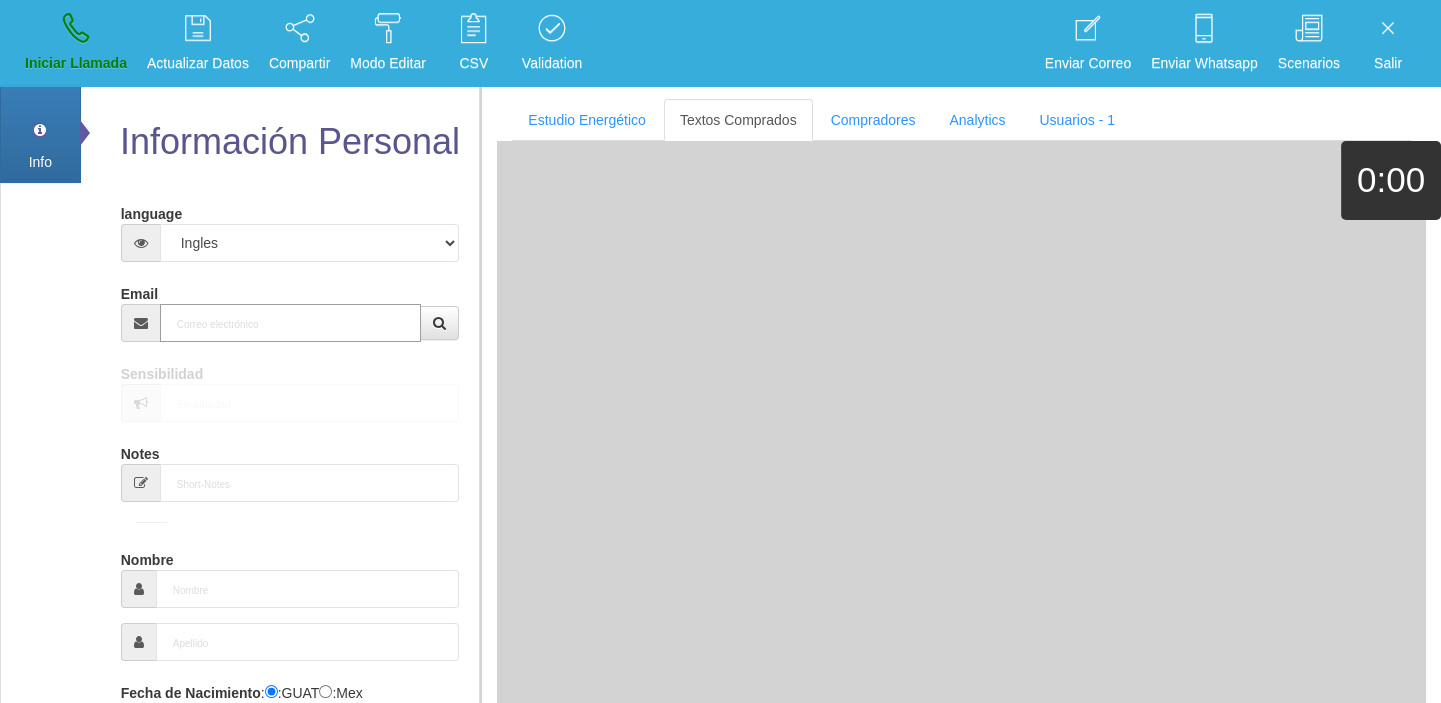 click on "Email" at bounding box center [291, 323] 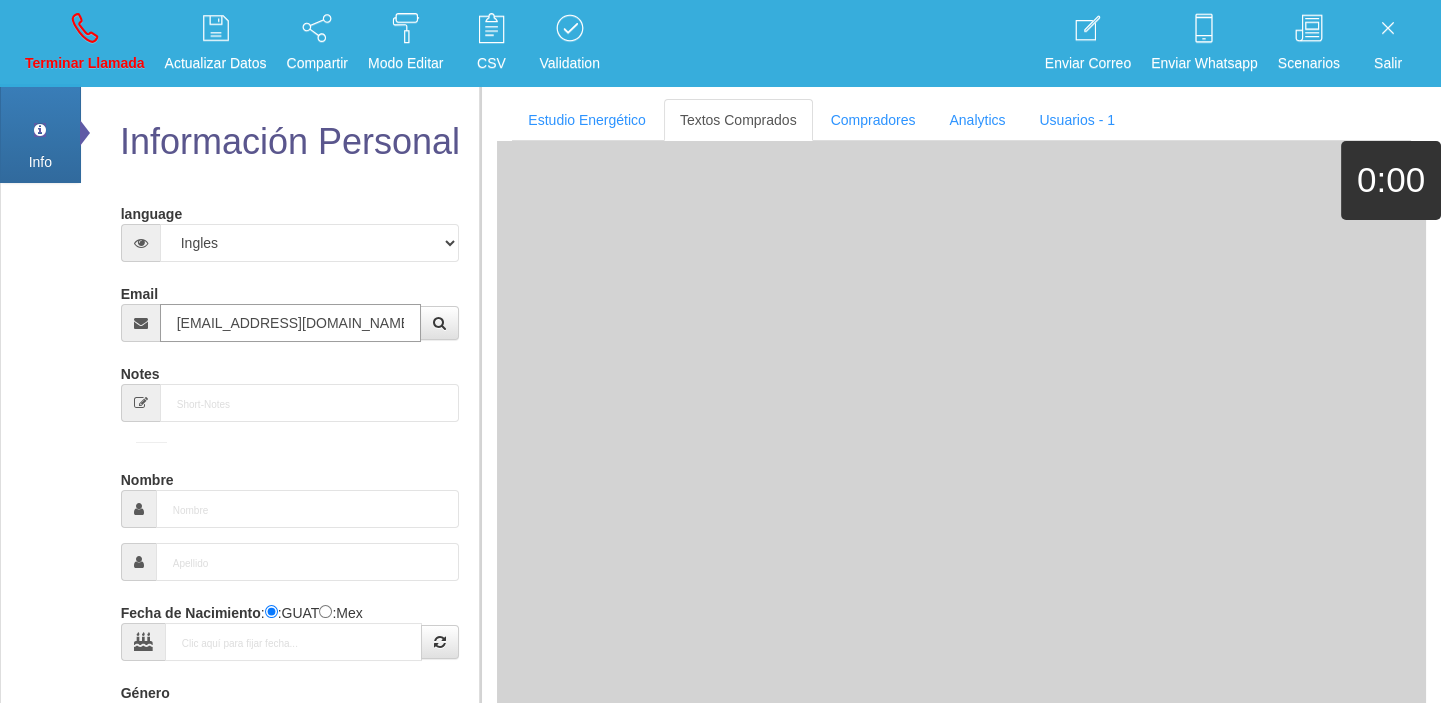 type on "[DATE]" 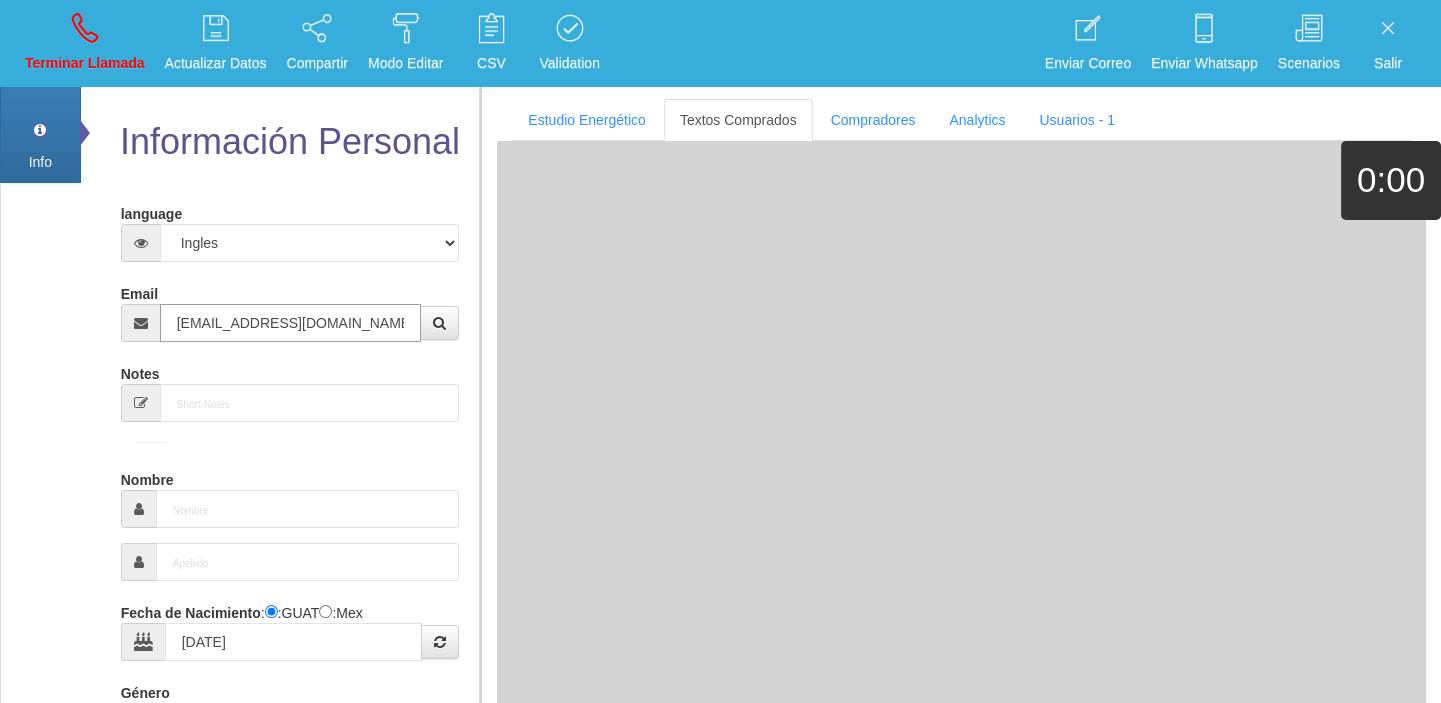 type on "Comprador simple" 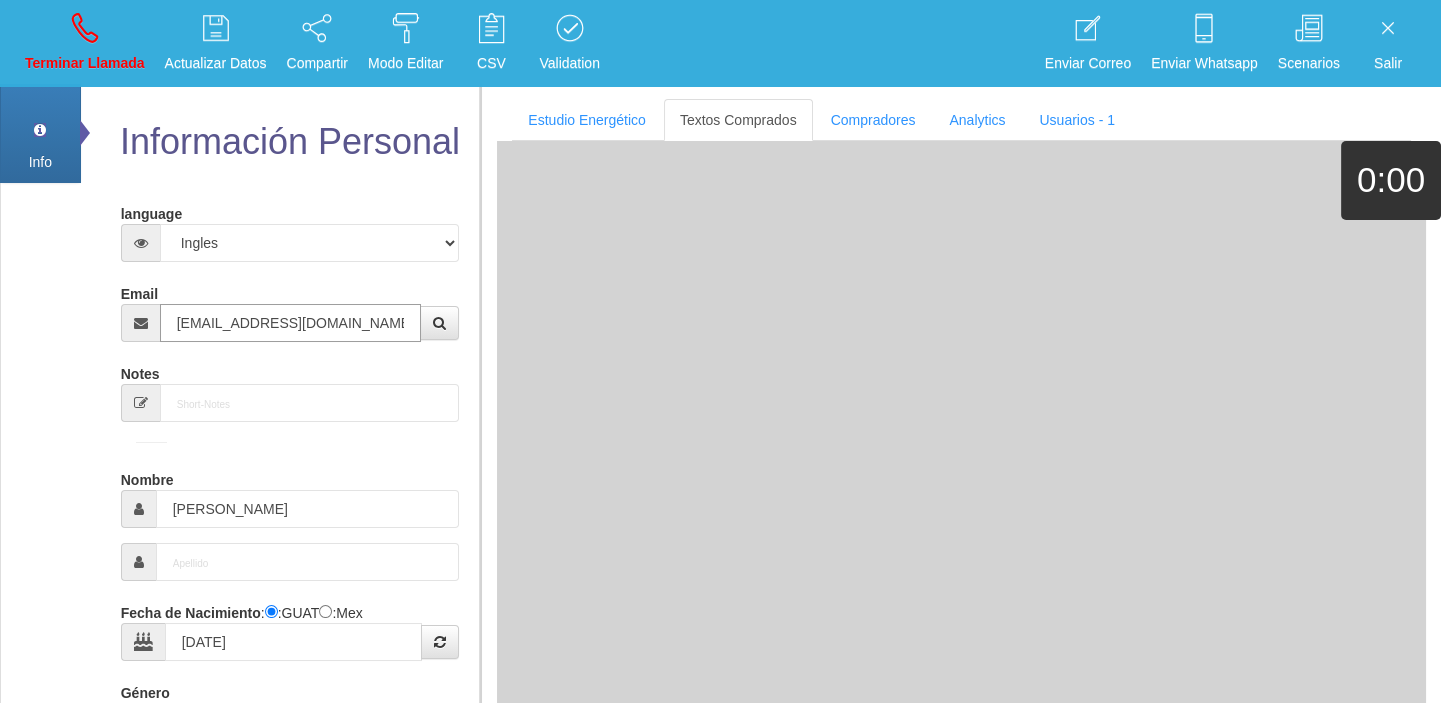 type on "[EMAIL_ADDRESS][DOMAIN_NAME]" 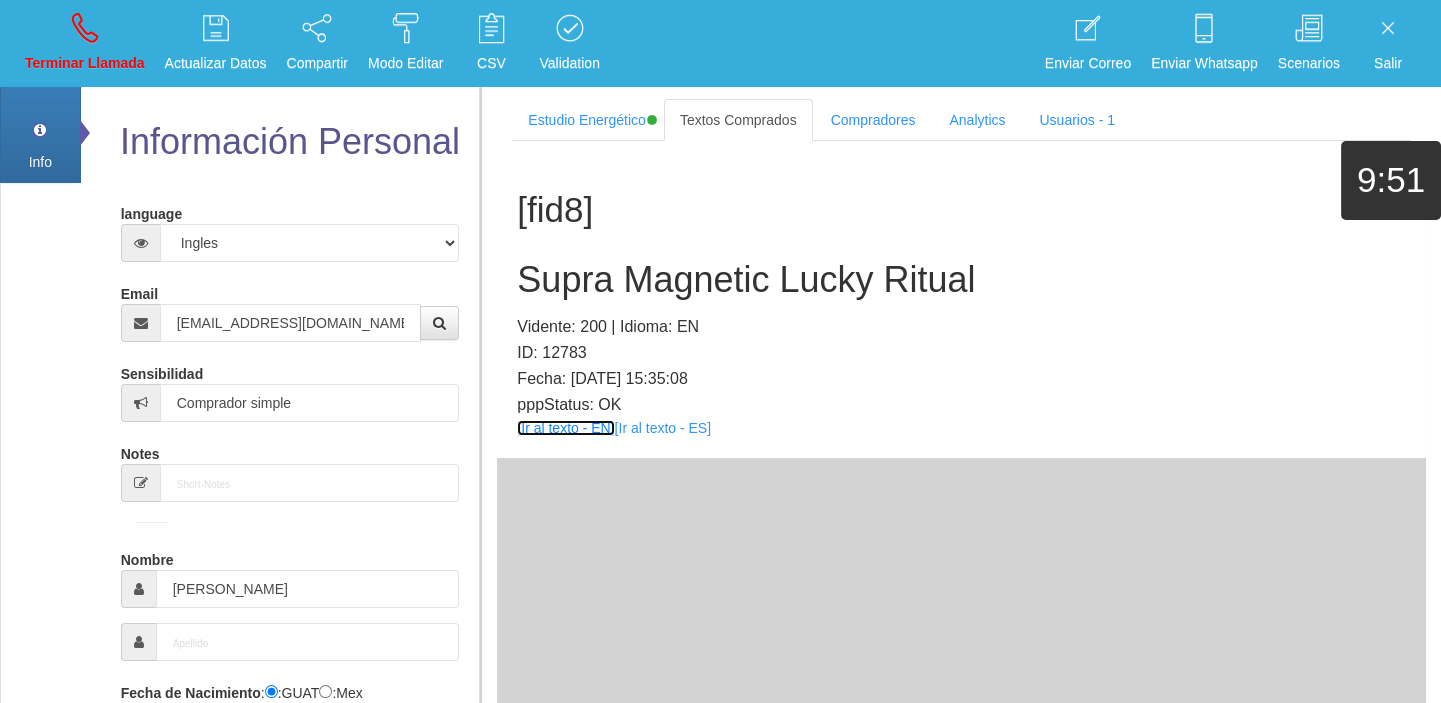 click on "[Ir al texto - EN]" at bounding box center (565, 428) 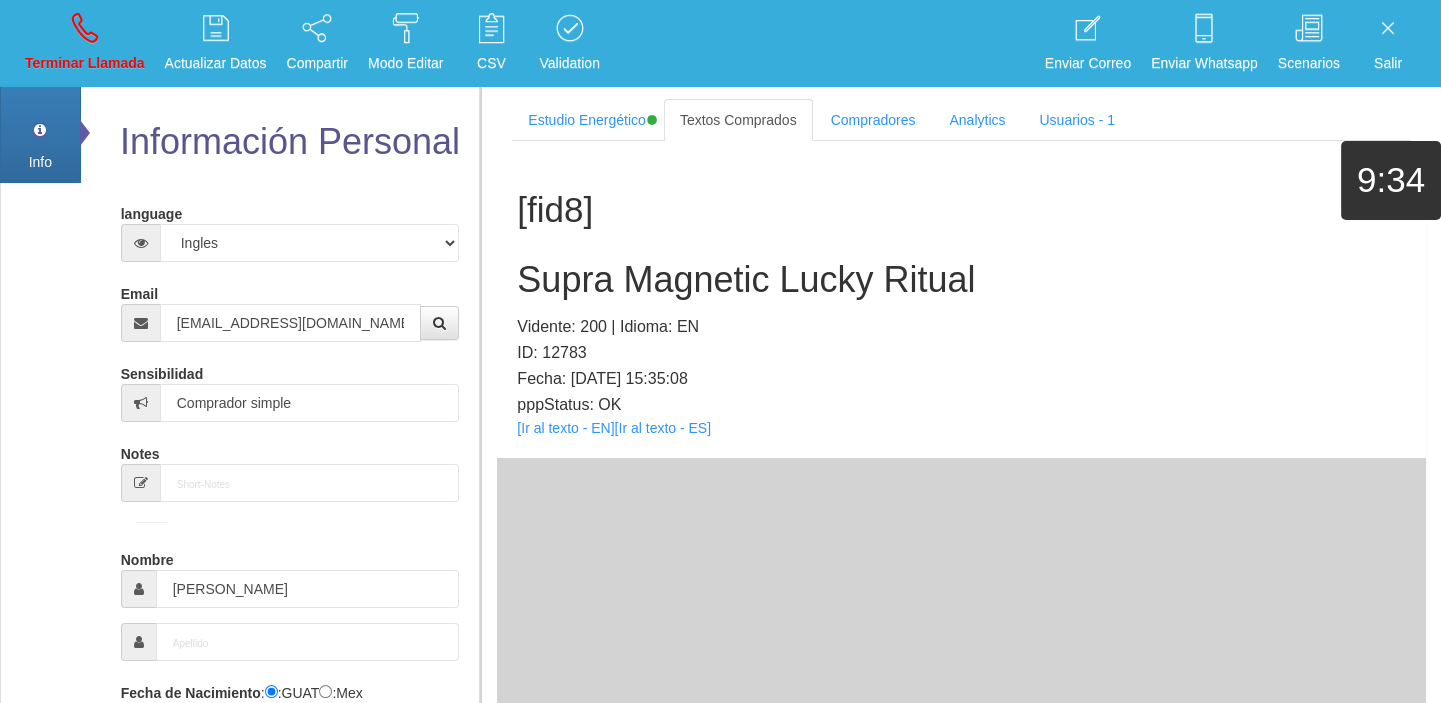 click on "Supra Magnetic Lucky Ritual" at bounding box center [961, 280] 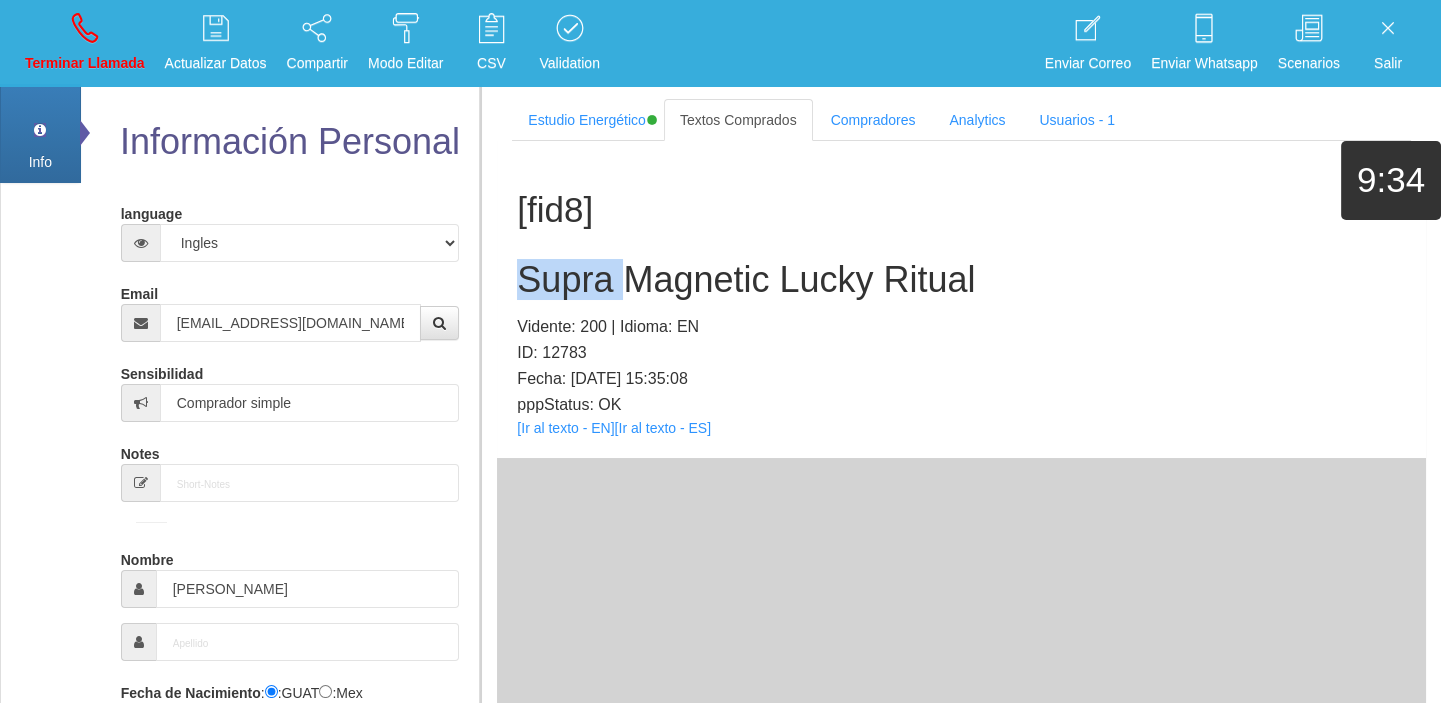 click on "Supra Magnetic Lucky Ritual" at bounding box center (961, 280) 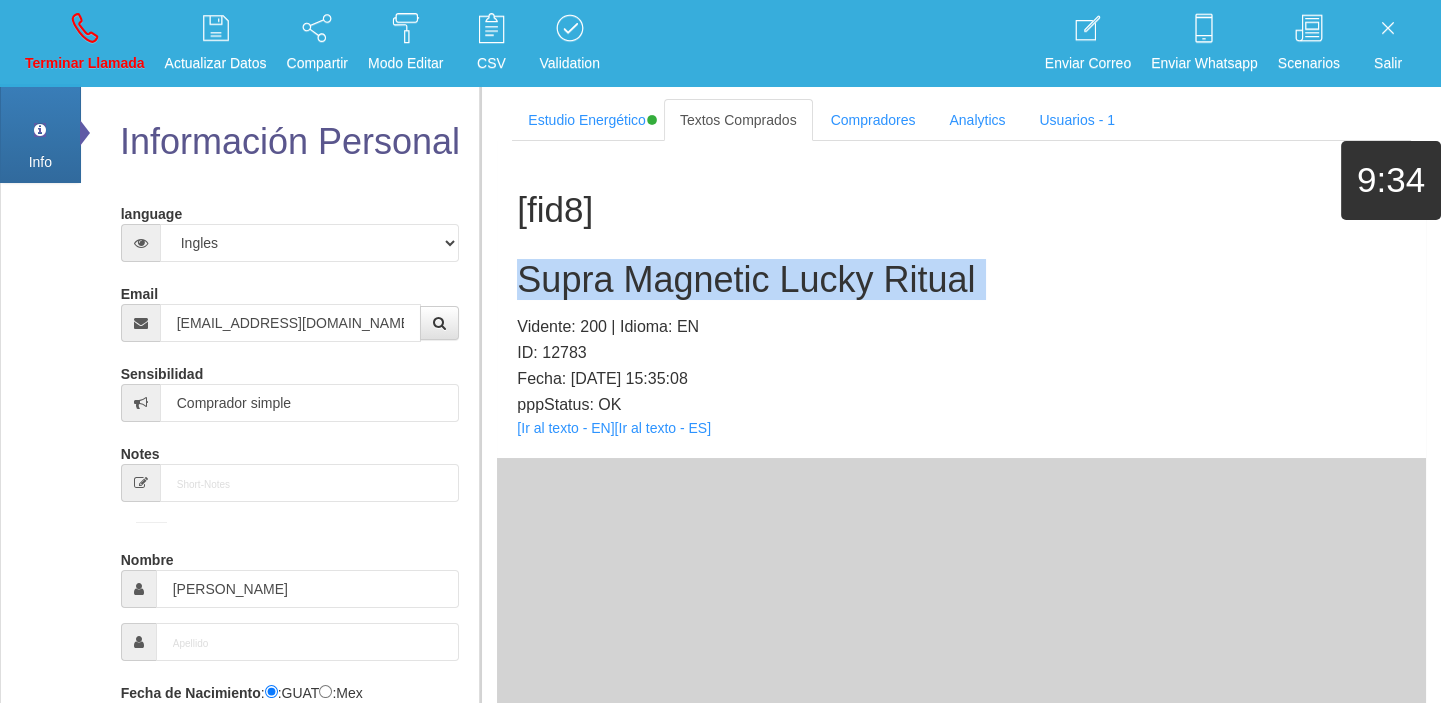 click on "Supra Magnetic Lucky Ritual" at bounding box center (961, 280) 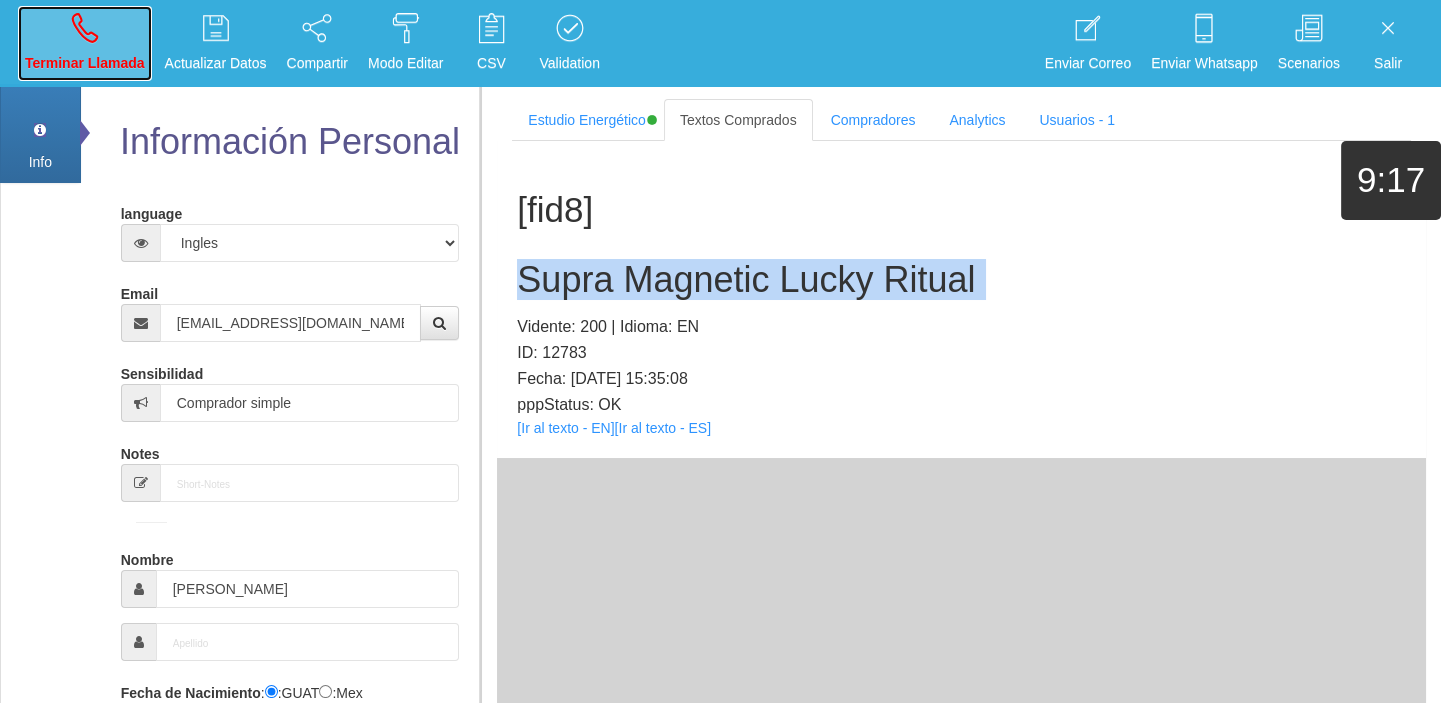 click on "Terminar Llamada" at bounding box center [85, 43] 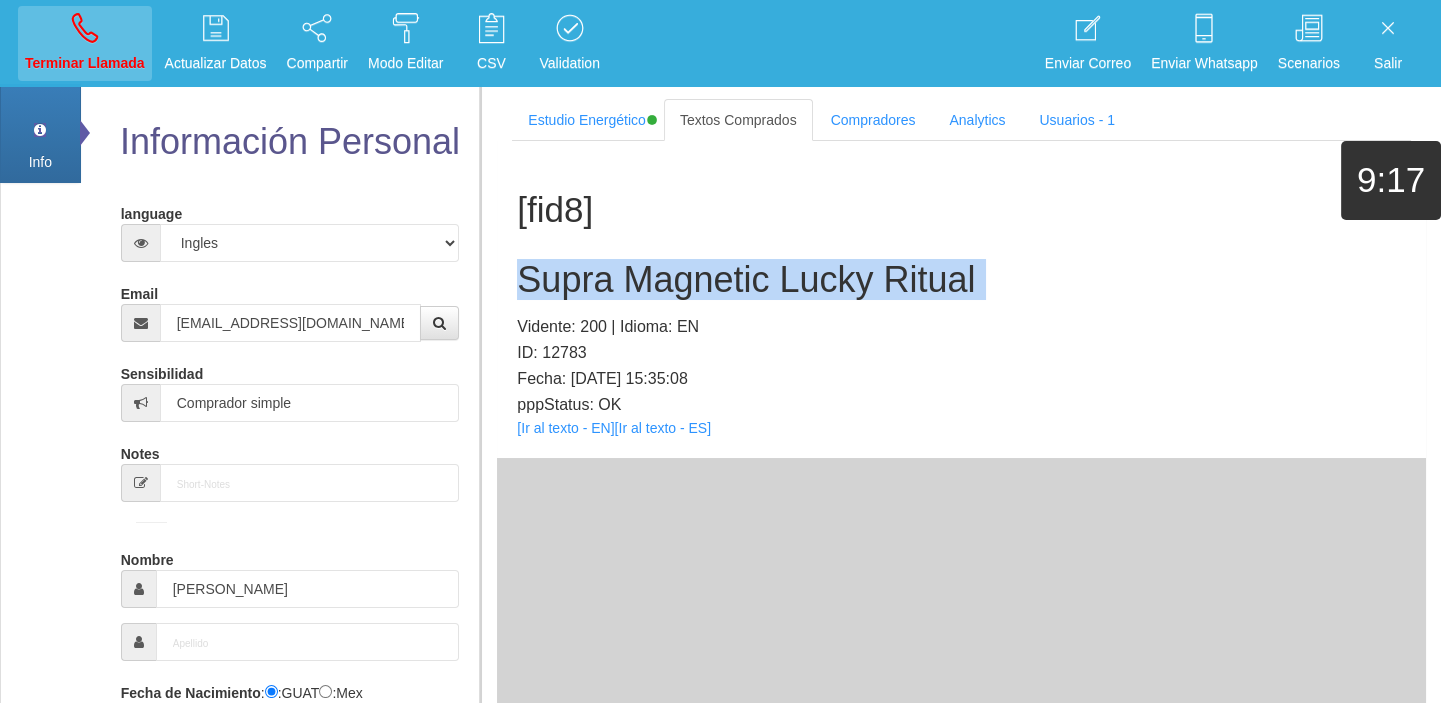 type 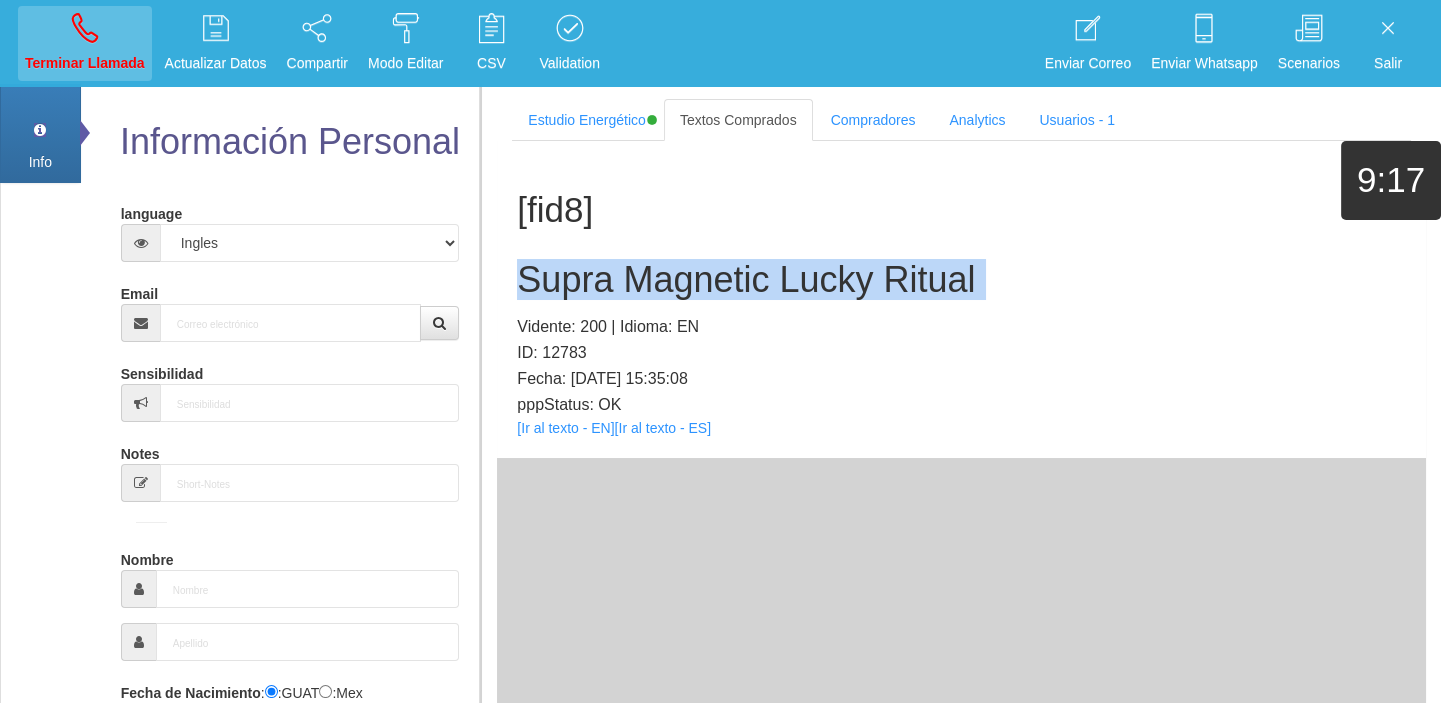 select on "0" 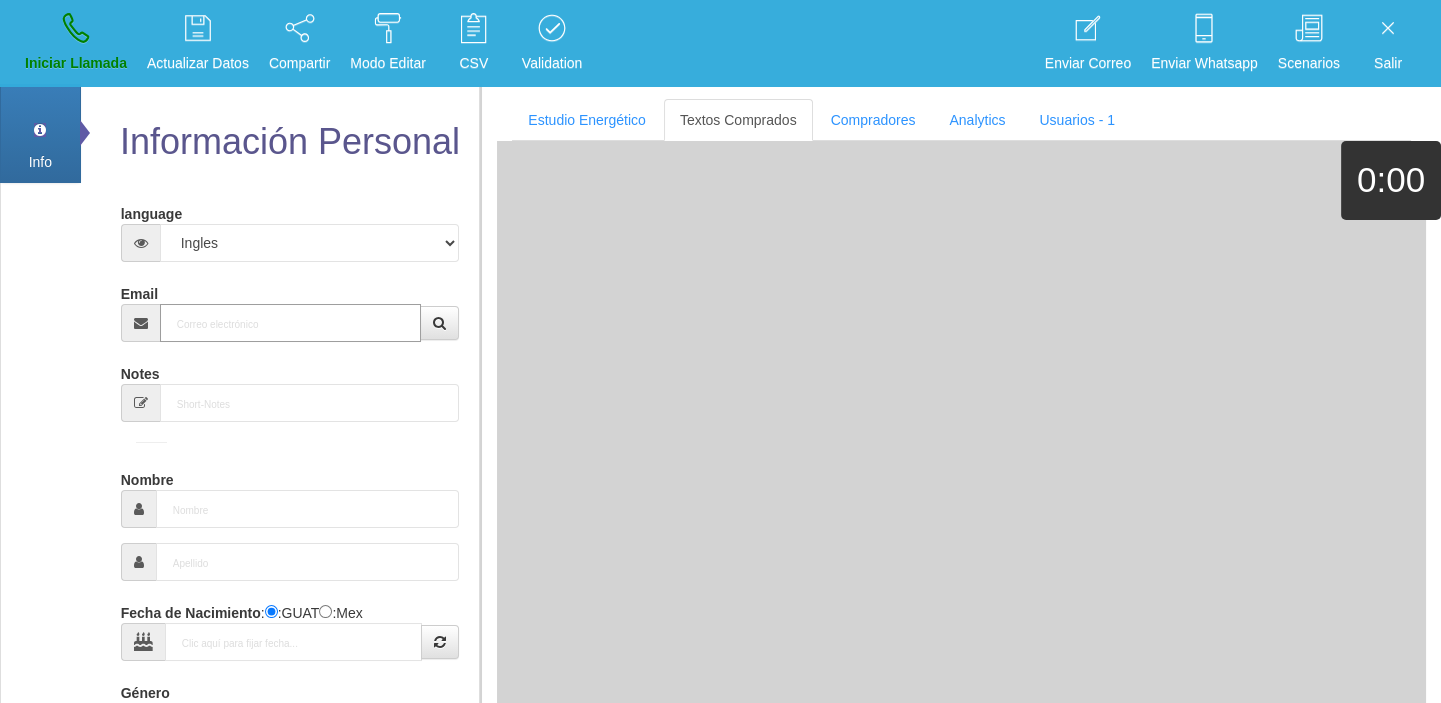 paste on "[EMAIL_ADDRESS][DOMAIN_NAME]" 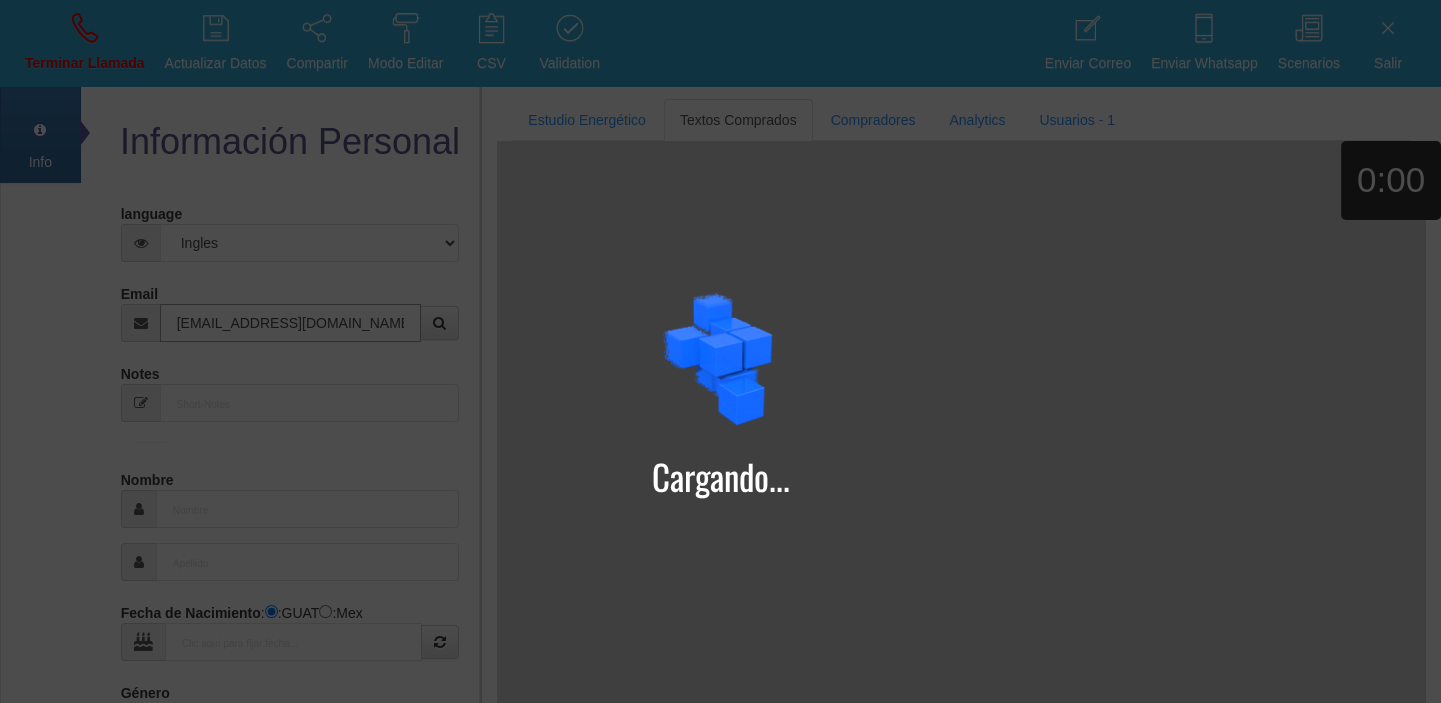 type on "[EMAIL_ADDRESS][DOMAIN_NAME]" 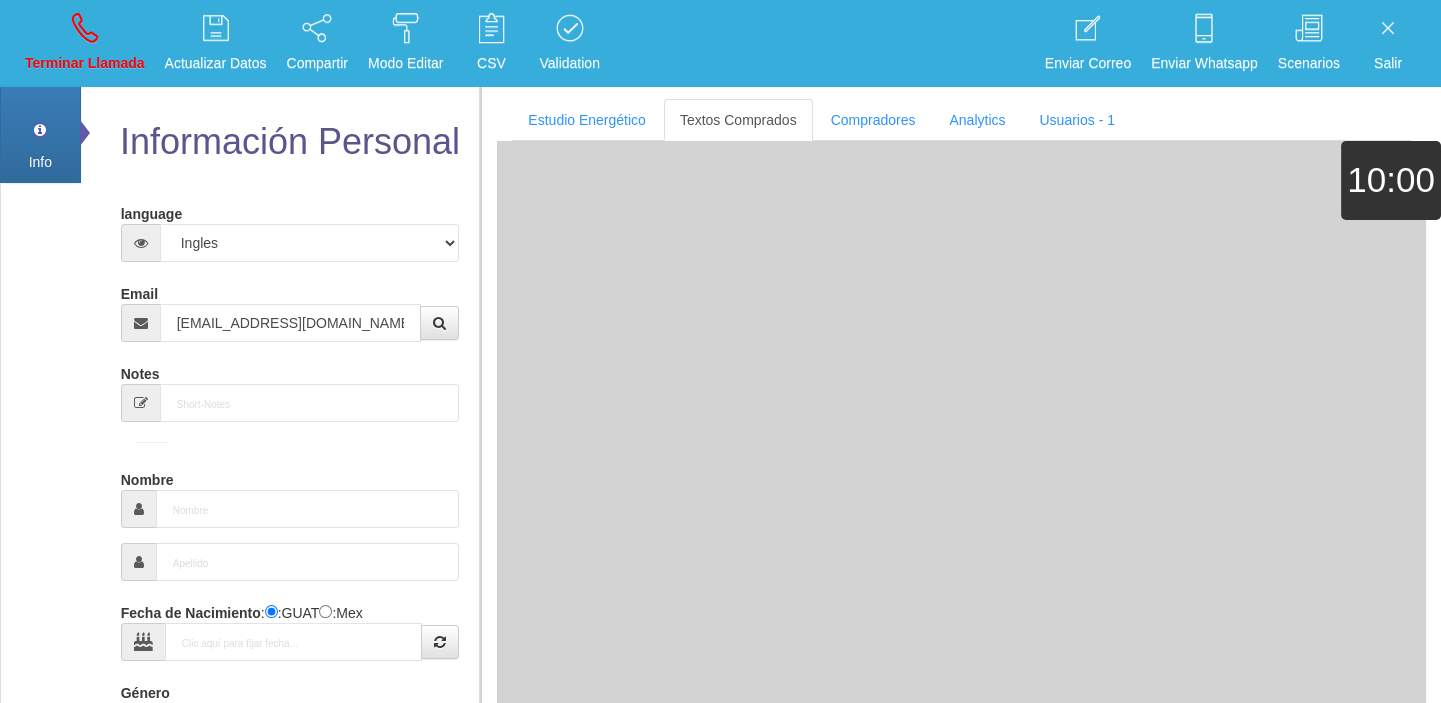 type on "[DATE]" 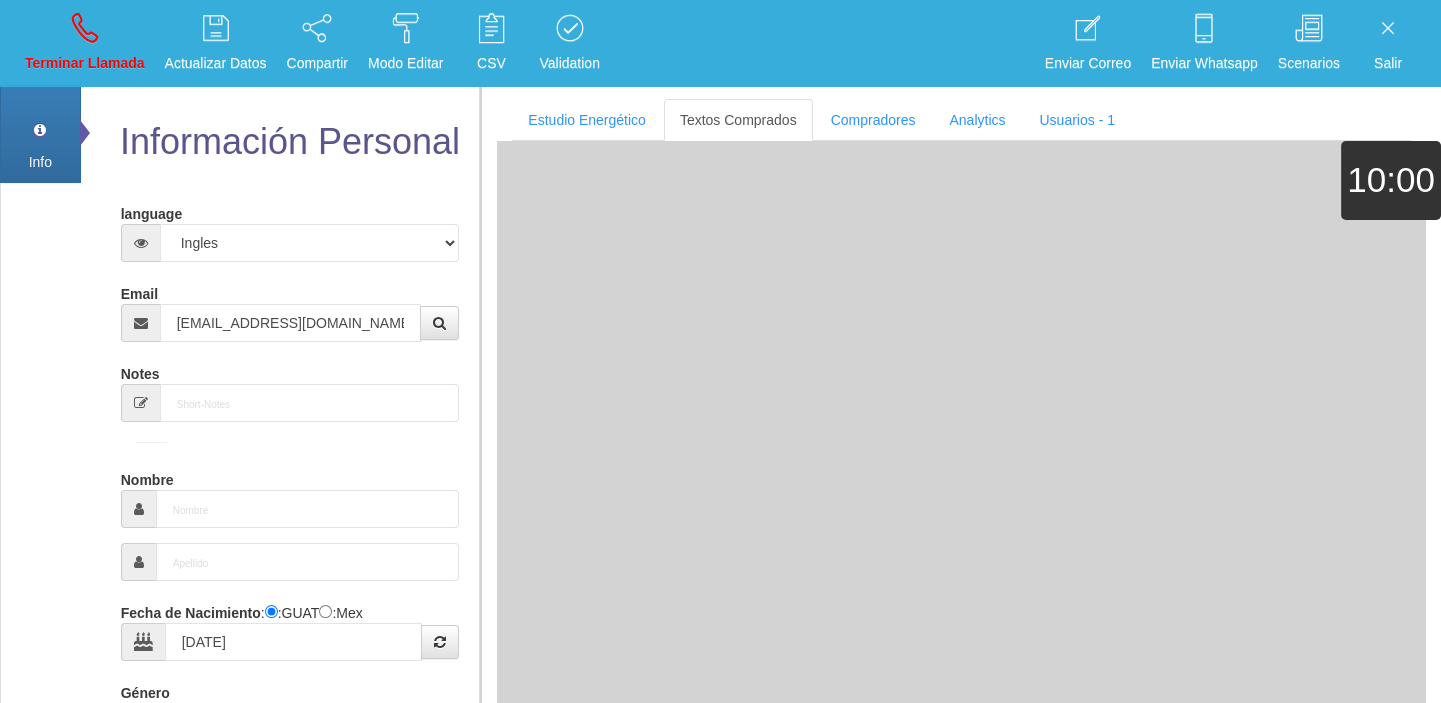 type on "Comprador bajo" 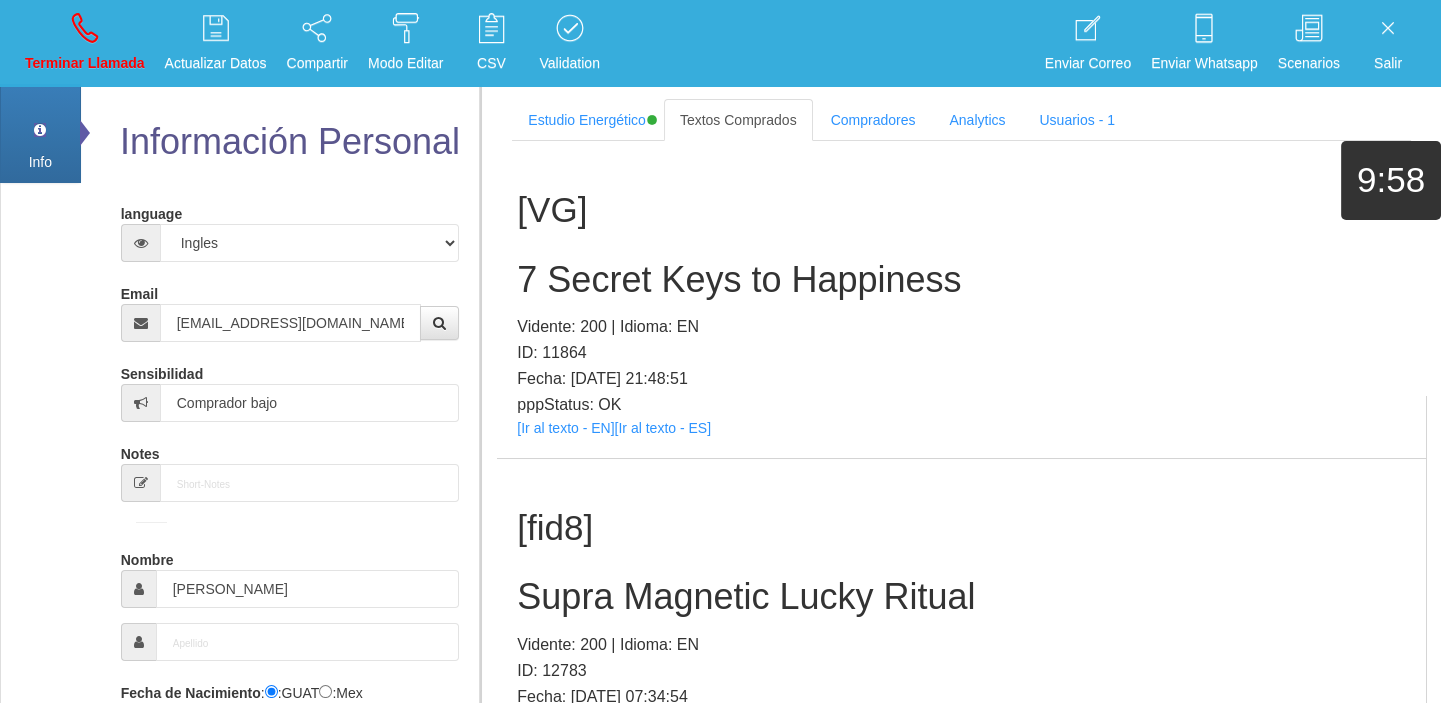 scroll, scrollTop: 381, scrollLeft: 0, axis: vertical 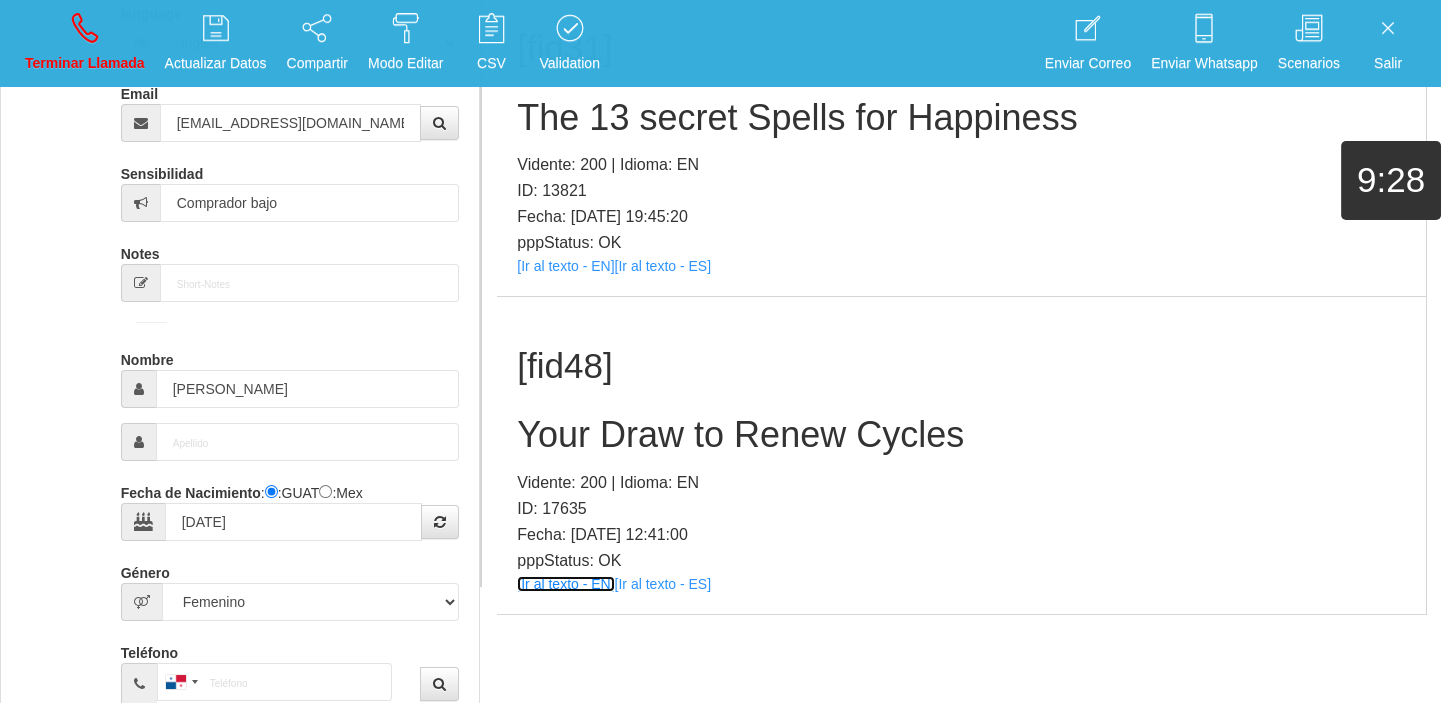 click on "[Ir al texto - EN]" at bounding box center [565, 584] 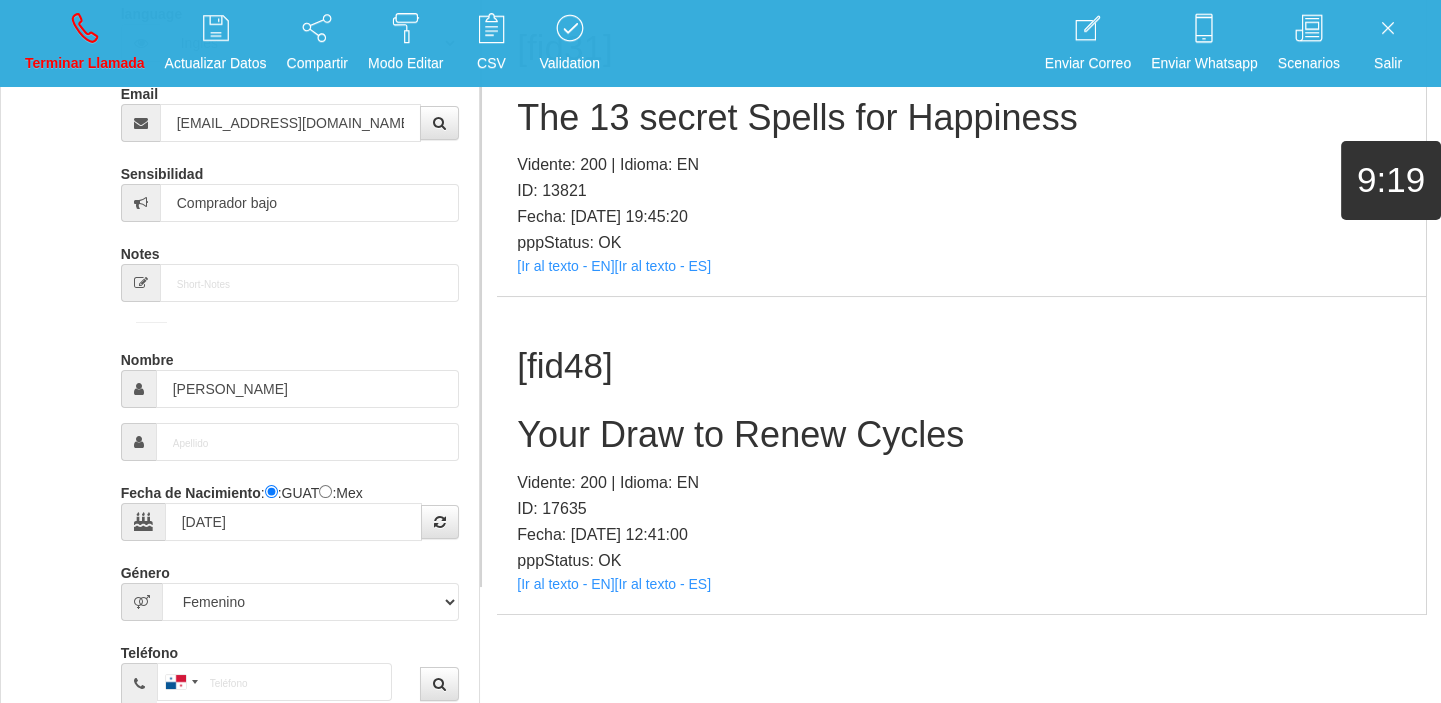 click on "Your Draw to Renew Cycles" at bounding box center (961, 435) 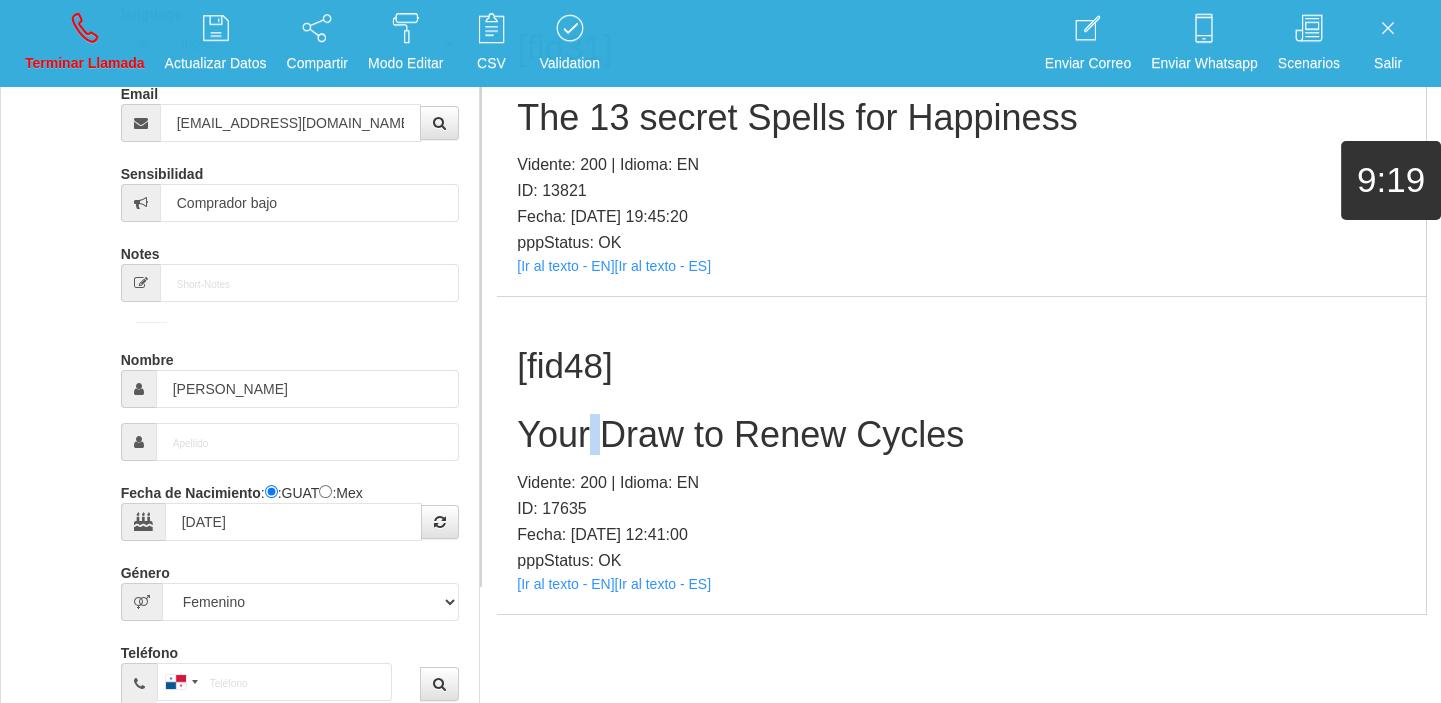 click on "Your Draw to Renew Cycles" at bounding box center (961, 435) 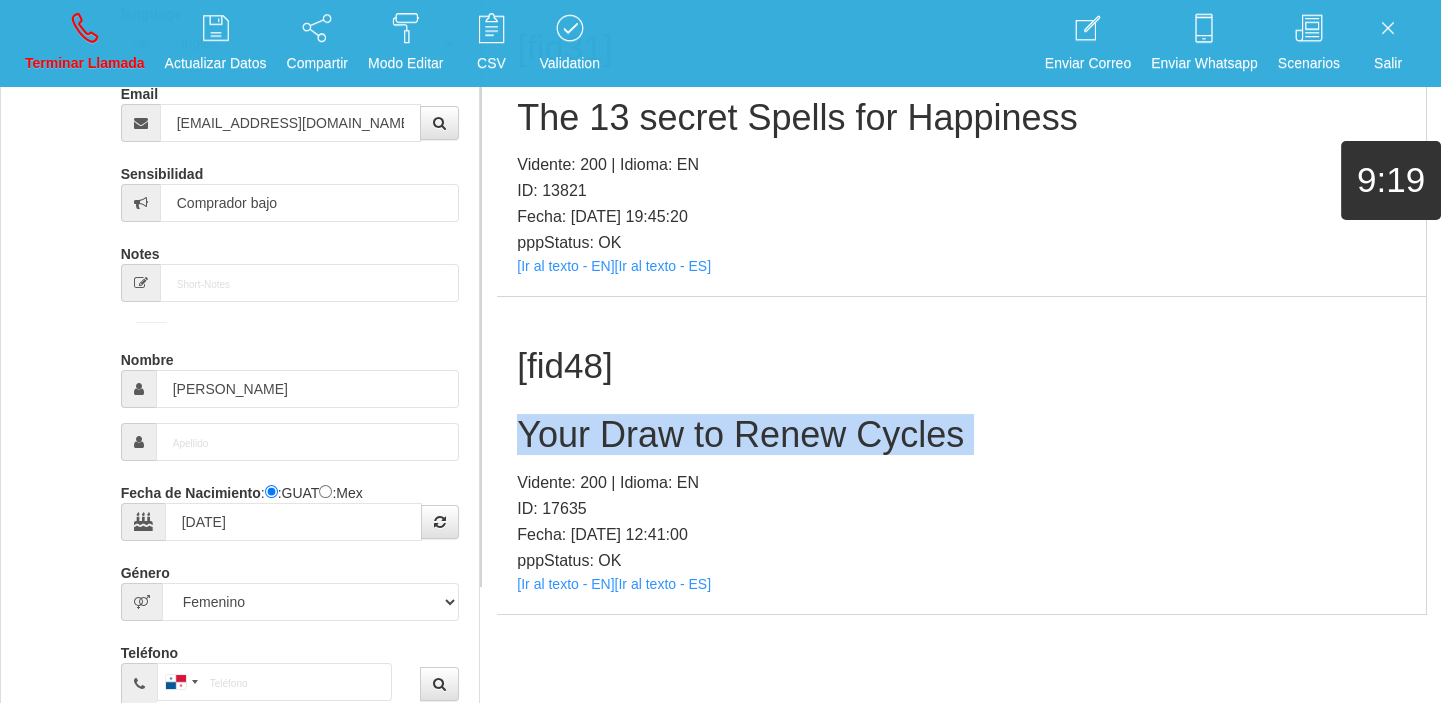click on "Your Draw to Renew Cycles" at bounding box center (961, 435) 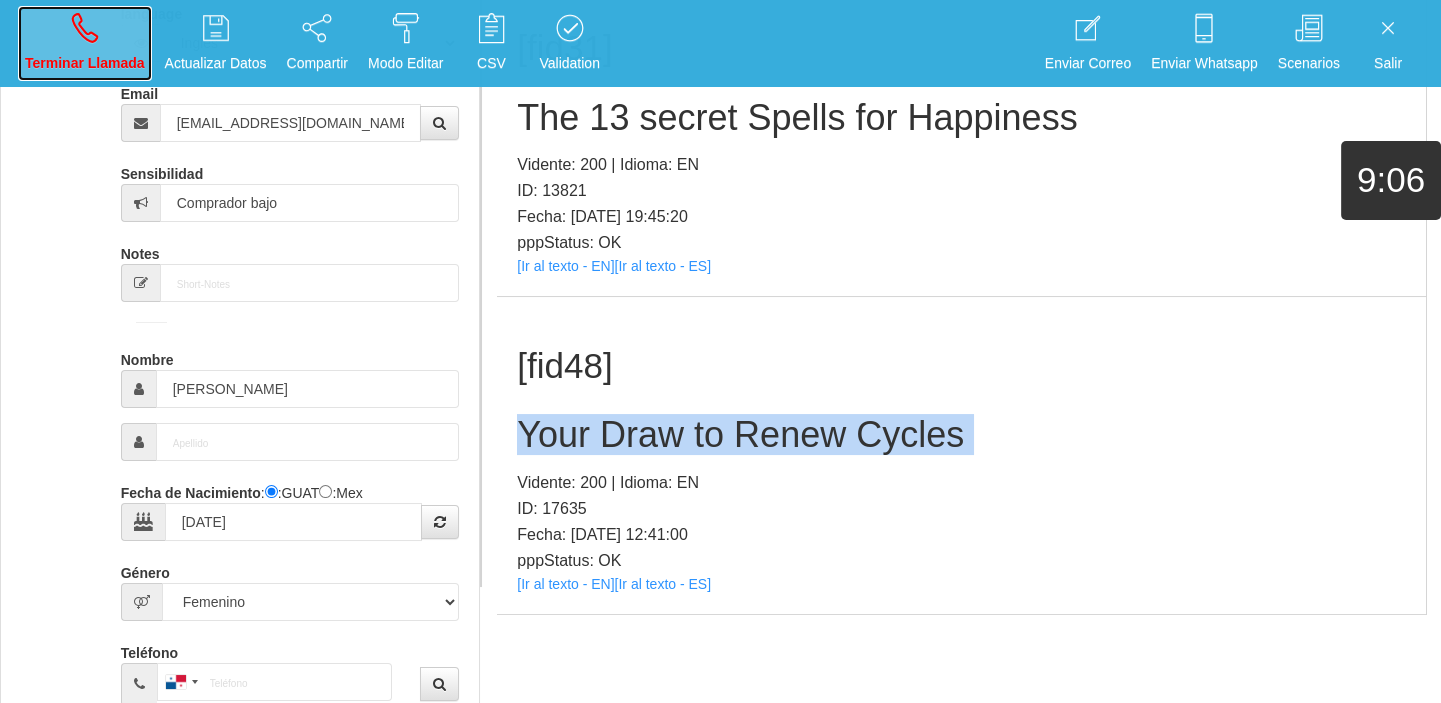 drag, startPoint x: 99, startPoint y: 25, endPoint x: 105, endPoint y: 59, distance: 34.525352 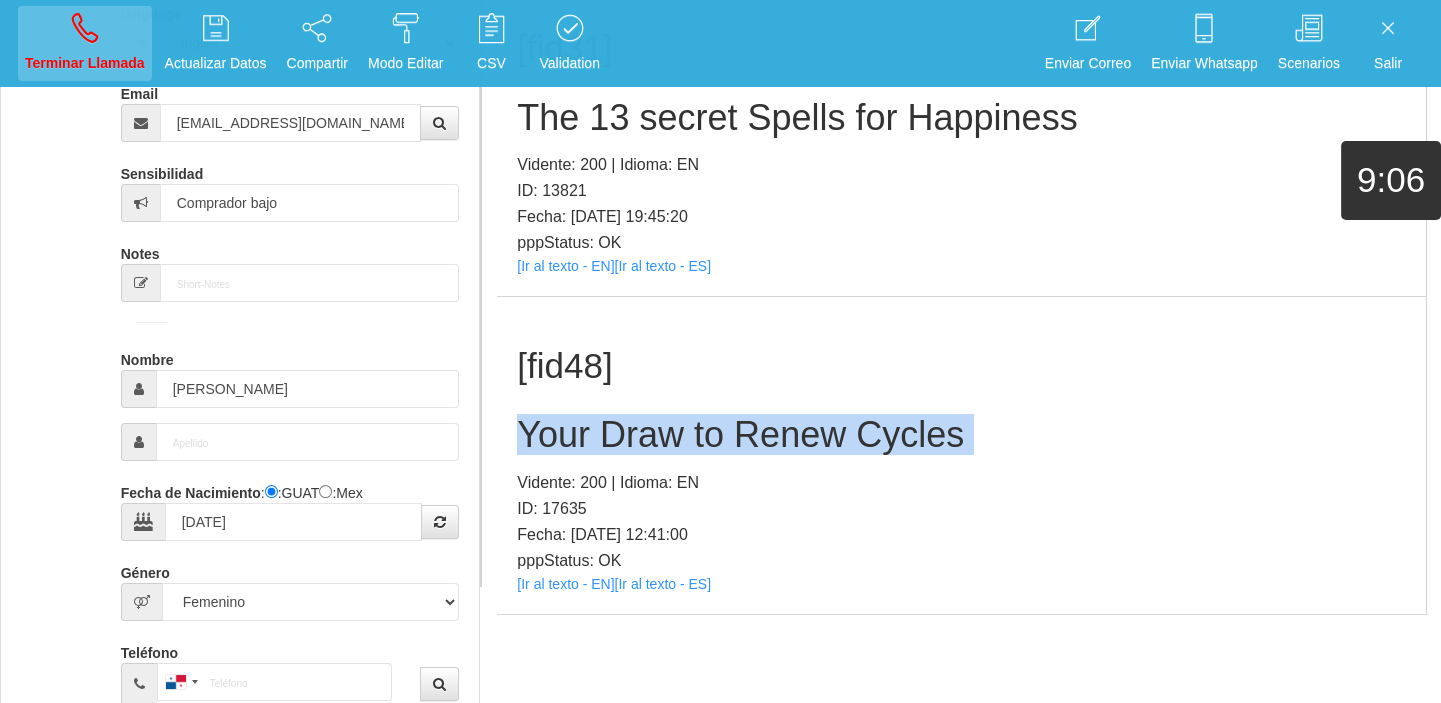 type 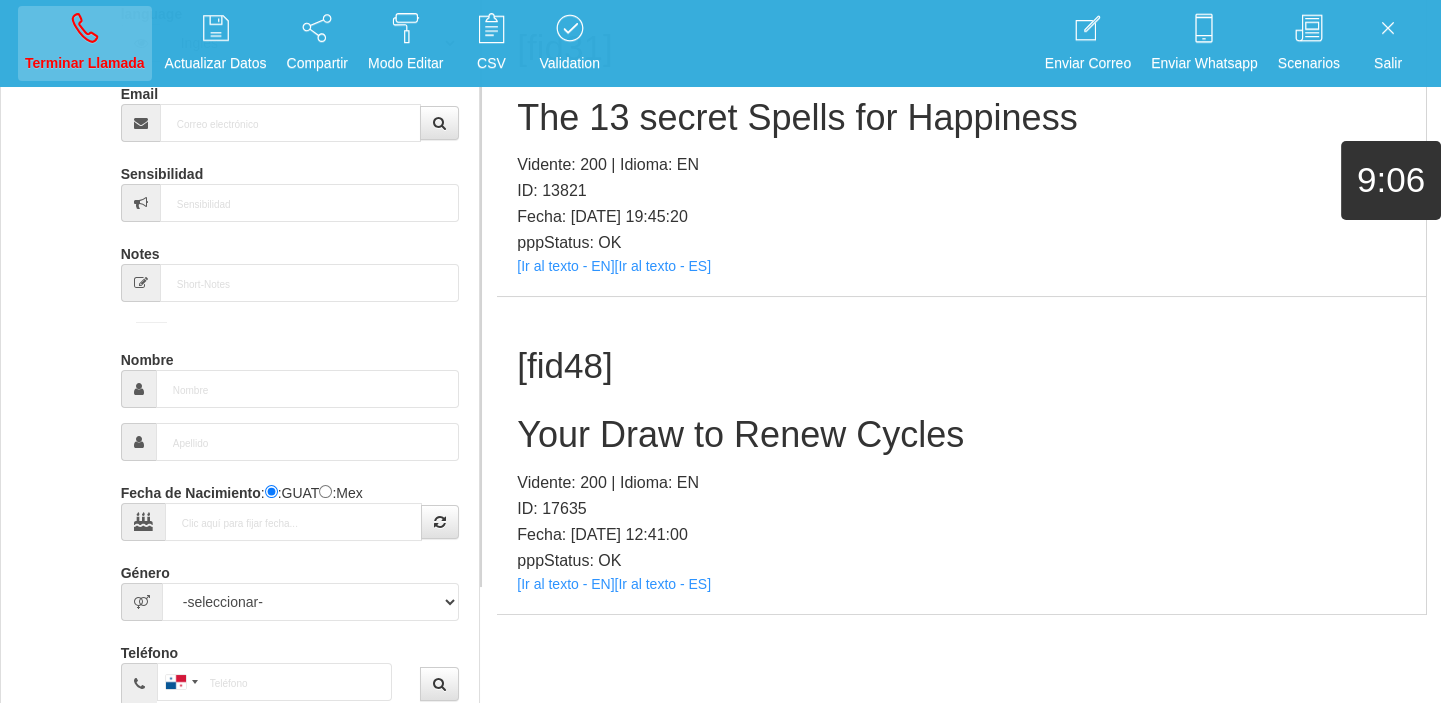 scroll, scrollTop: 0, scrollLeft: 0, axis: both 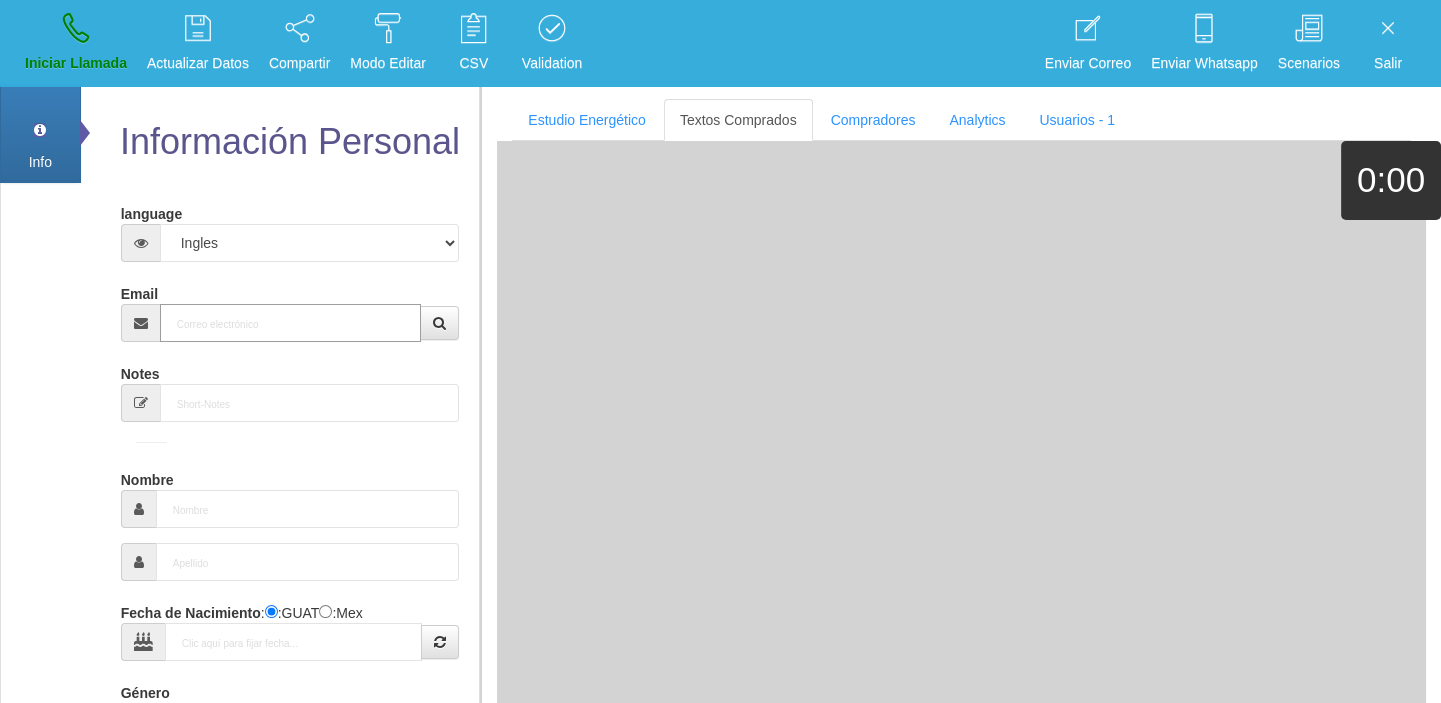 click on "Email" at bounding box center [291, 323] 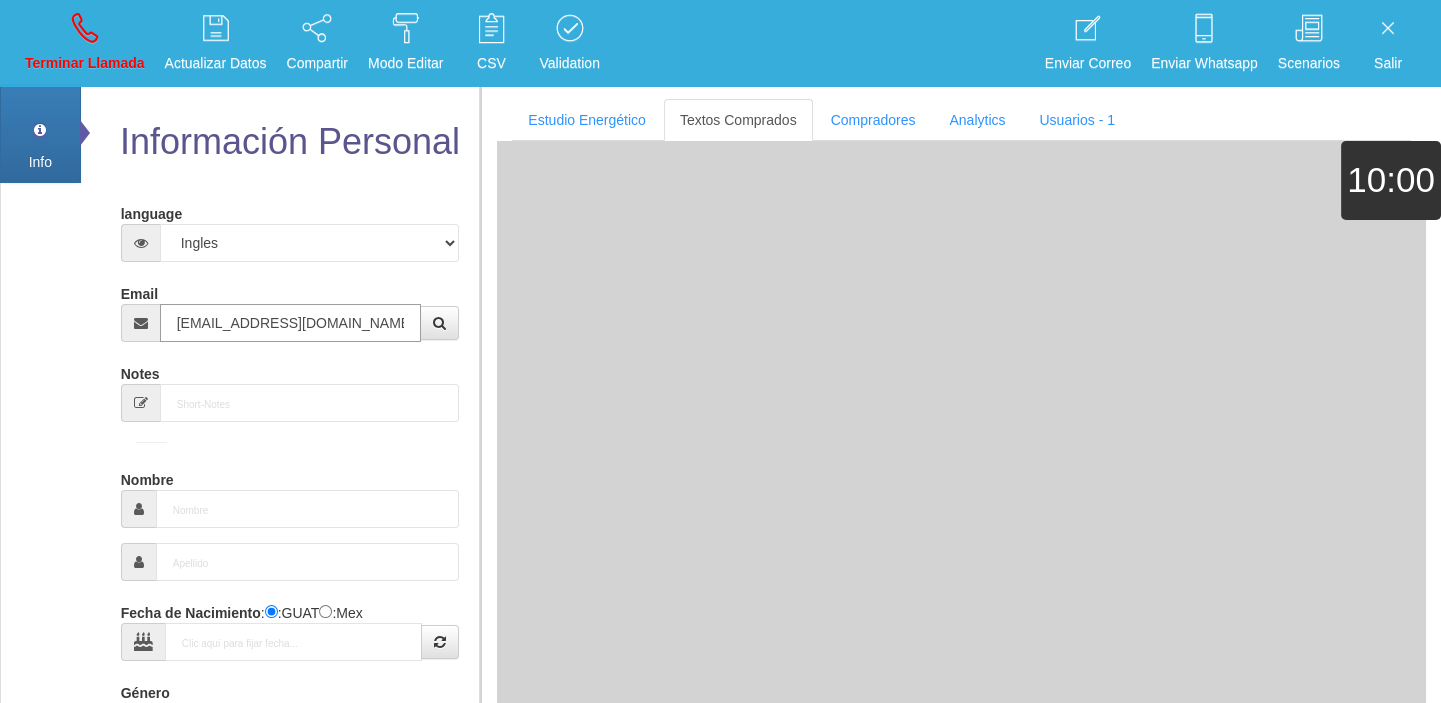 type on "[DATE]" 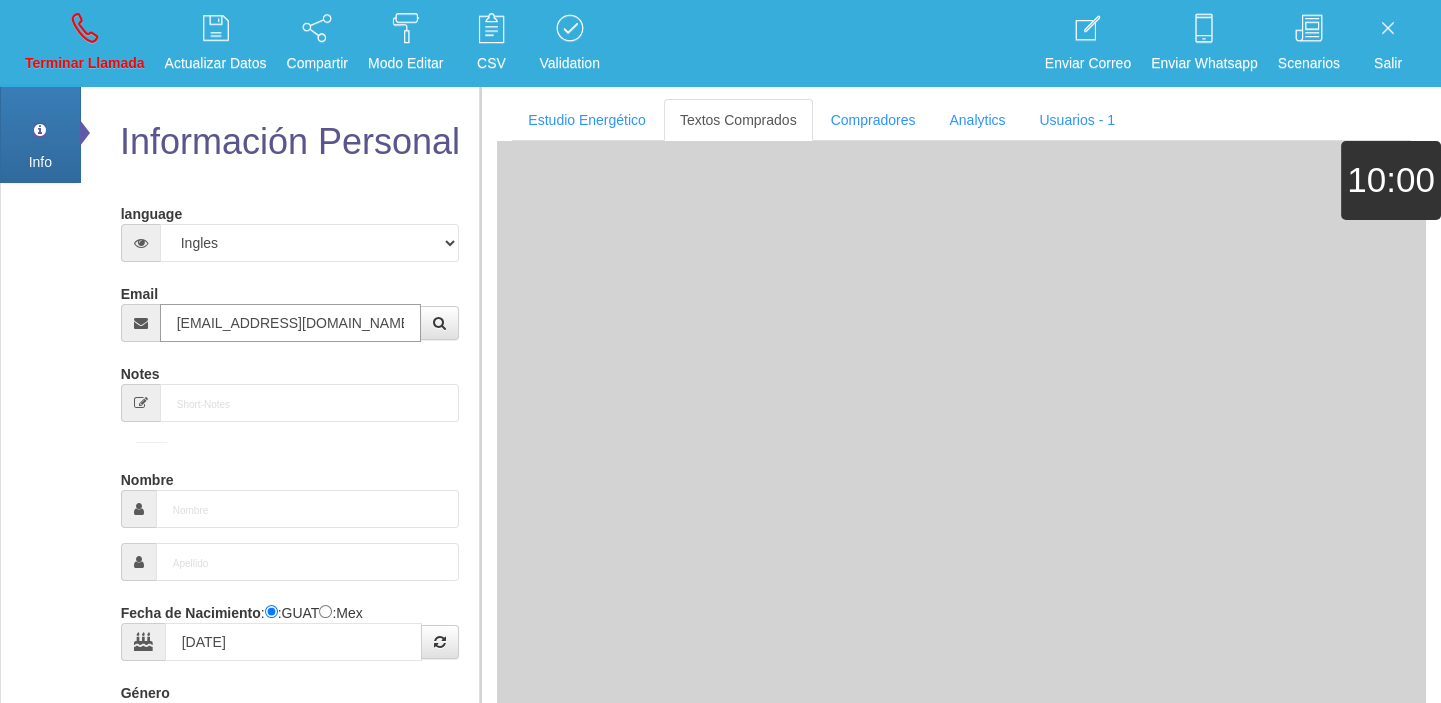 type on "Buen Comprador" 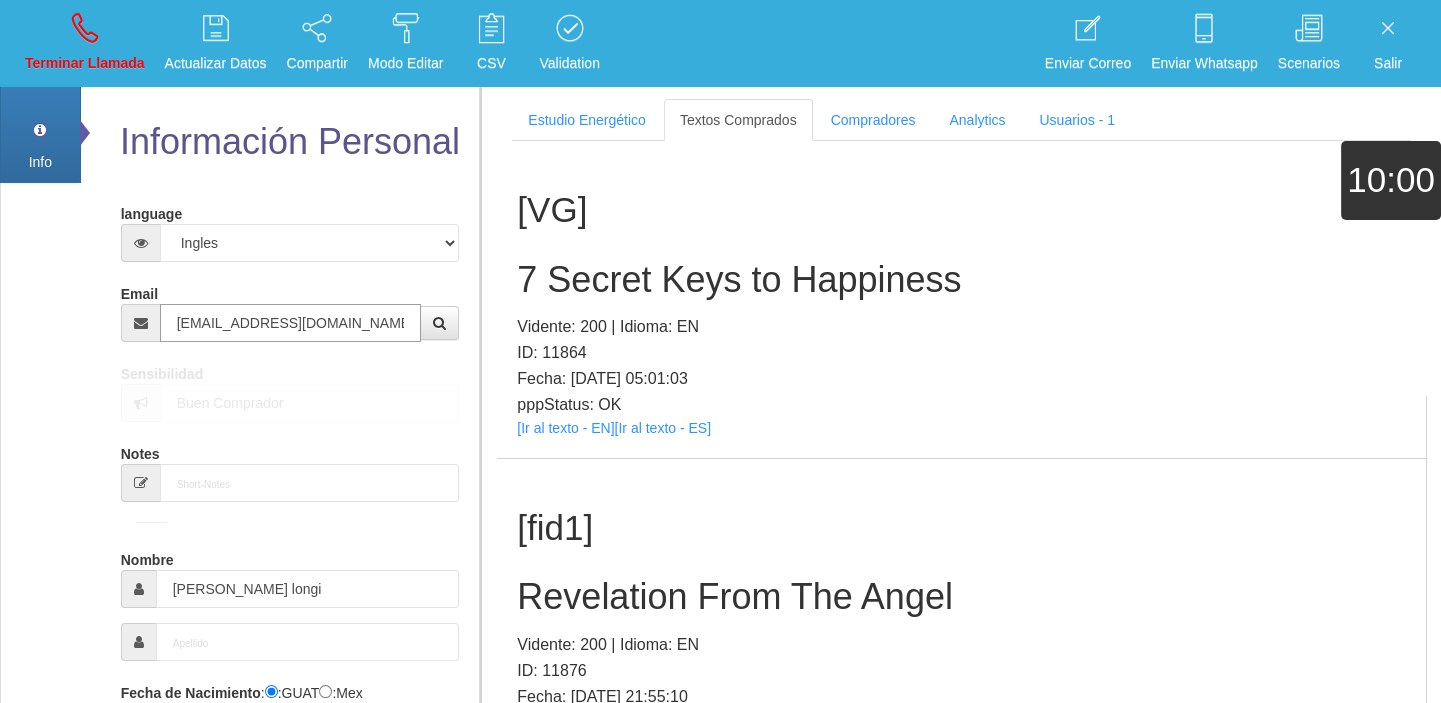 type on "[EMAIL_ADDRESS][DOMAIN_NAME]" 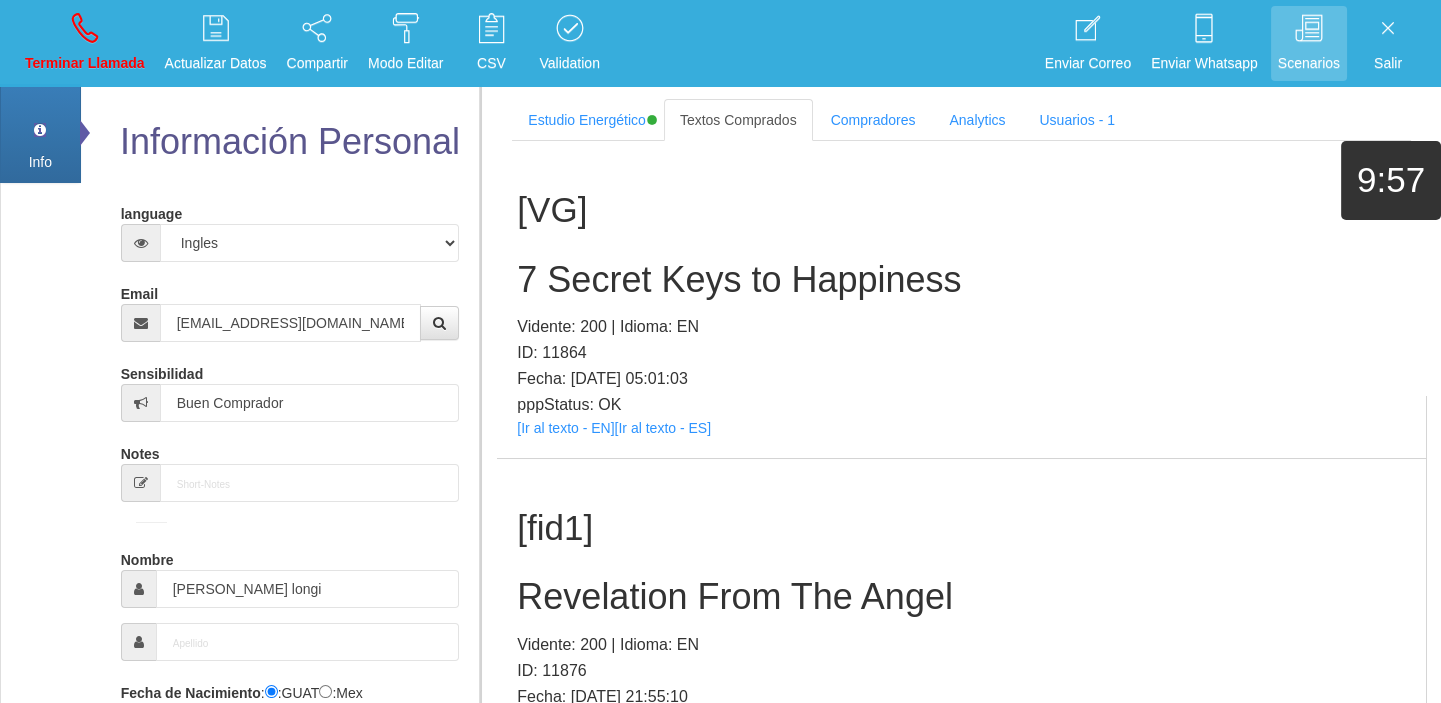 scroll, scrollTop: 1171, scrollLeft: 0, axis: vertical 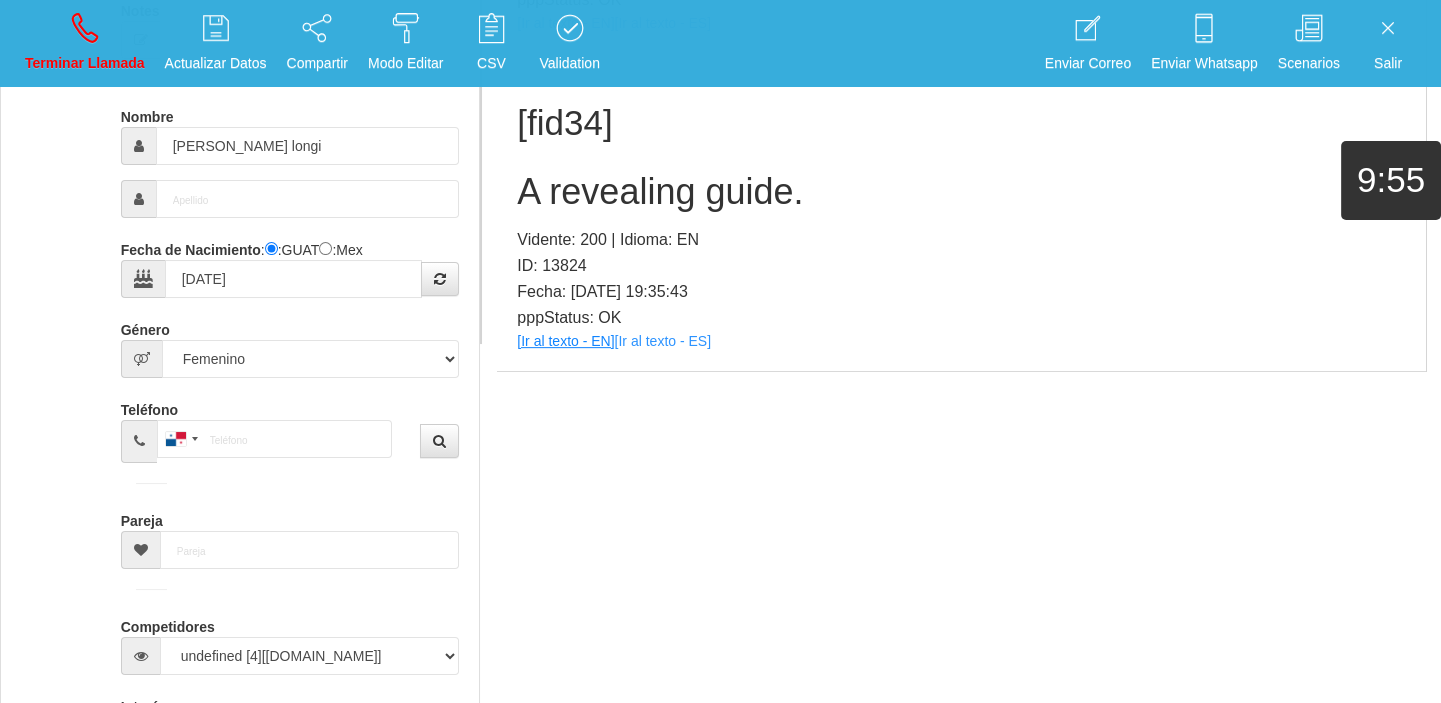 drag, startPoint x: 580, startPoint y: 346, endPoint x: 548, endPoint y: 338, distance: 32.984844 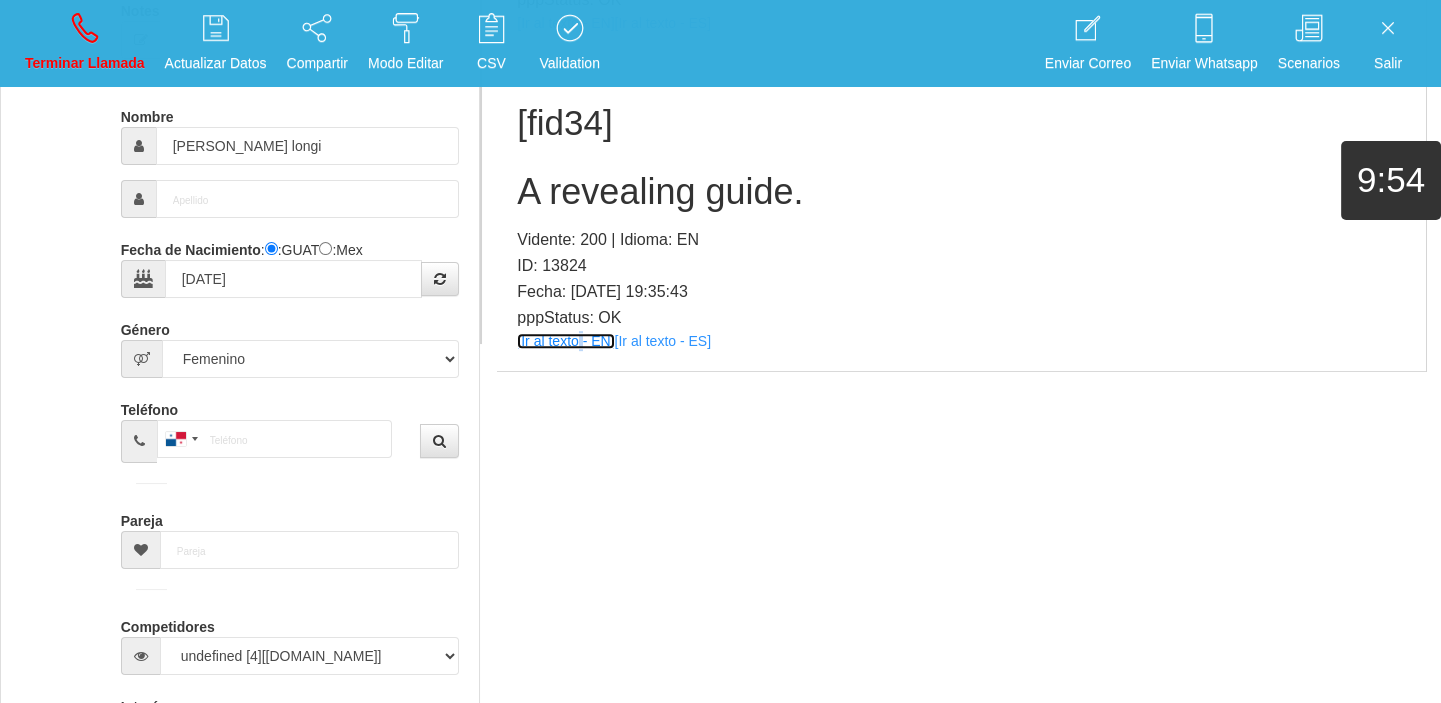 click on "[Ir al texto - EN]" at bounding box center (565, 341) 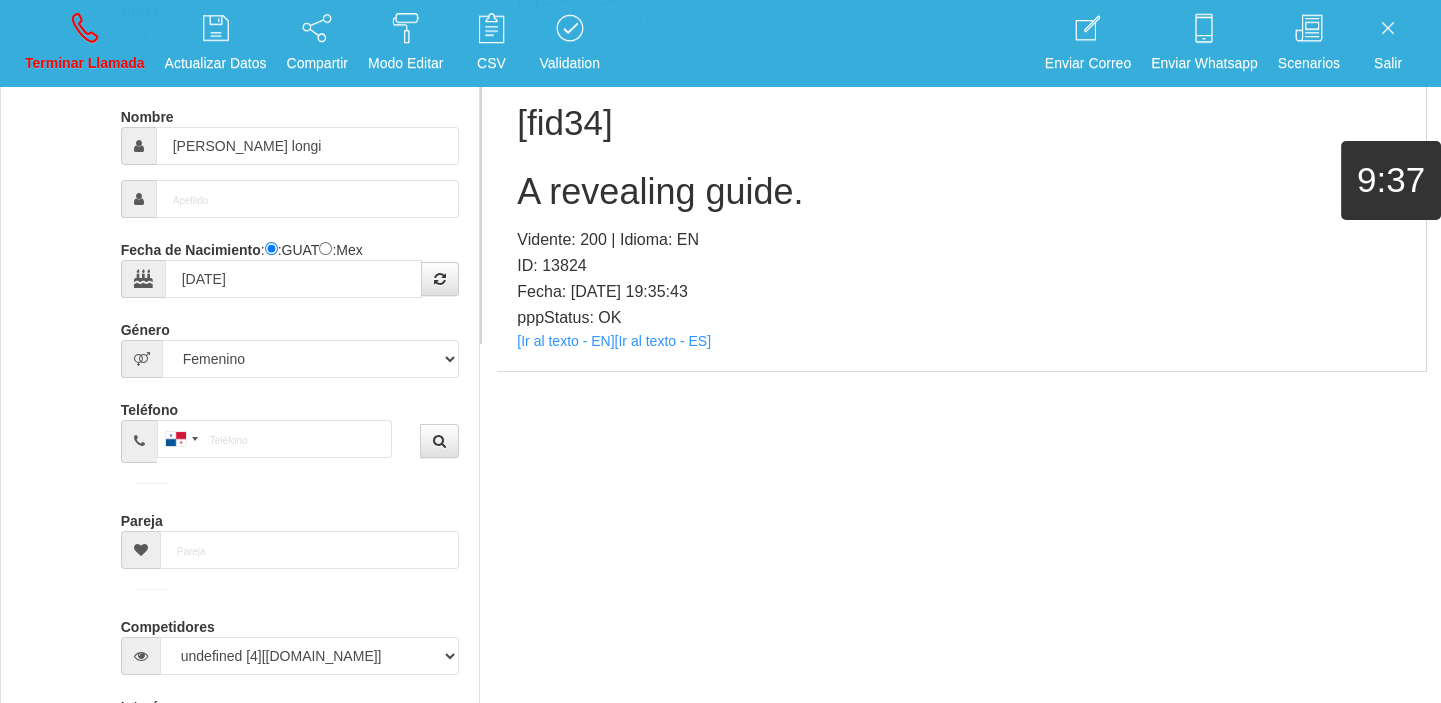 click on "A revealing guide." at bounding box center (961, 192) 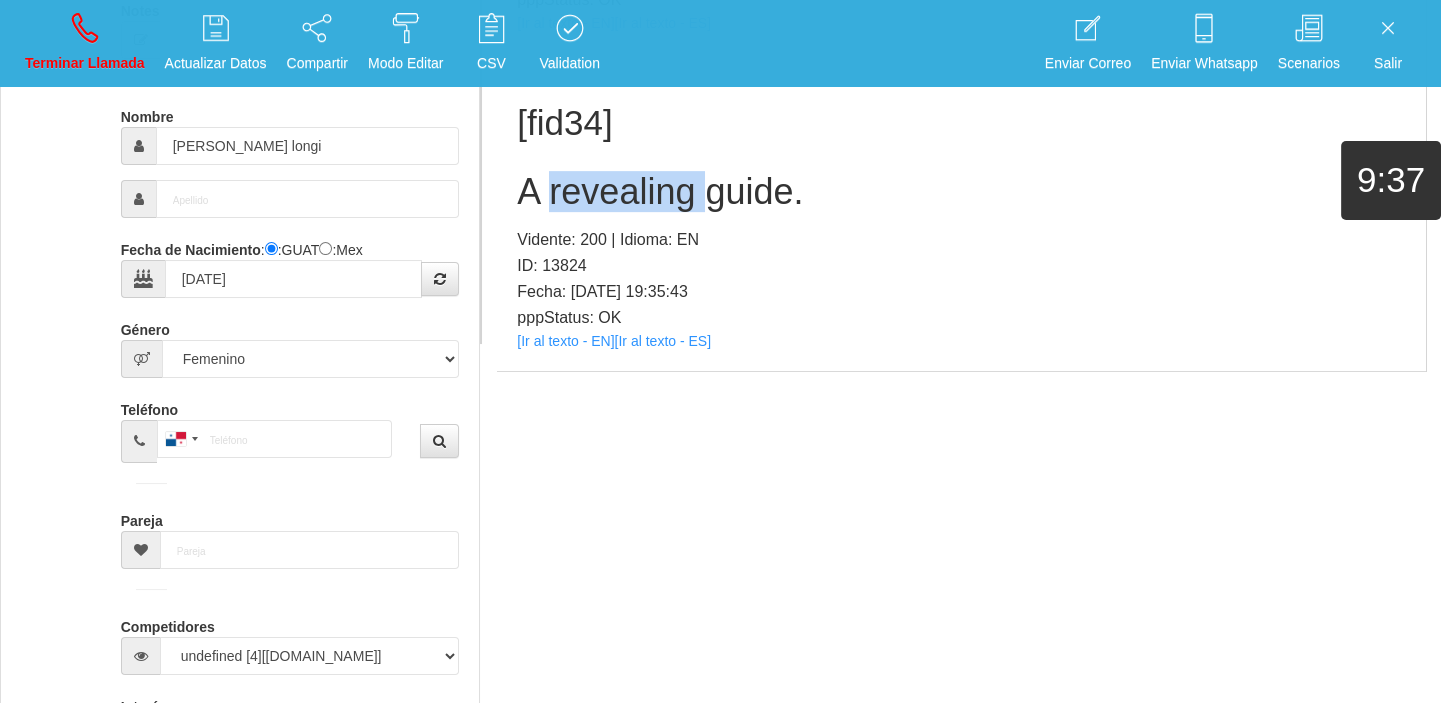 click on "A revealing guide." at bounding box center (961, 192) 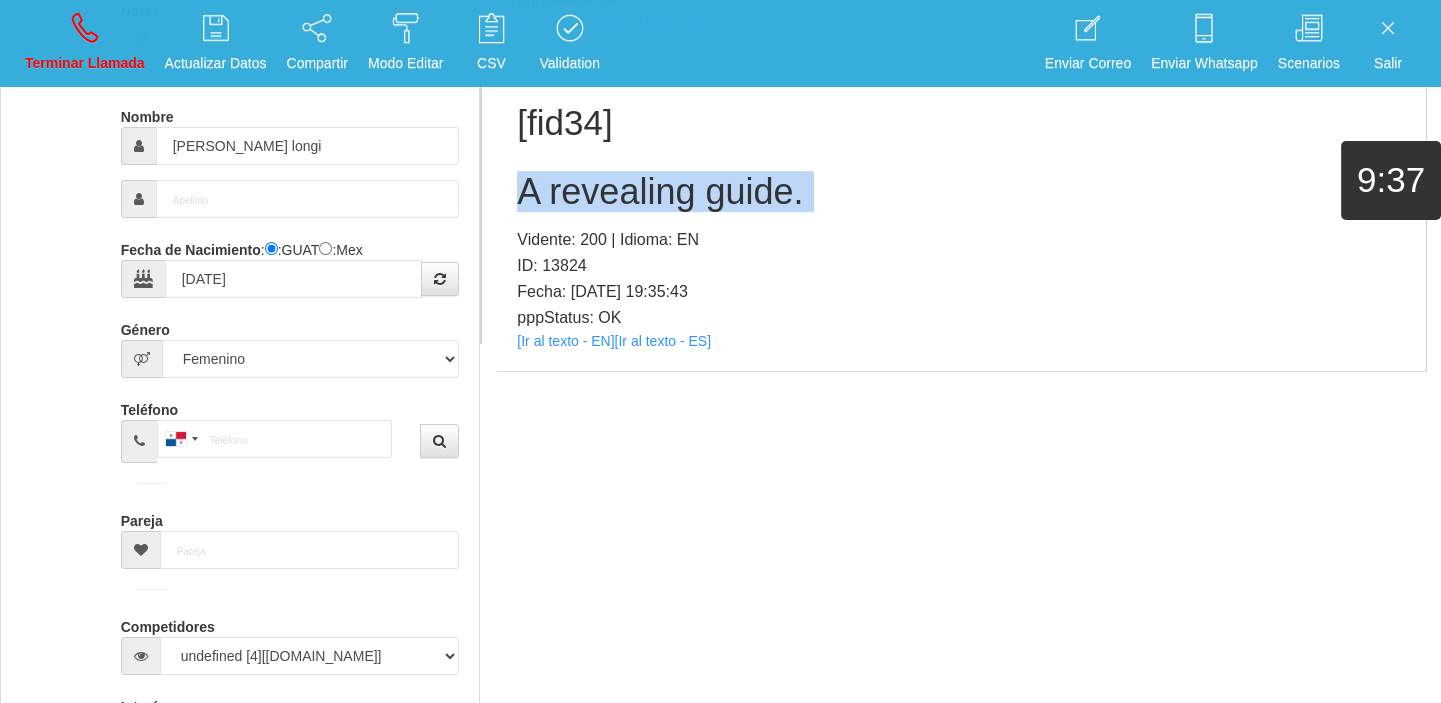 click on "A revealing guide." at bounding box center [961, 192] 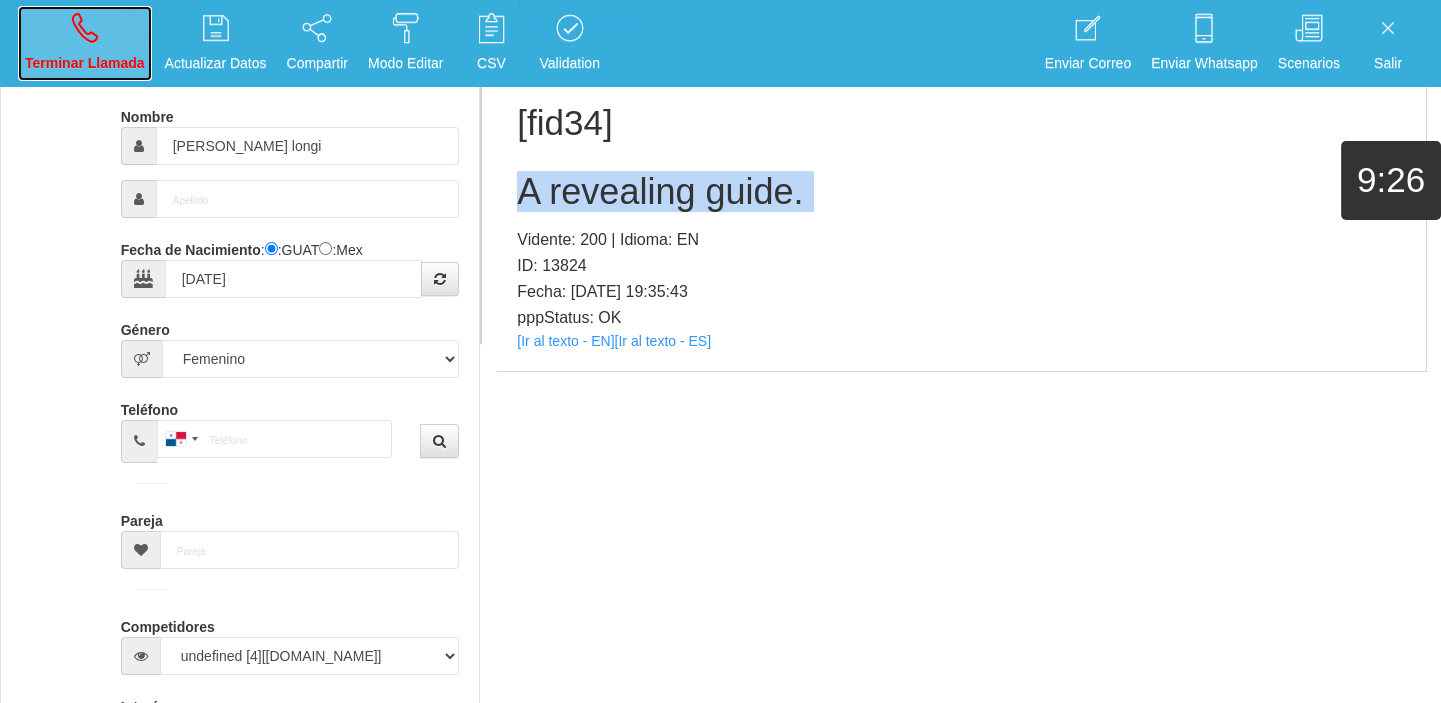 click on "Terminar Llamada" at bounding box center (85, 43) 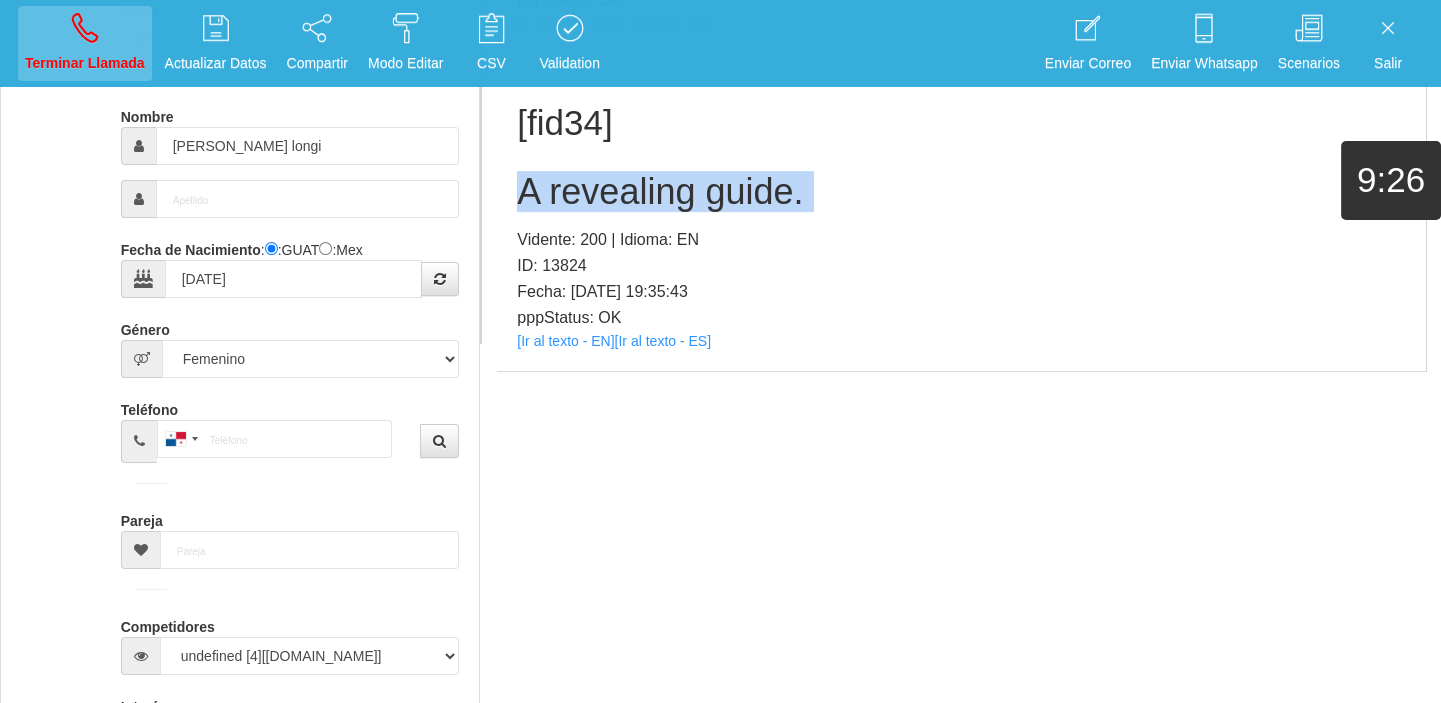 type 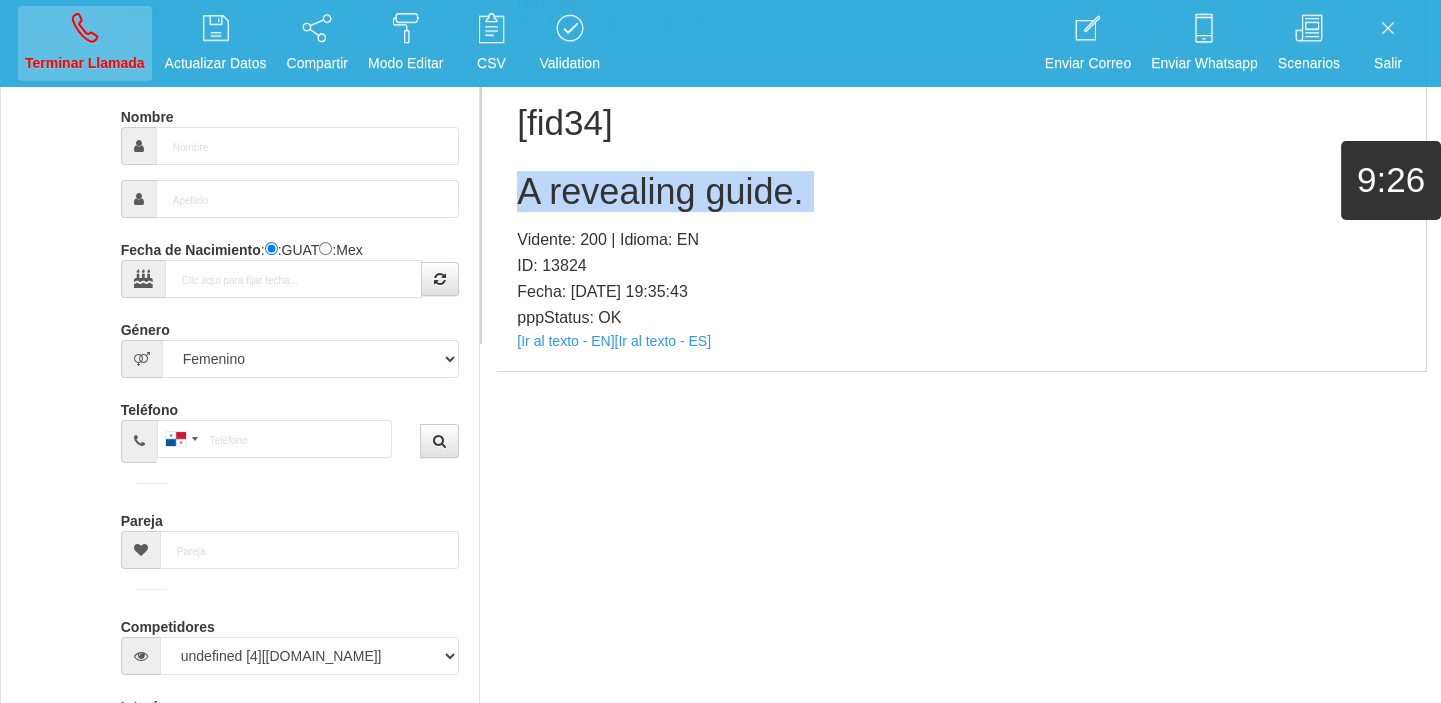 select on "0" 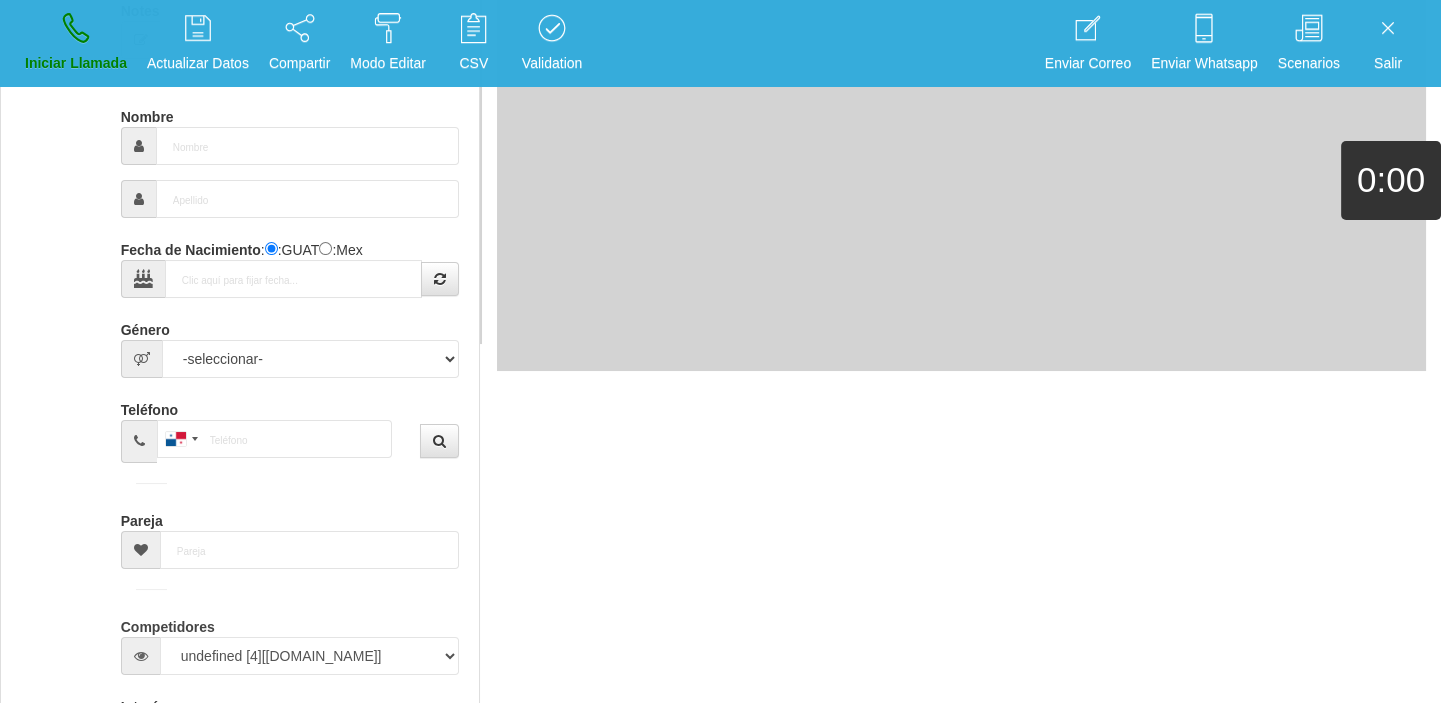 scroll, scrollTop: 0, scrollLeft: 0, axis: both 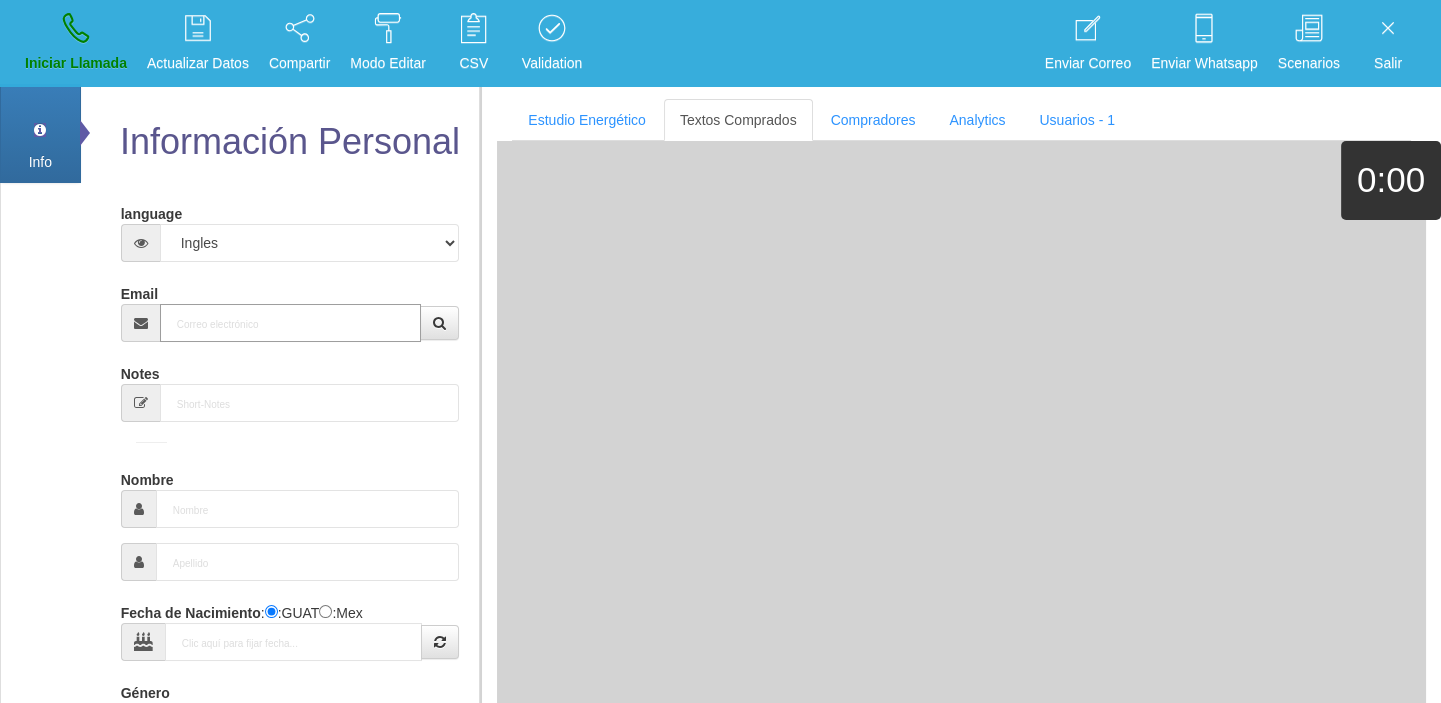 click on "Email" at bounding box center [291, 323] 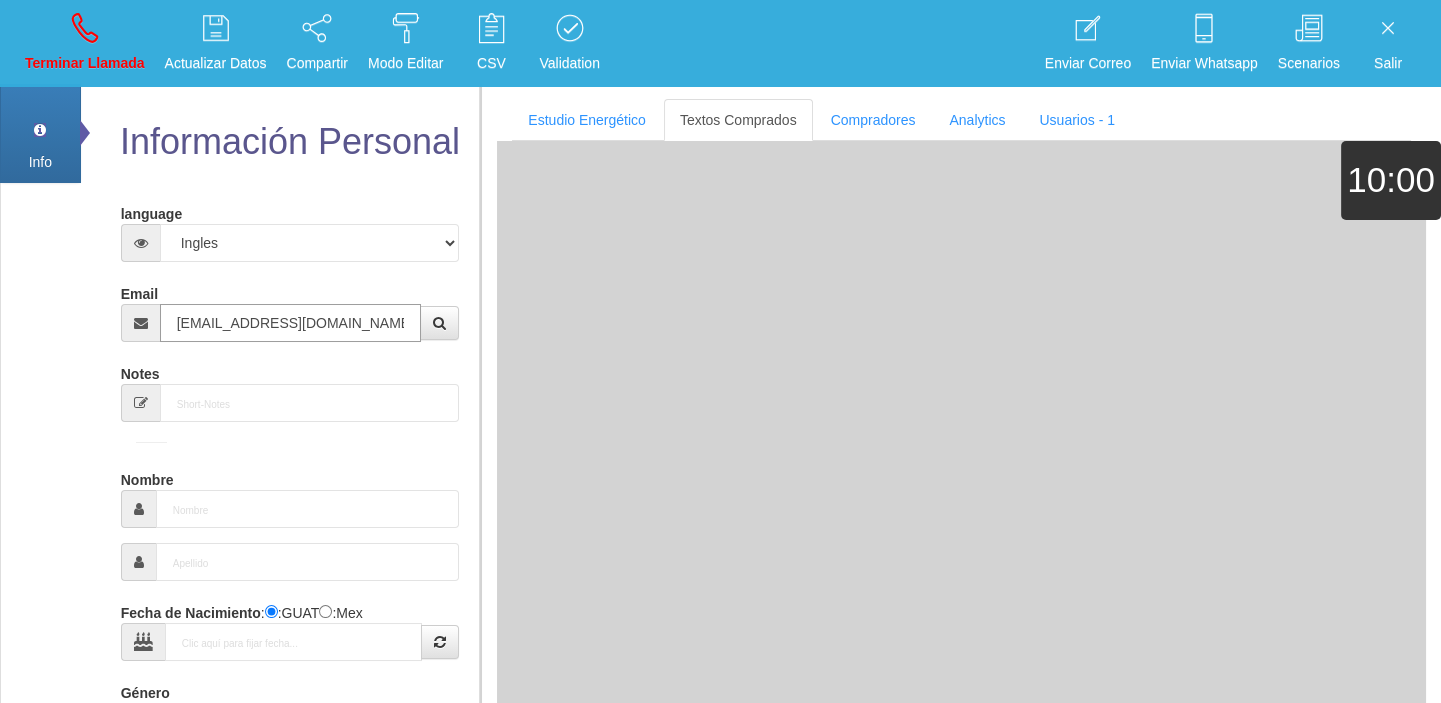 type on "[DATE]" 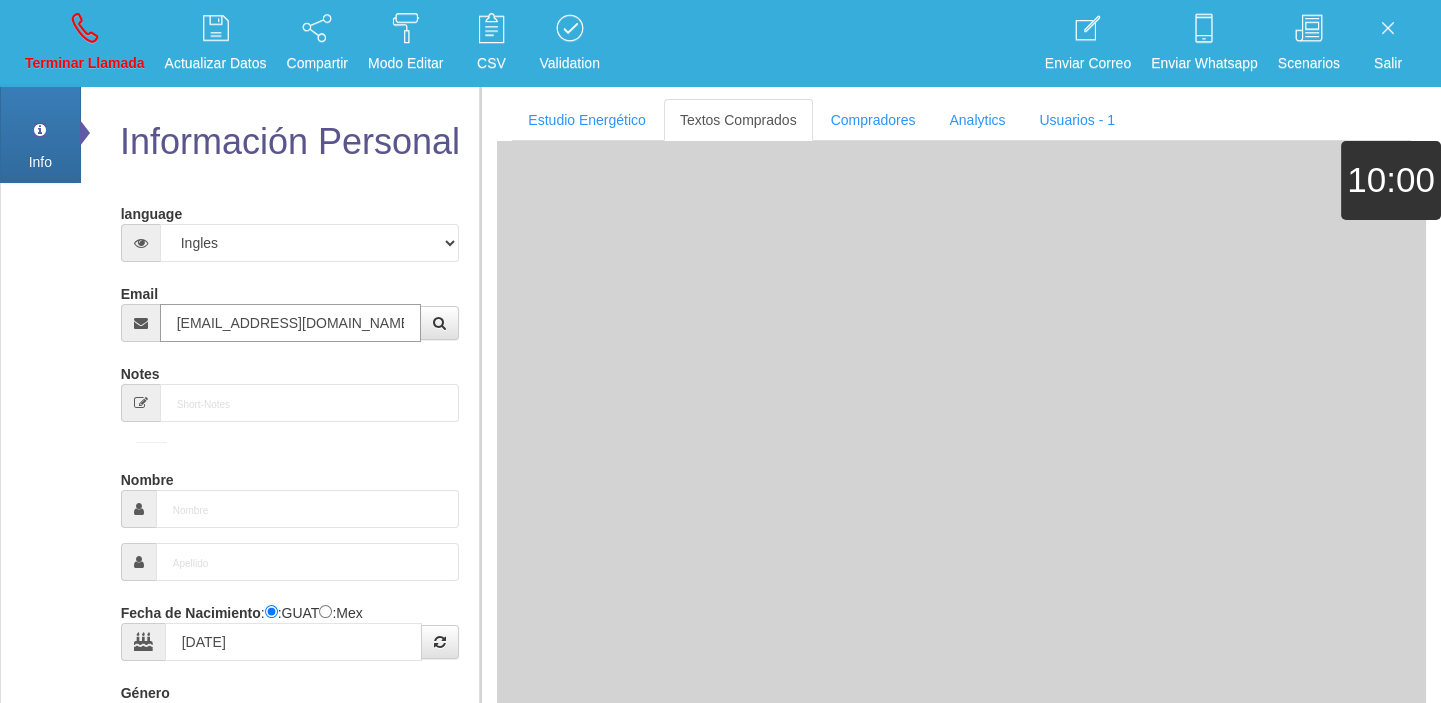 type on "Comprador bajo" 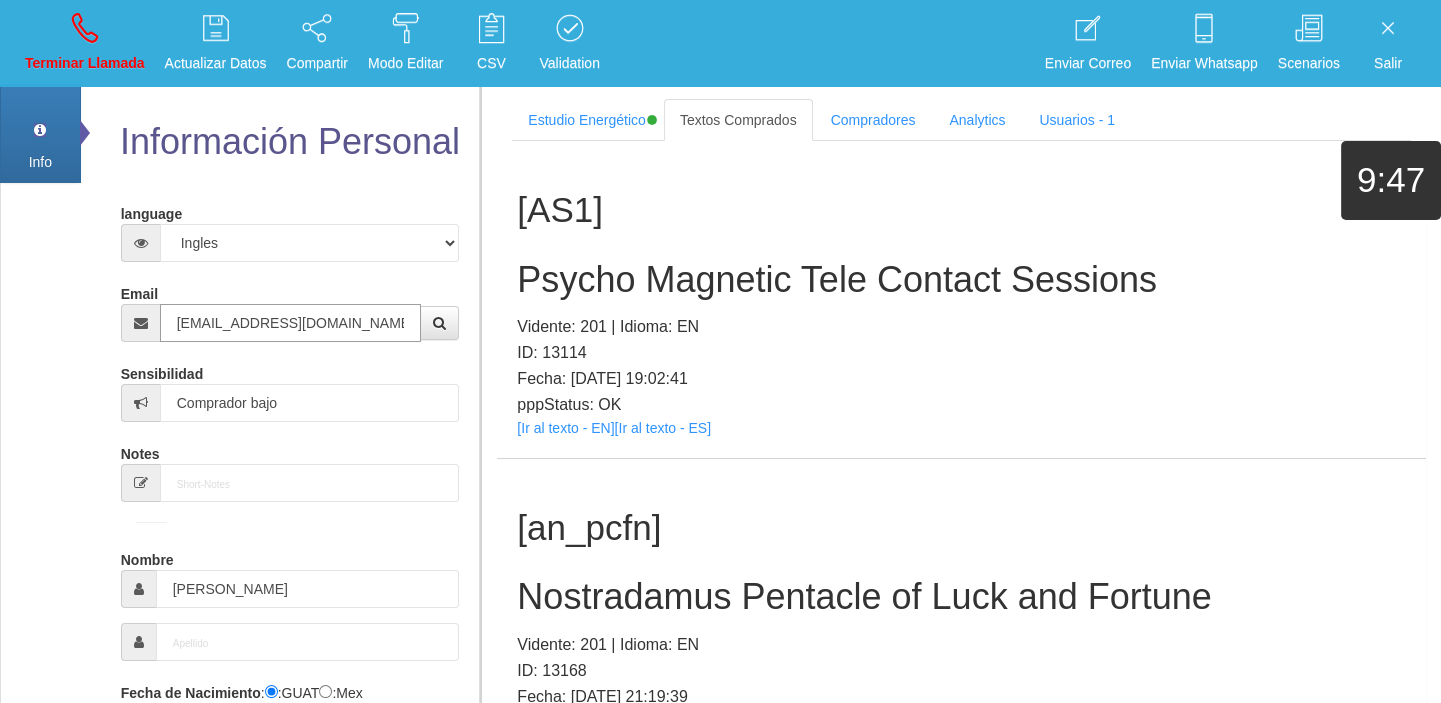type on "[EMAIL_ADDRESS][DOMAIN_NAME]" 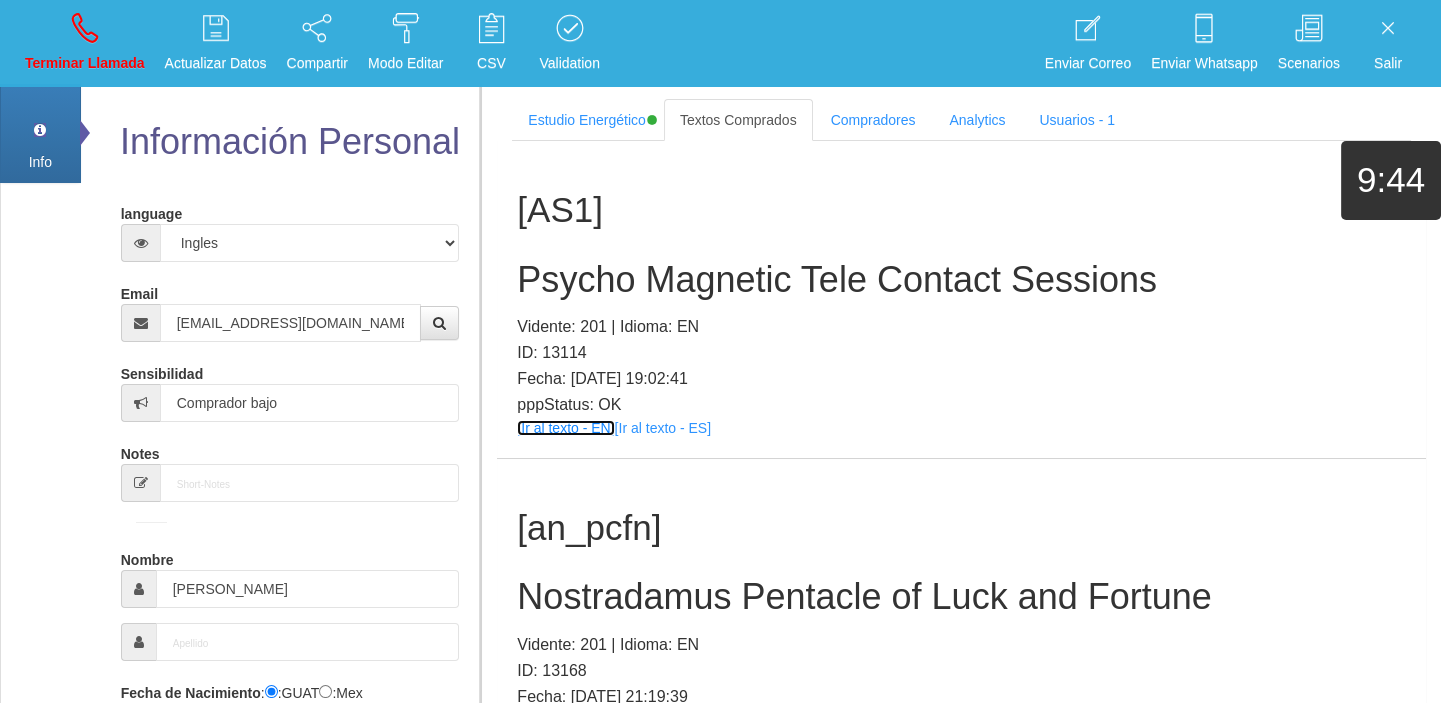 click on "[Ir al texto - EN]" at bounding box center [565, 428] 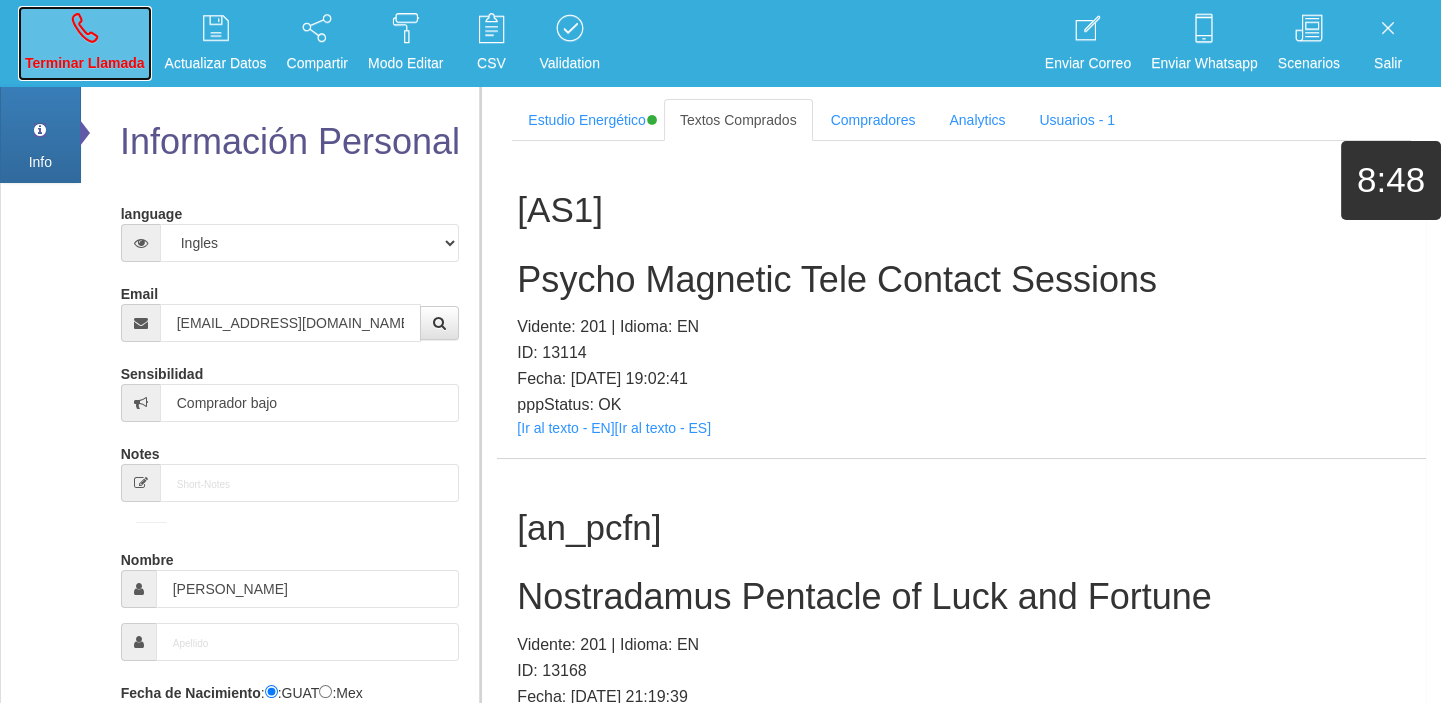 click on "Terminar Llamada" at bounding box center [85, 63] 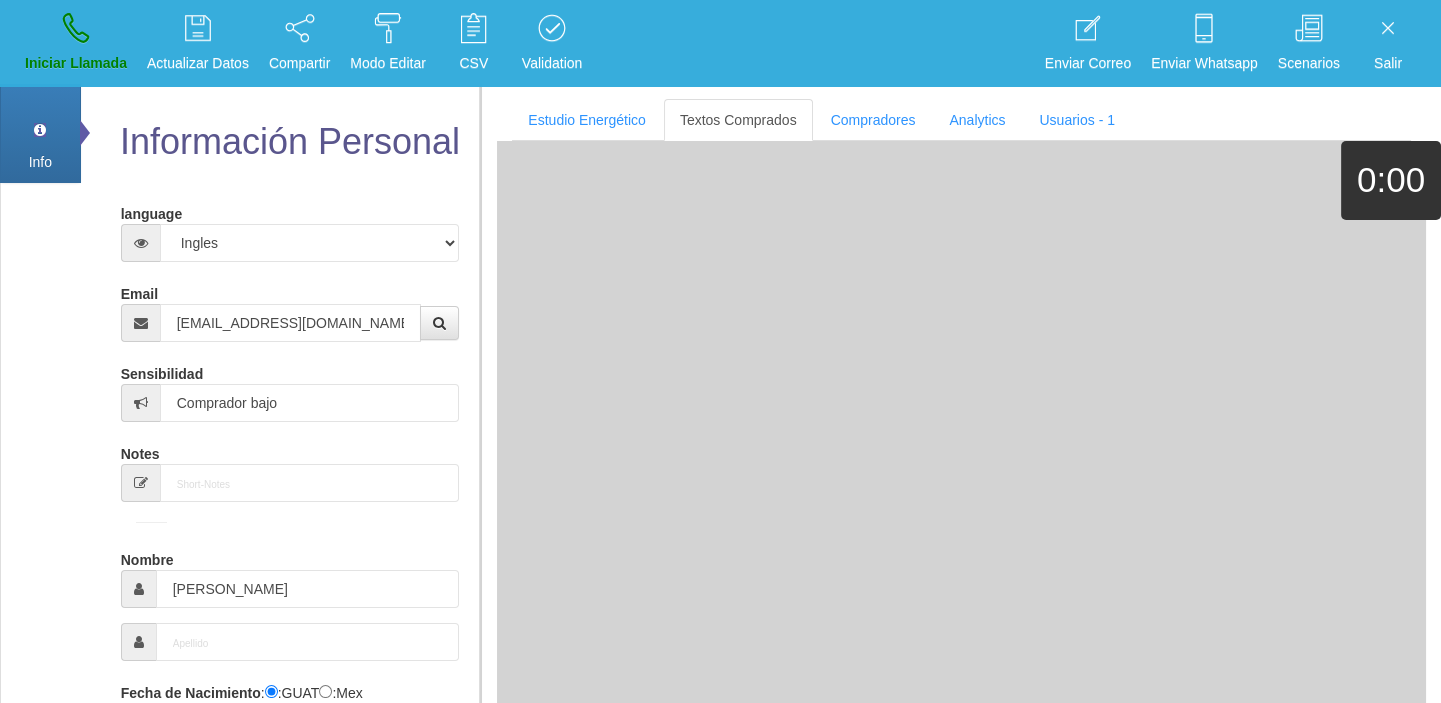 type 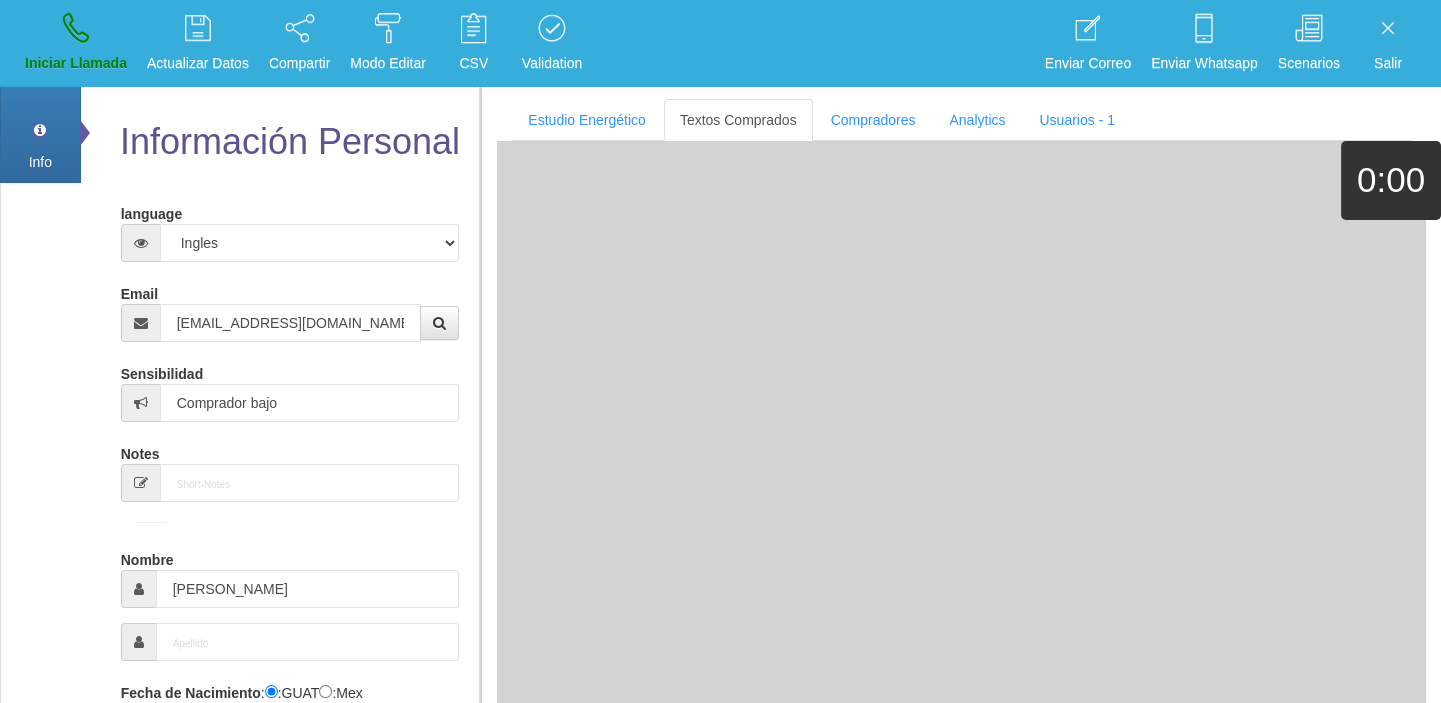 type 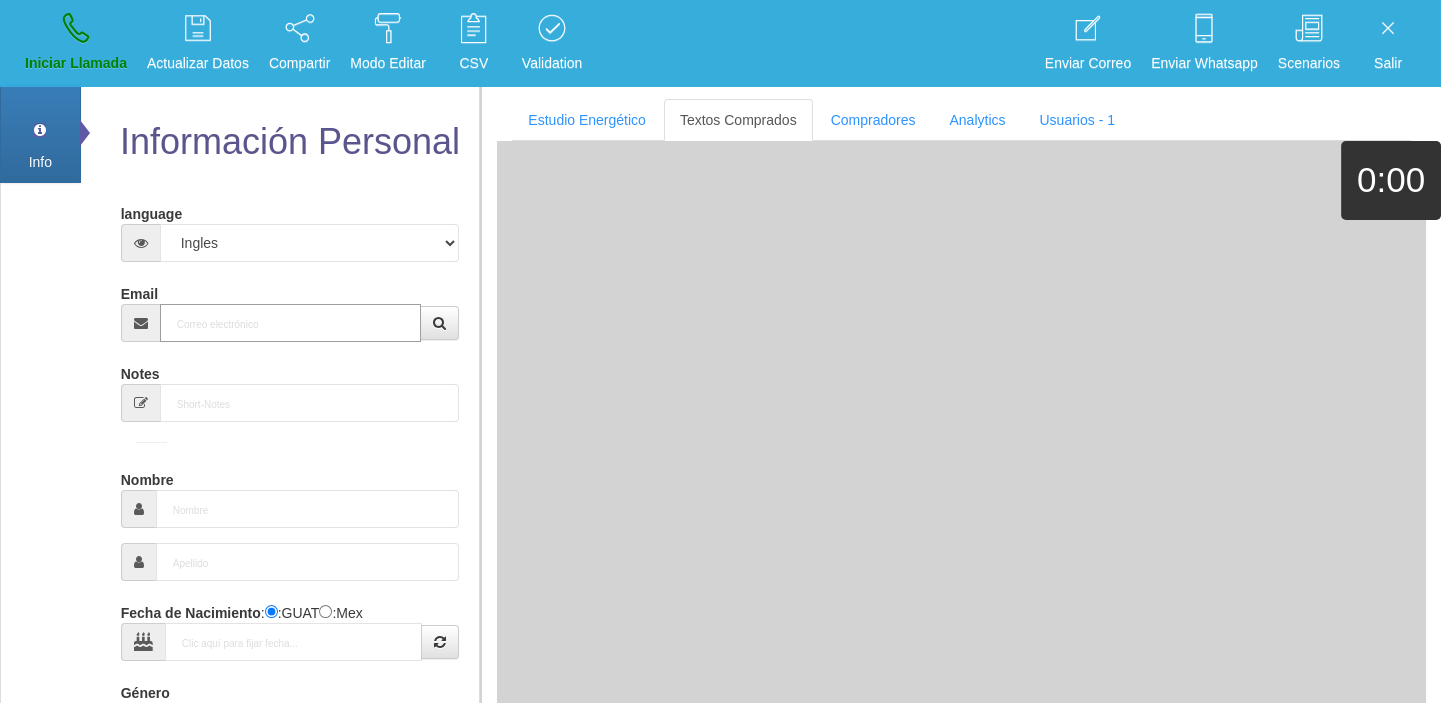 click on "Email" at bounding box center (291, 323) 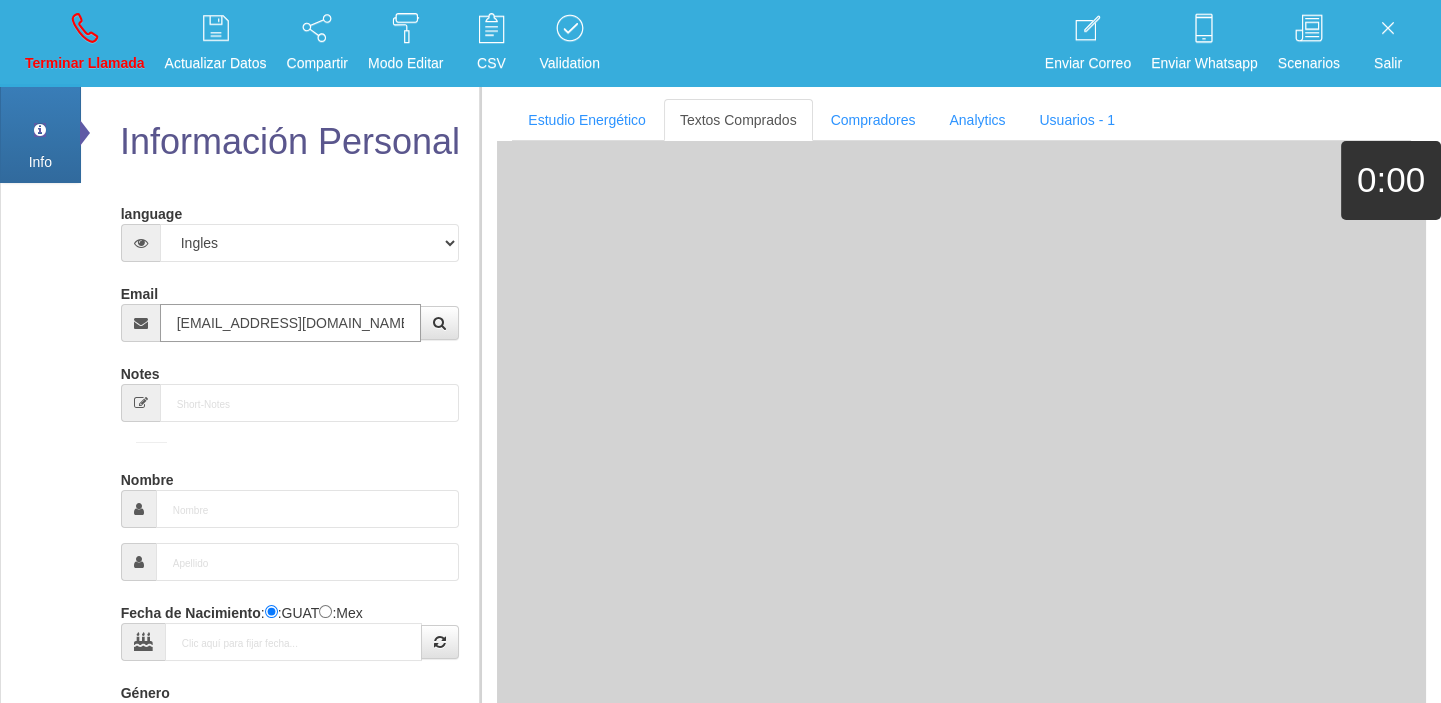 type on "25 Dic 1954" 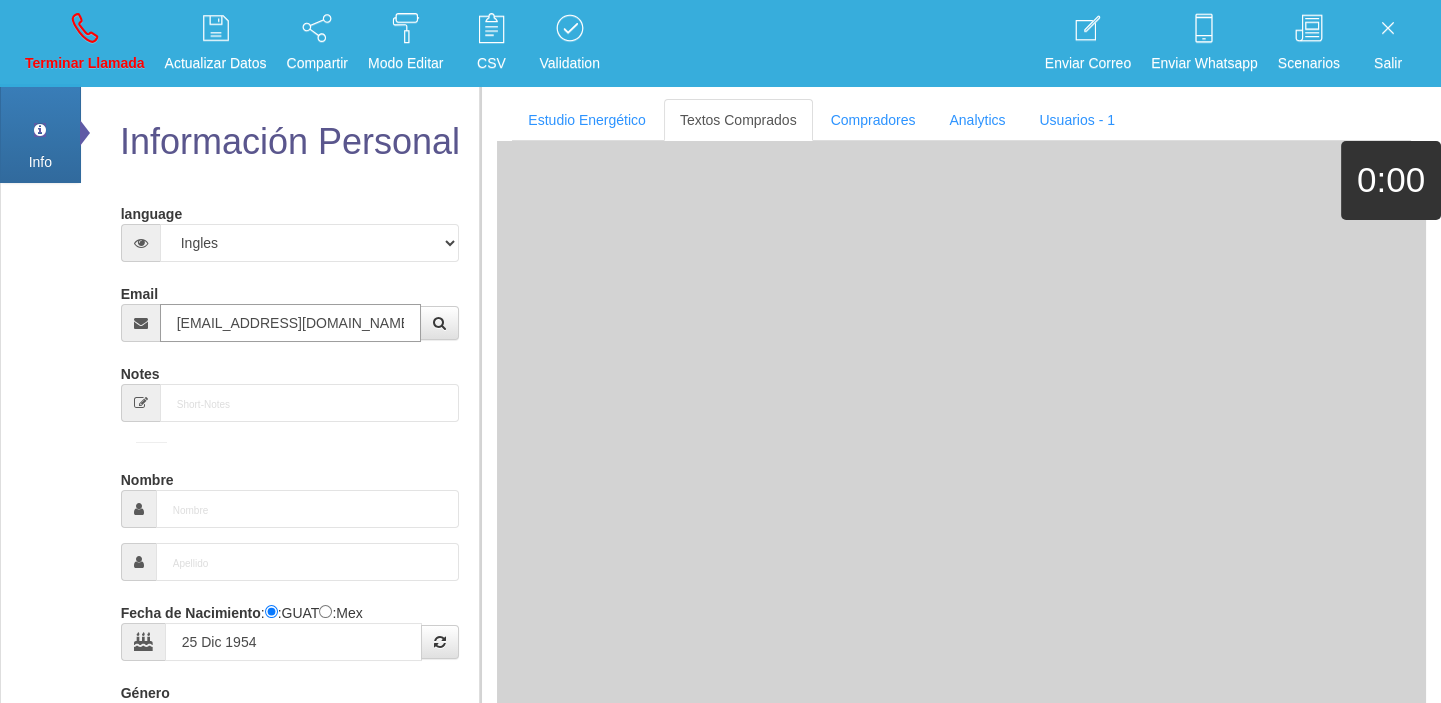 select on "1" 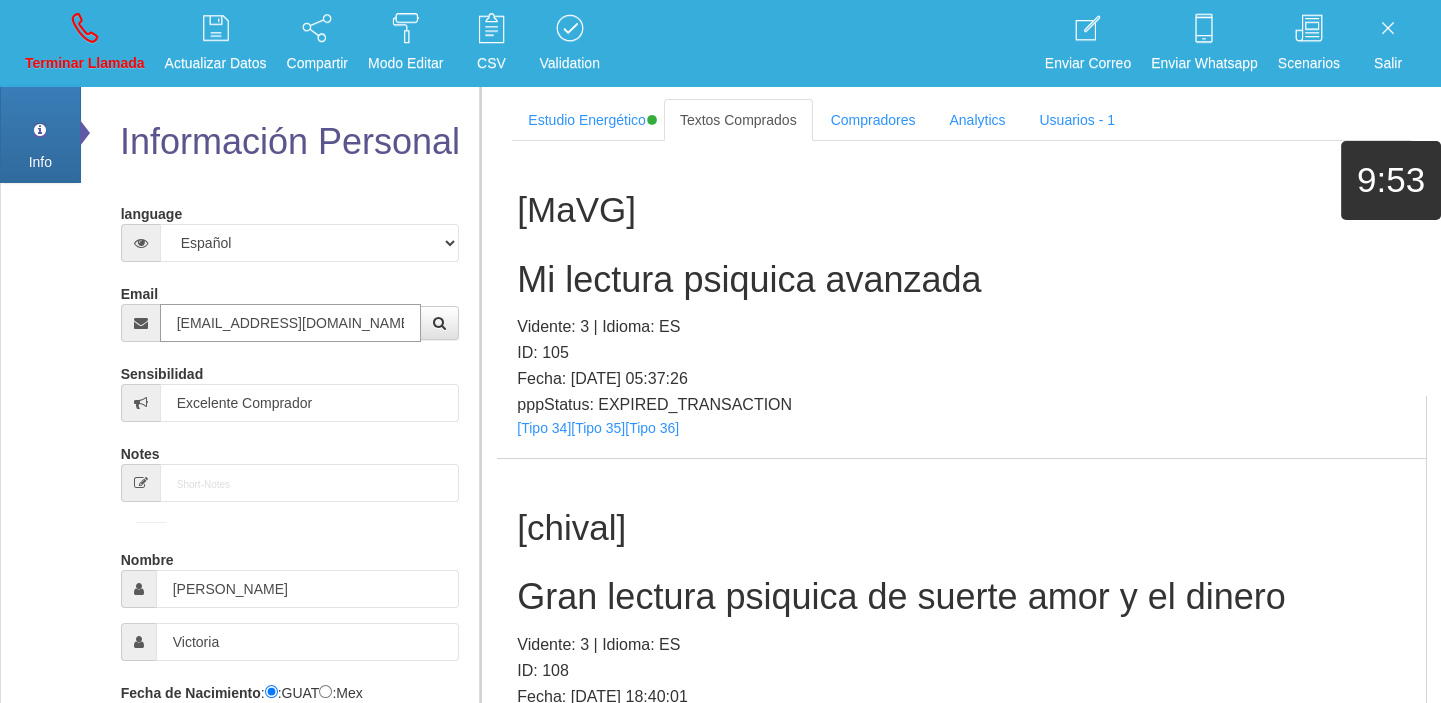 type on "[EMAIL_ADDRESS][DOMAIN_NAME]" 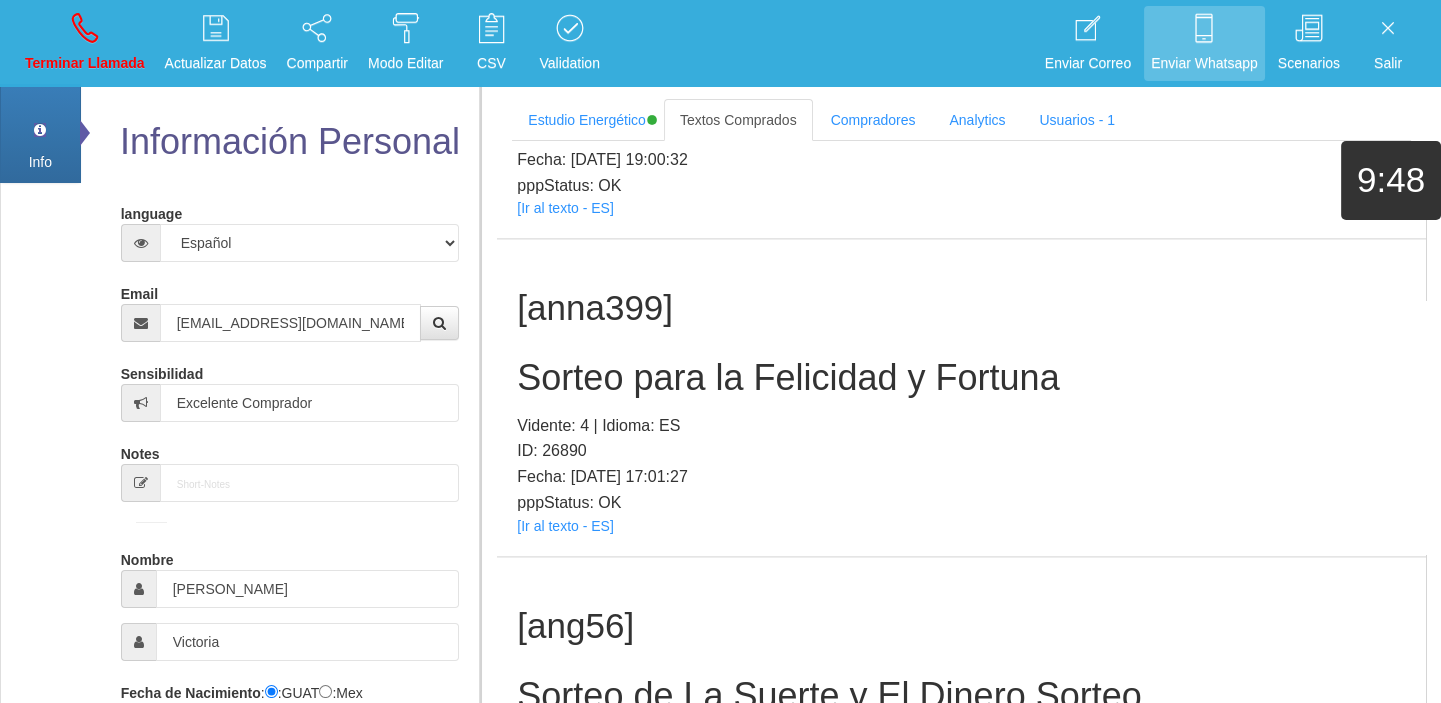 scroll, scrollTop: 14196, scrollLeft: 0, axis: vertical 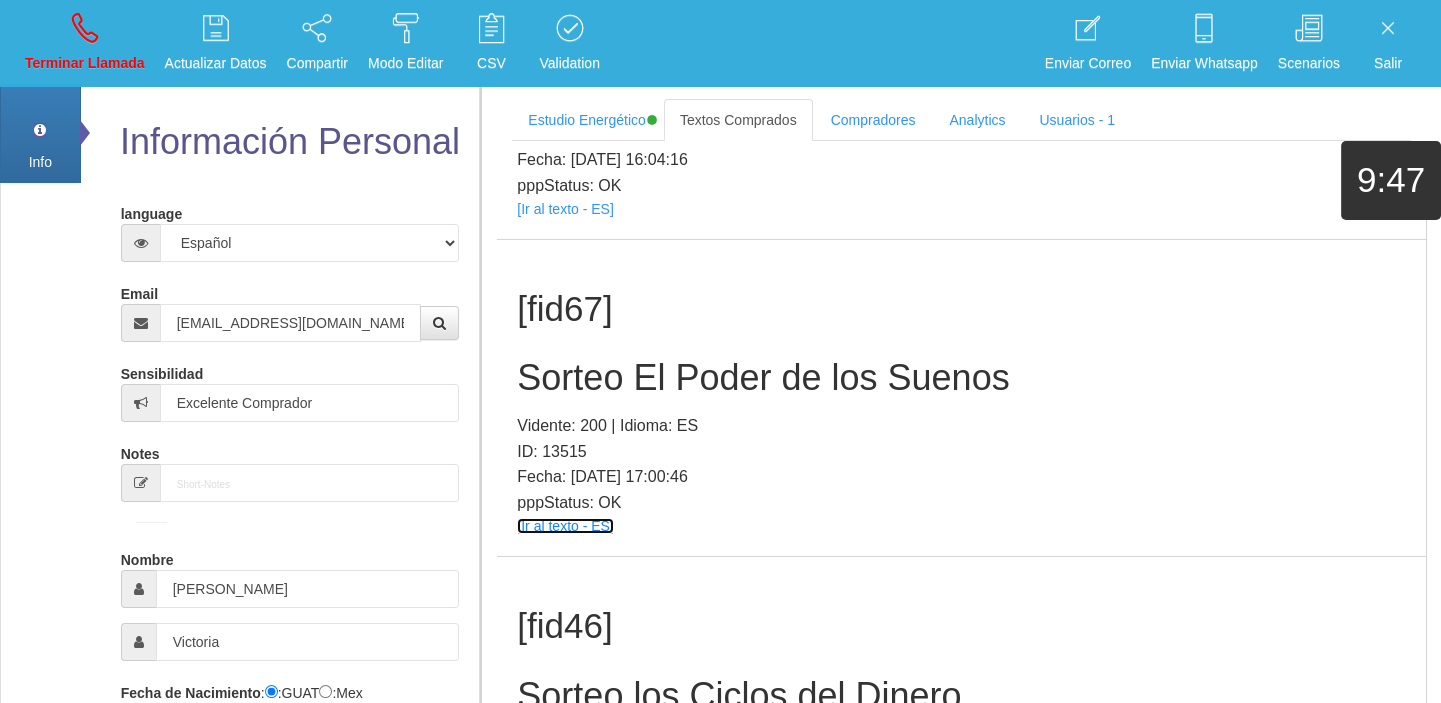 click on "[Ir al texto - ES]" at bounding box center [565, 526] 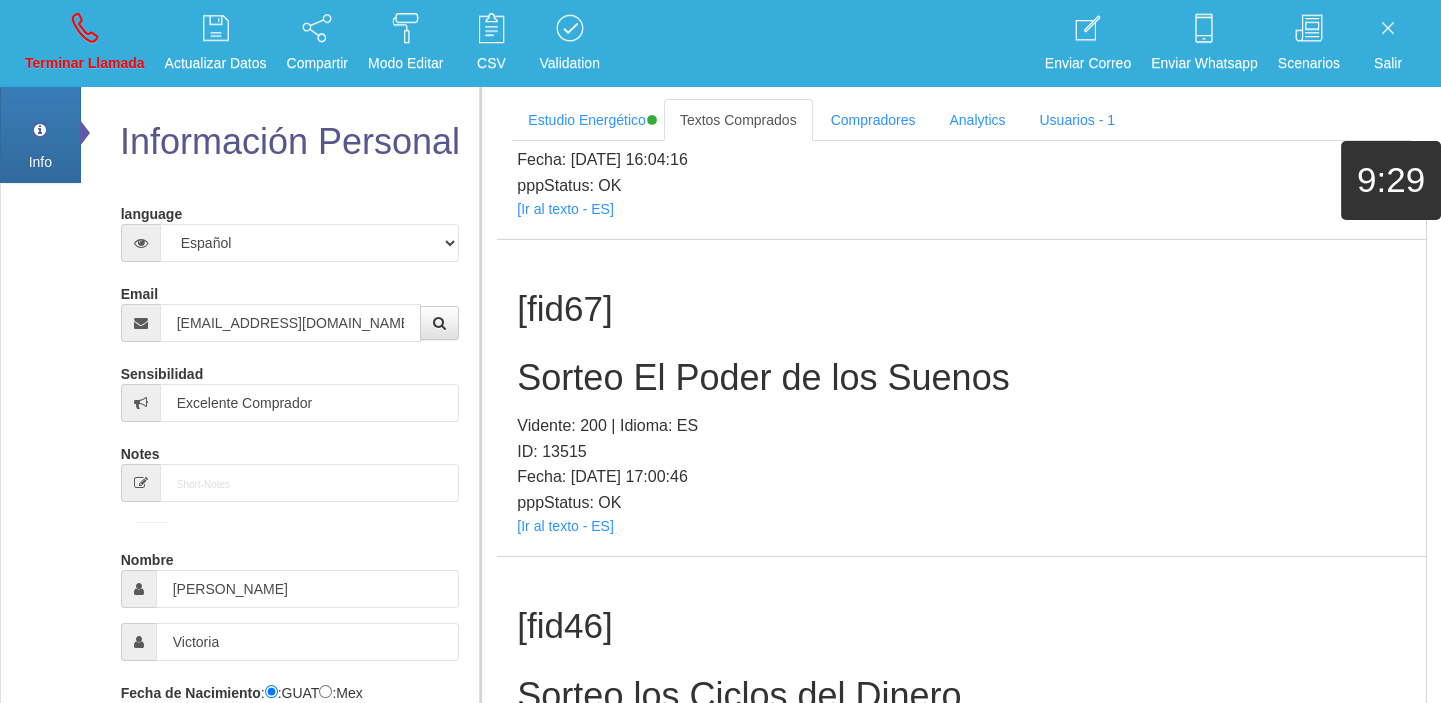 click on "Sorteo El Poder de los Suenos" at bounding box center [961, 378] 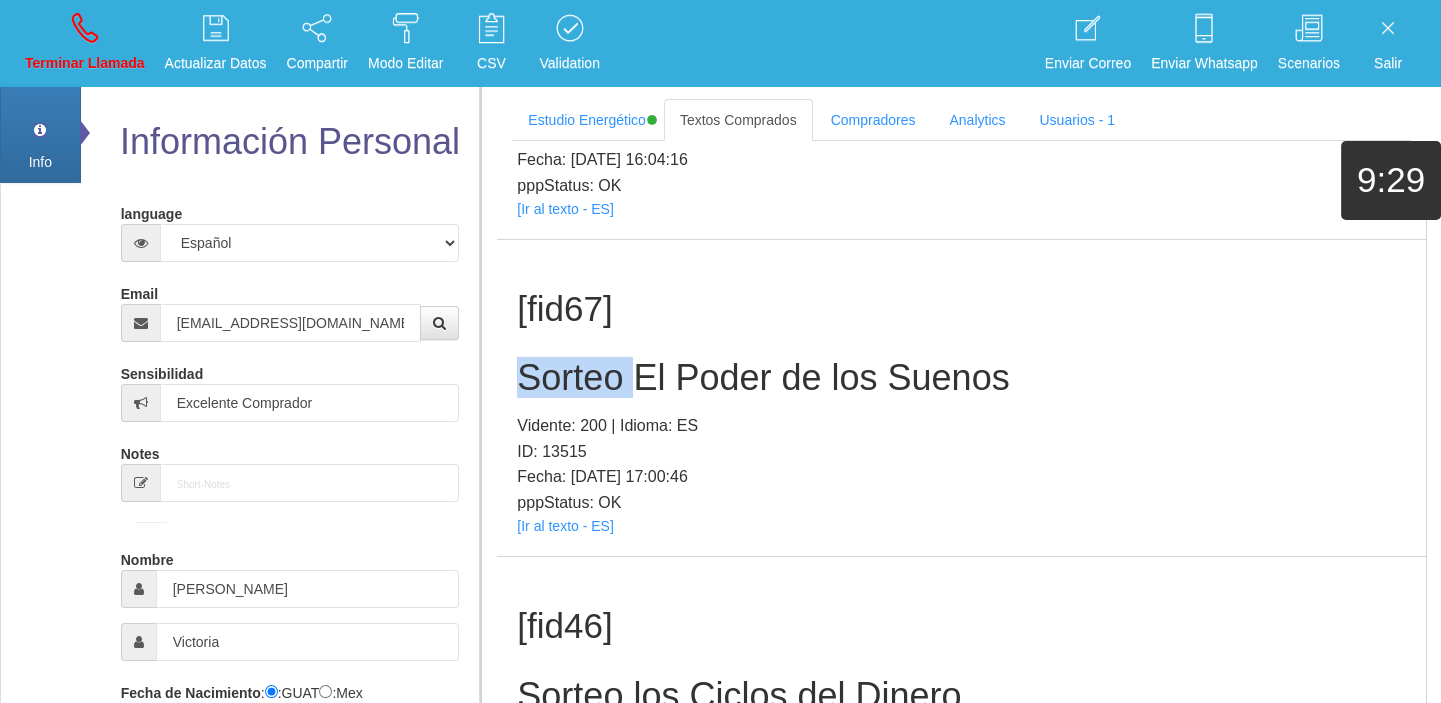 click on "Sorteo El Poder de los Suenos" at bounding box center [961, 378] 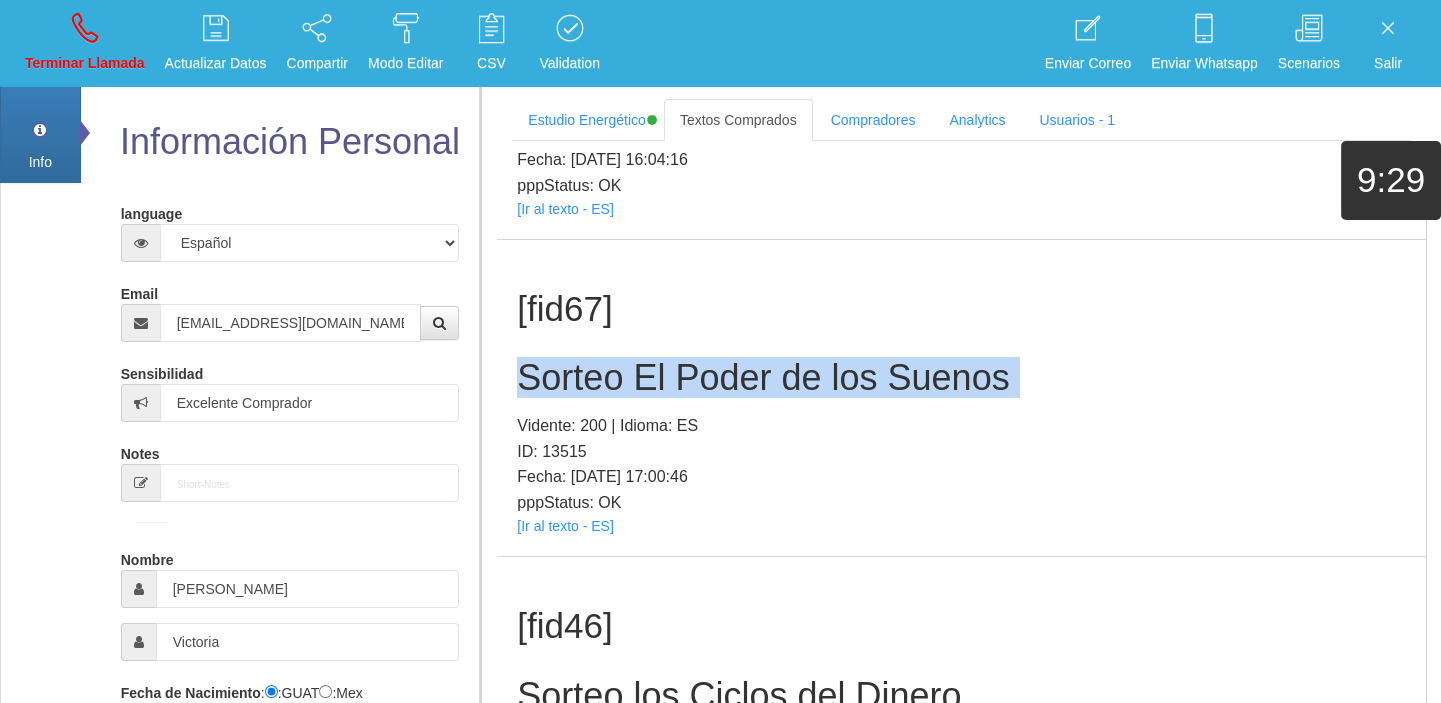 click on "Sorteo El Poder de los Suenos" at bounding box center [961, 378] 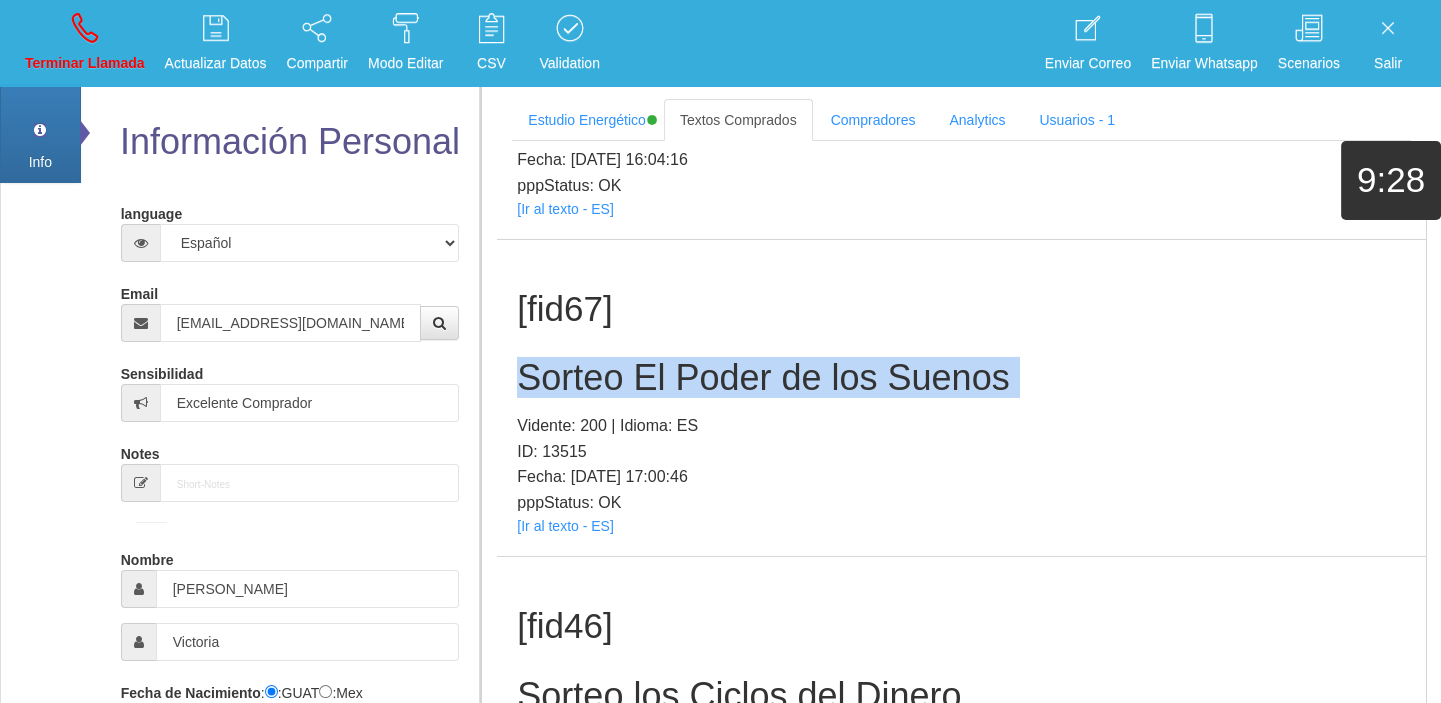 copy on "Sorteo El Poder de los Suenos" 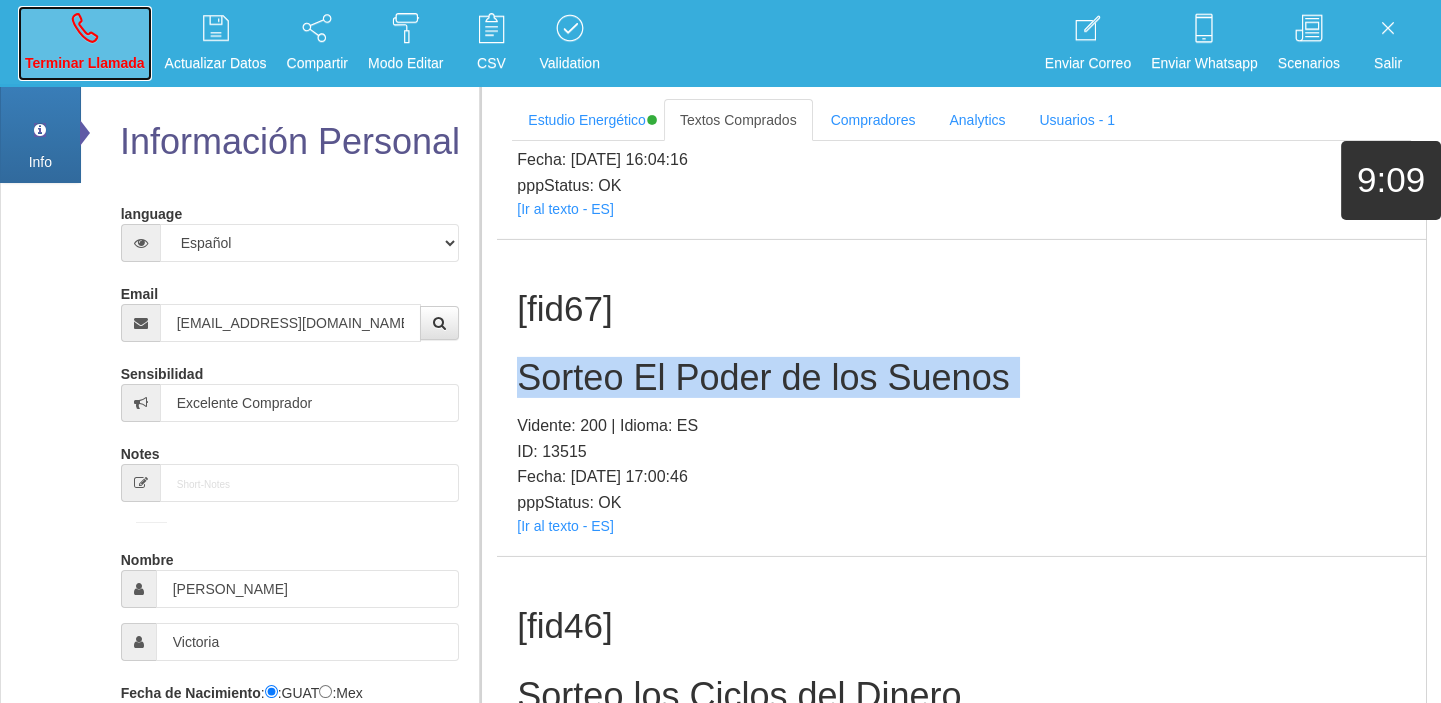 drag, startPoint x: 116, startPoint y: 37, endPoint x: 797, endPoint y: 120, distance: 686.03937 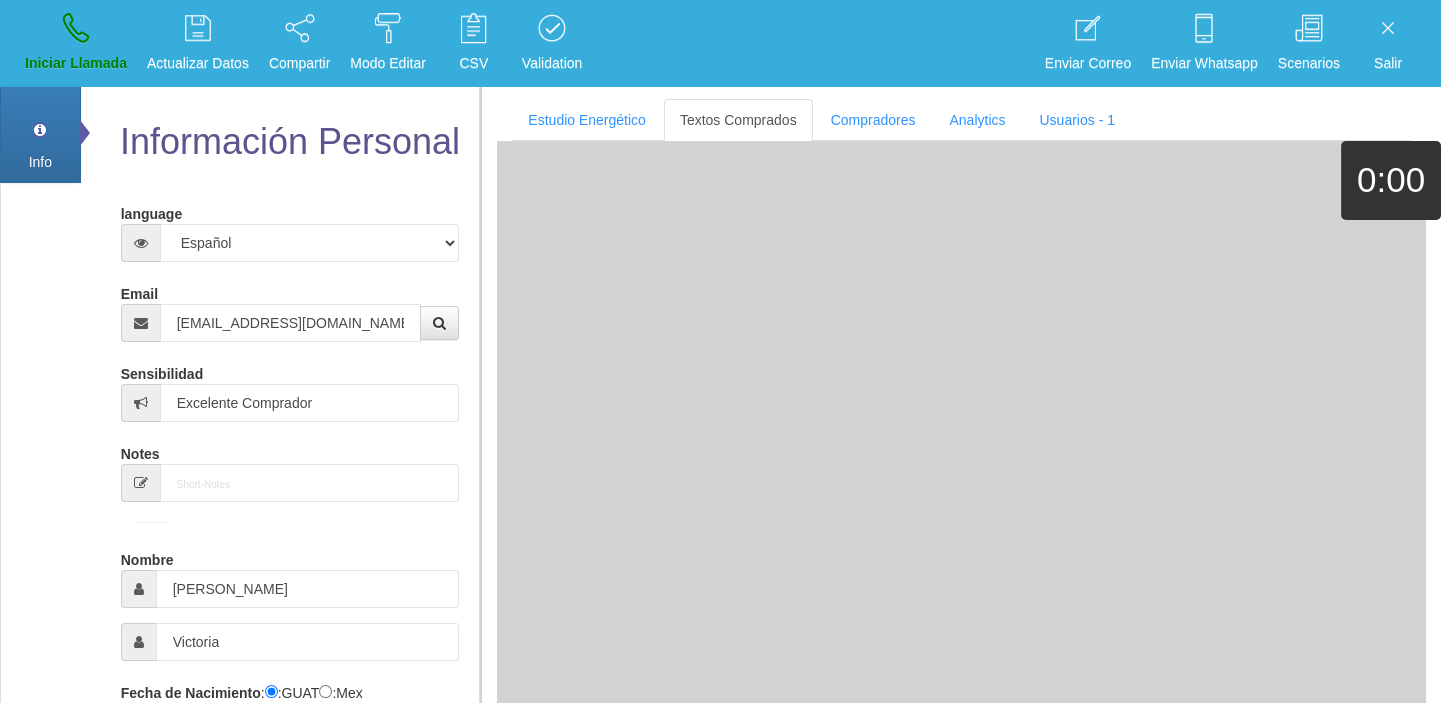 type 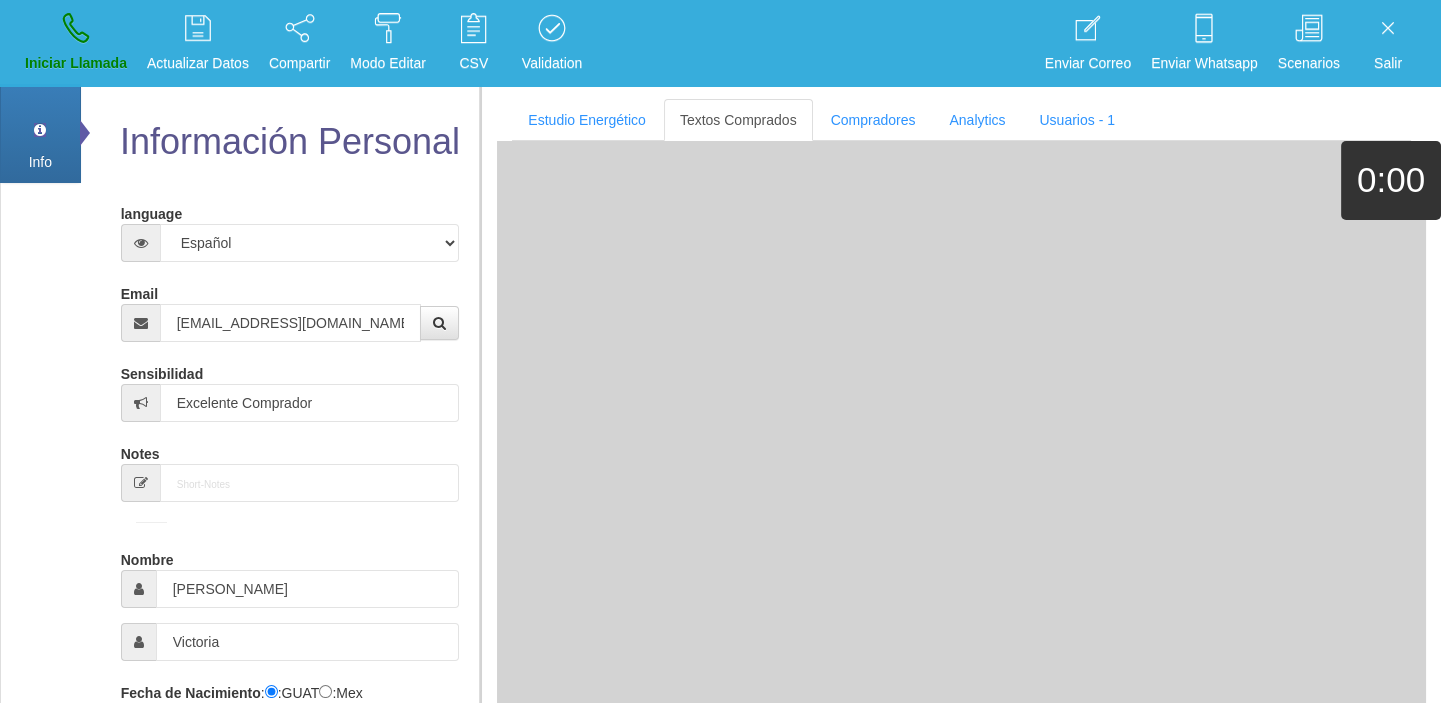 type 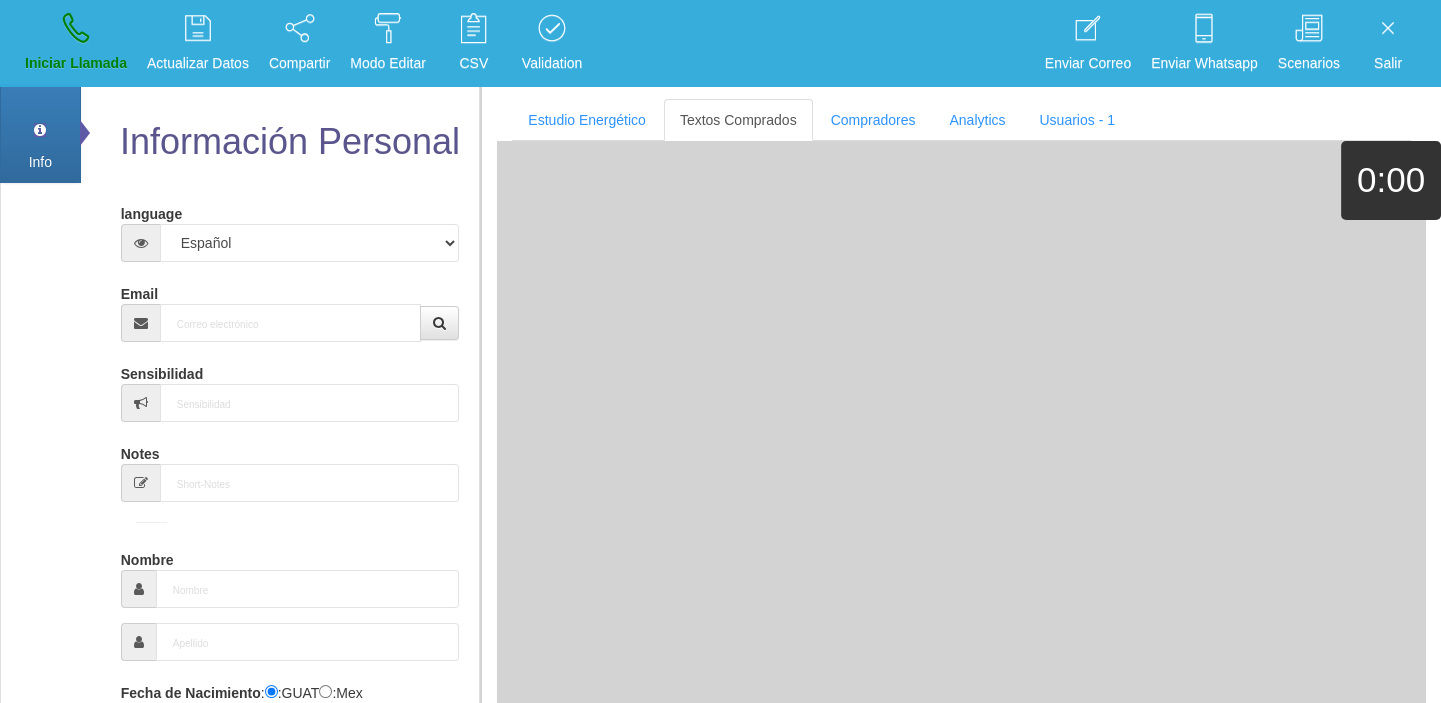 scroll, scrollTop: 0, scrollLeft: 0, axis: both 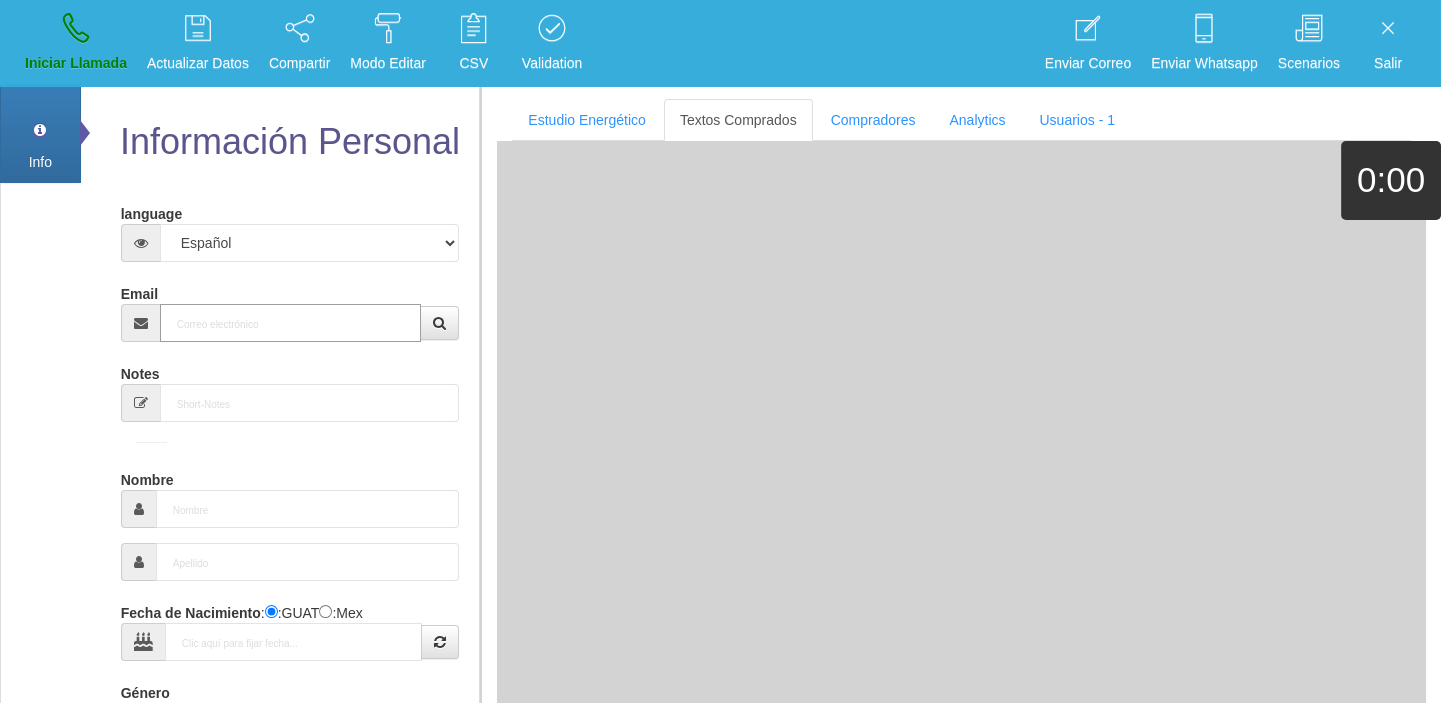 click on "Email" at bounding box center (291, 323) 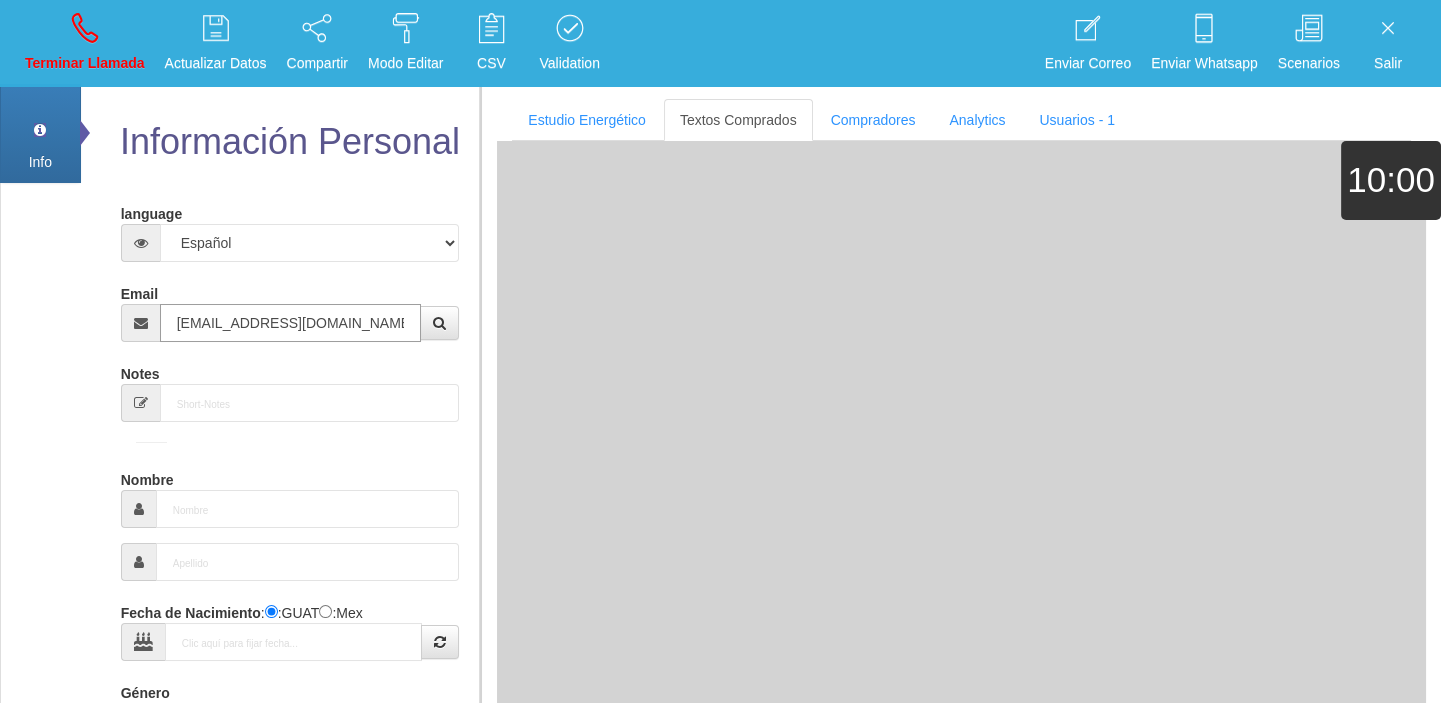 type on "[DATE]" 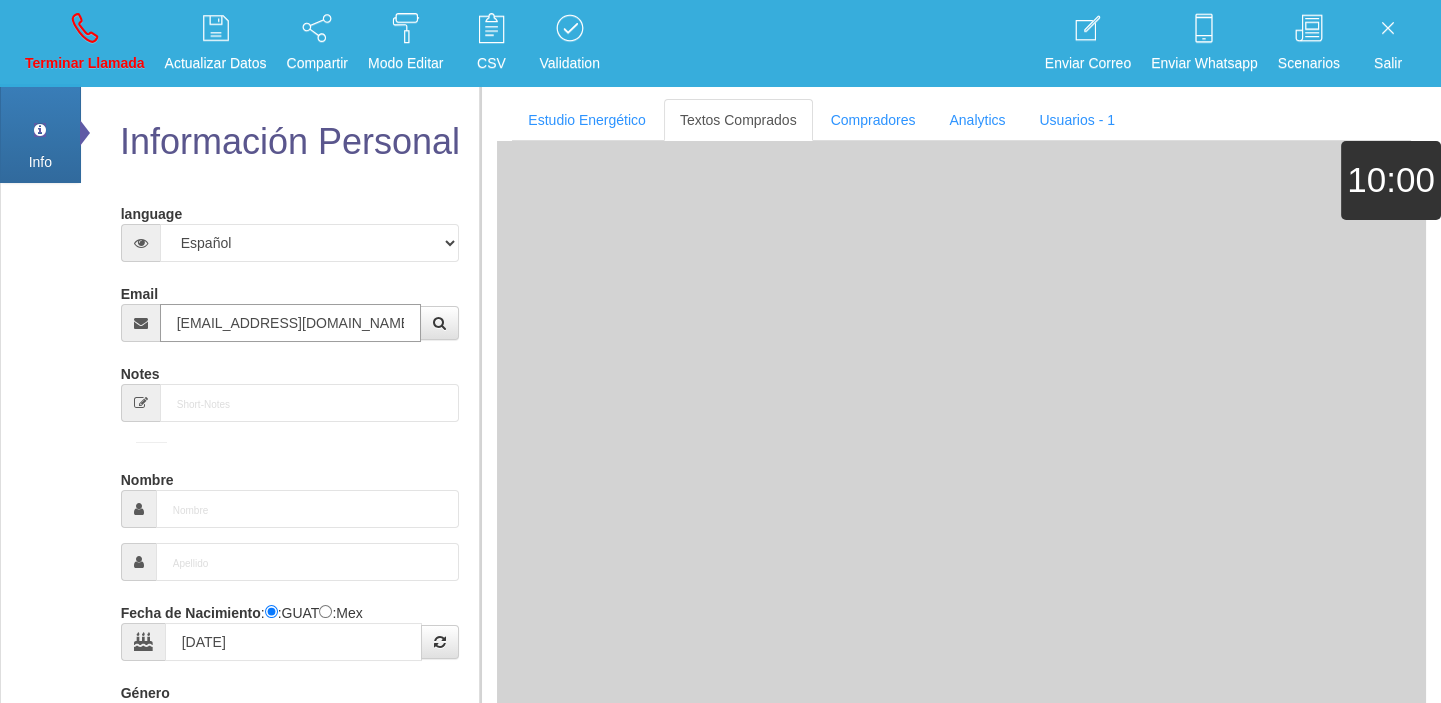 type on "Comprador simple" 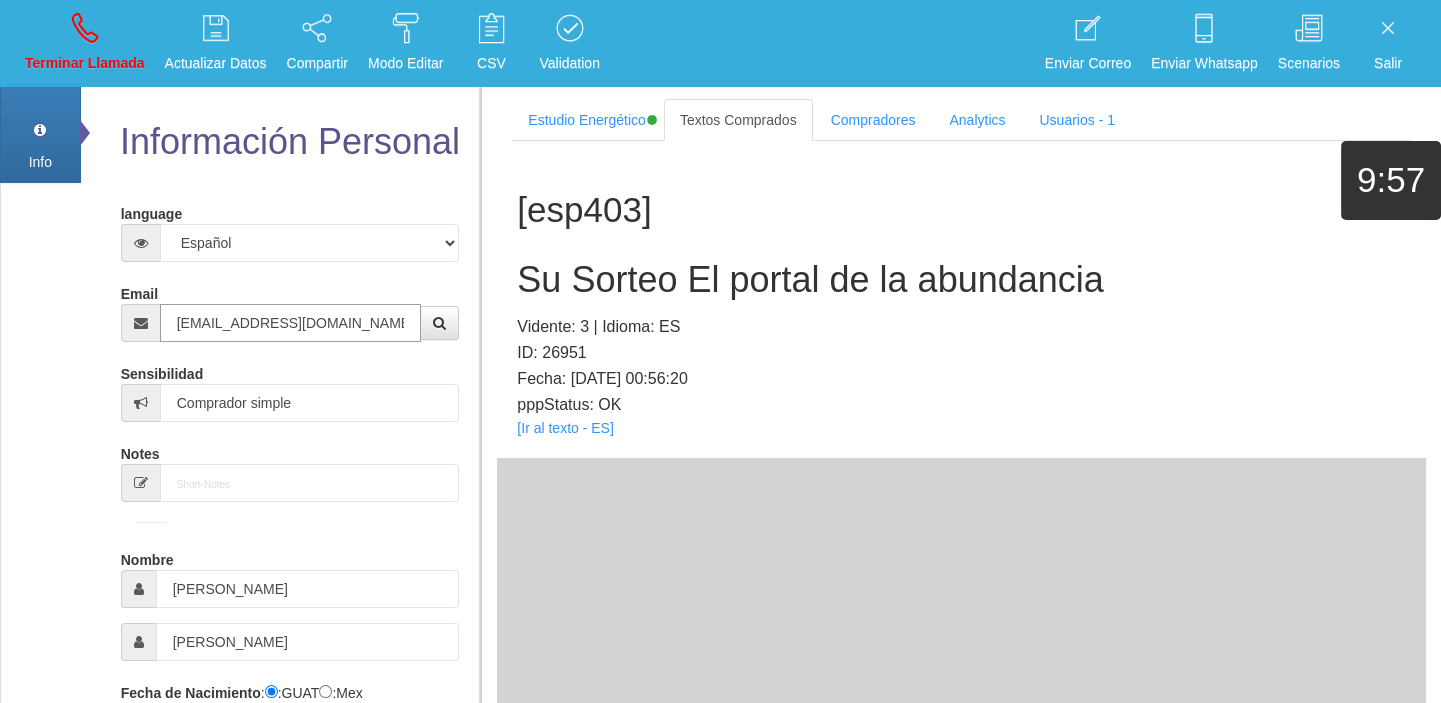 type on "[EMAIL_ADDRESS][DOMAIN_NAME]" 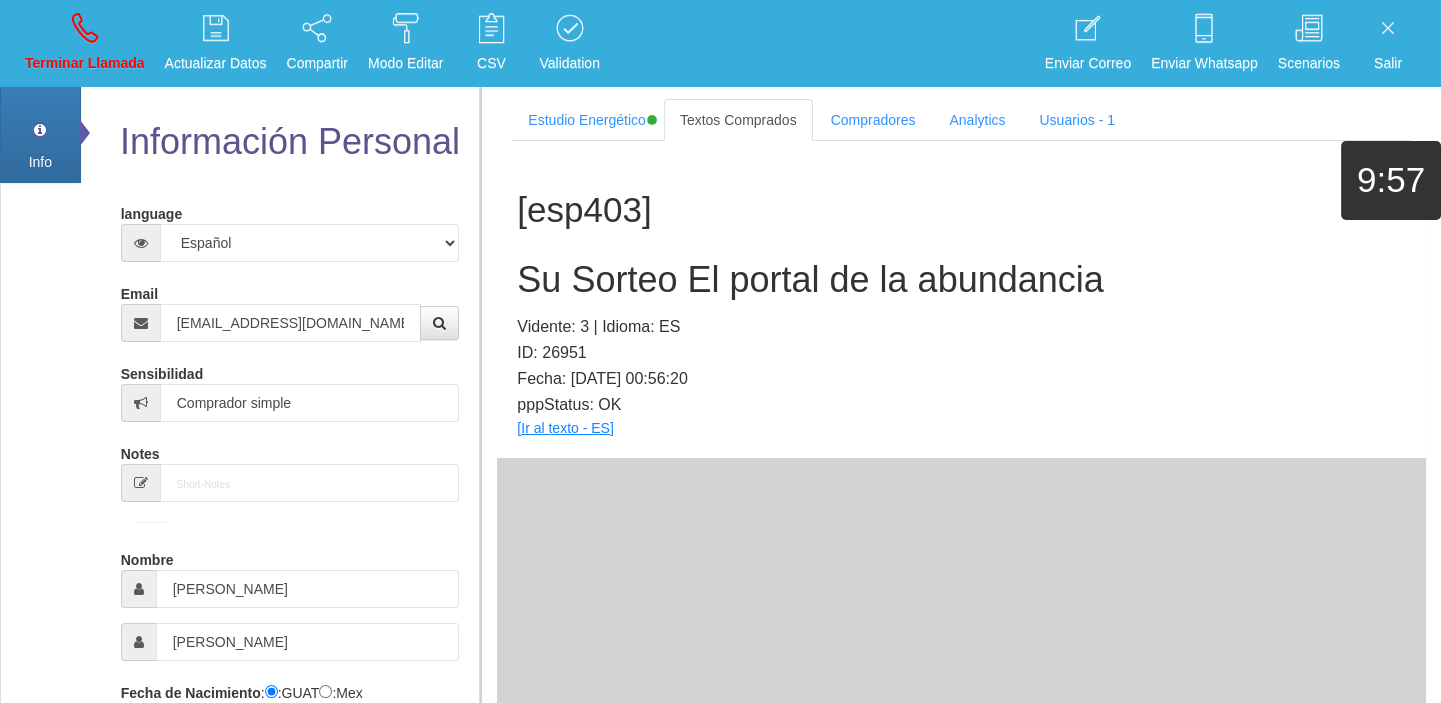 drag, startPoint x: 557, startPoint y: 447, endPoint x: 544, endPoint y: 429, distance: 22.203604 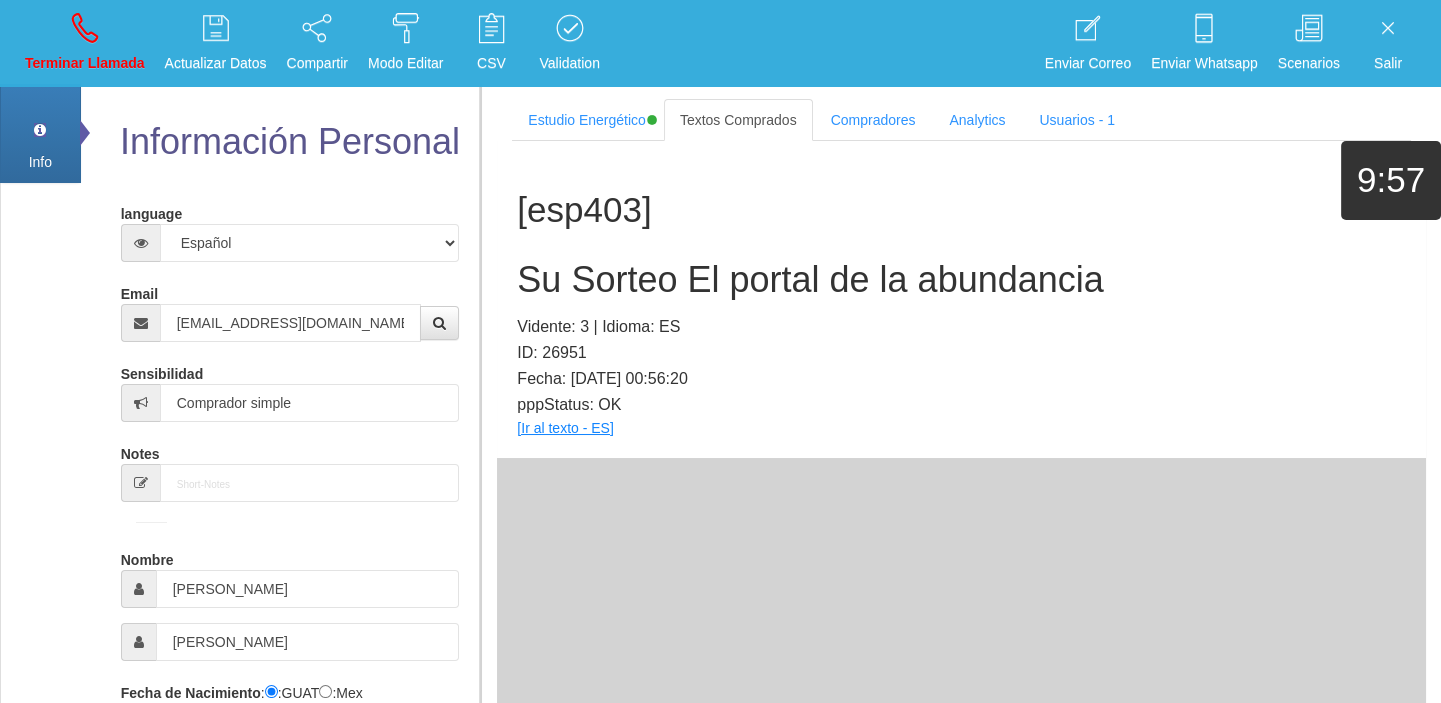 click on "[esp403] Su Sorteo El portal de la abundancia Vidente: 3 | Idioma: ES ID: 26951 Fecha: [DATE] 00:56:20 pppStatus: OK [Ir al texto - ES]" at bounding box center (961, 299) 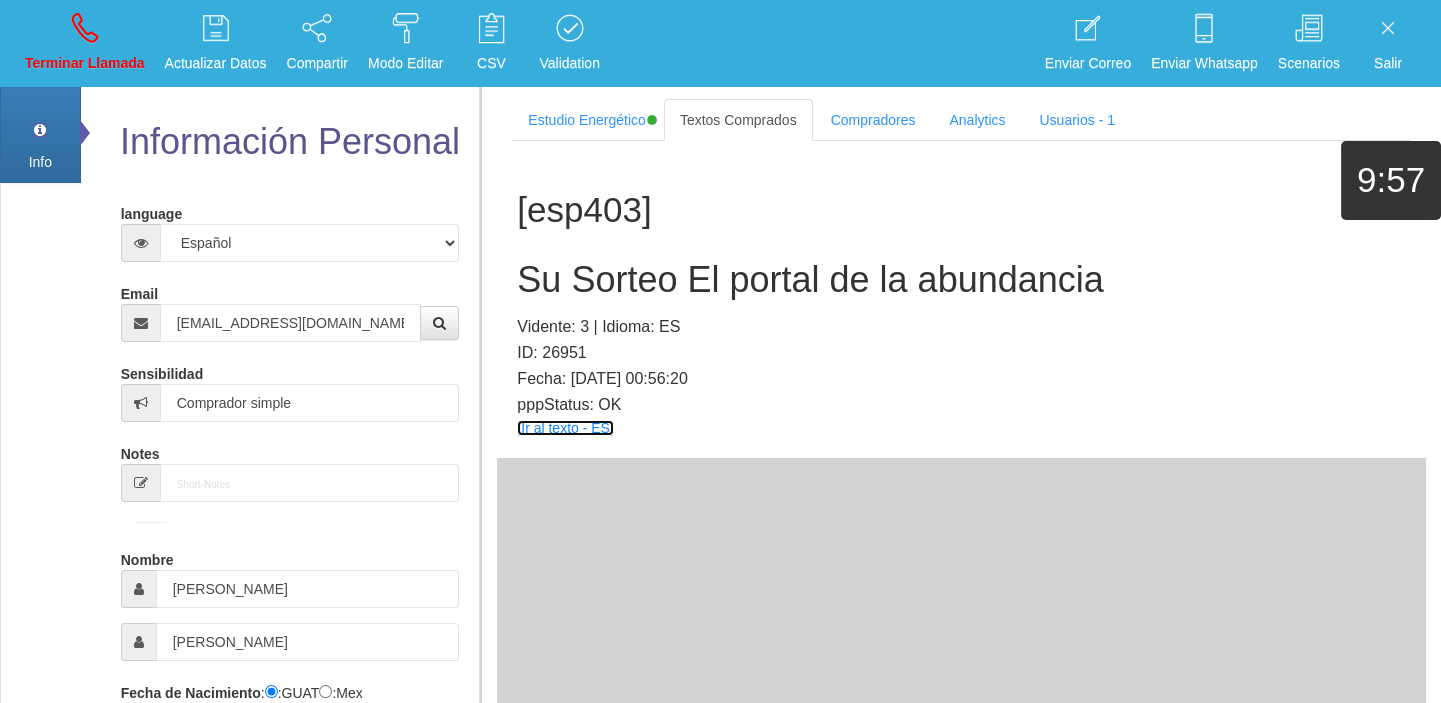 click on "[Ir al texto - ES]" at bounding box center [565, 428] 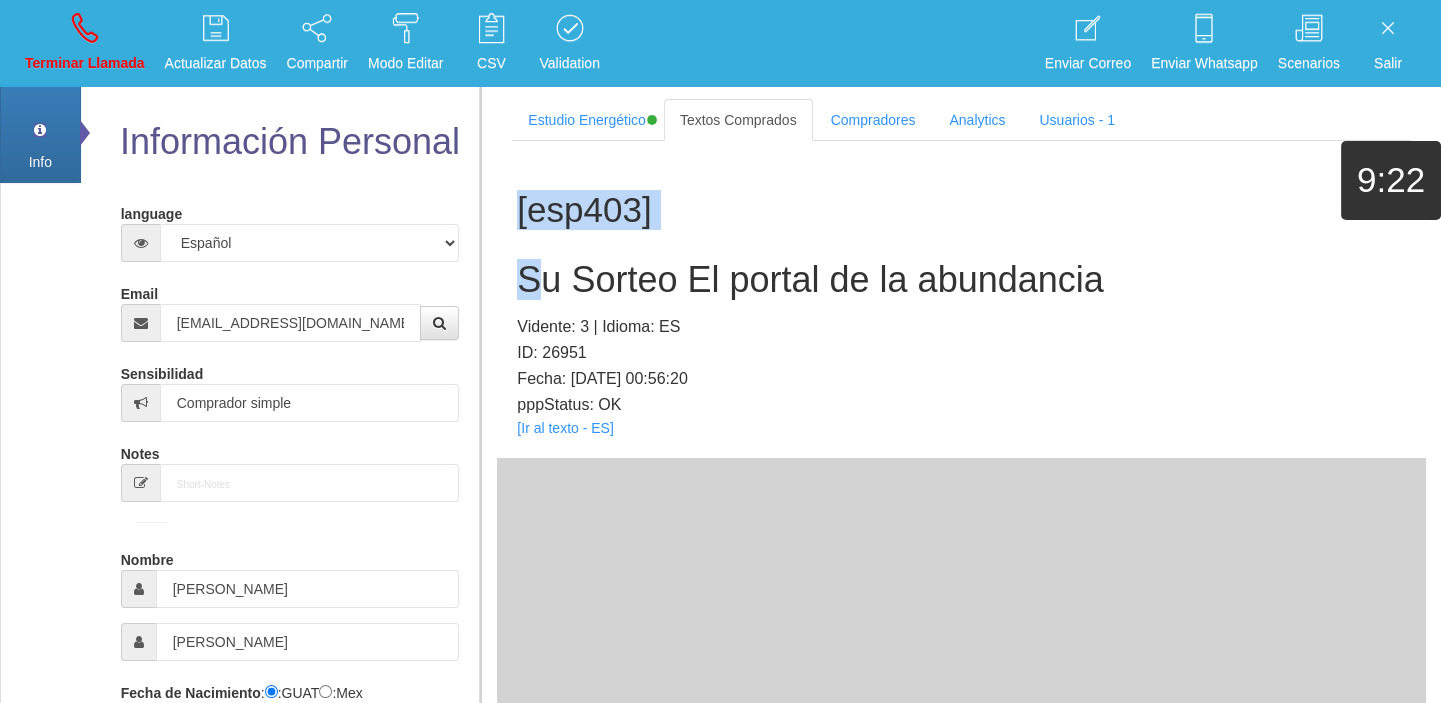 drag, startPoint x: 527, startPoint y: 237, endPoint x: 539, endPoint y: 251, distance: 18.439089 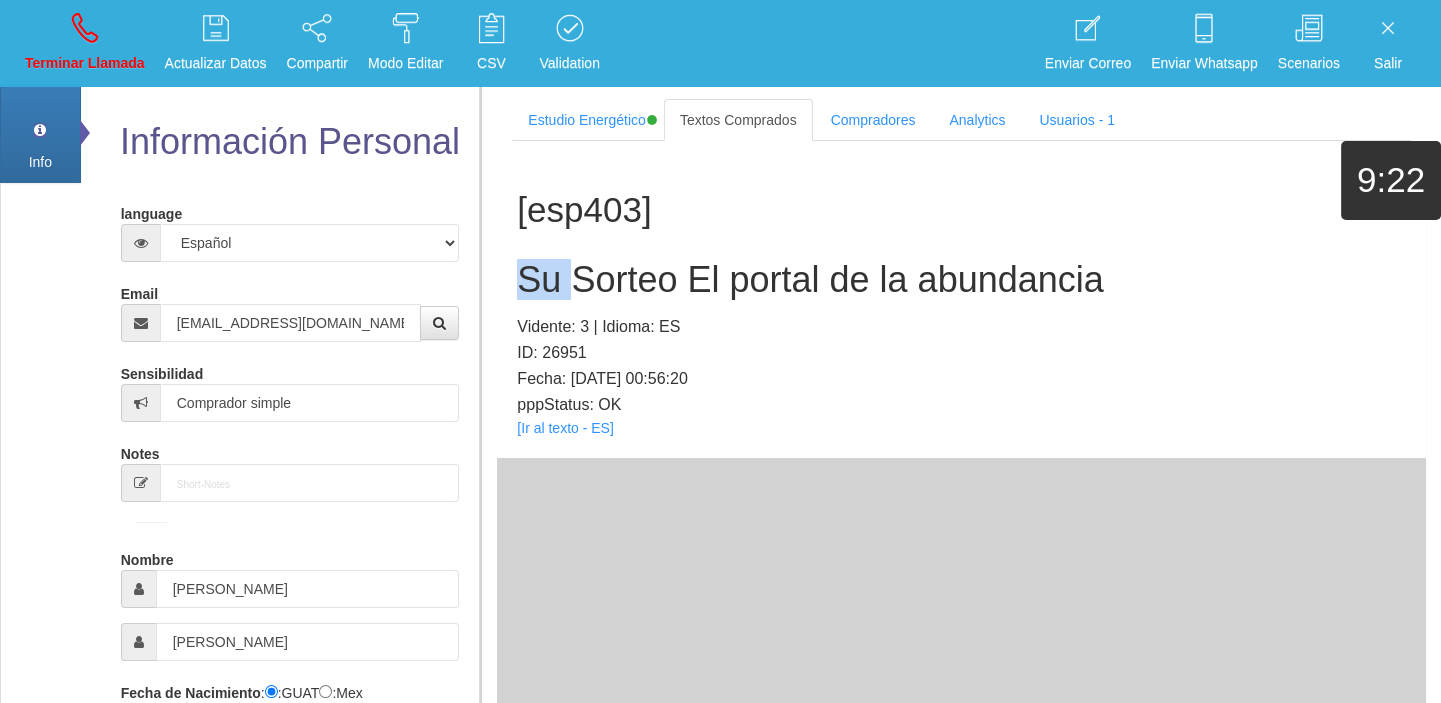 click on "[esp403] Su Sorteo El portal de la abundancia Vidente: 3 | Idioma: ES ID: 26951 Fecha: [DATE] 00:56:20 pppStatus: OK [Ir al texto - ES]" at bounding box center [961, 299] 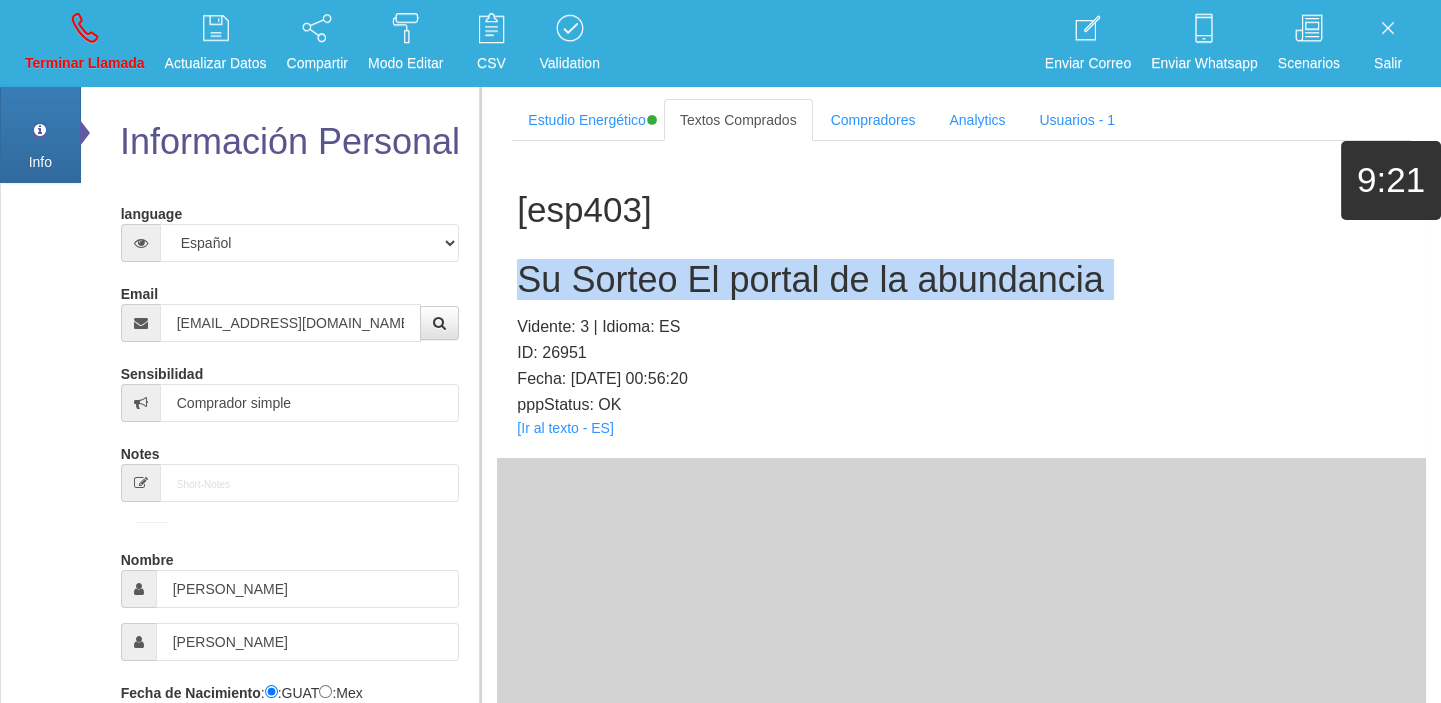 click on "[esp403] Su Sorteo El portal de la abundancia Vidente: 3 | Idioma: ES ID: 26951 Fecha: [DATE] 00:56:20 pppStatus: OK [Ir al texto - ES]" at bounding box center [961, 299] 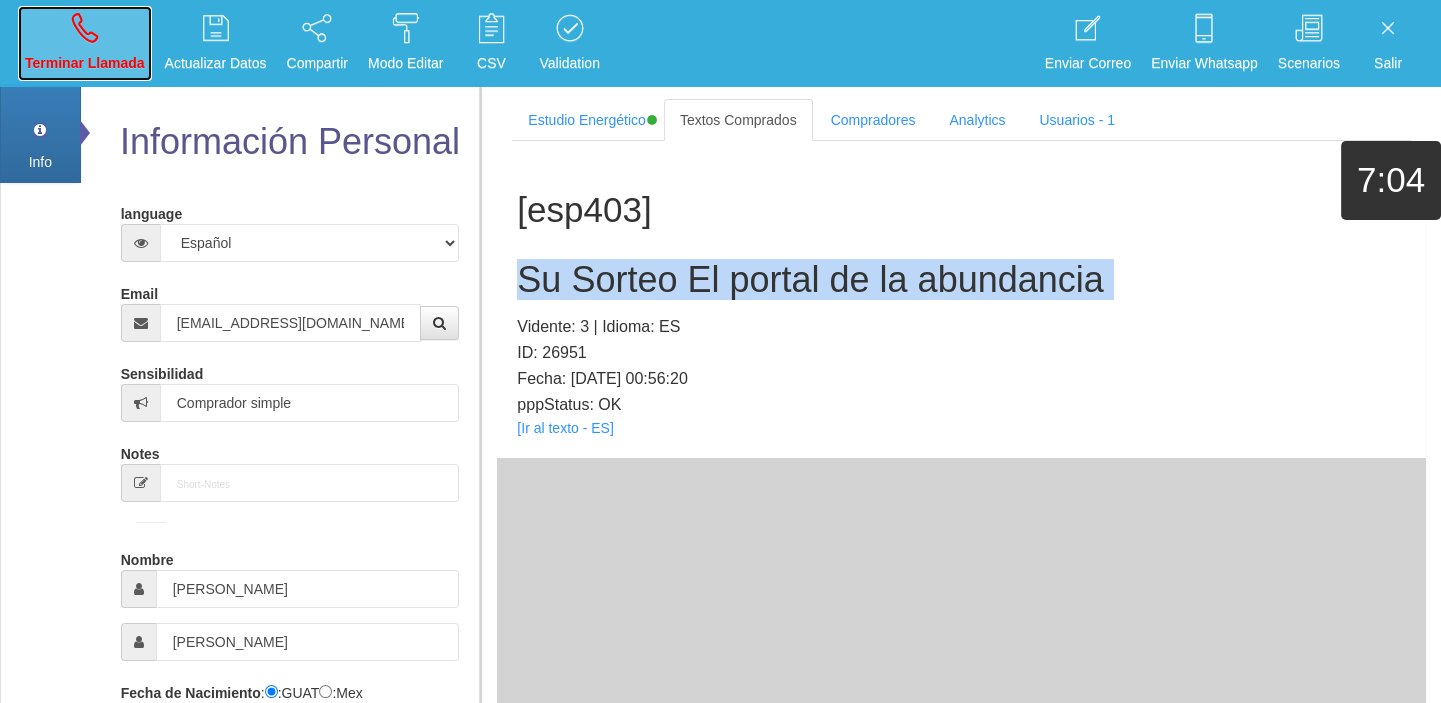 click on "Terminar Llamada" at bounding box center [85, 43] 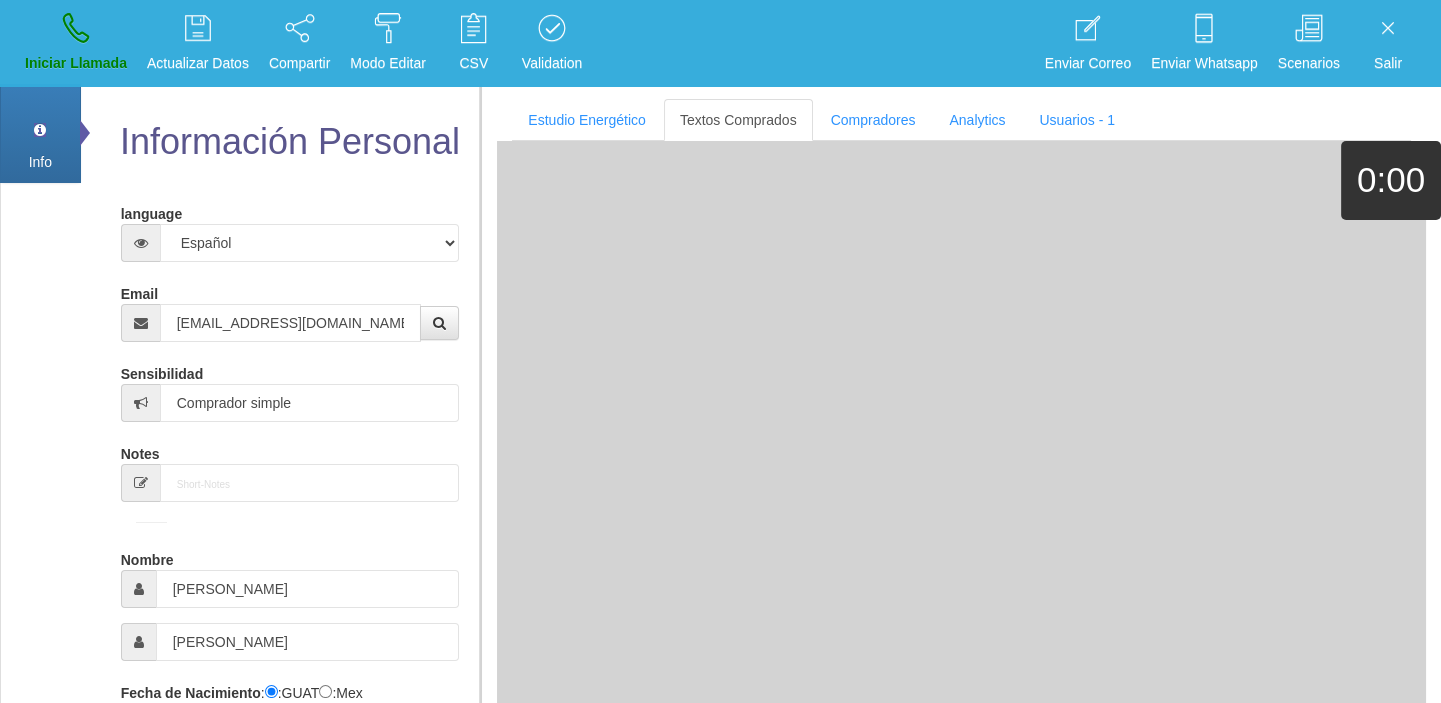 type 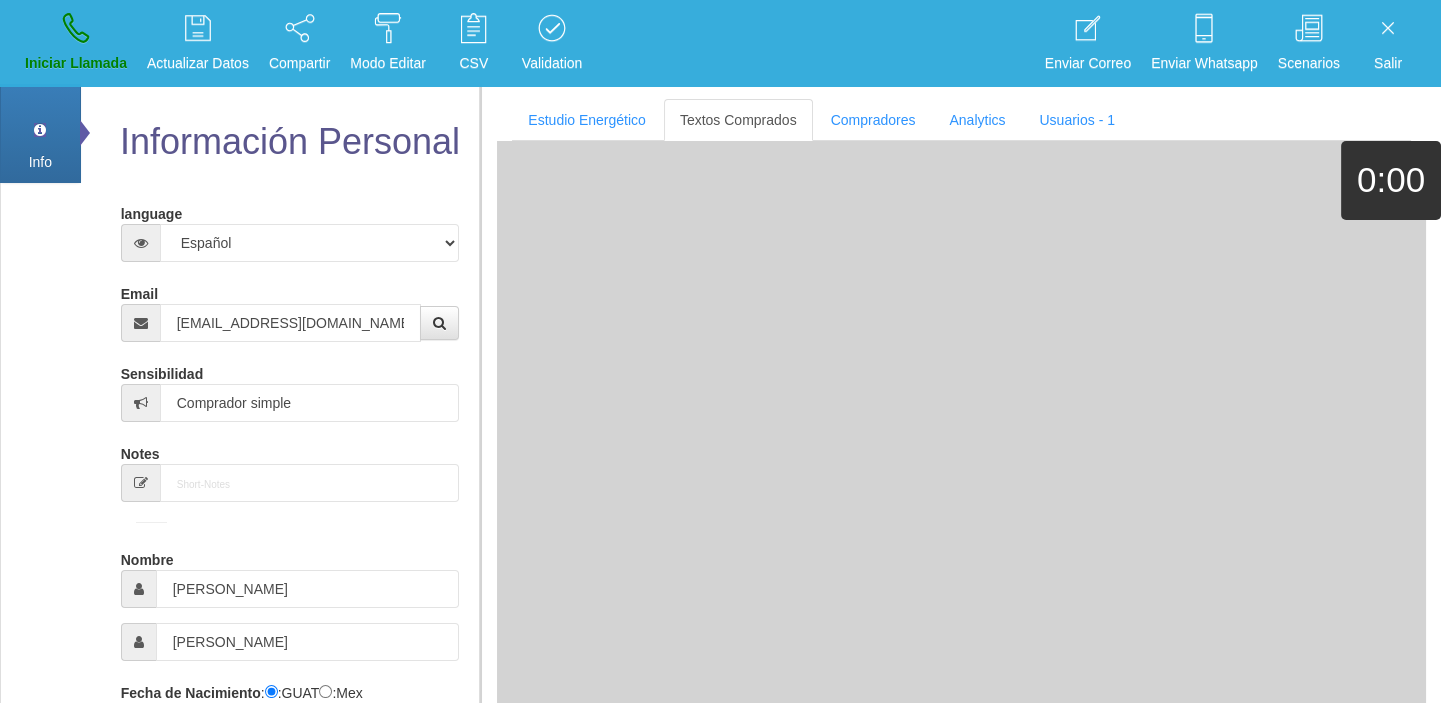 type 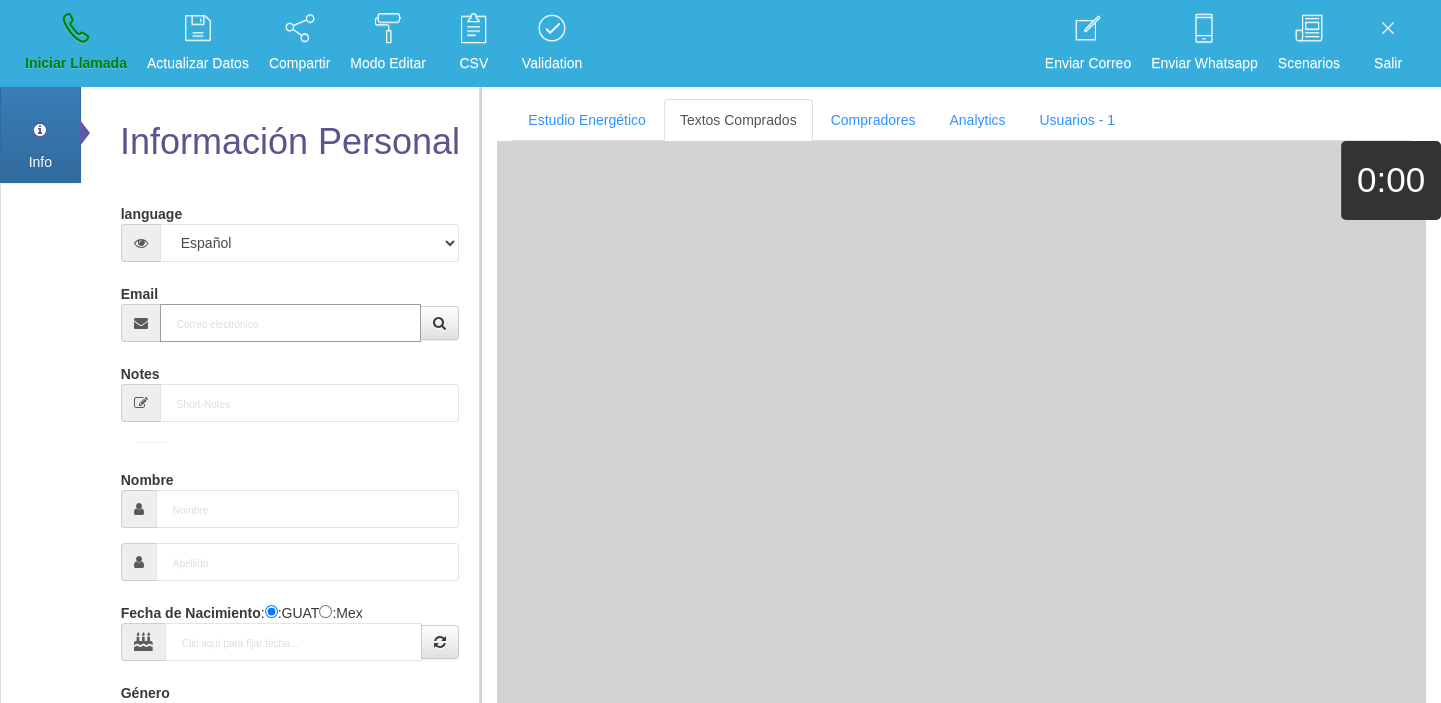 click on "Email" at bounding box center (291, 323) 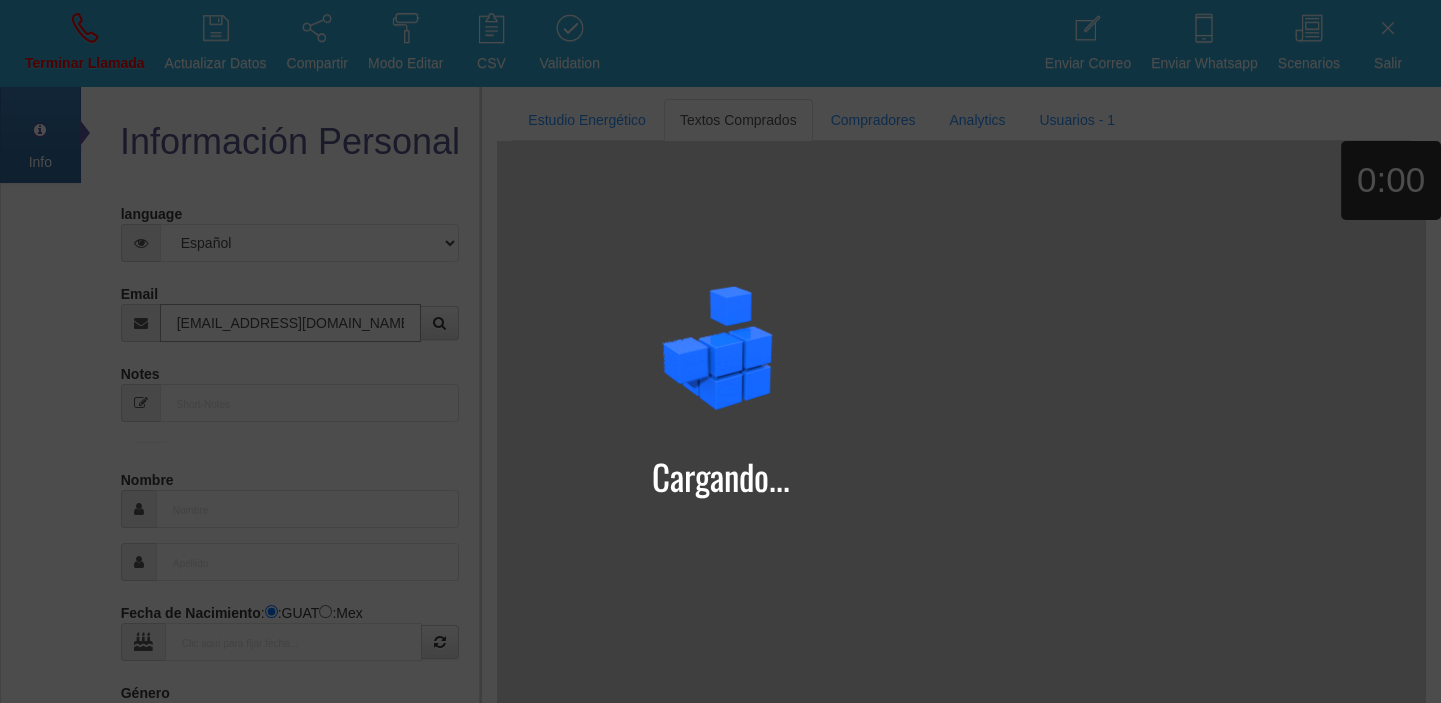 type on "[EMAIL_ADDRESS][DOMAIN_NAME]" 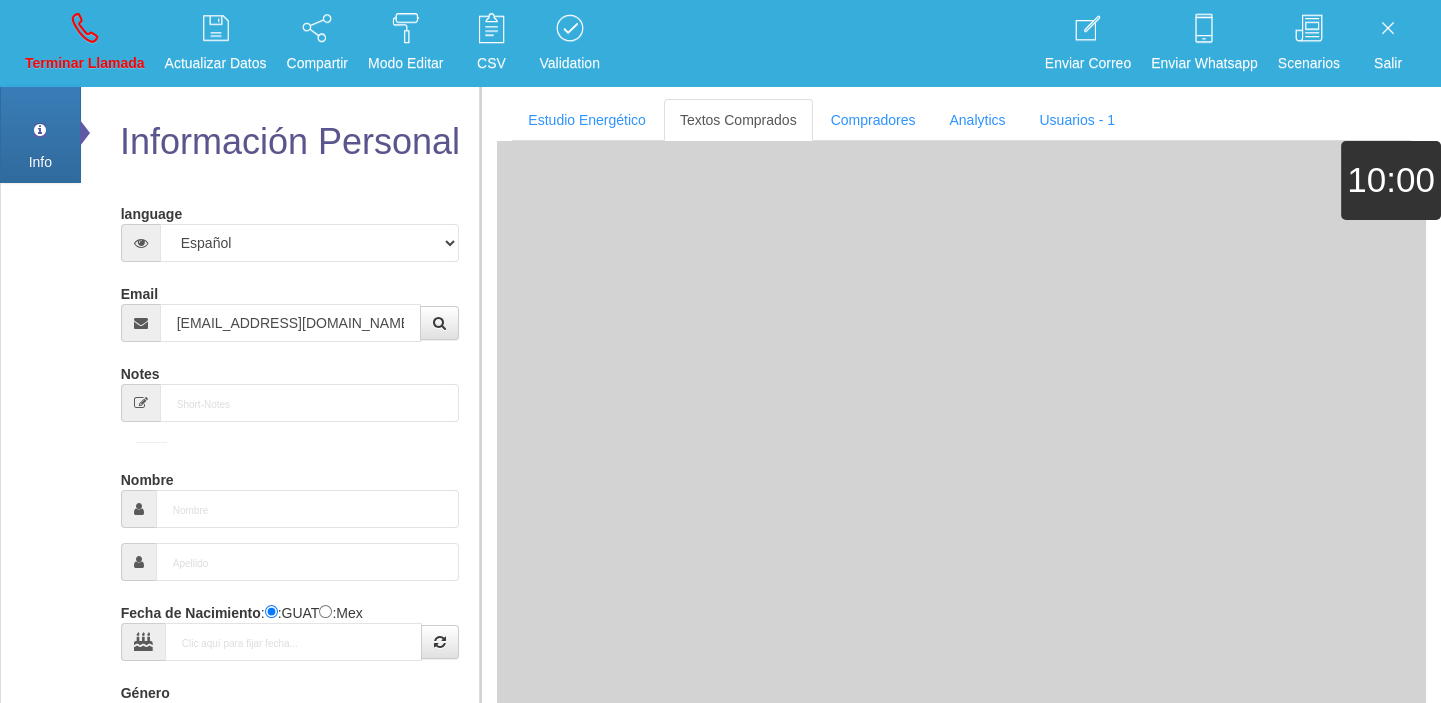 type on "[DATE]" 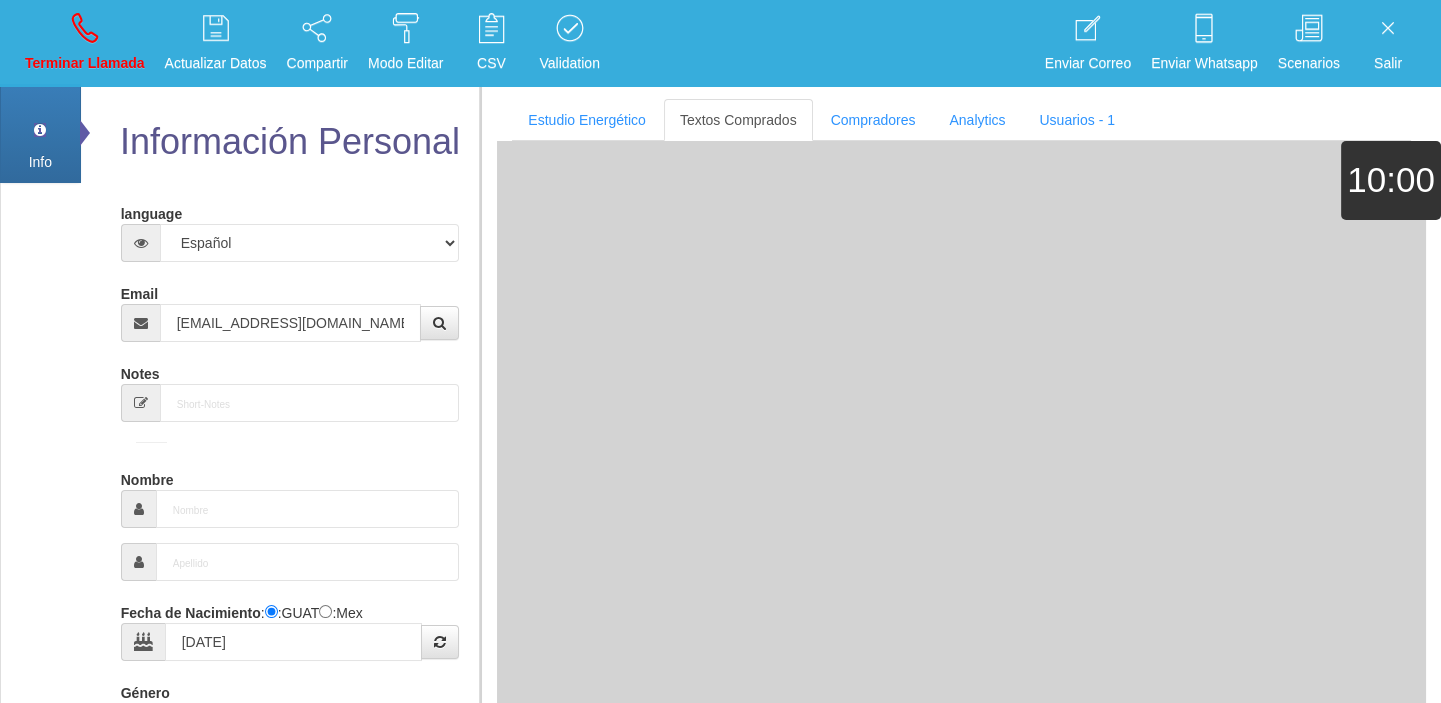 select on "4" 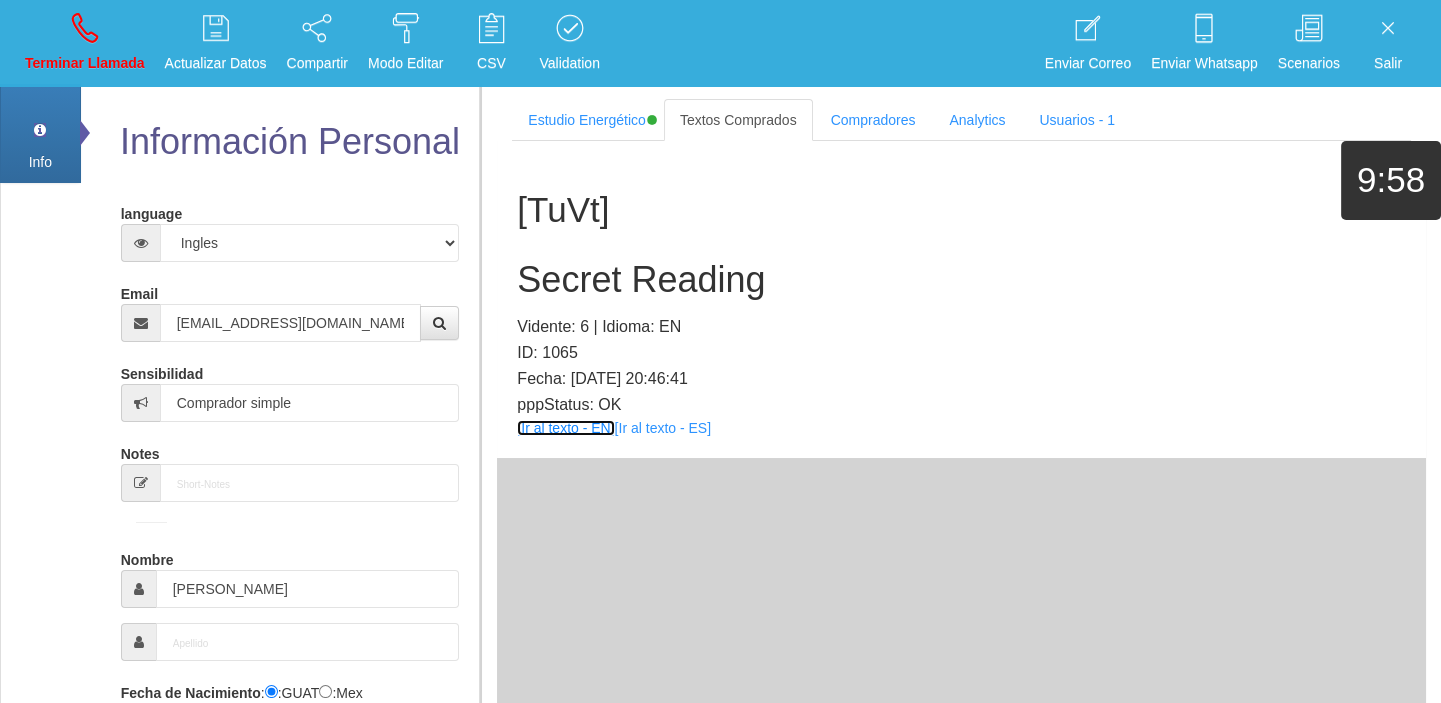 click on "[Ir al texto - EN]" at bounding box center [565, 428] 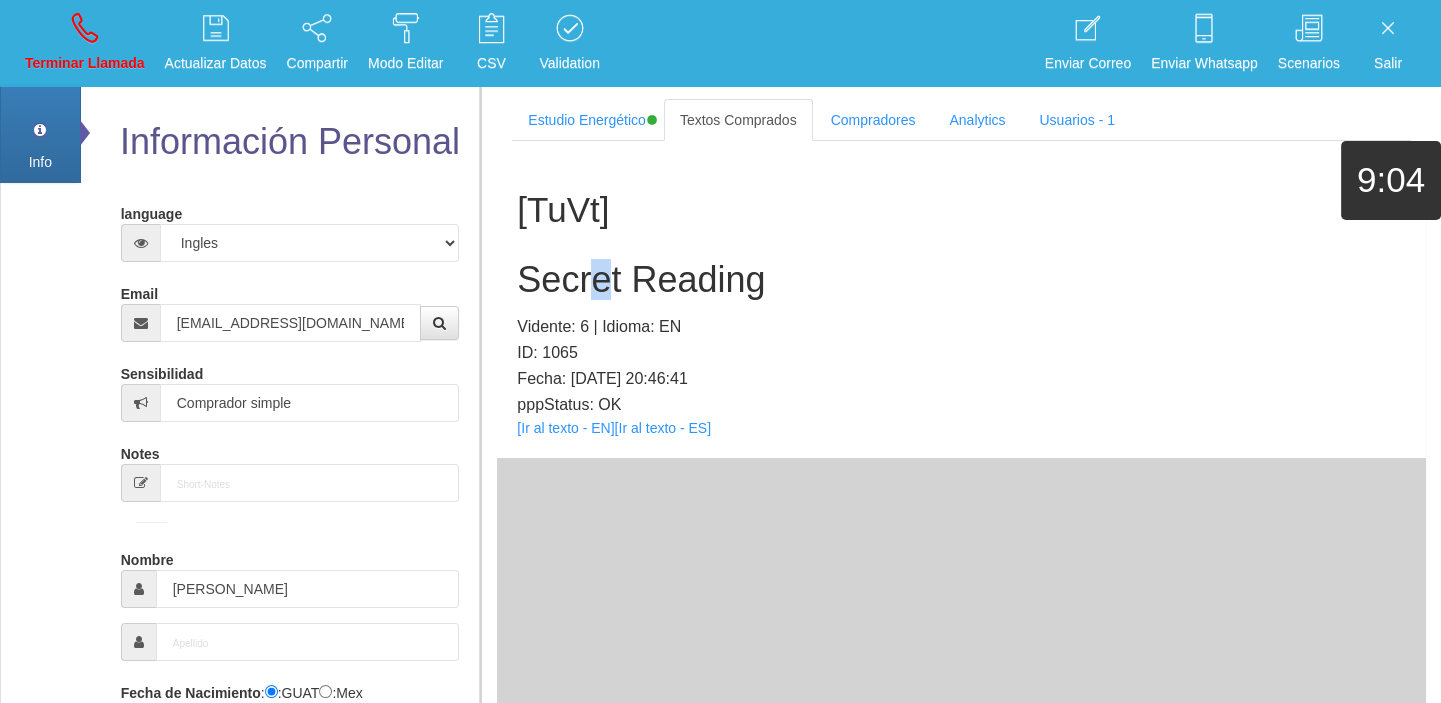click on "Secret Reading" at bounding box center (961, 280) 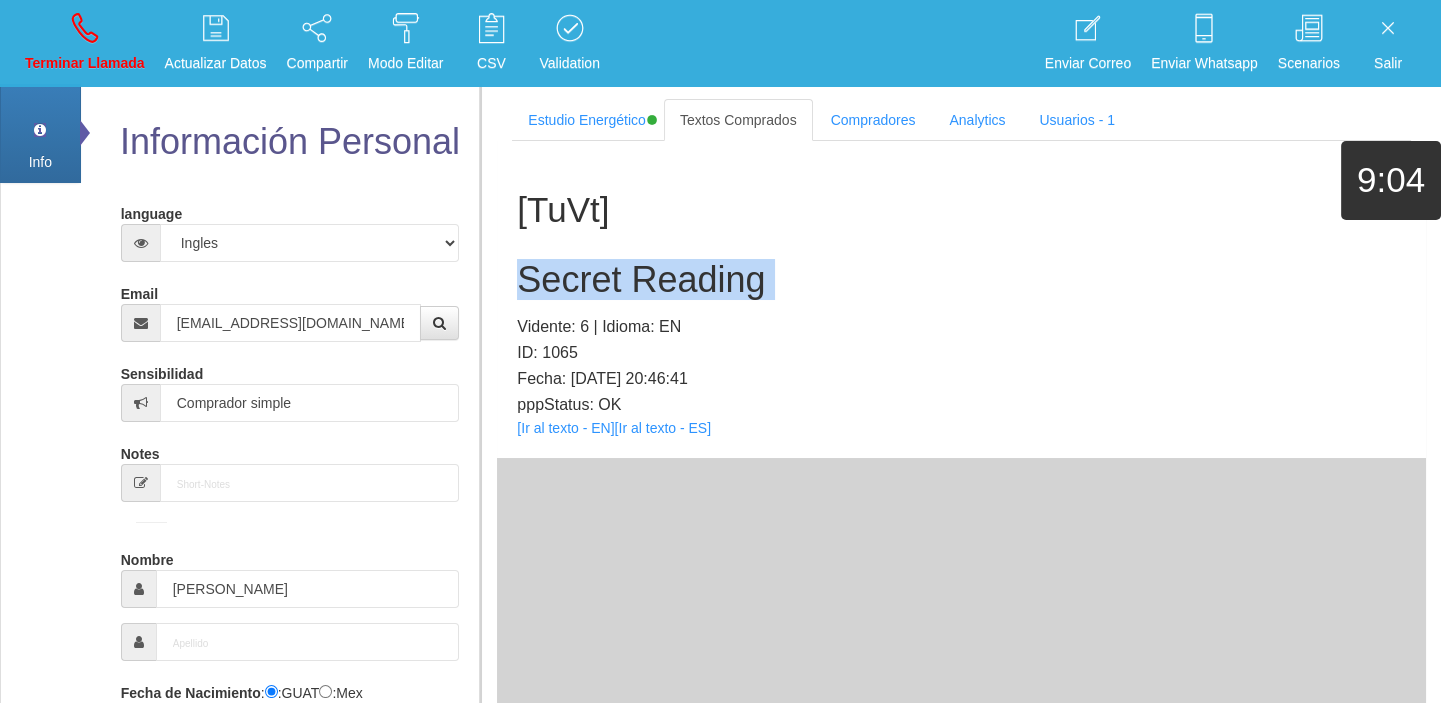 click on "Secret Reading" at bounding box center (961, 280) 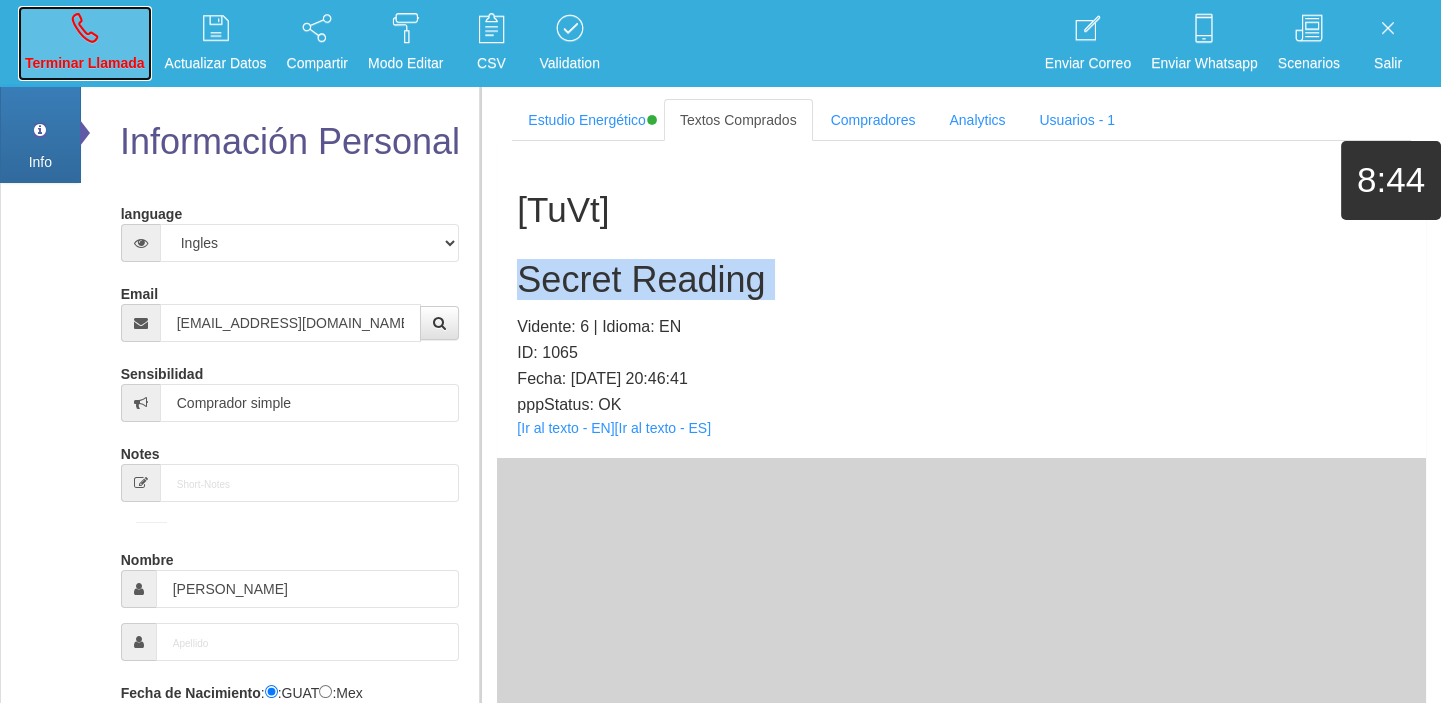 click on "Terminar Llamada" at bounding box center [85, 43] 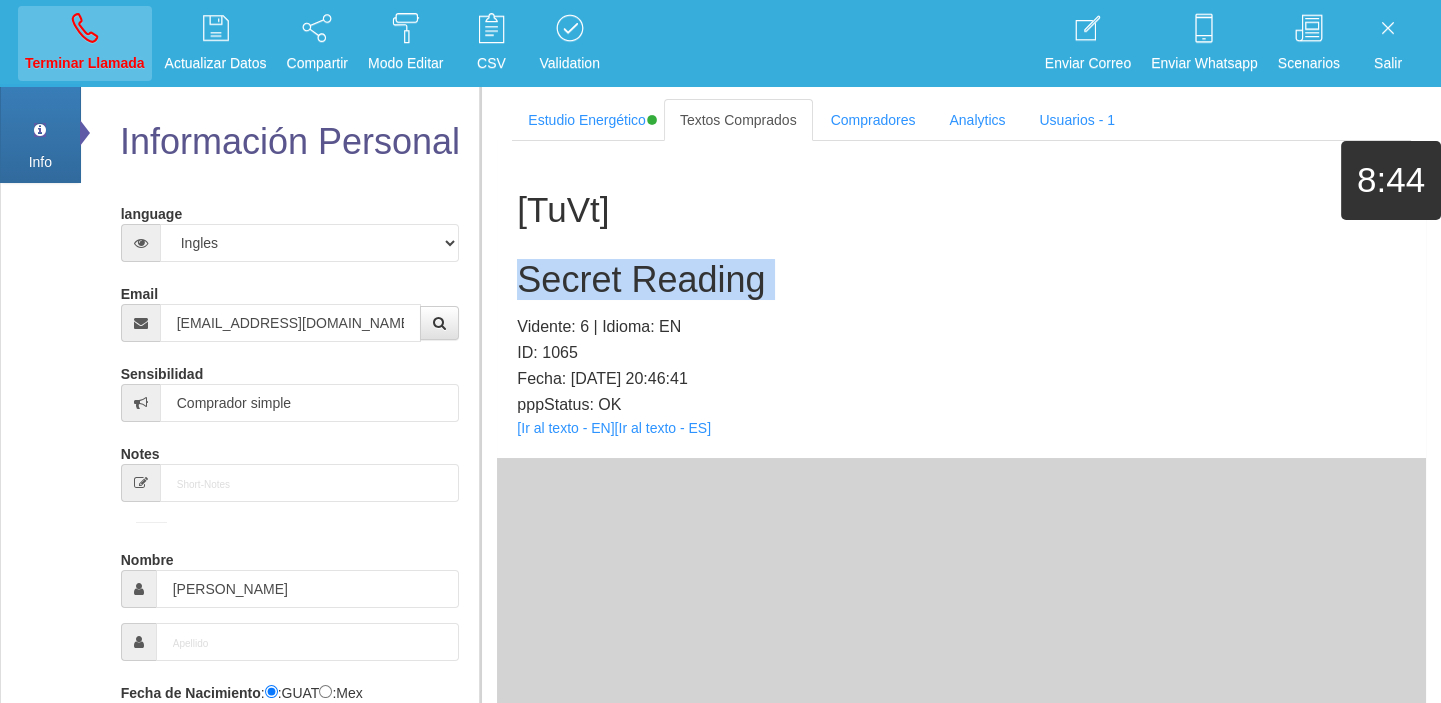 type 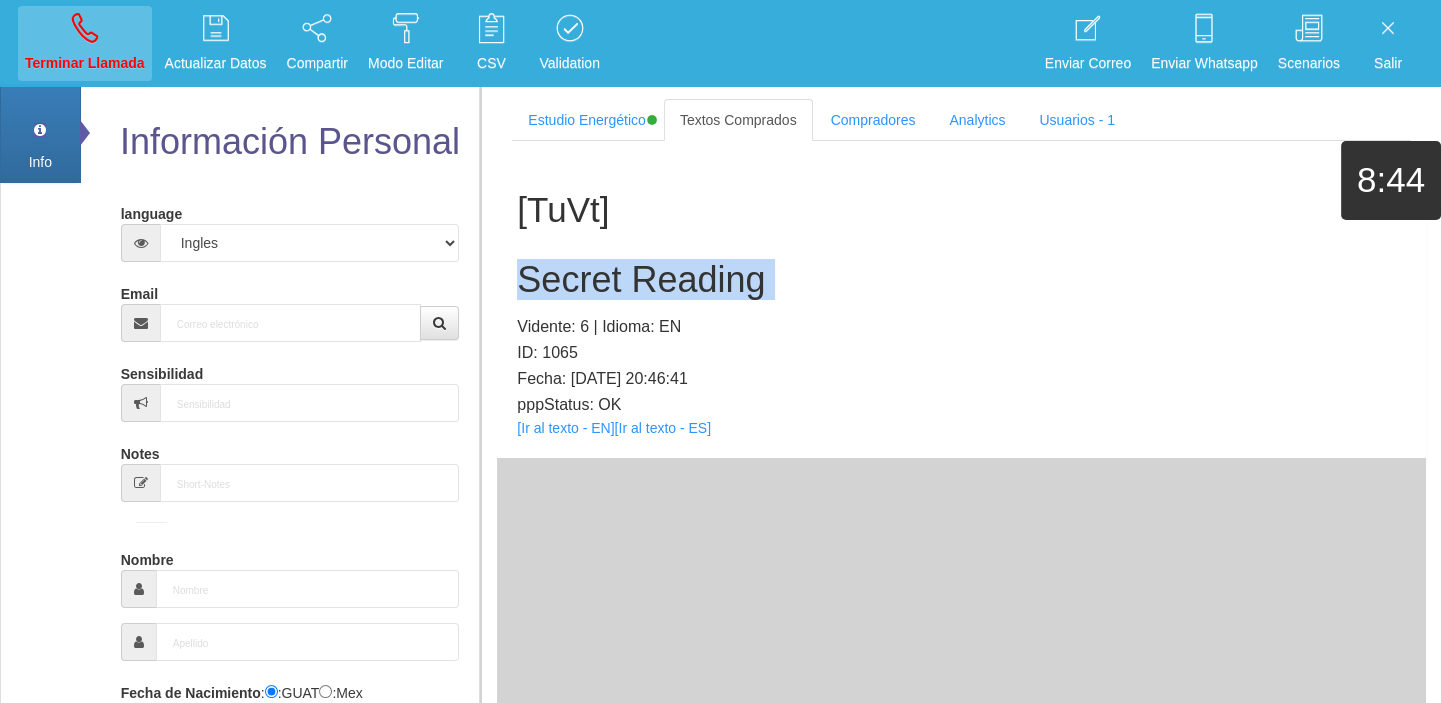 select on "0" 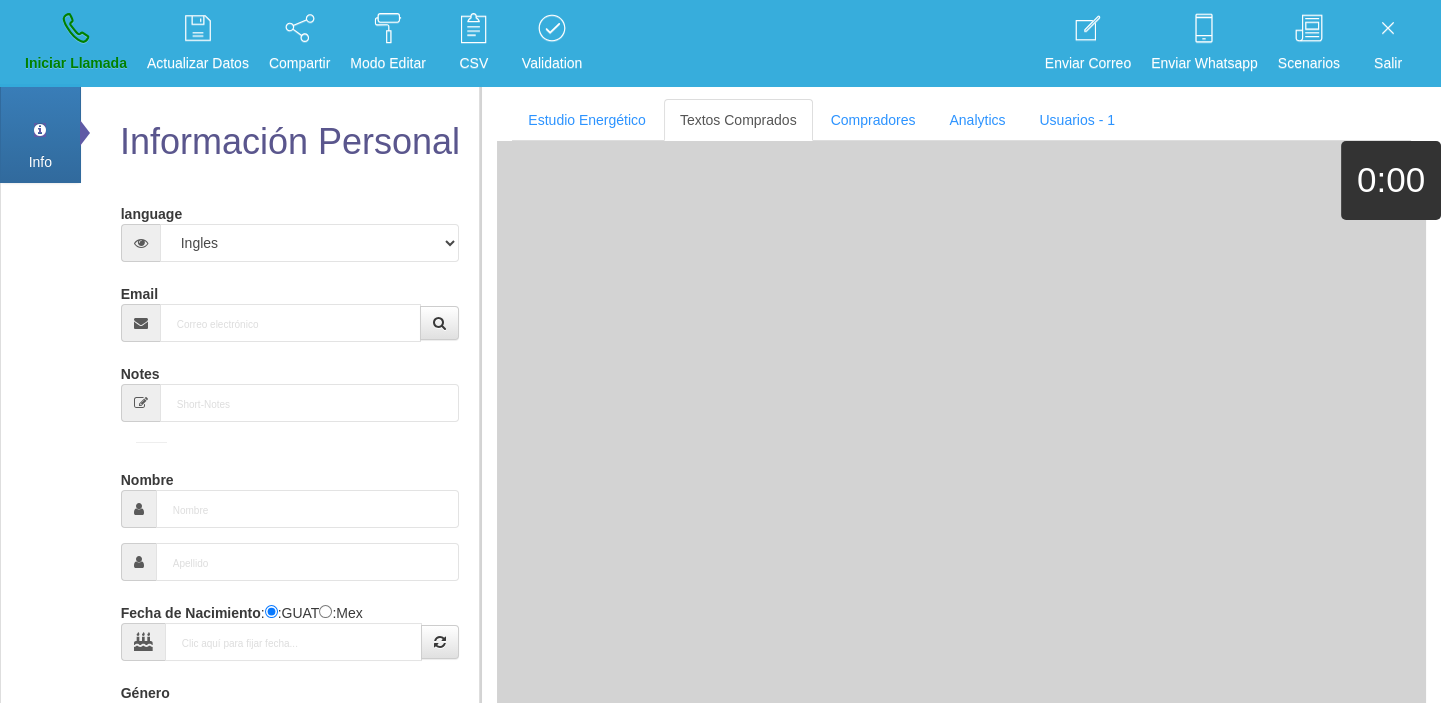 click on "Email" at bounding box center (290, 309) 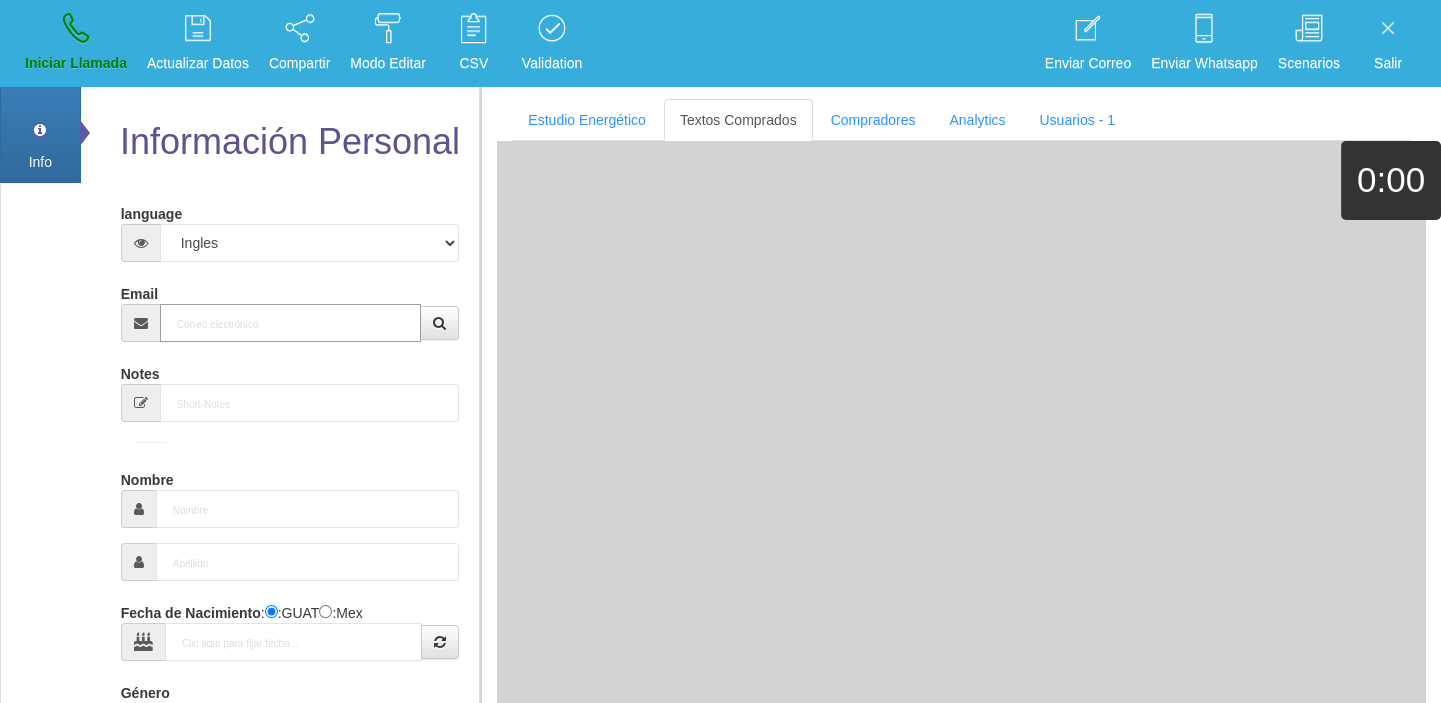 click on "Email" at bounding box center (291, 323) 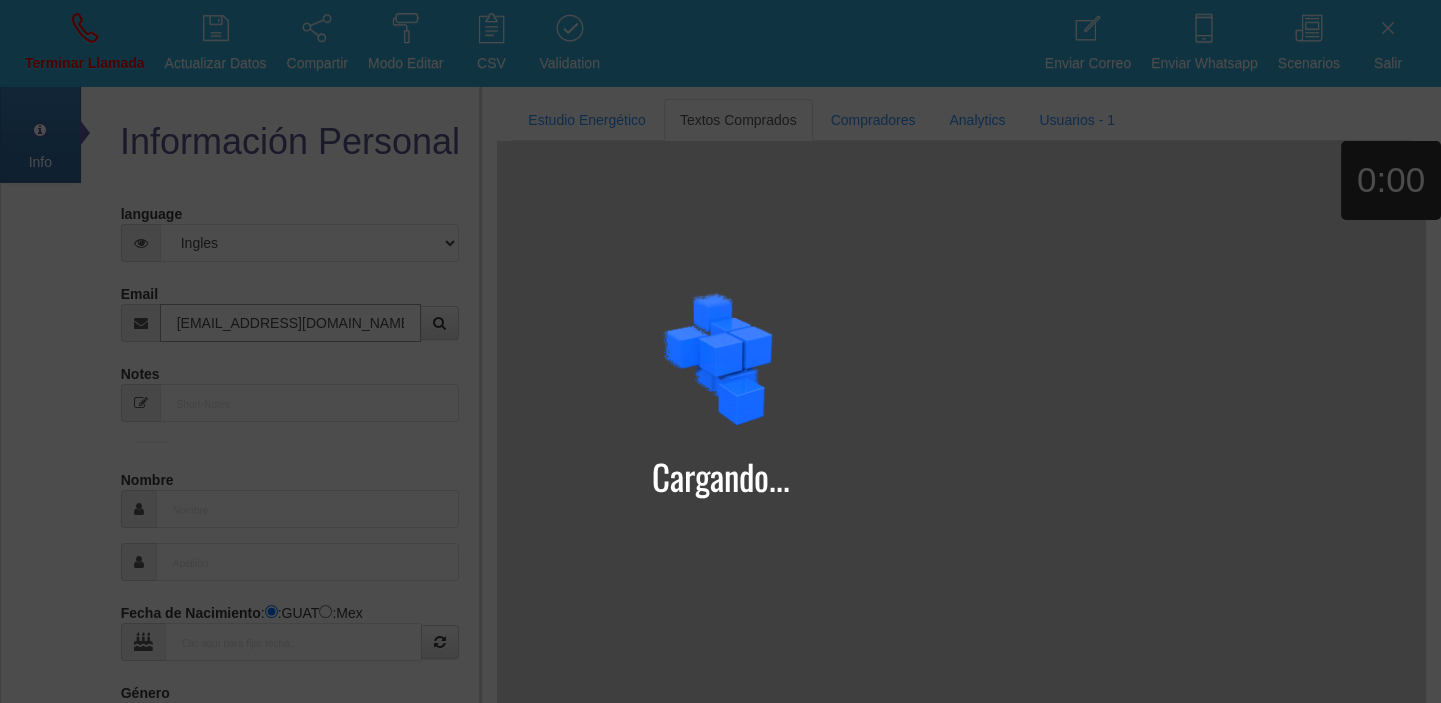 type on "[EMAIL_ADDRESS][DOMAIN_NAME]" 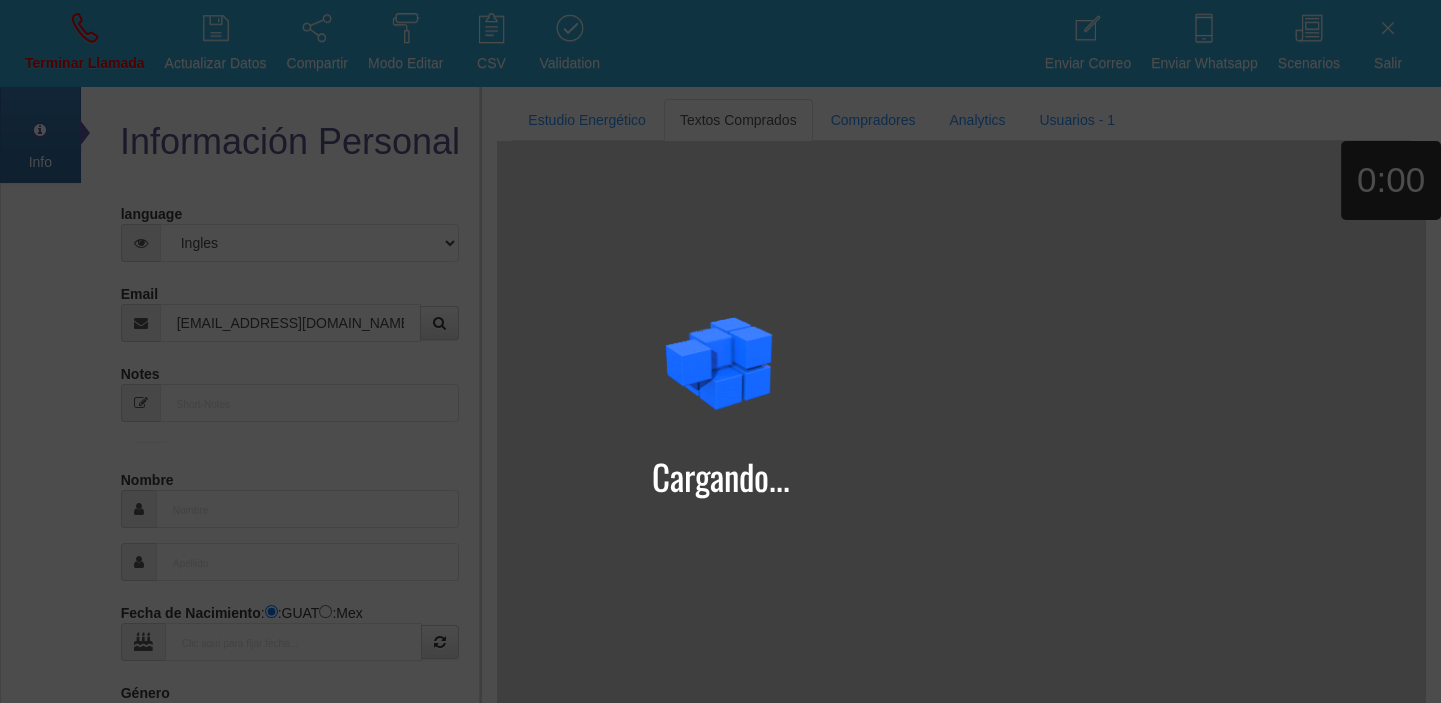 type on "15 Mayo 1972" 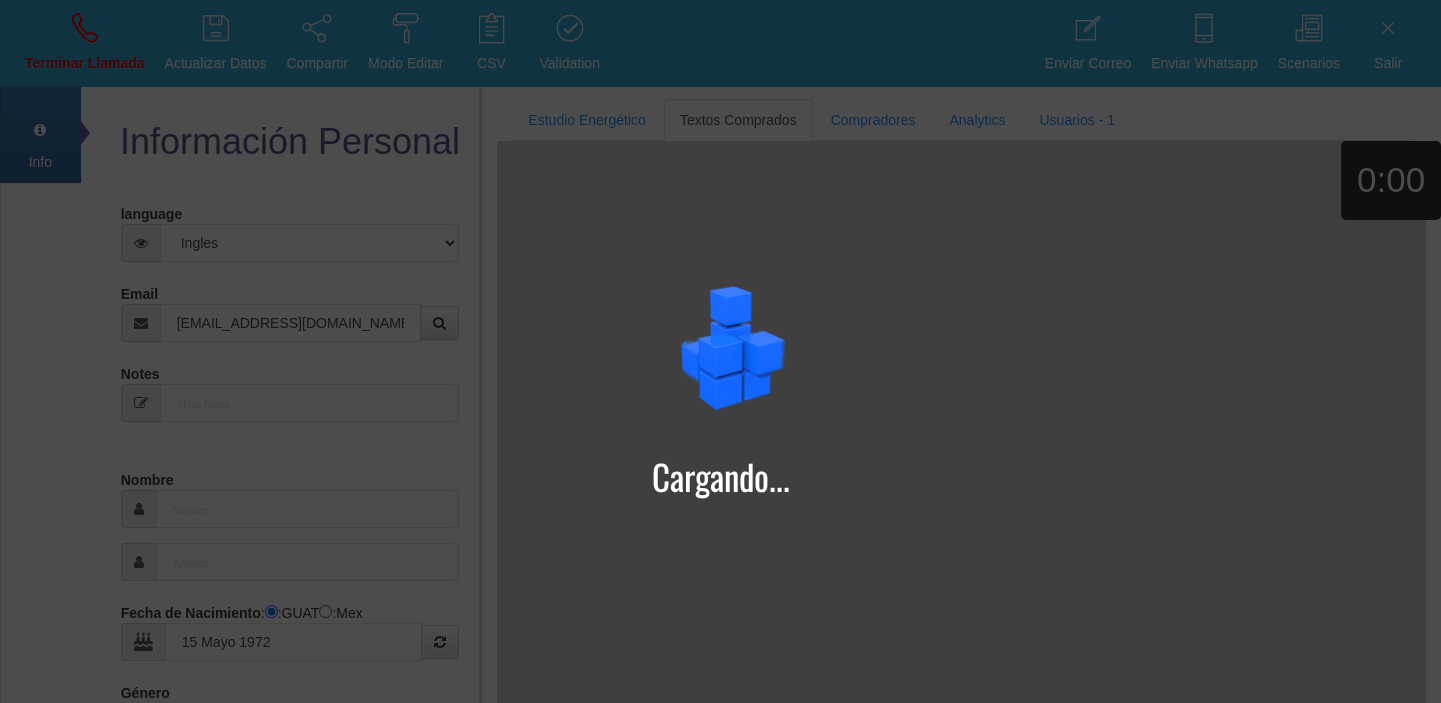 type on "[PERSON_NAME]" 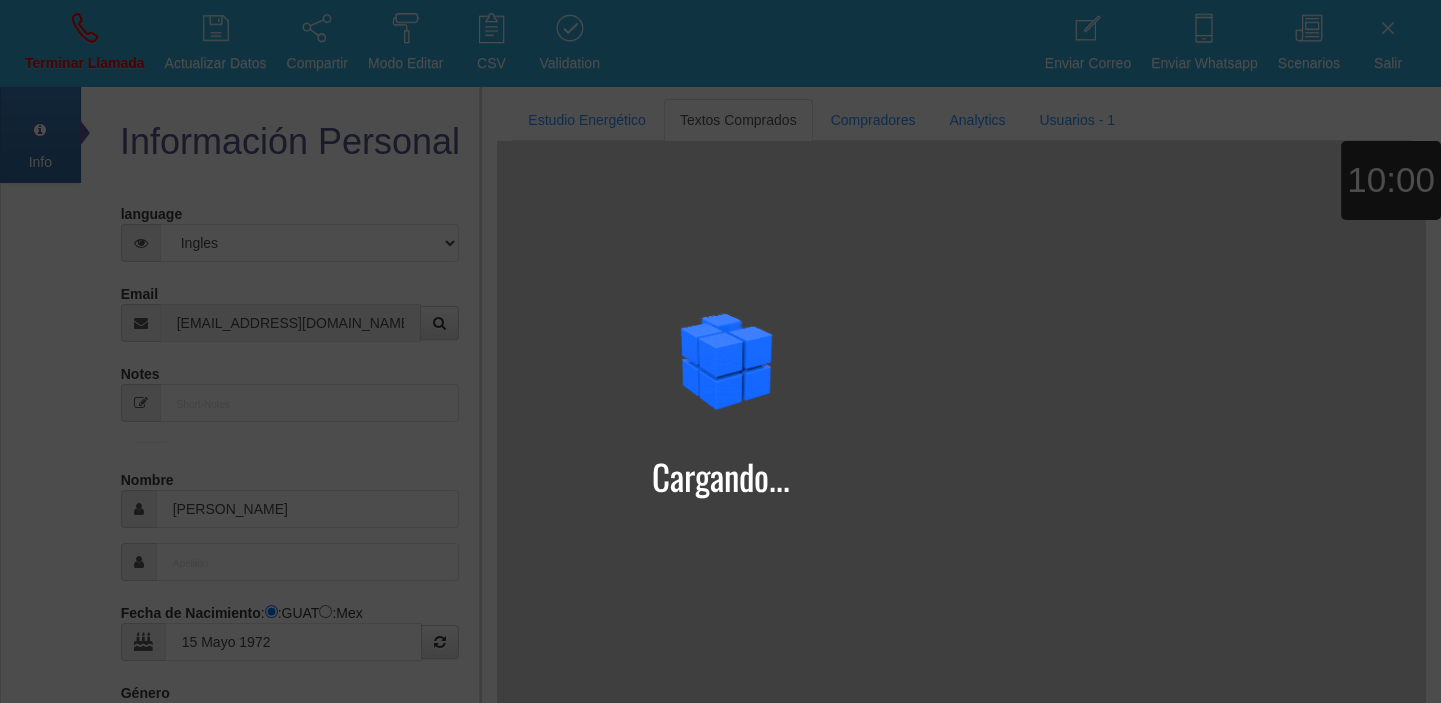 select on "3" 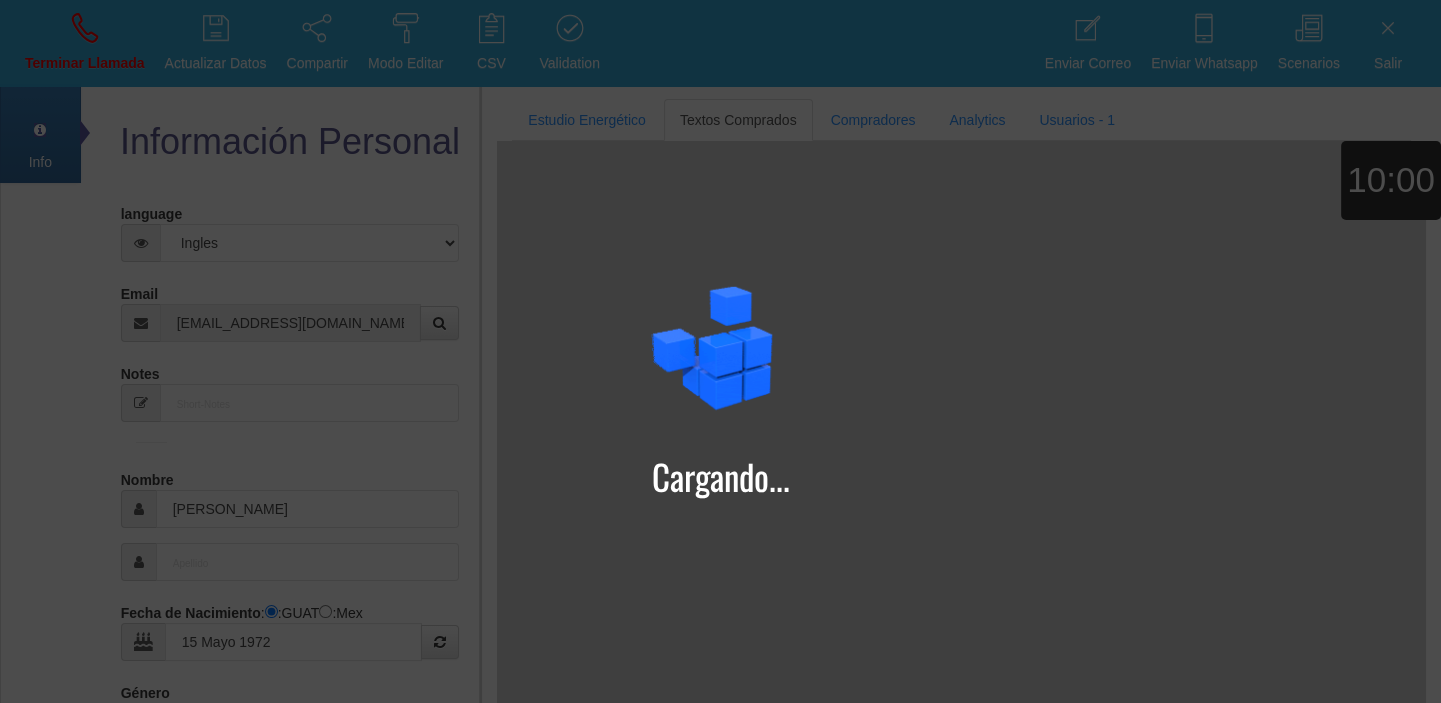 type on "Excelente Comprador" 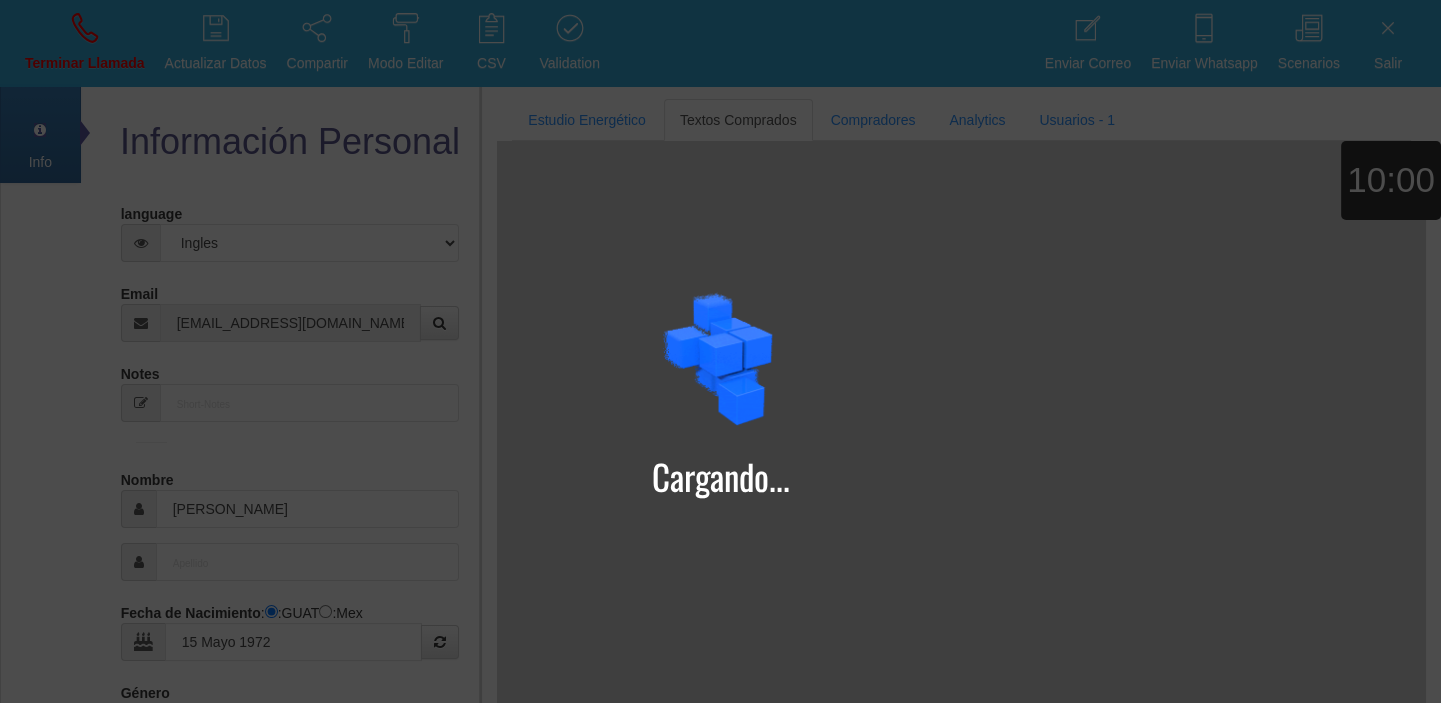 select on "1" 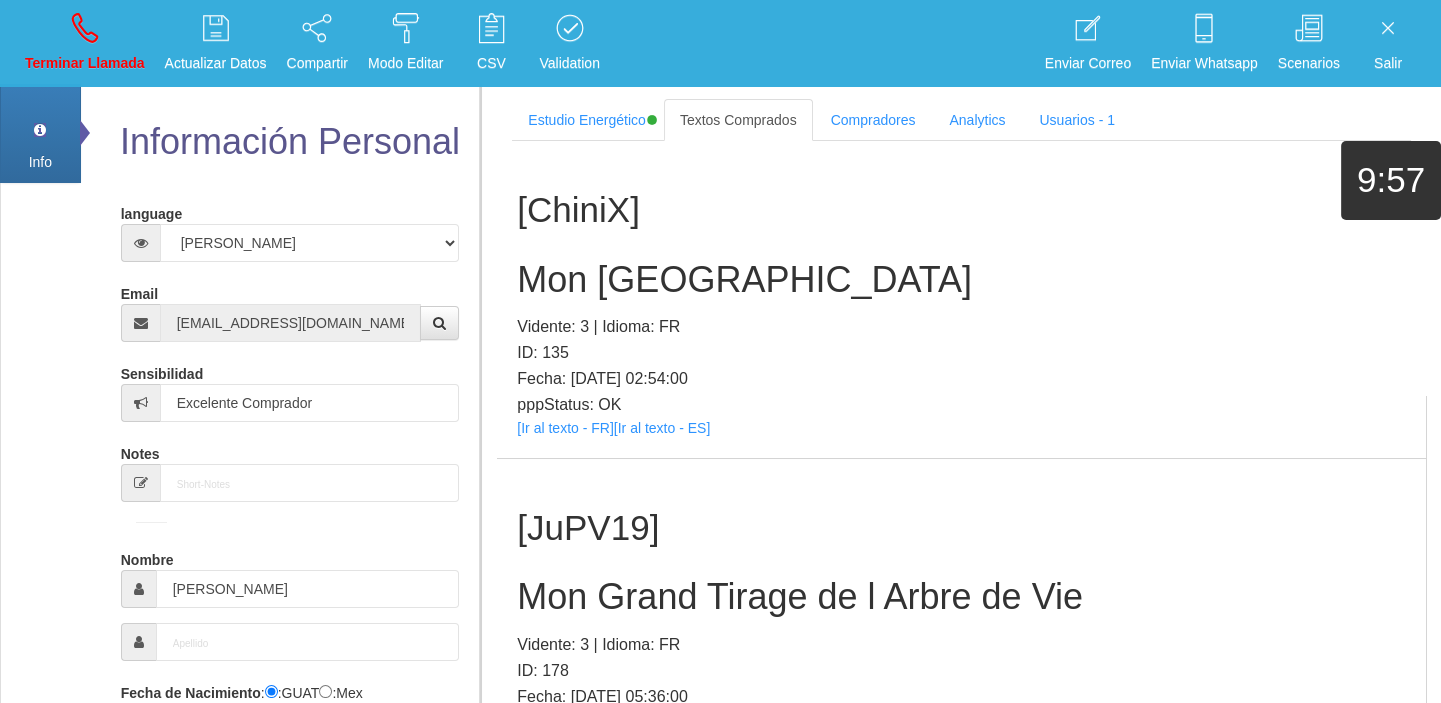 scroll, scrollTop: 25949, scrollLeft: 0, axis: vertical 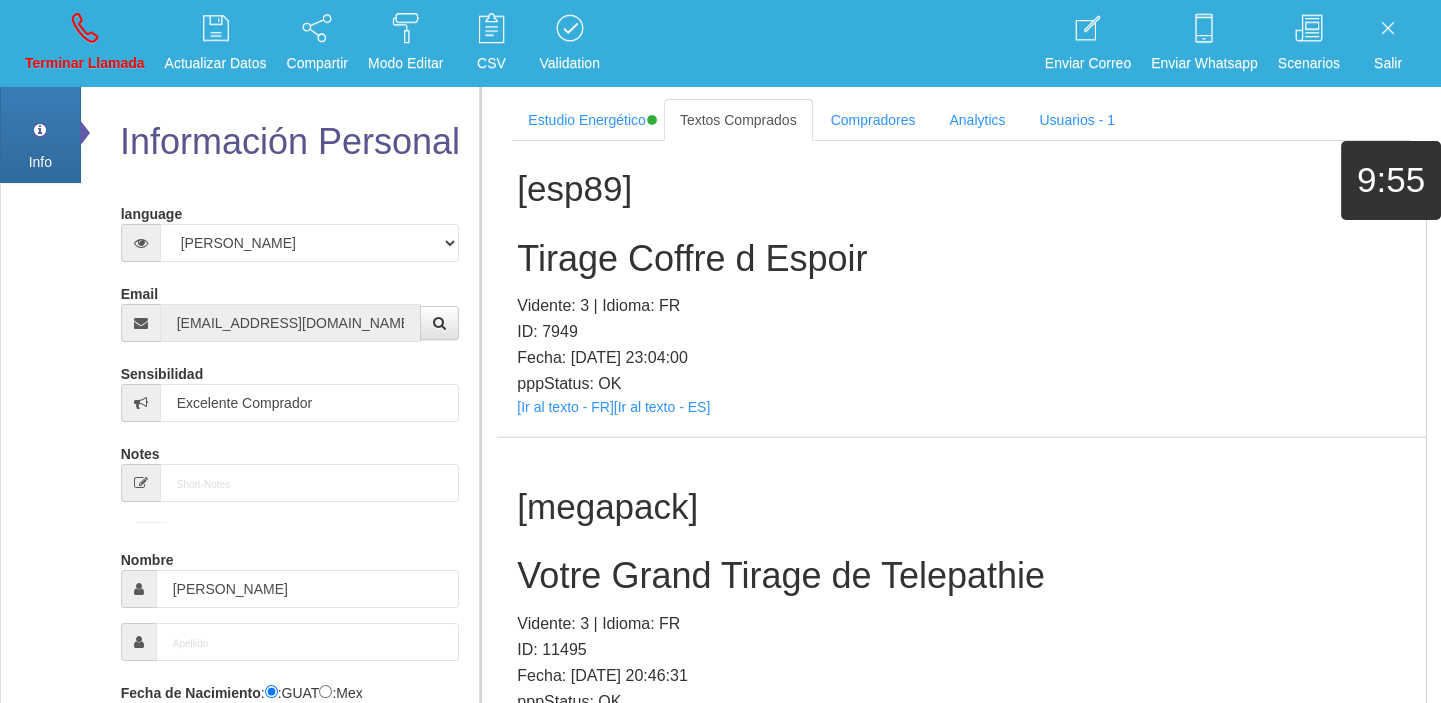 click on "[Ir al texto - FR]" at bounding box center [565, 724] 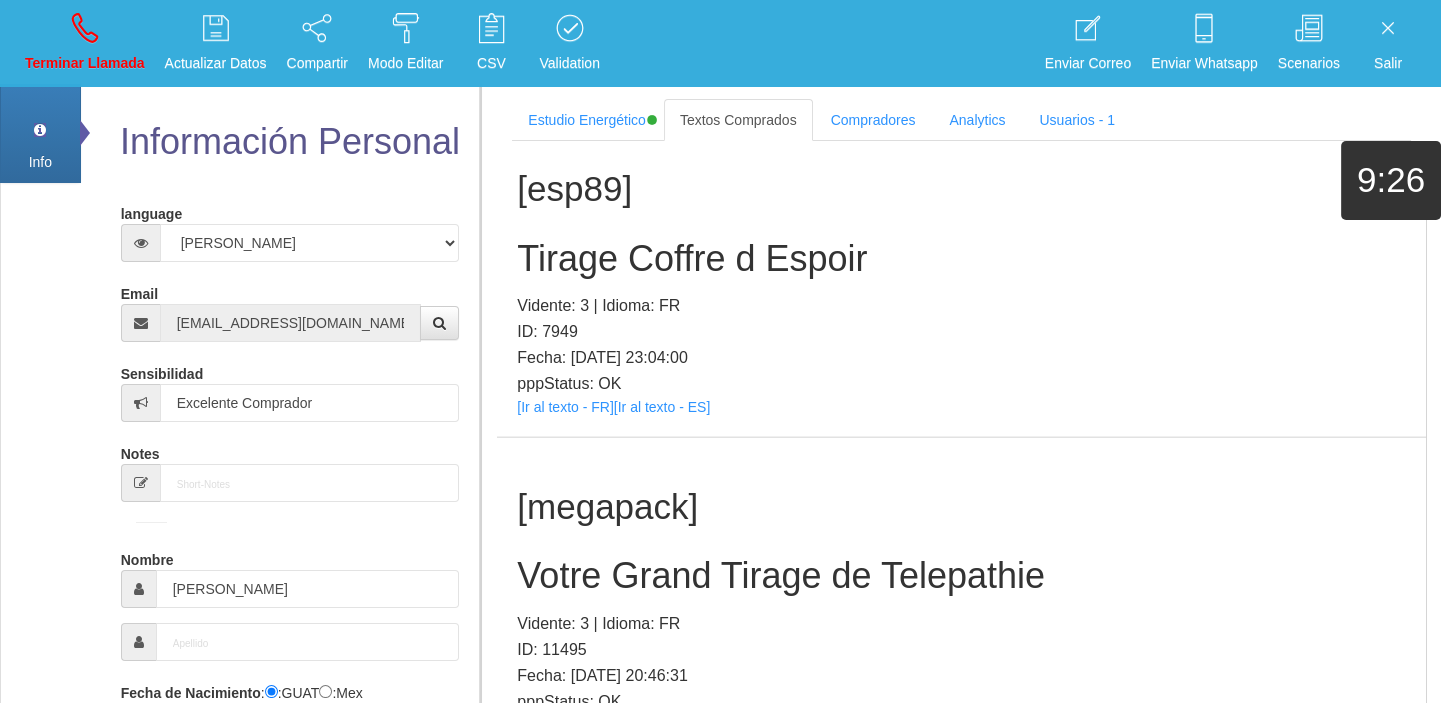 click on "Votre Grand Tirage de Telepathie" at bounding box center (961, 576) 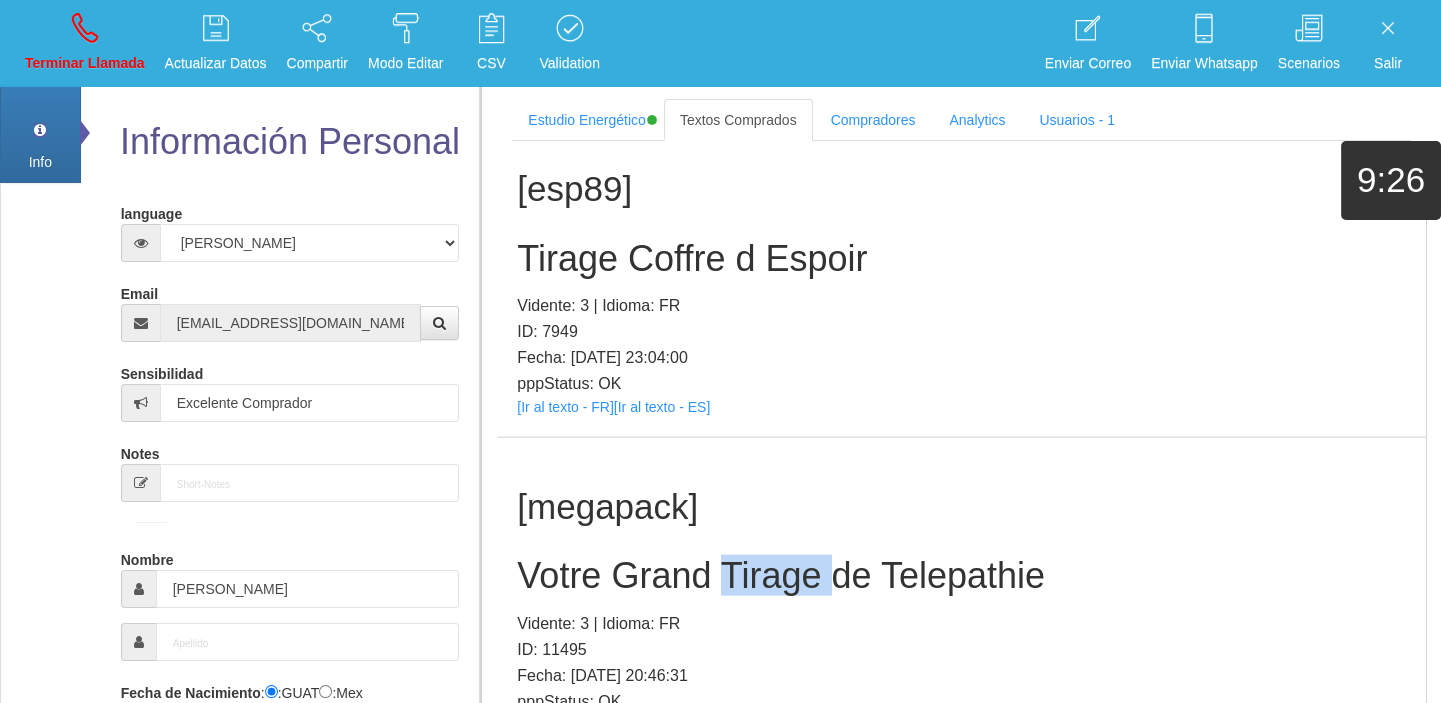 click on "Votre Grand Tirage de Telepathie" at bounding box center (961, 576) 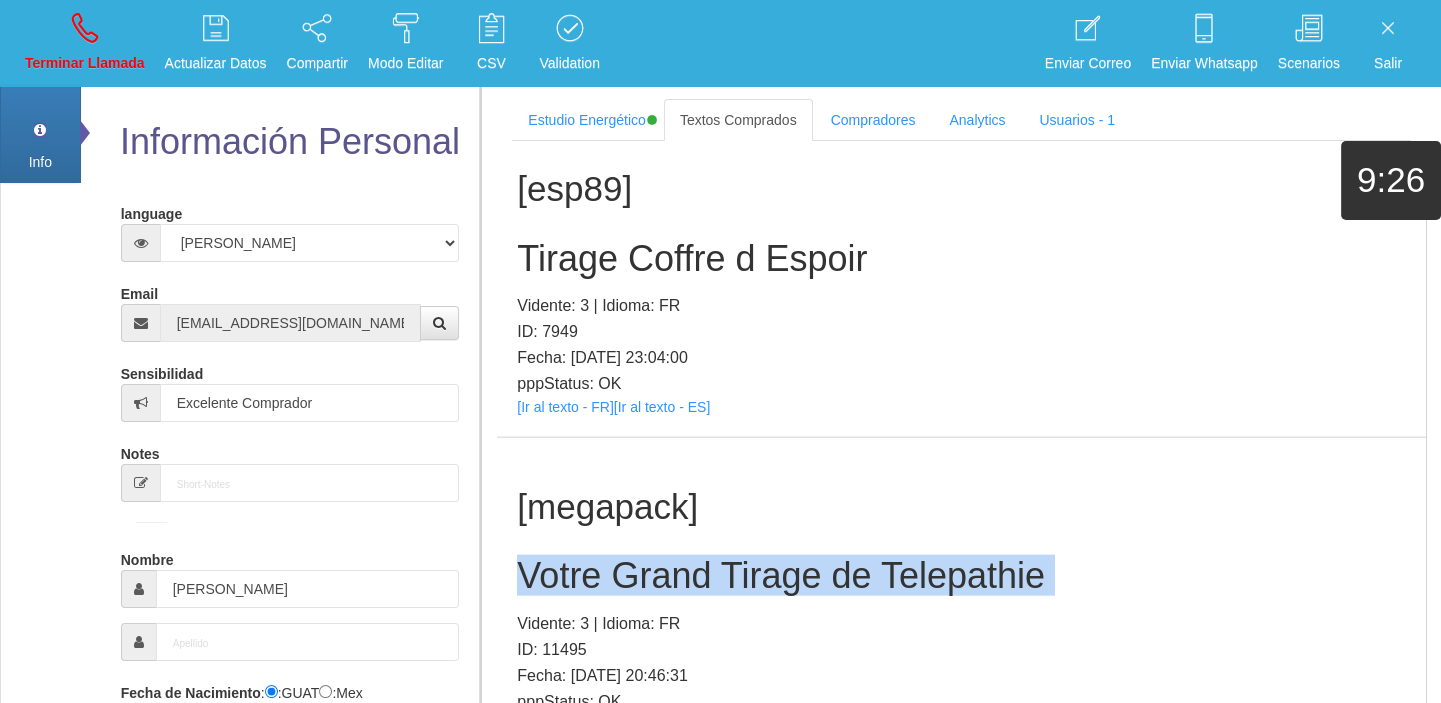 click on "Votre Grand Tirage de Telepathie" at bounding box center [961, 576] 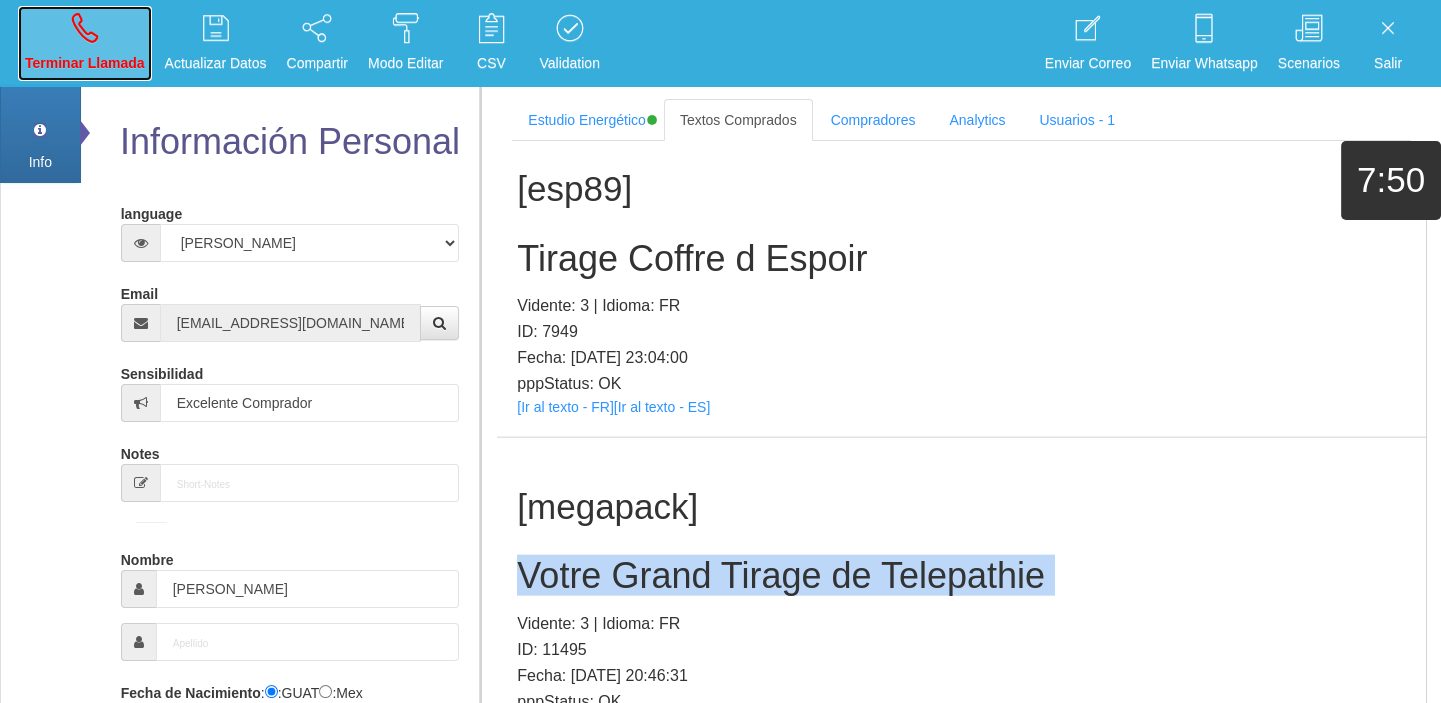 click on "Terminar Llamada" at bounding box center (85, 43) 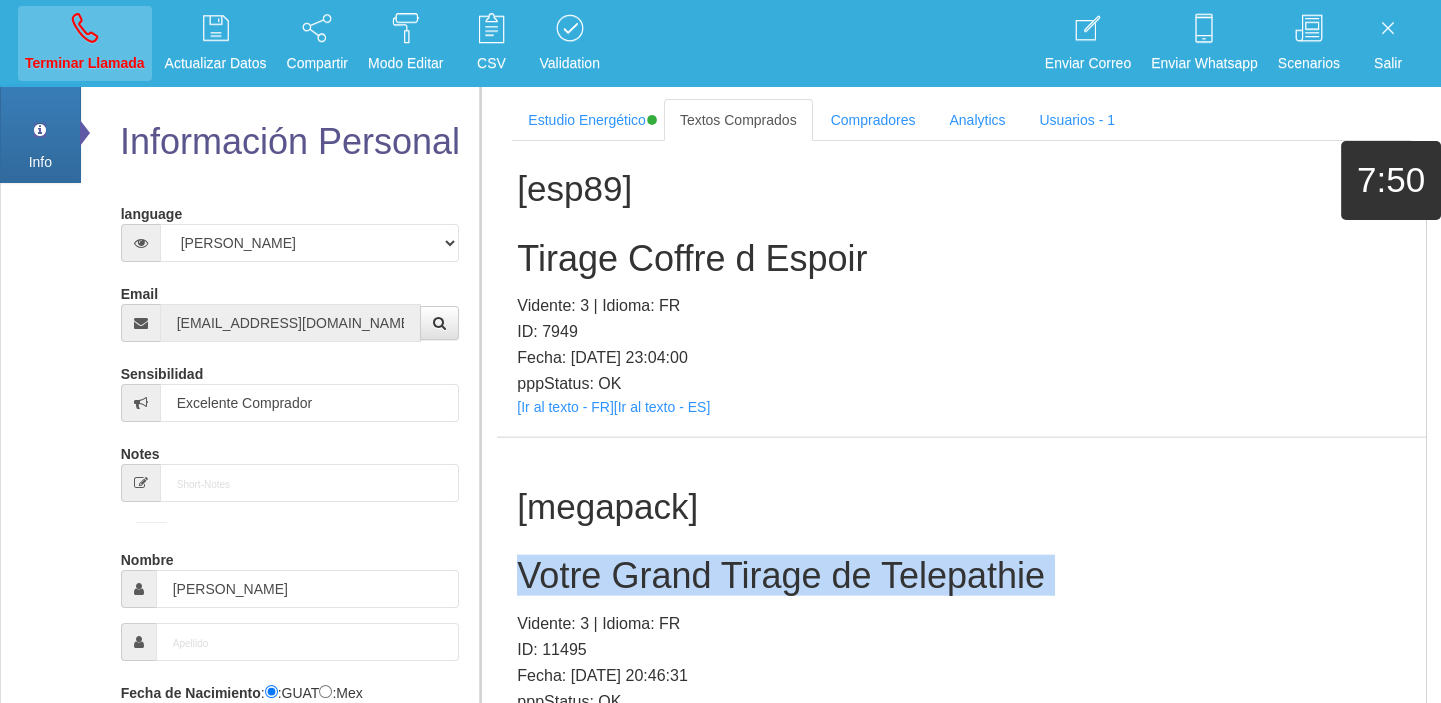 type 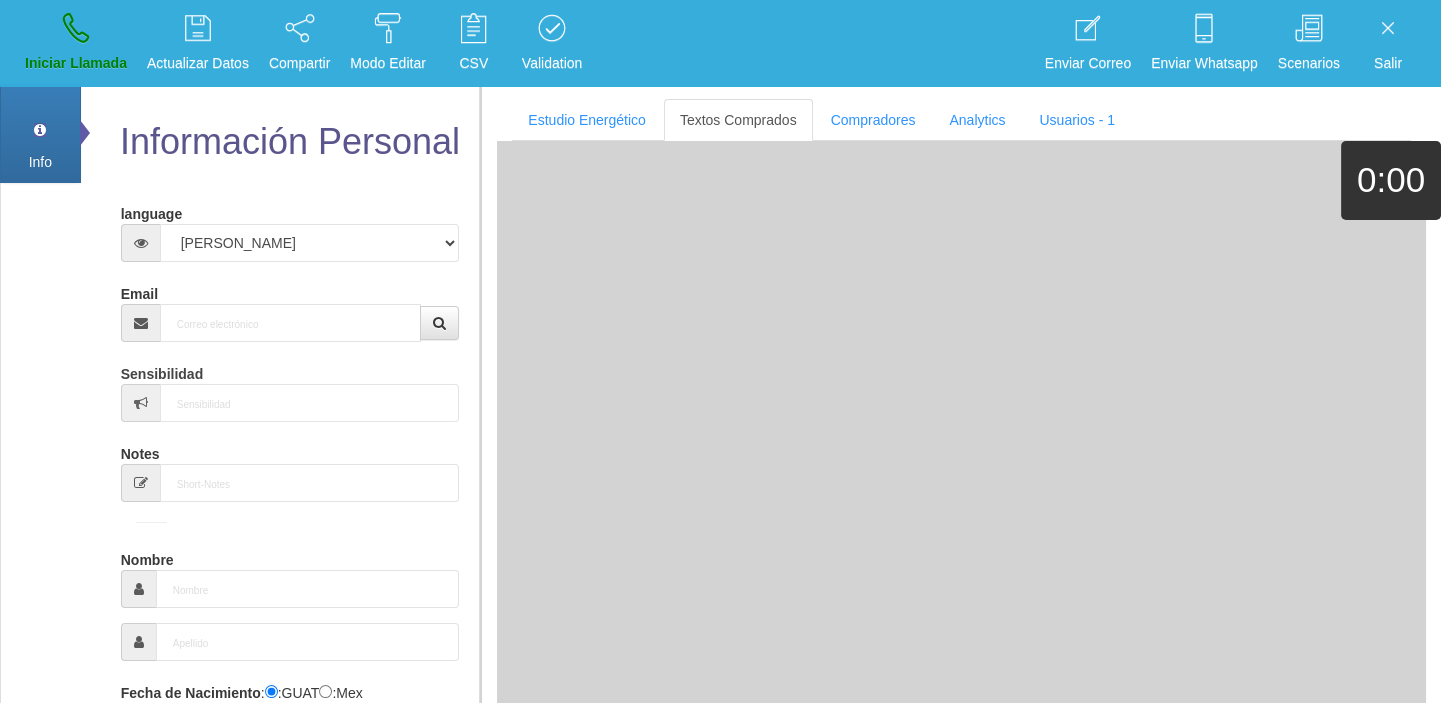 scroll, scrollTop: 0, scrollLeft: 0, axis: both 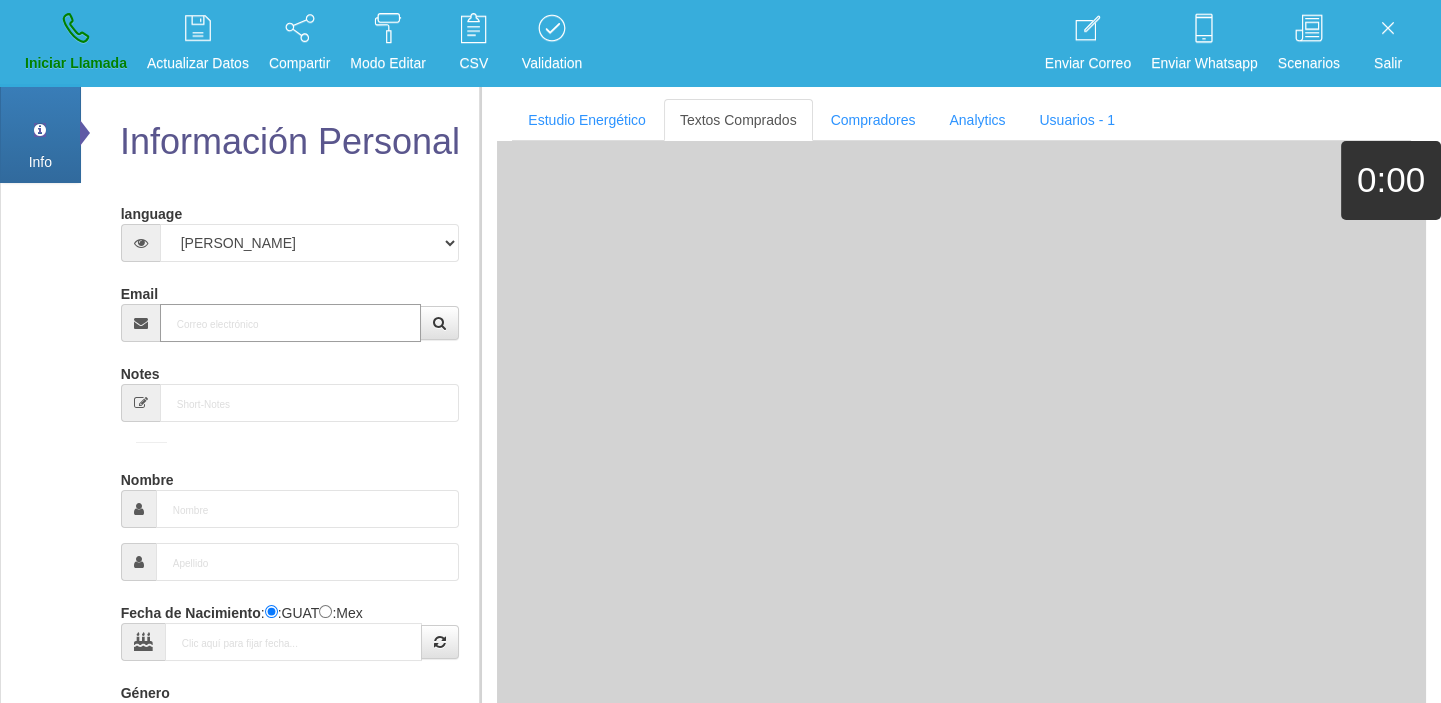 paste on "[EMAIL_ADDRESS][DOMAIN_NAME]" 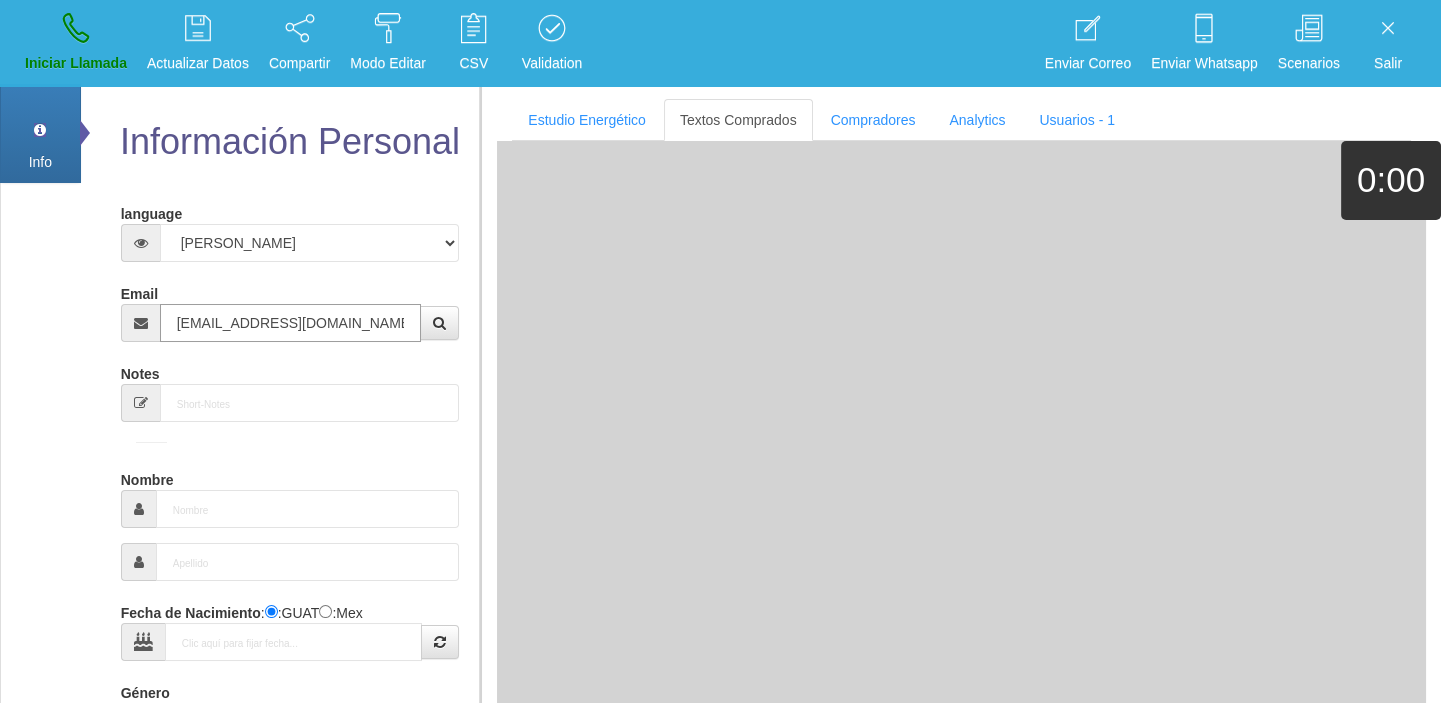 click on "[EMAIL_ADDRESS][DOMAIN_NAME]" at bounding box center [291, 323] 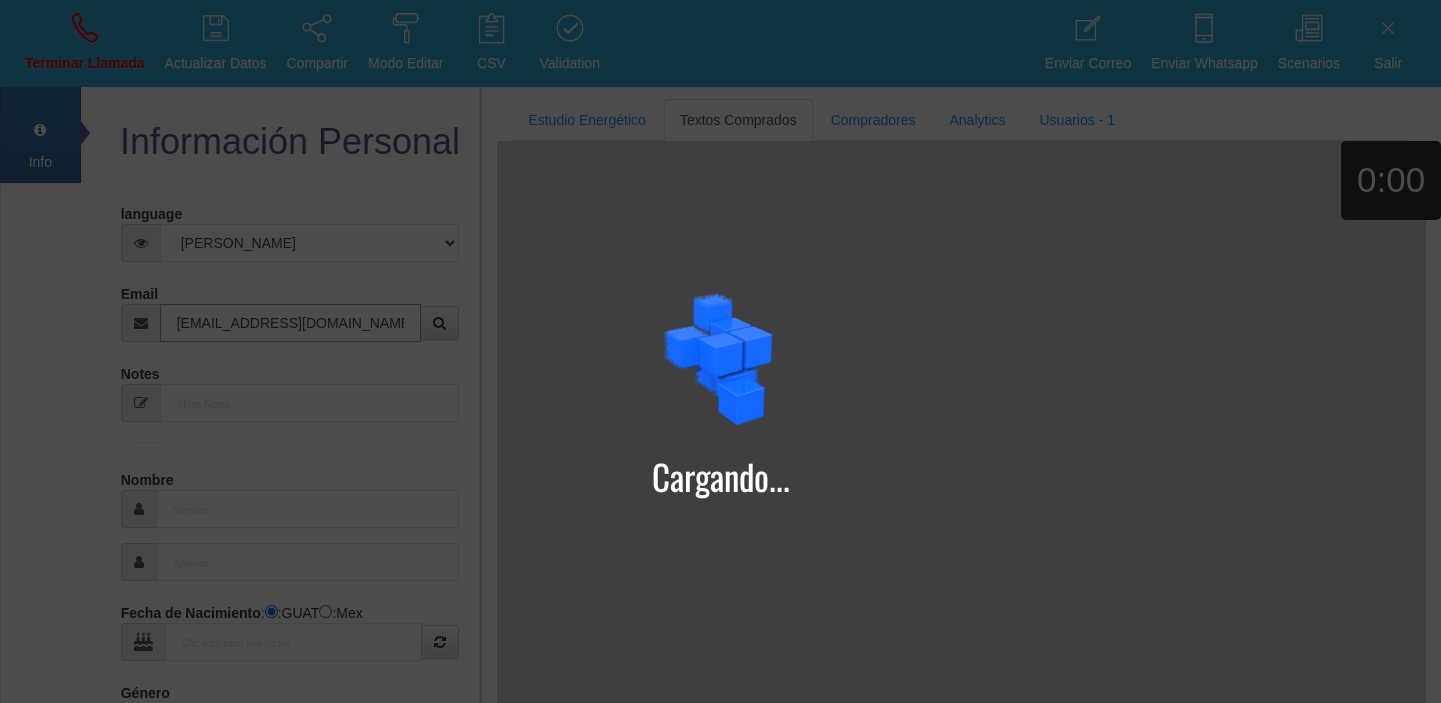type on "[EMAIL_ADDRESS][DOMAIN_NAME]" 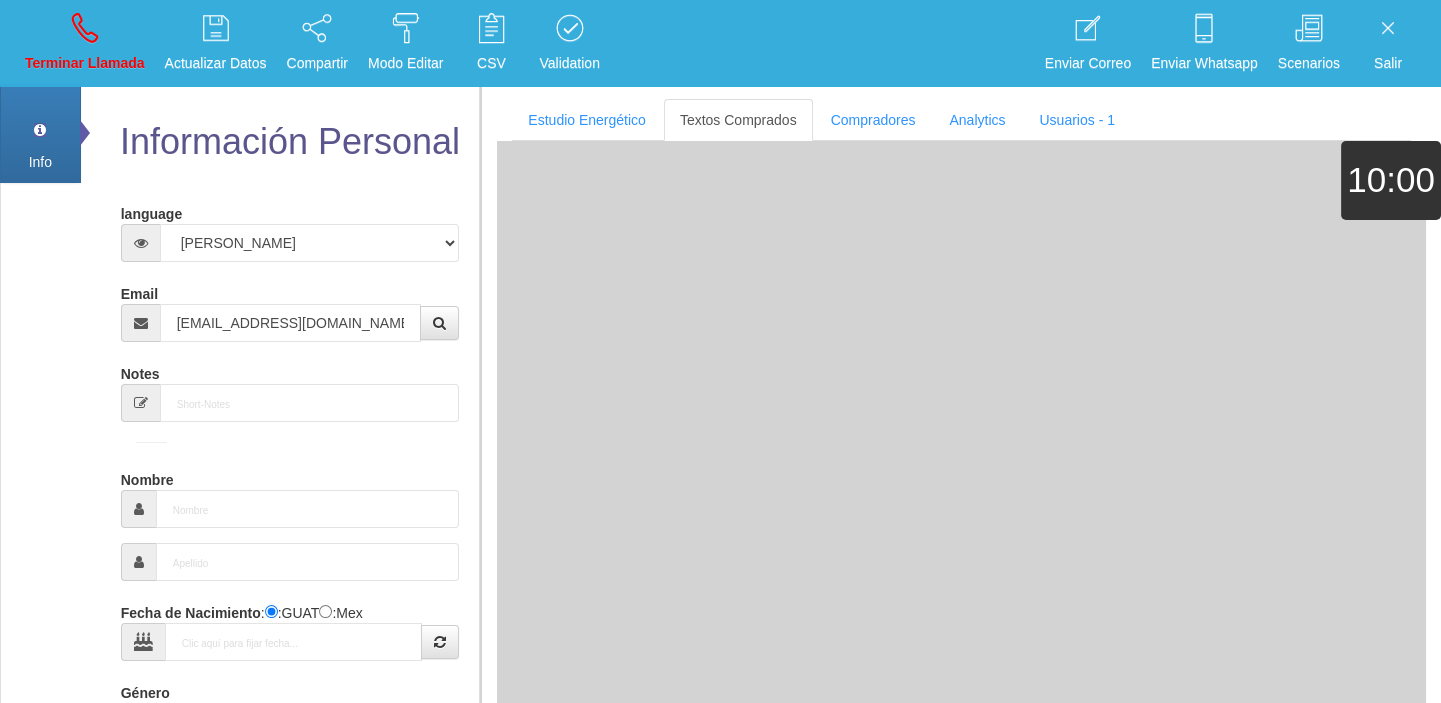 type on "1 Ene 1926" 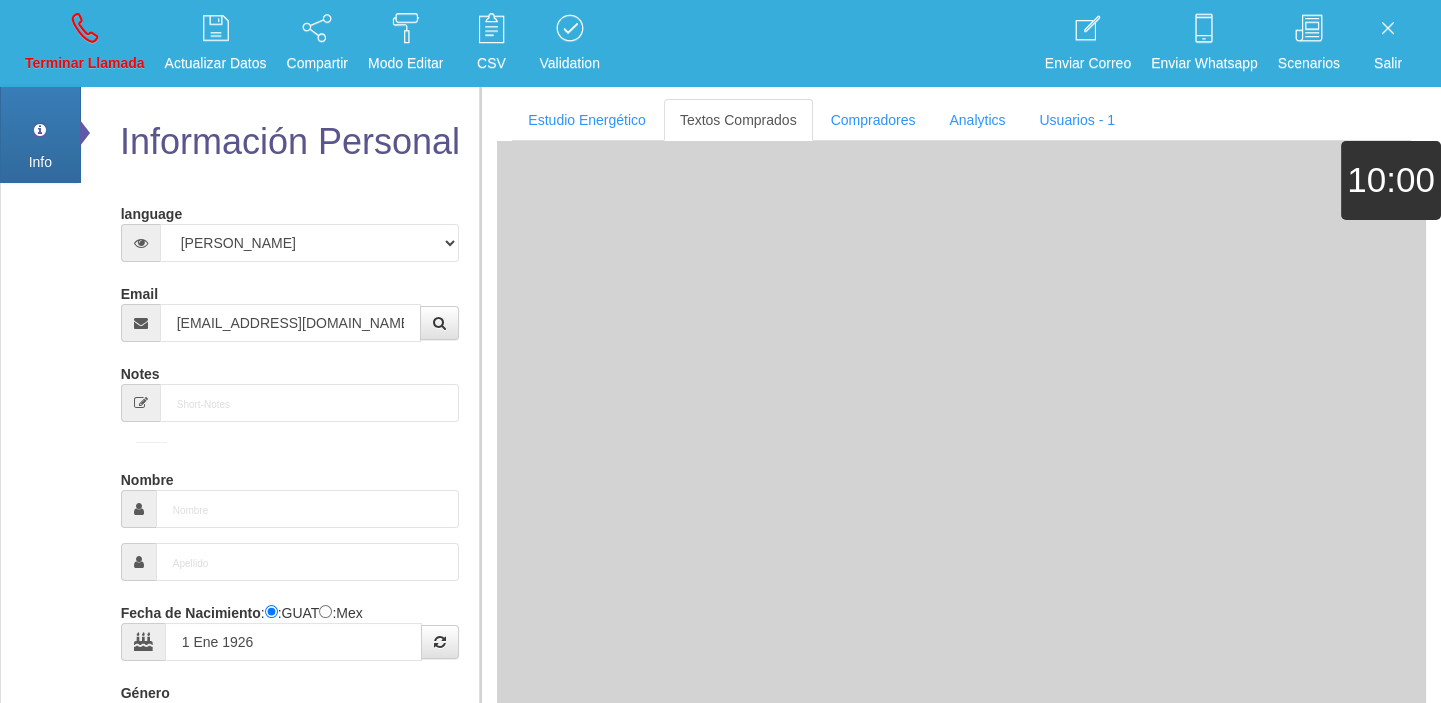 select on "4" 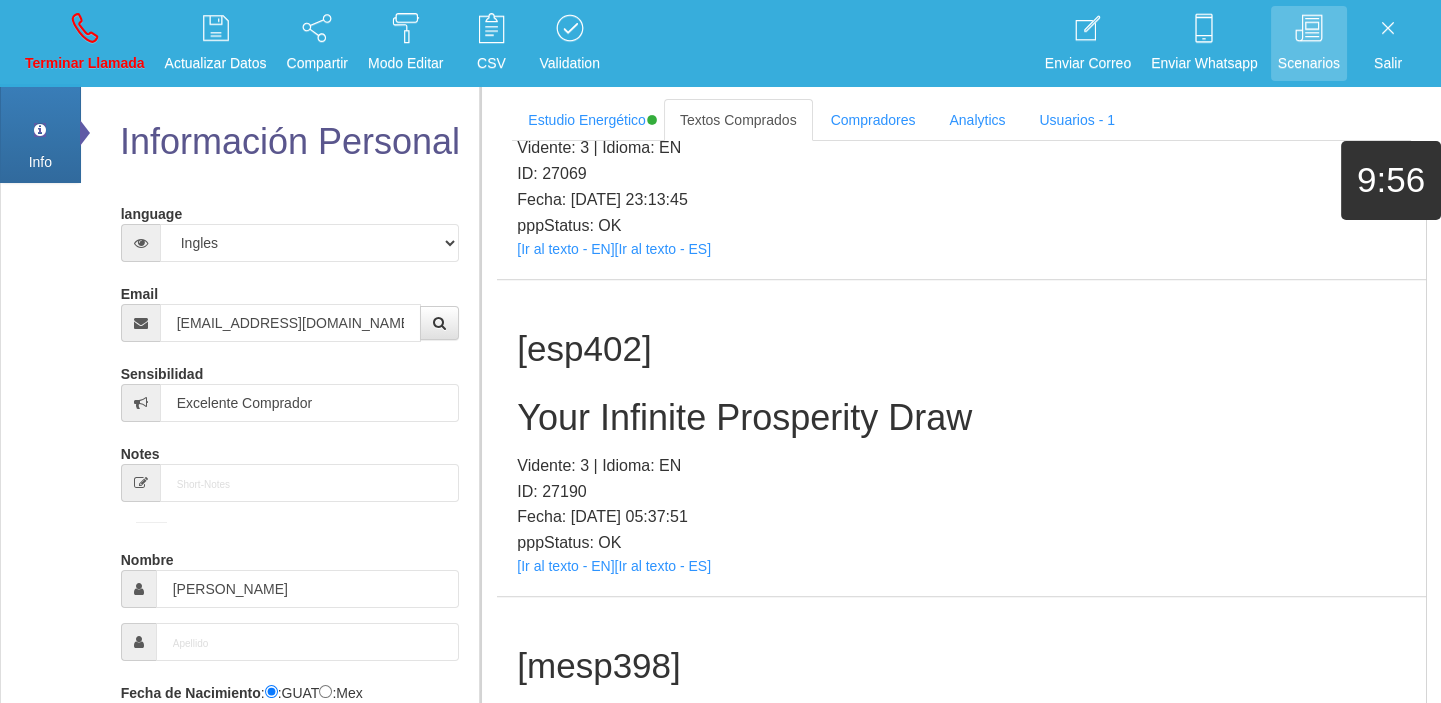 scroll, scrollTop: 51361, scrollLeft: 0, axis: vertical 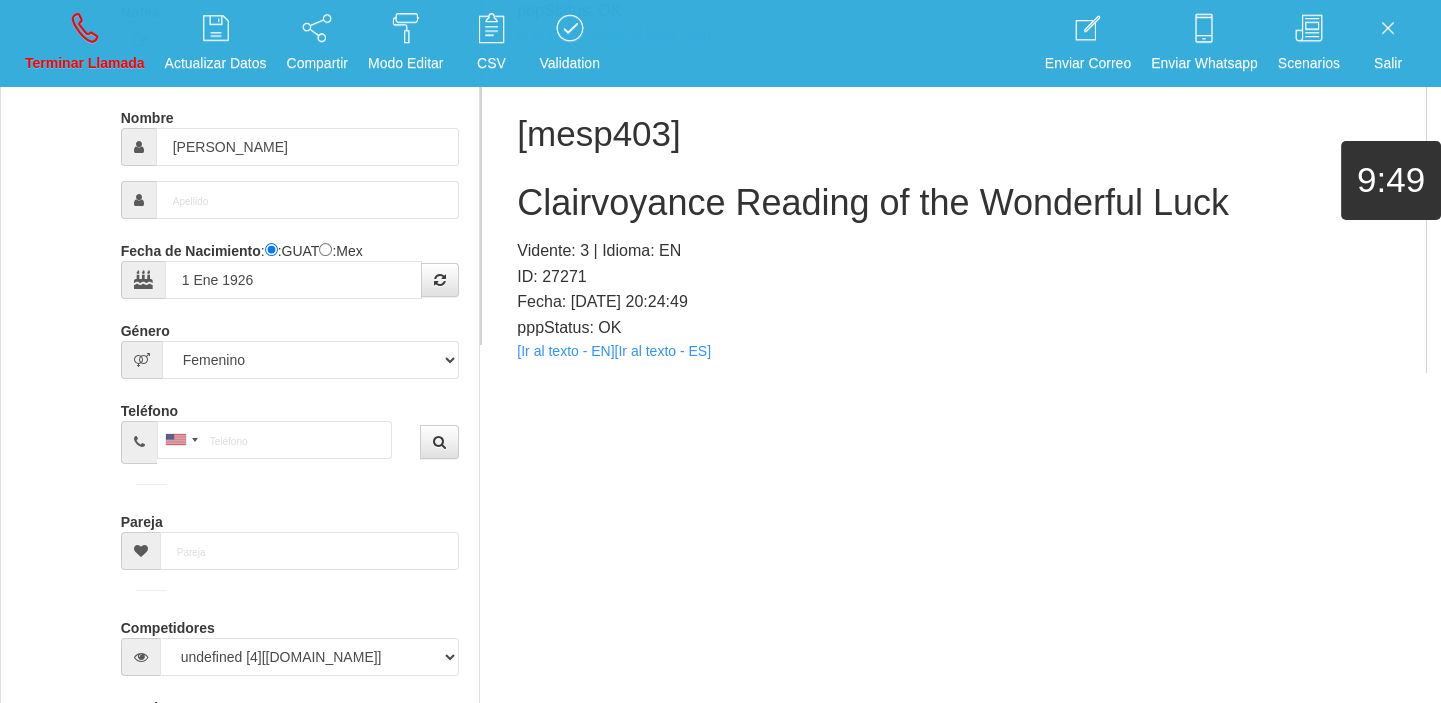 click on "[mesp403] Clairvoyance Reading of the Wonderful Luck Vidente: 3 | Idioma: EN ID: 27271 Fecha: [DATE] 20:24:49 pppStatus: OK [Ir al texto - EN] [Ir al texto - ES]" at bounding box center (961, 223) 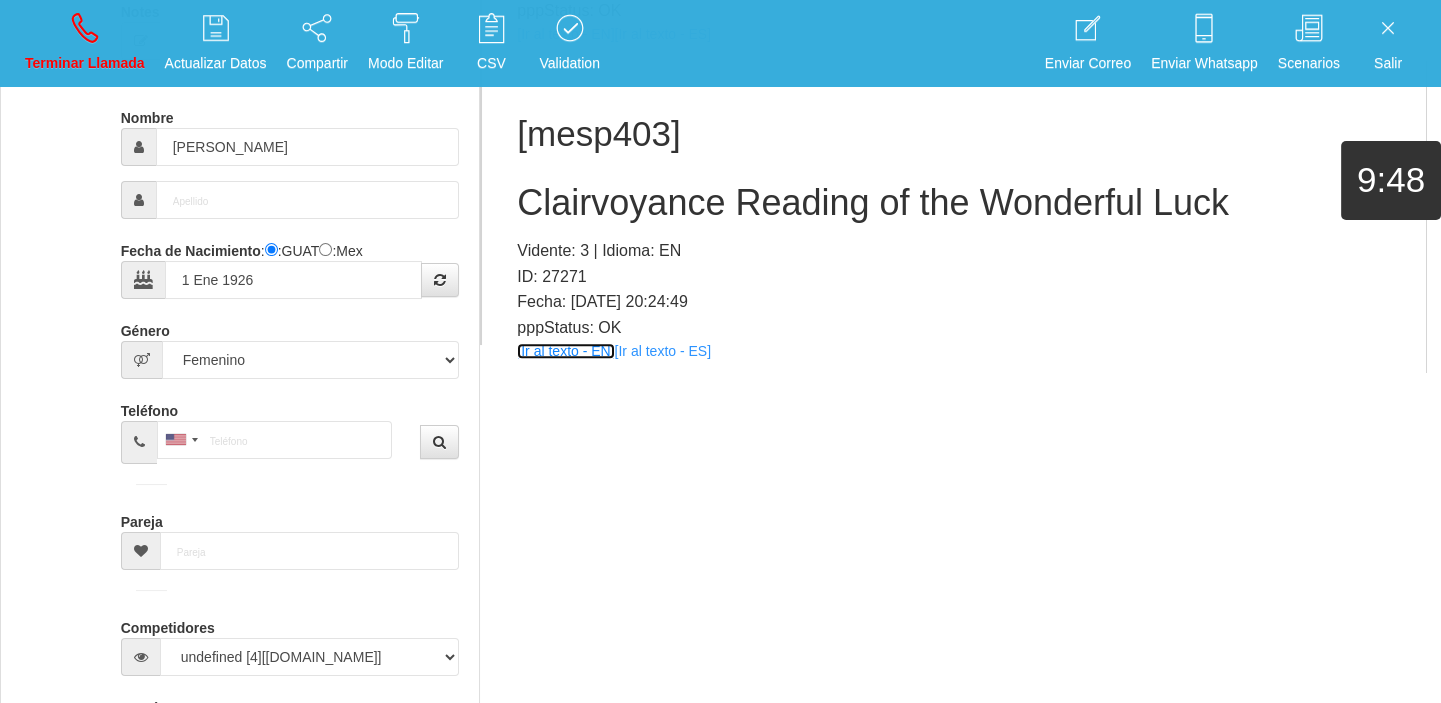 click on "[Ir al texto - EN]" at bounding box center (565, 351) 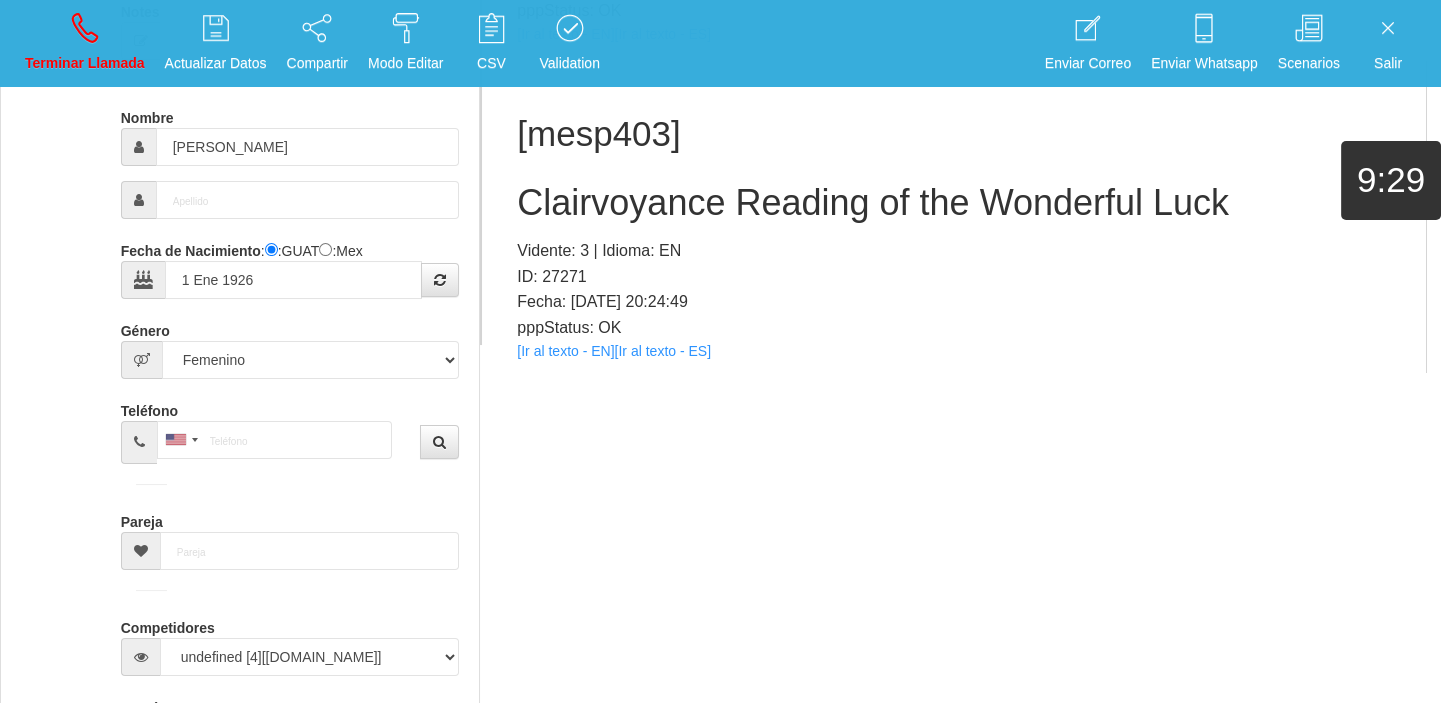 click on "Clairvoyance Reading of the Wonderful Luck" at bounding box center (961, 203) 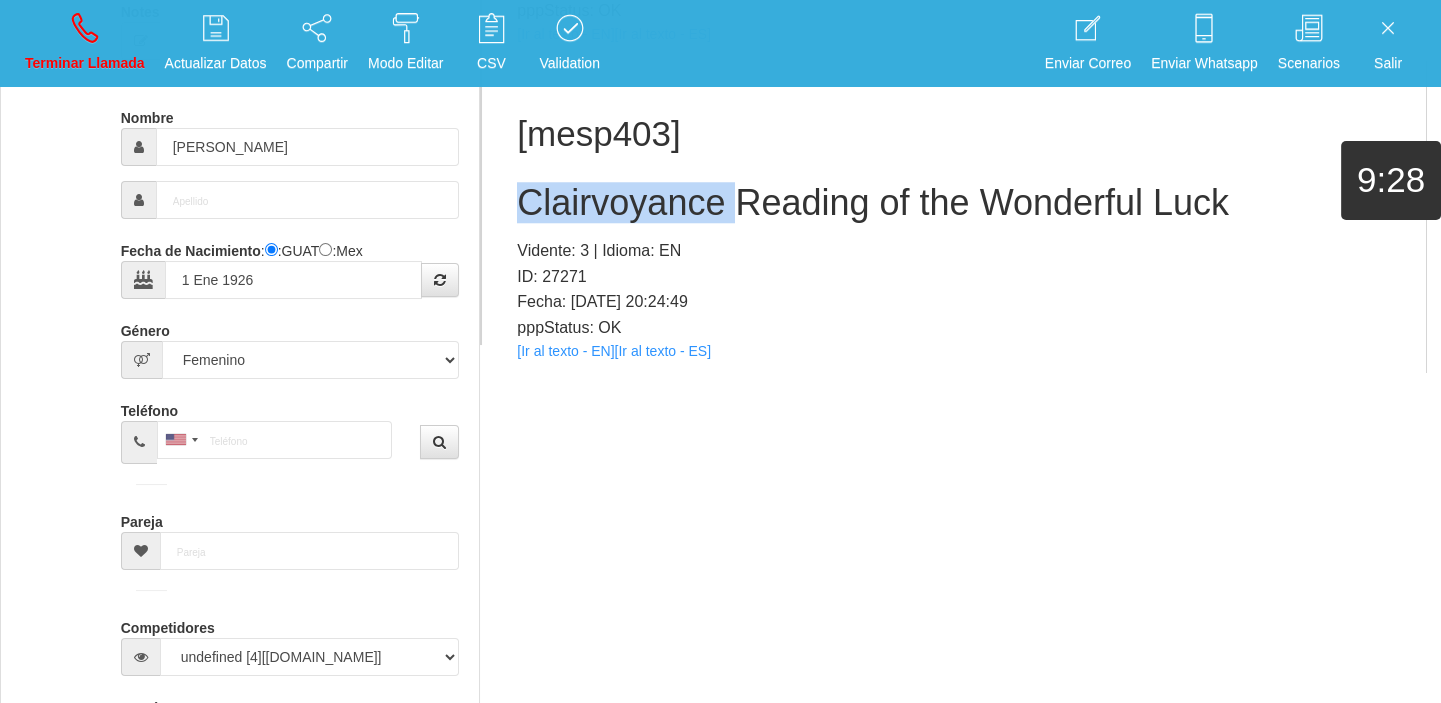 click on "Clairvoyance Reading of the Wonderful Luck" at bounding box center (961, 203) 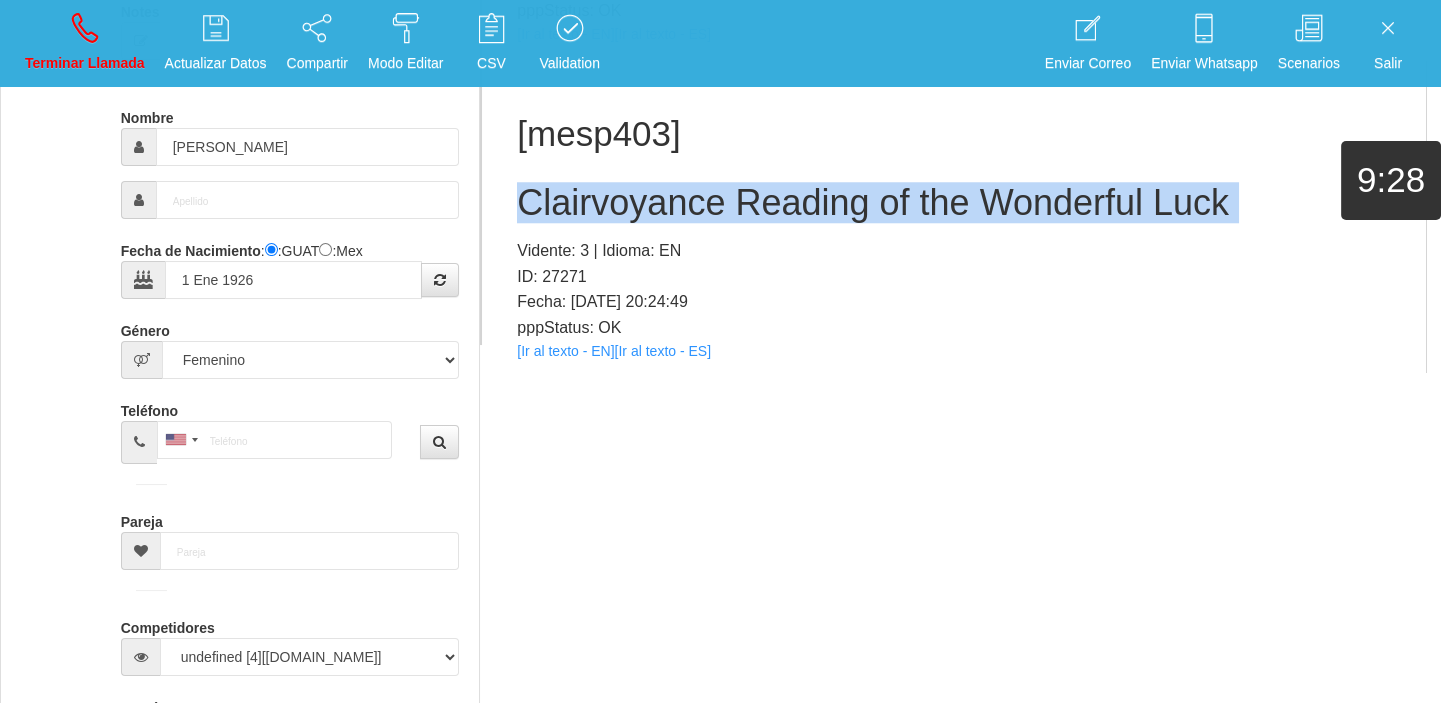 click on "Clairvoyance Reading of the Wonderful Luck" at bounding box center [961, 203] 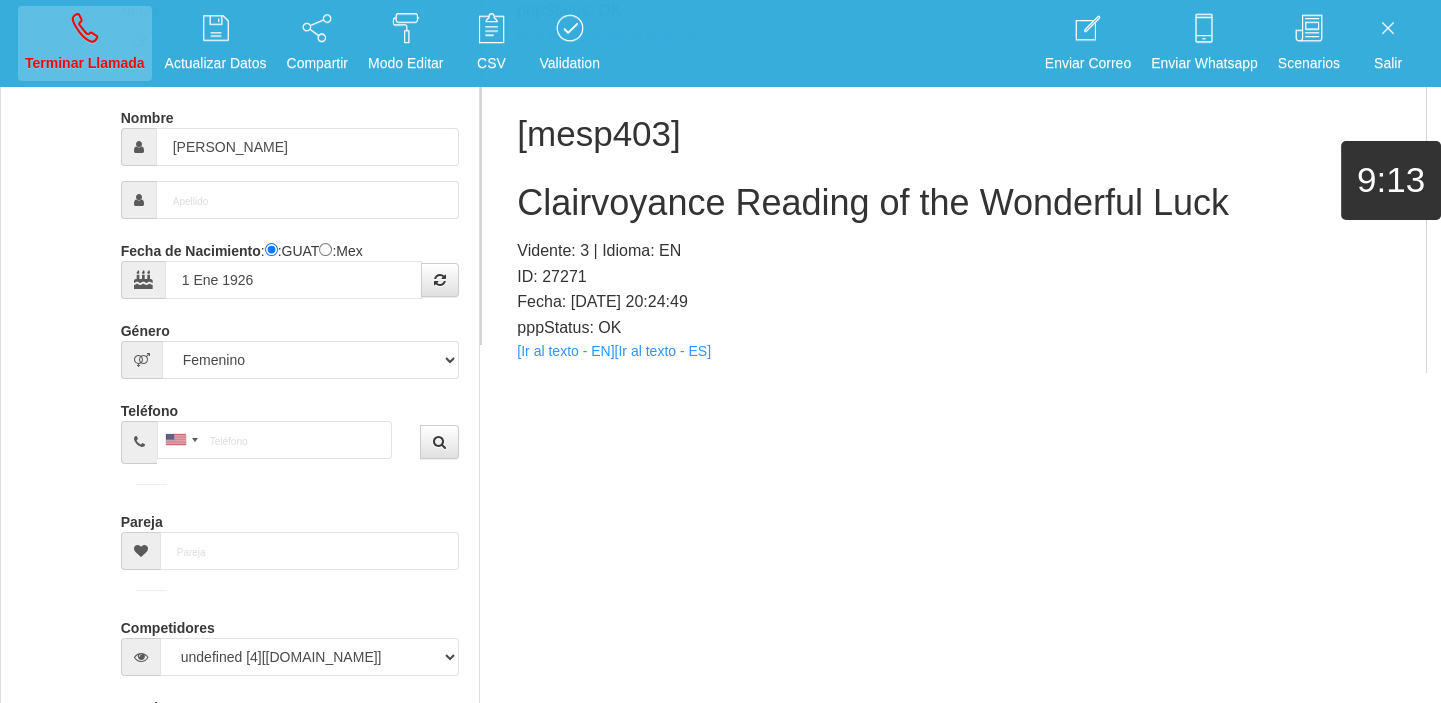 drag, startPoint x: 80, startPoint y: 94, endPoint x: 79, endPoint y: 65, distance: 29.017237 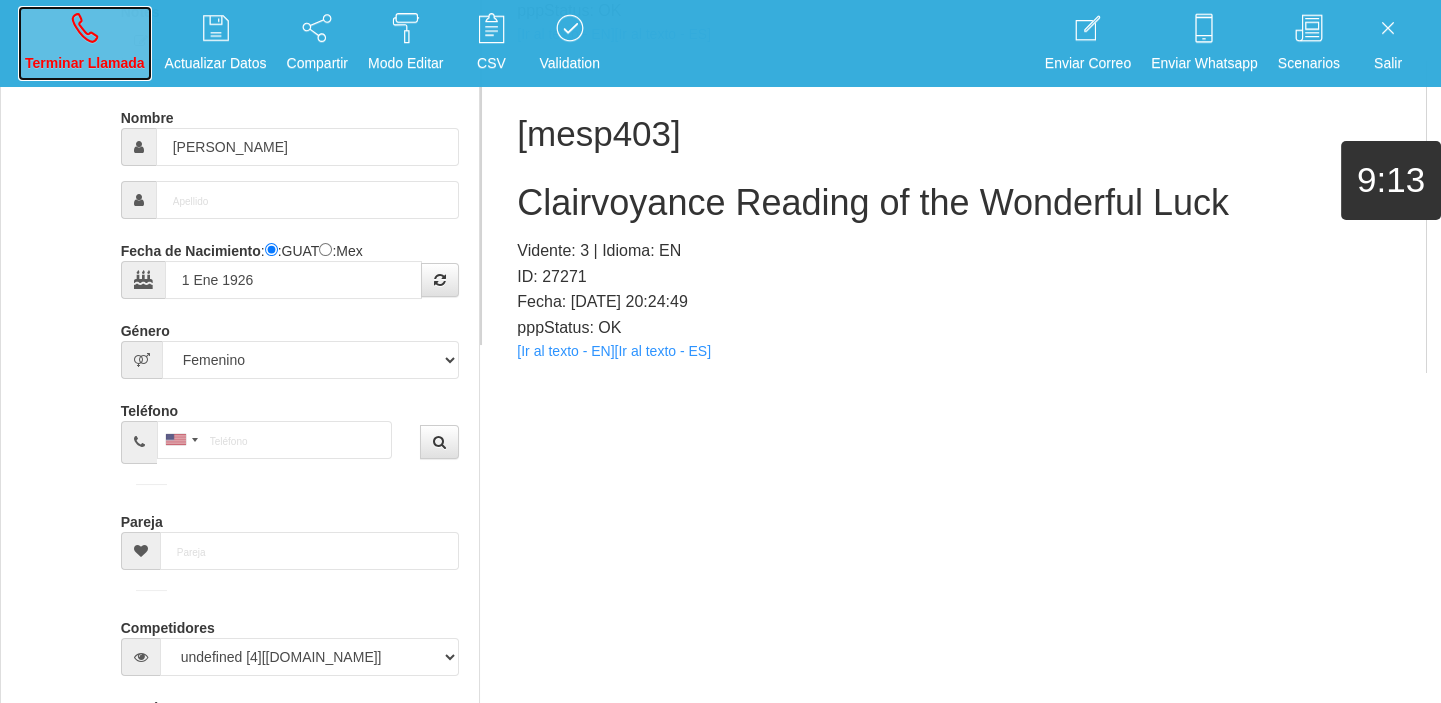 click at bounding box center (85, 28) 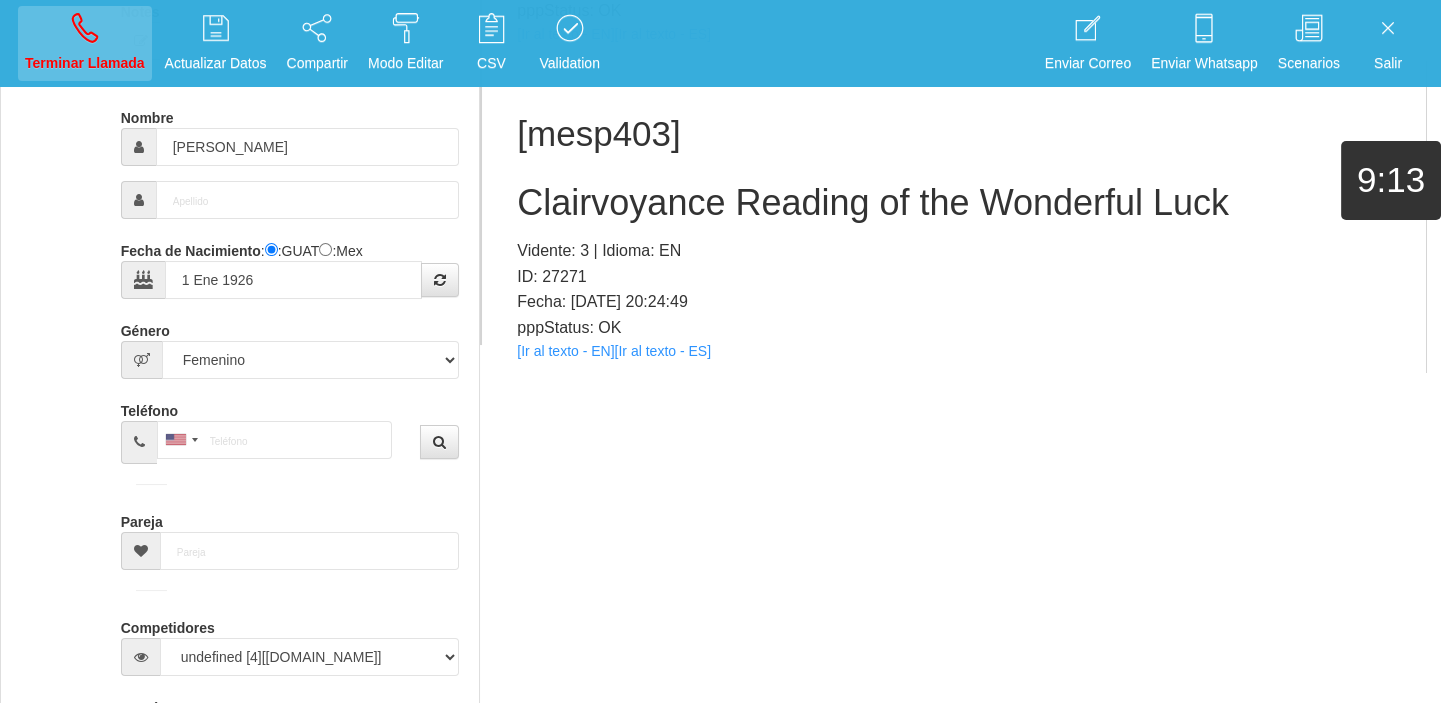 type 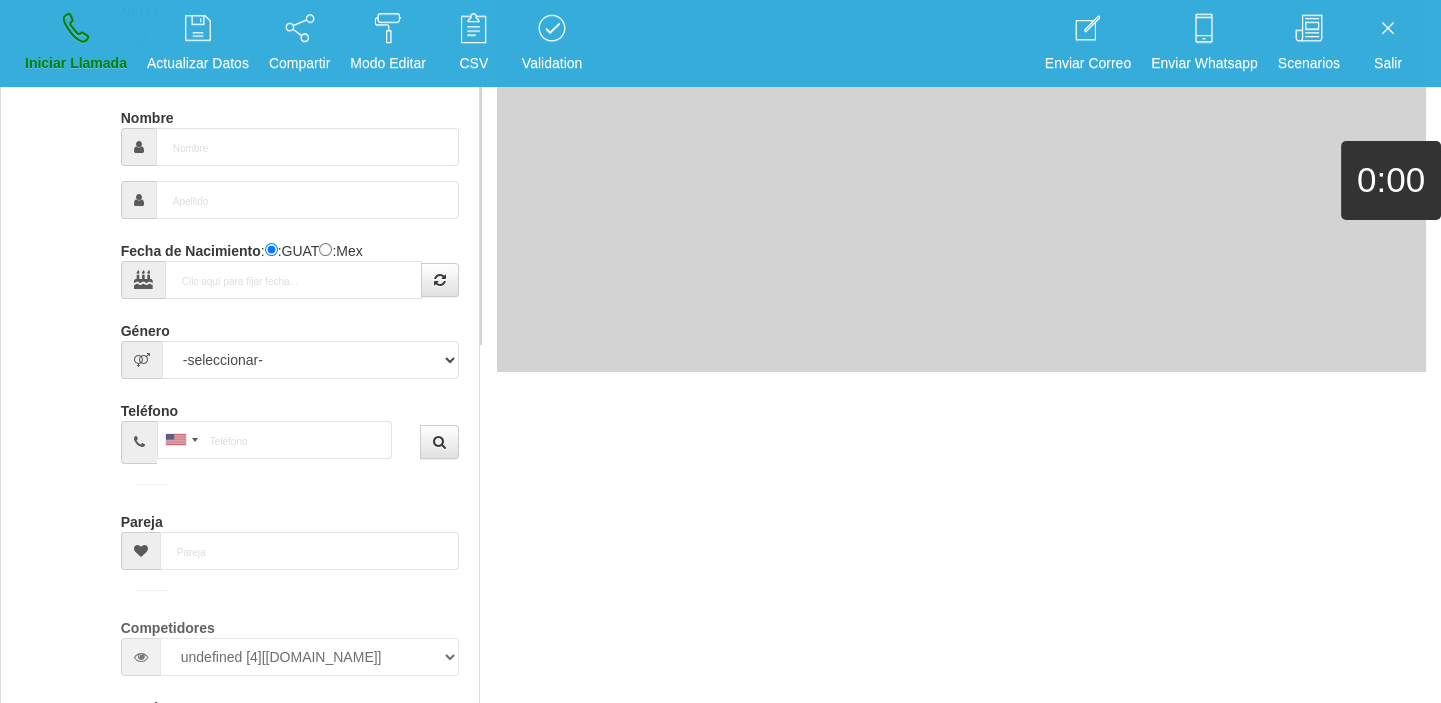 scroll, scrollTop: 0, scrollLeft: 0, axis: both 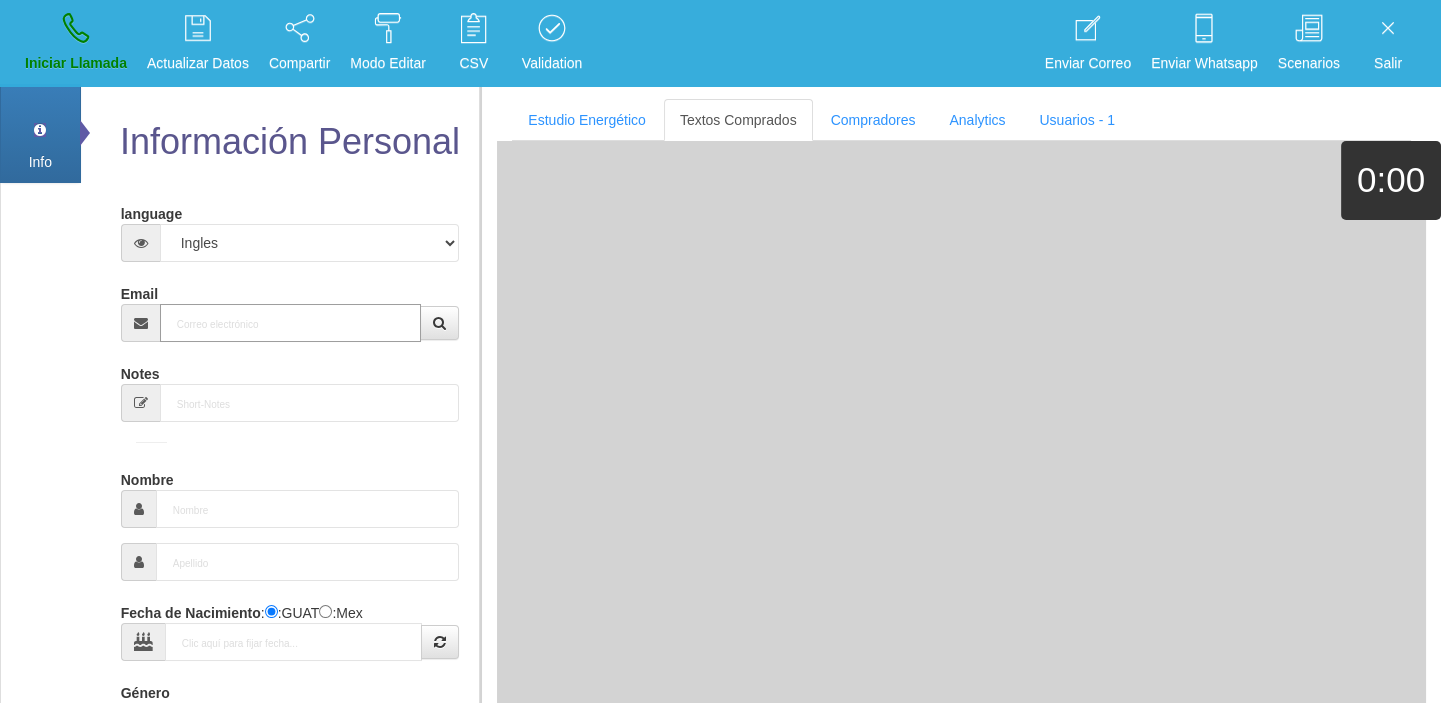 click on "Email" at bounding box center [291, 323] 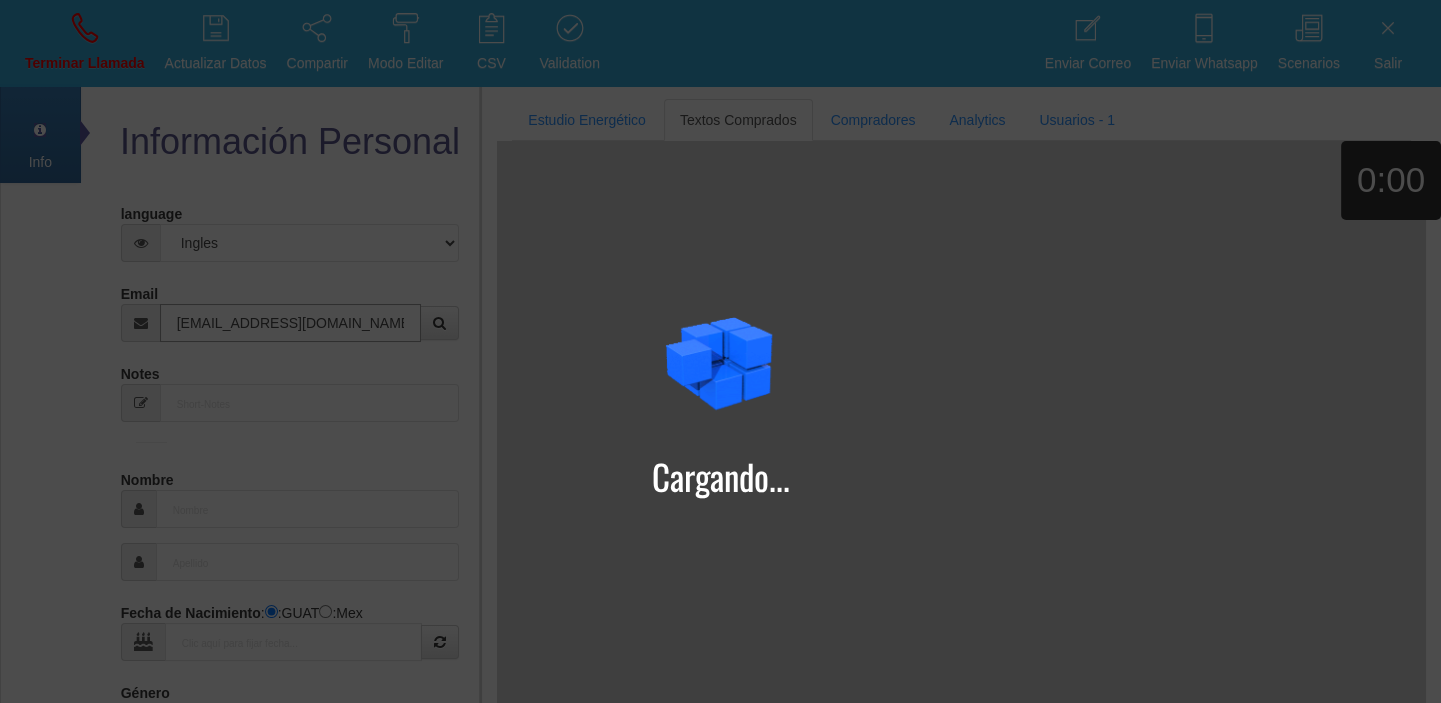 type on "[EMAIL_ADDRESS][DOMAIN_NAME]" 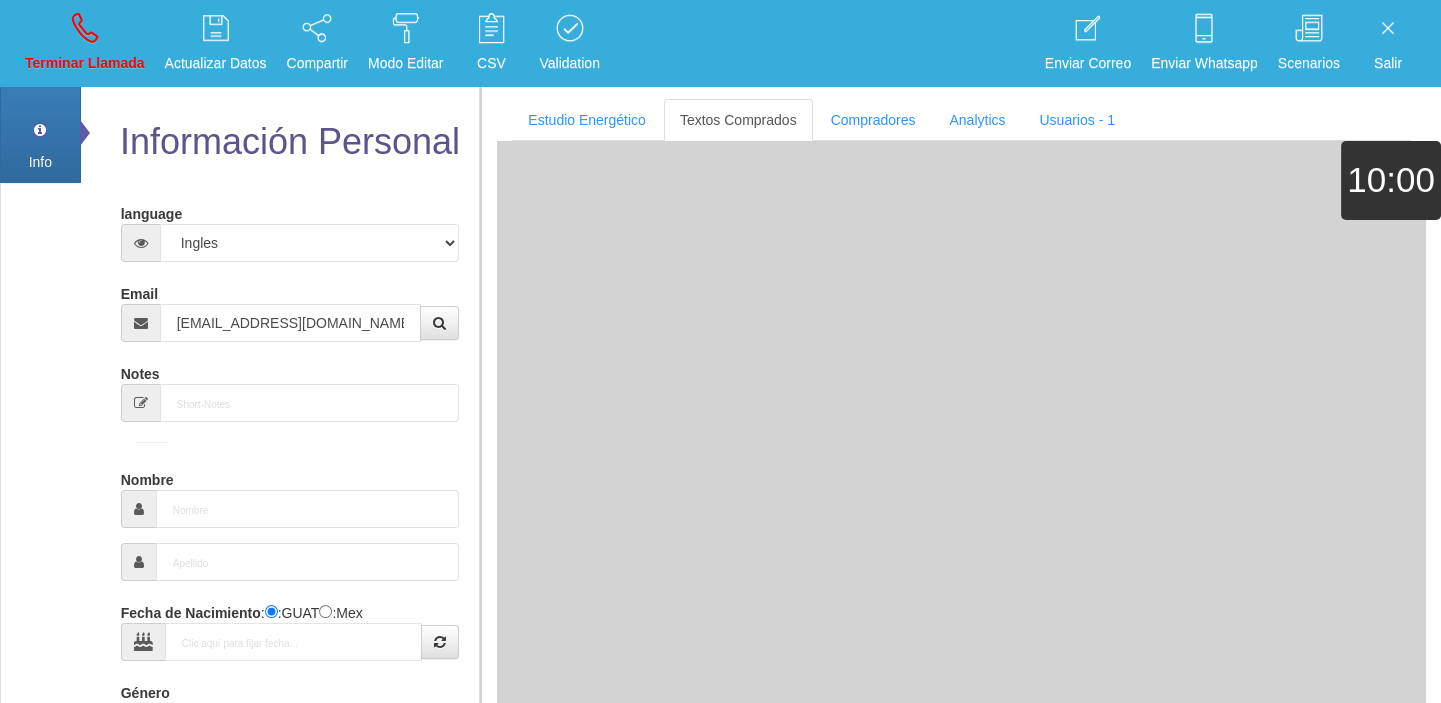 type on "12 Abr 1969" 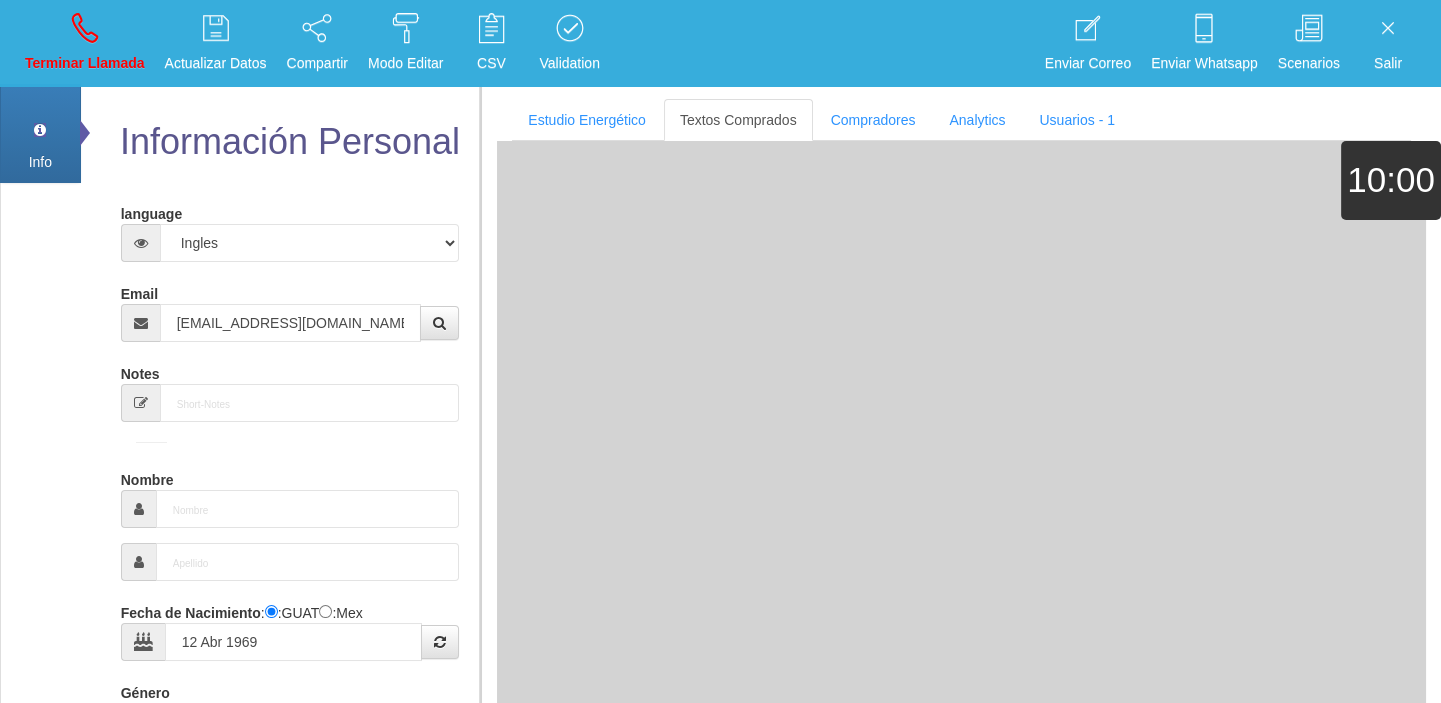 select 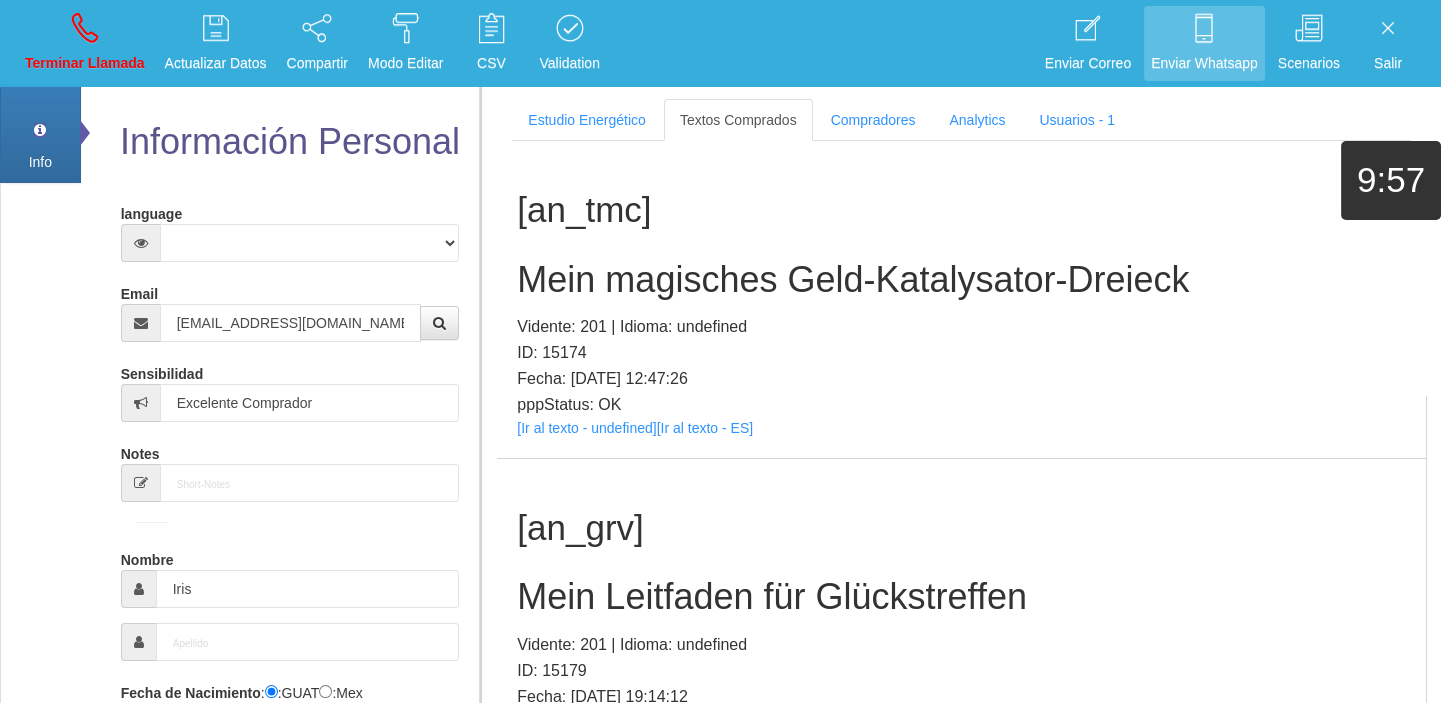 scroll, scrollTop: 1807, scrollLeft: 0, axis: vertical 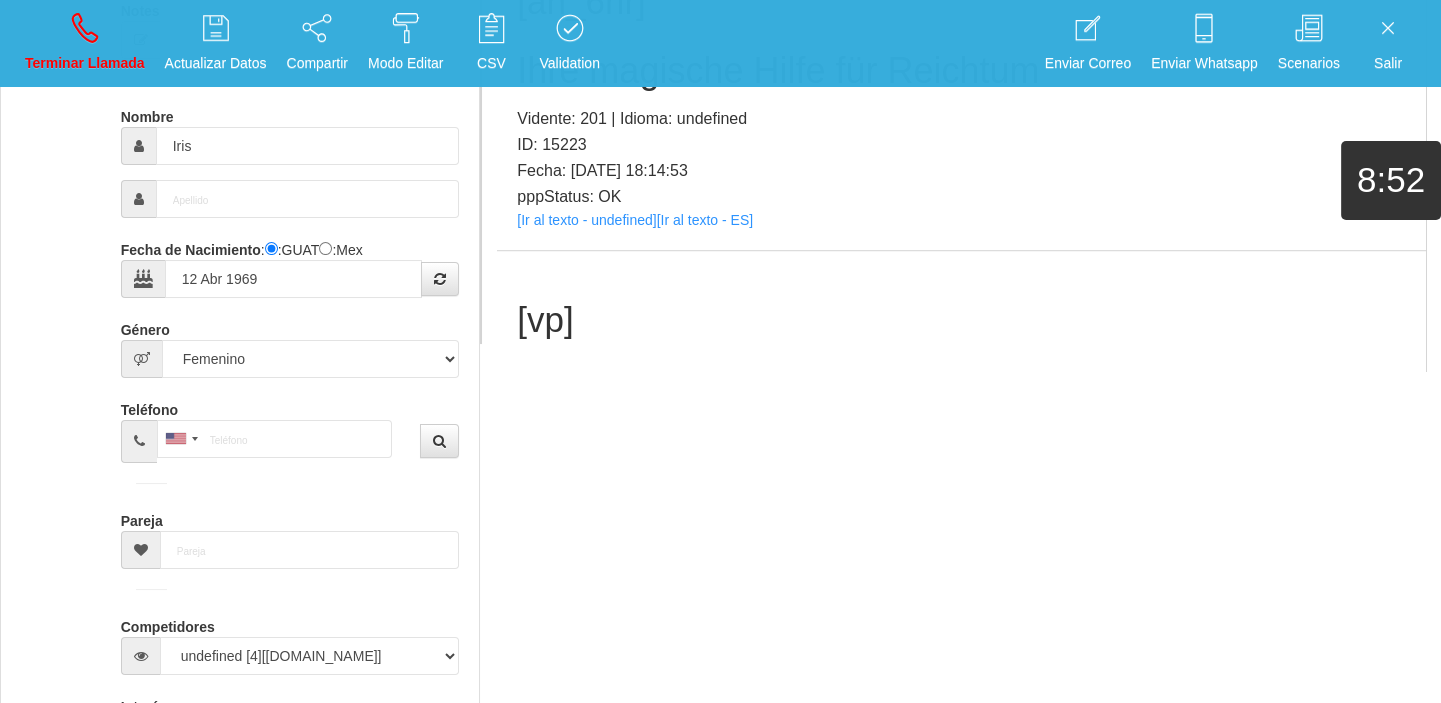 click on "[an_6nr] Ihre magische Hilfe für Reichtum Vidente: 201 | Idioma: undefined ID: 15223 Fecha: [DATE] 18:14:53 pppStatus: OK [Ir al texto - undefined] [Ir al texto - ES]" at bounding box center [961, 91] 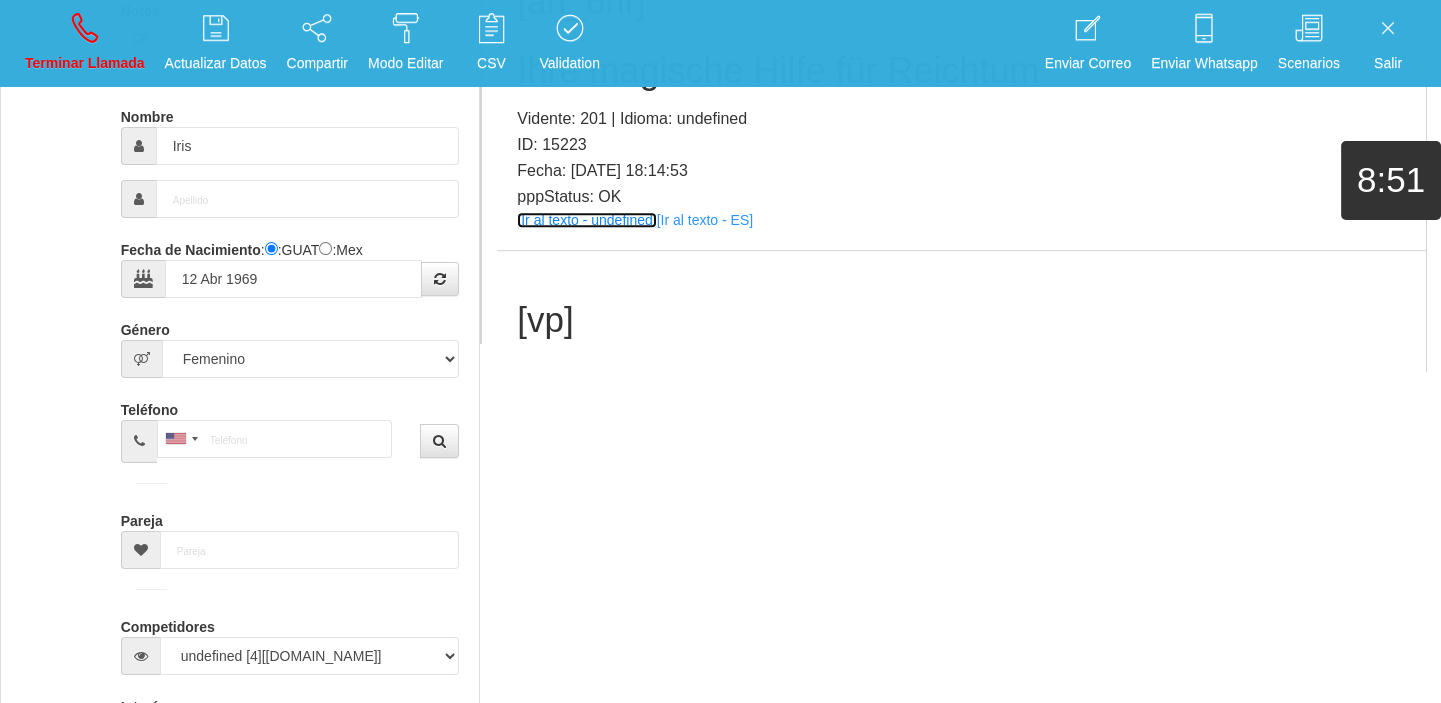 click on "[Ir al texto - undefined]" at bounding box center (586, 220) 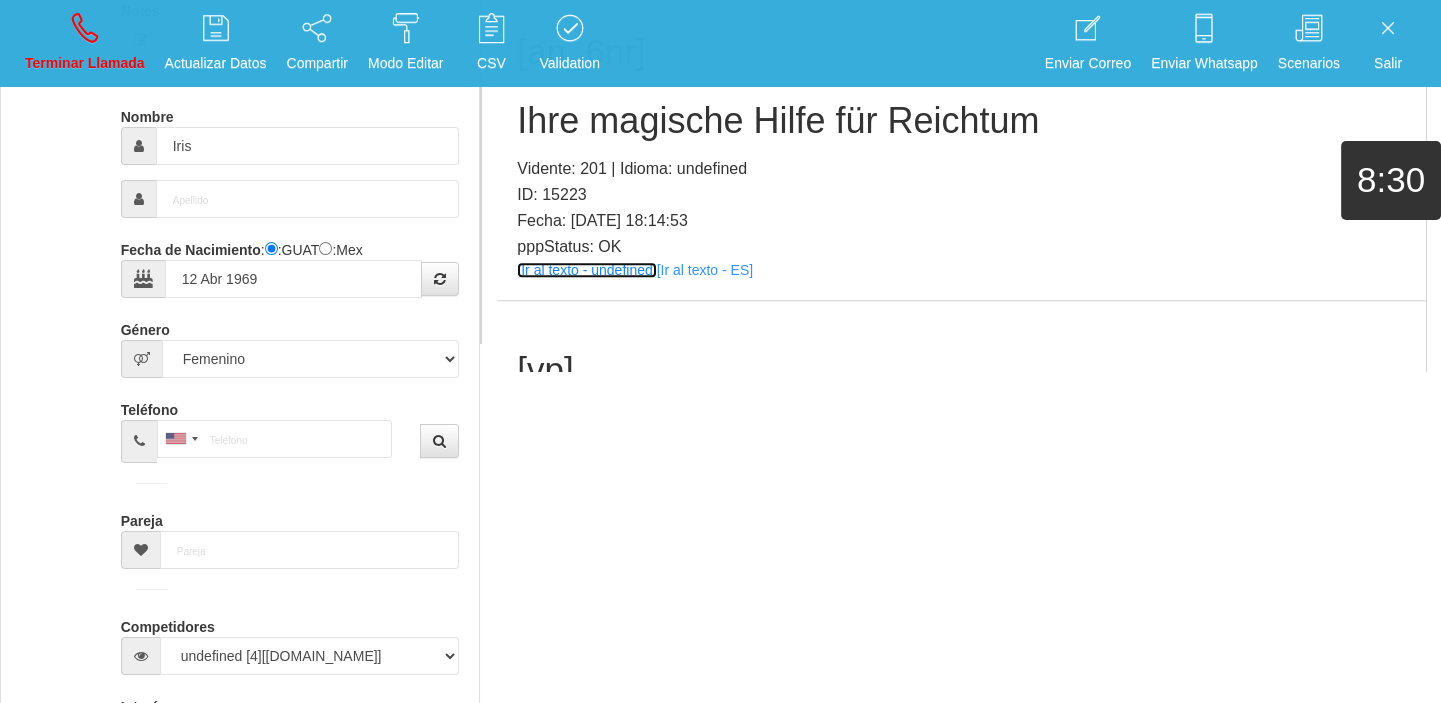 scroll, scrollTop: 2533, scrollLeft: 0, axis: vertical 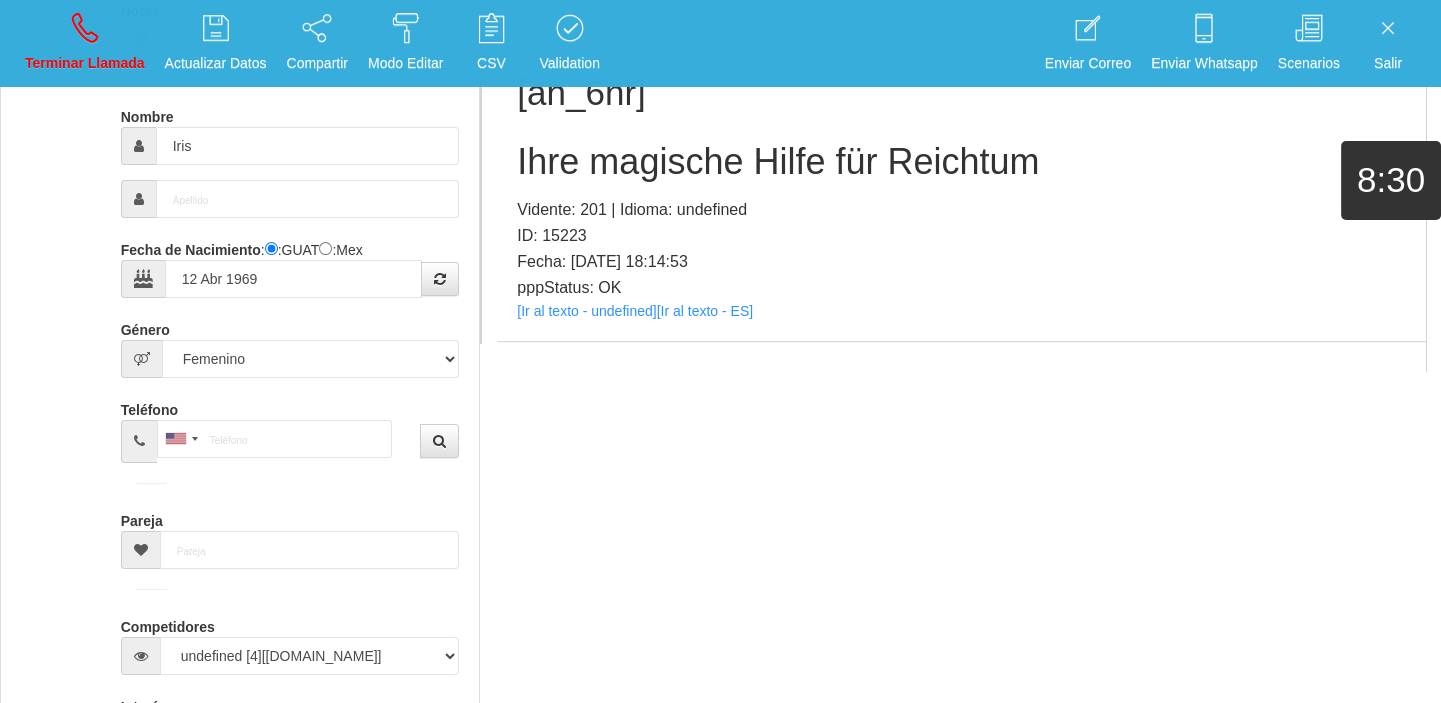 click on "Ihre magische Hilfe für Reichtum" at bounding box center [961, 162] 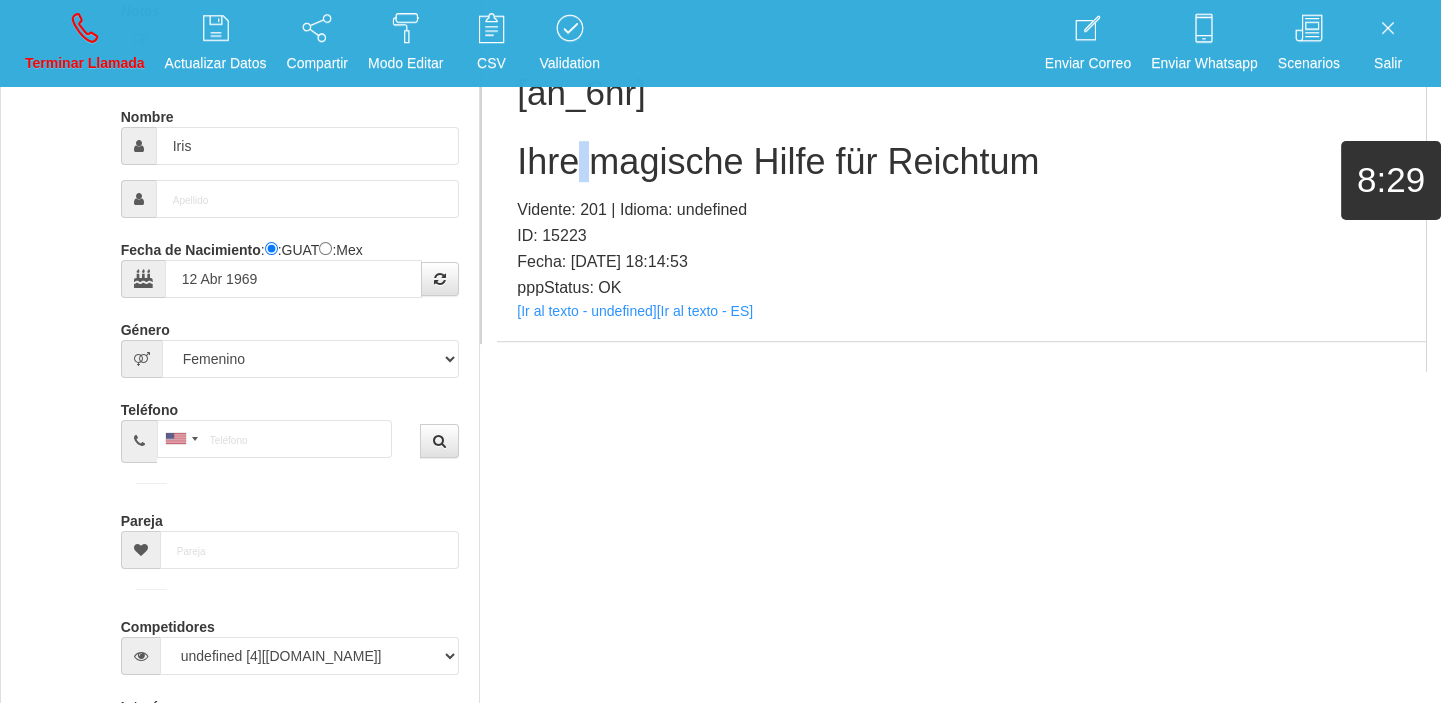 click on "Ihre magische Hilfe für Reichtum" at bounding box center [961, 162] 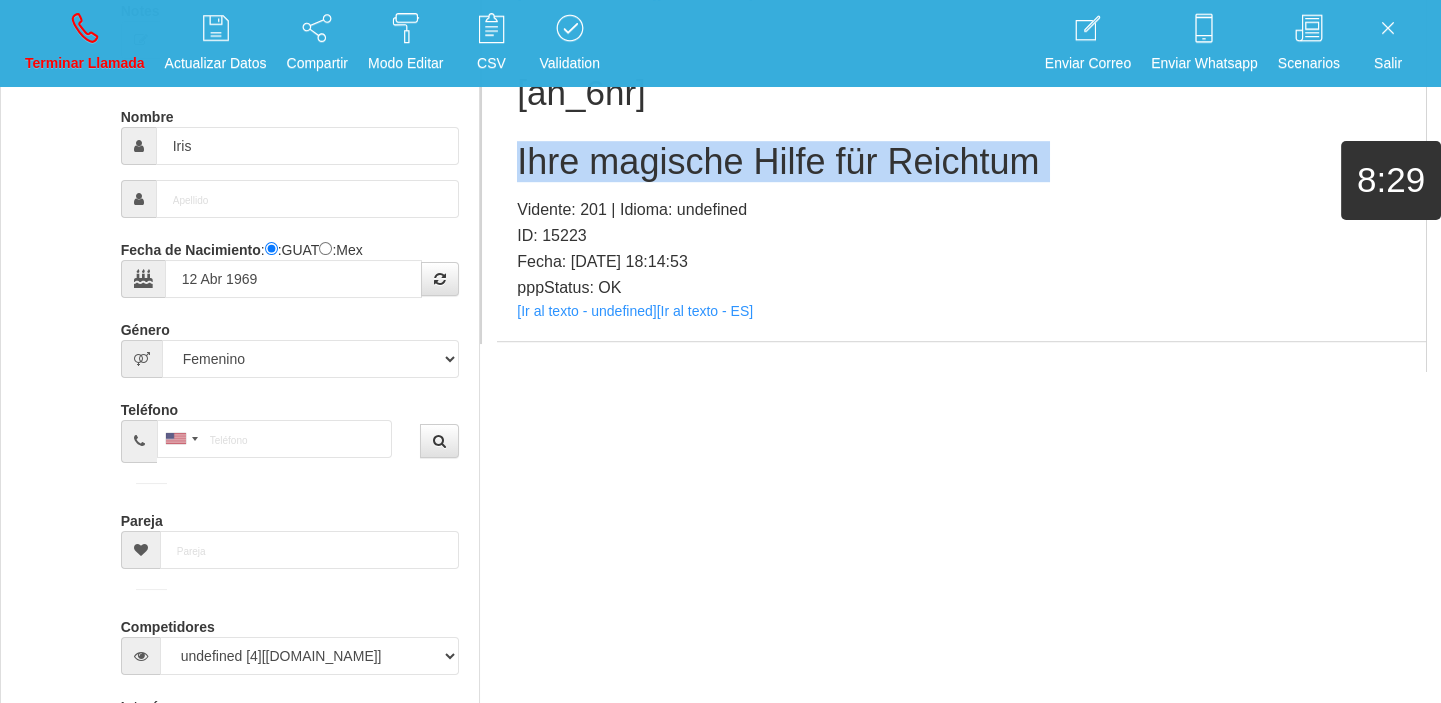 click on "Ihre magische Hilfe für Reichtum" at bounding box center (961, 162) 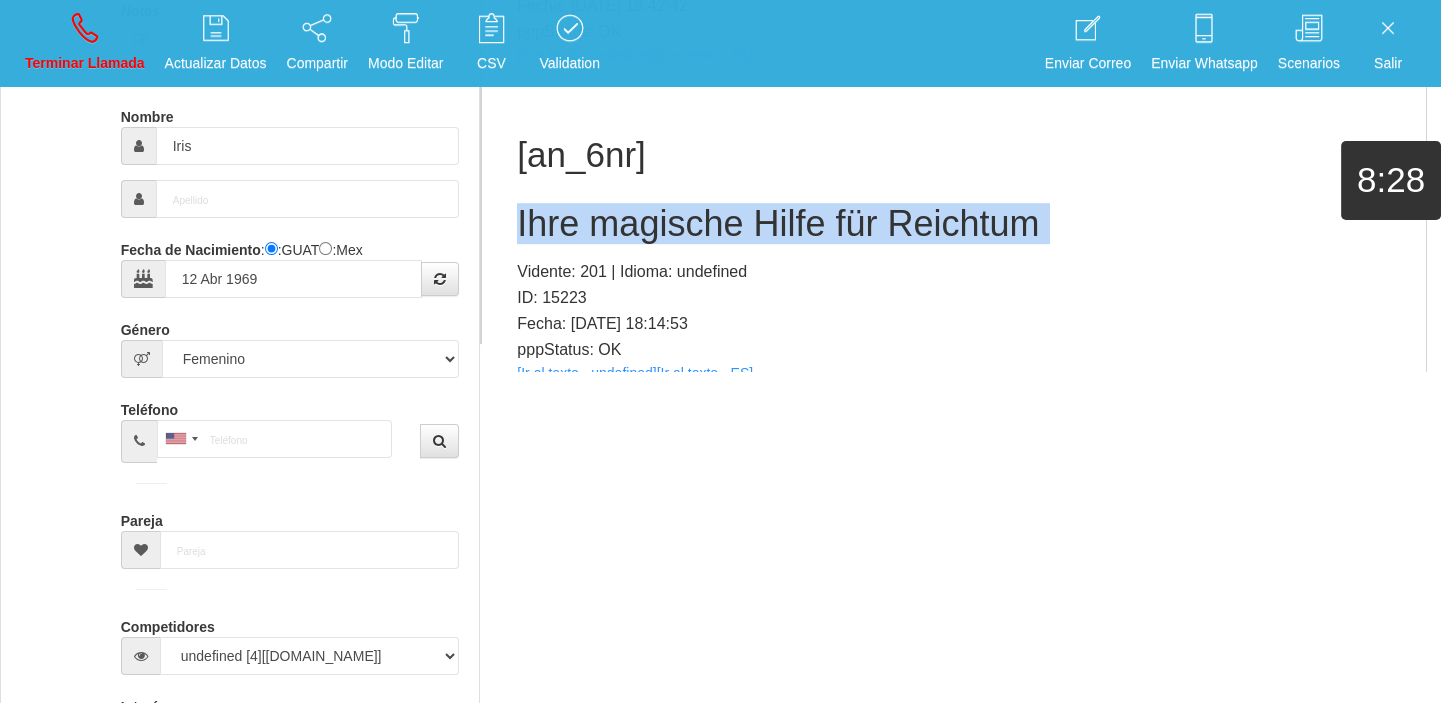 scroll, scrollTop: 2442, scrollLeft: 0, axis: vertical 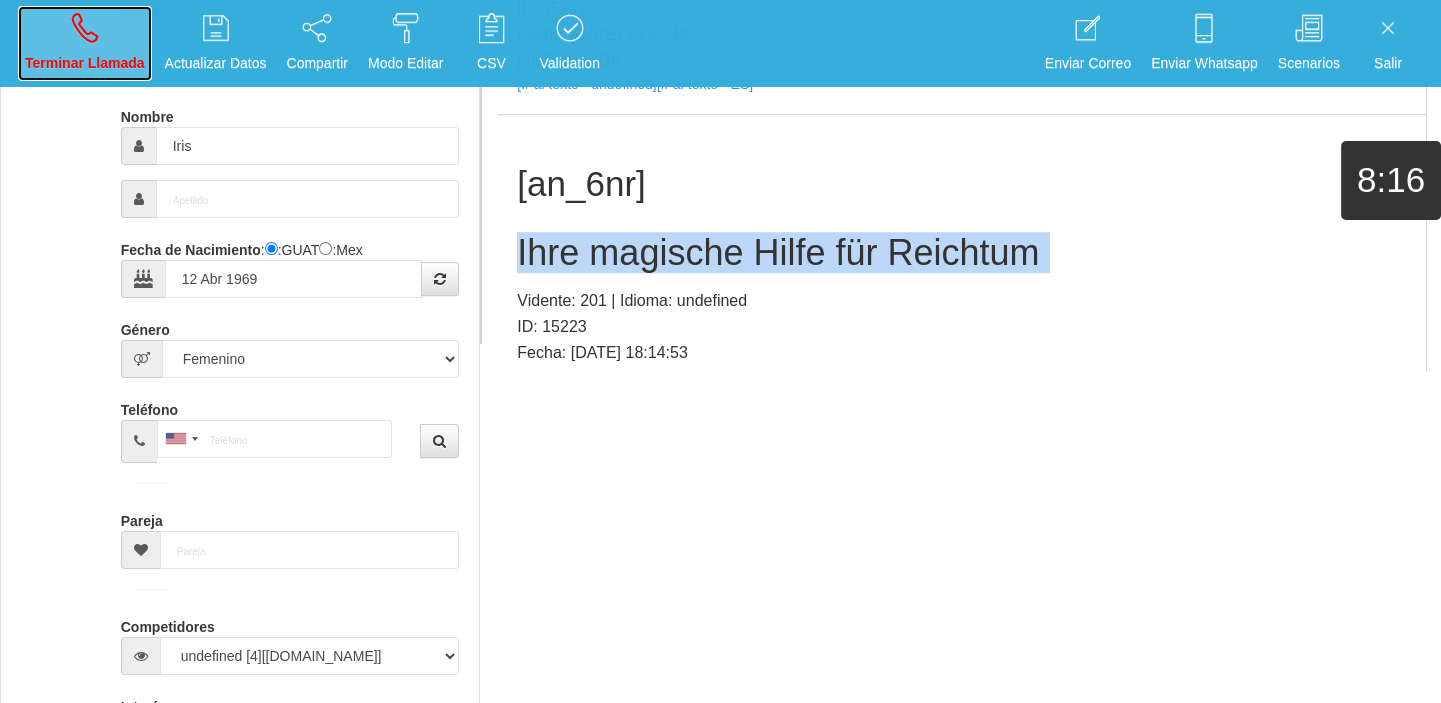 click on "Terminar Llamada" at bounding box center (85, 43) 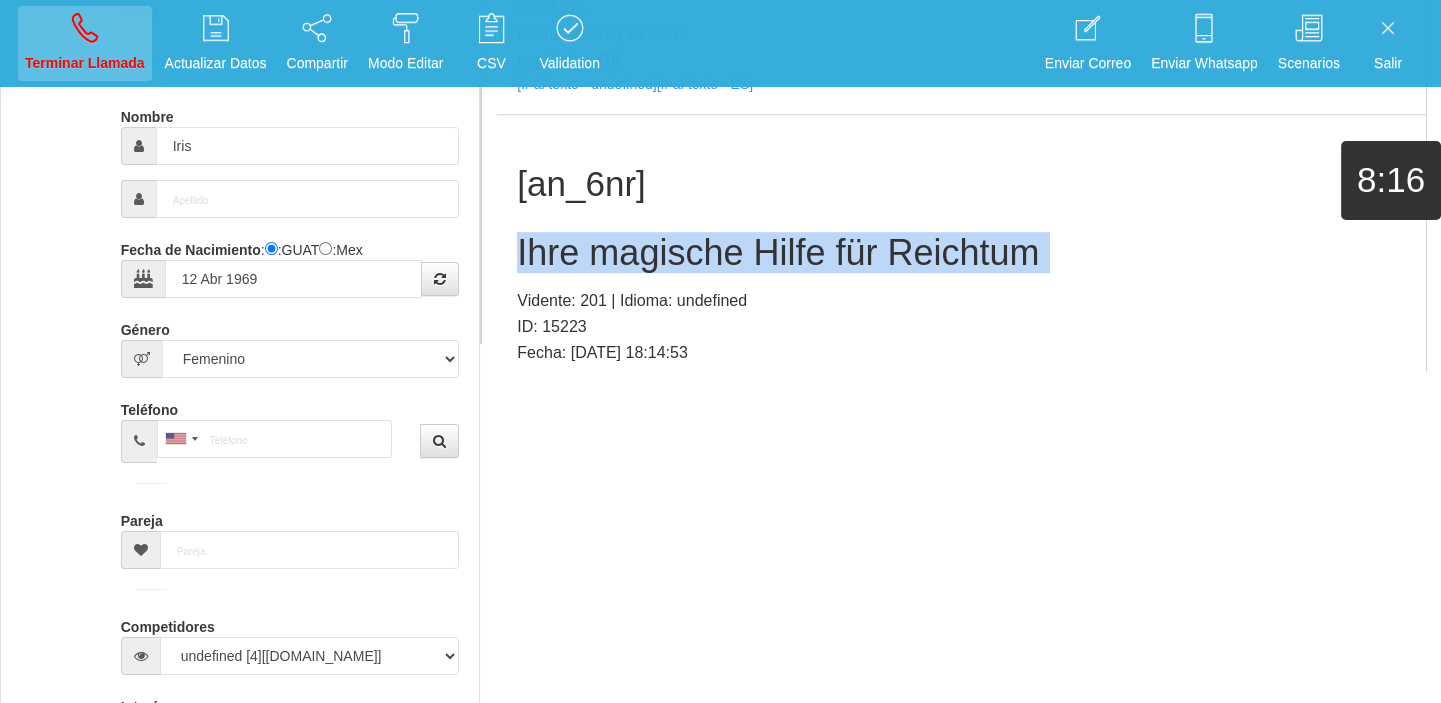 type 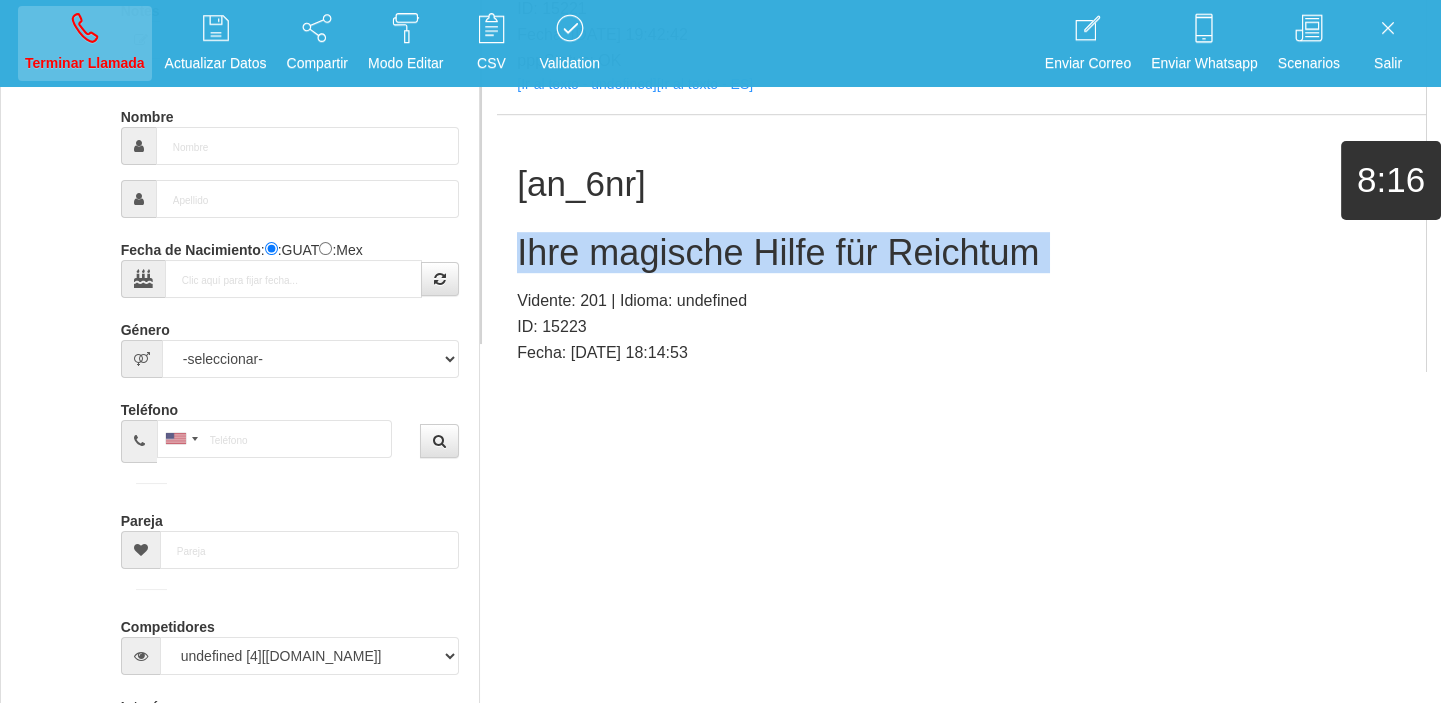 scroll, scrollTop: 0, scrollLeft: 0, axis: both 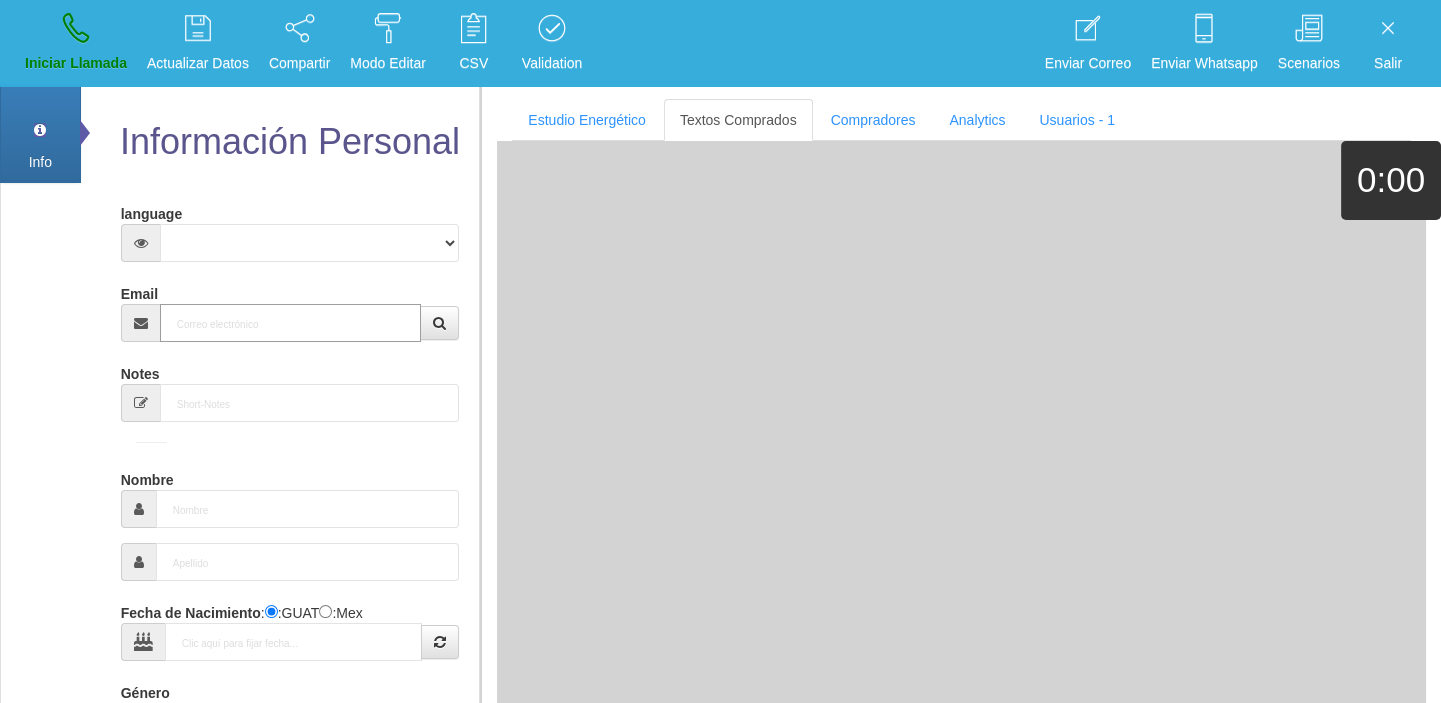 click on "Email" at bounding box center (291, 323) 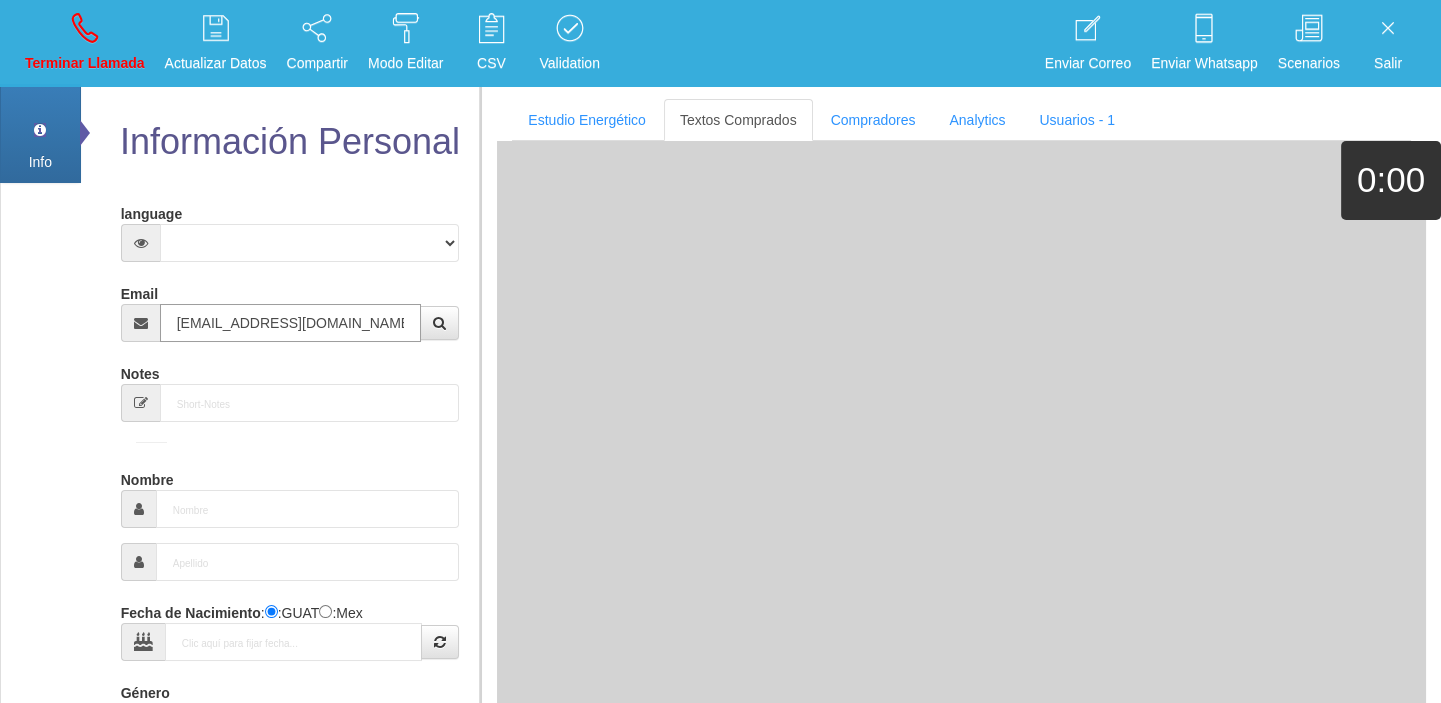 type on "[EMAIL_ADDRESS][DOMAIN_NAME]" 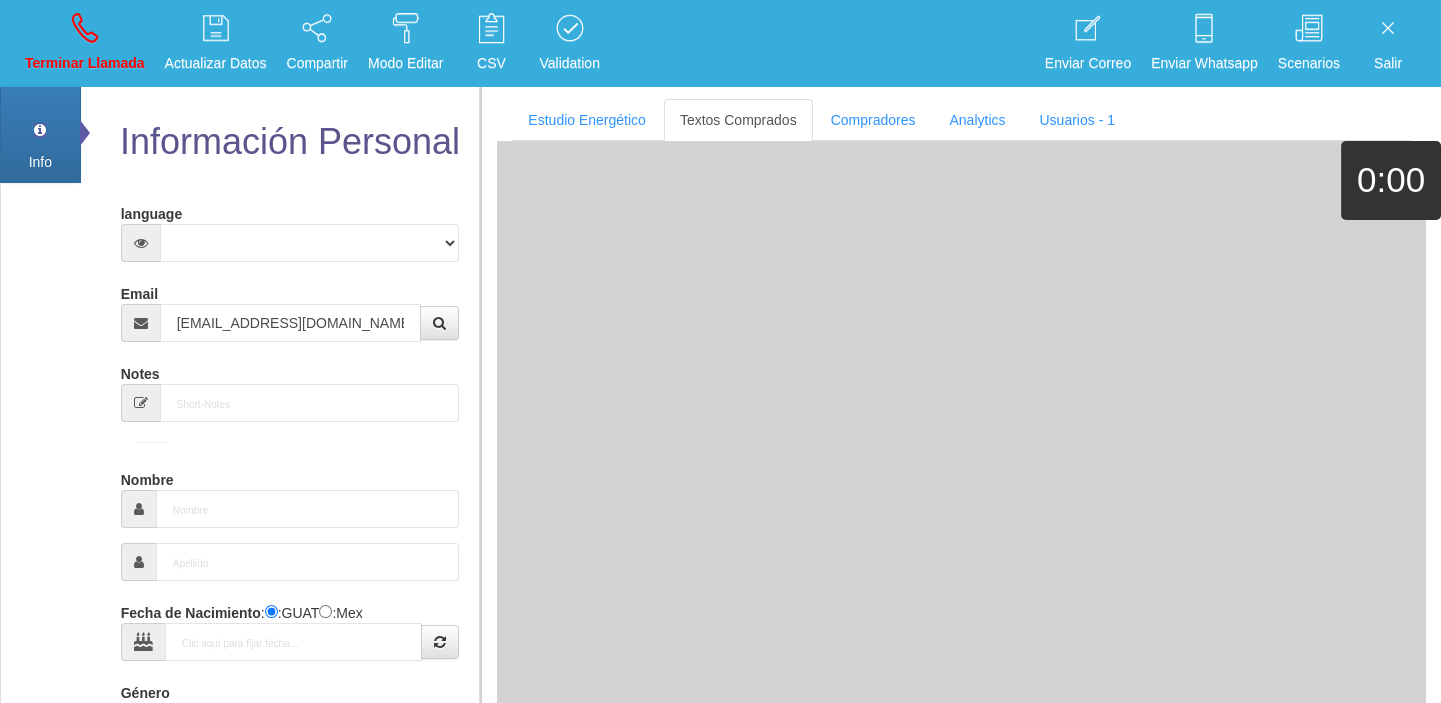 type on "[DATE]" 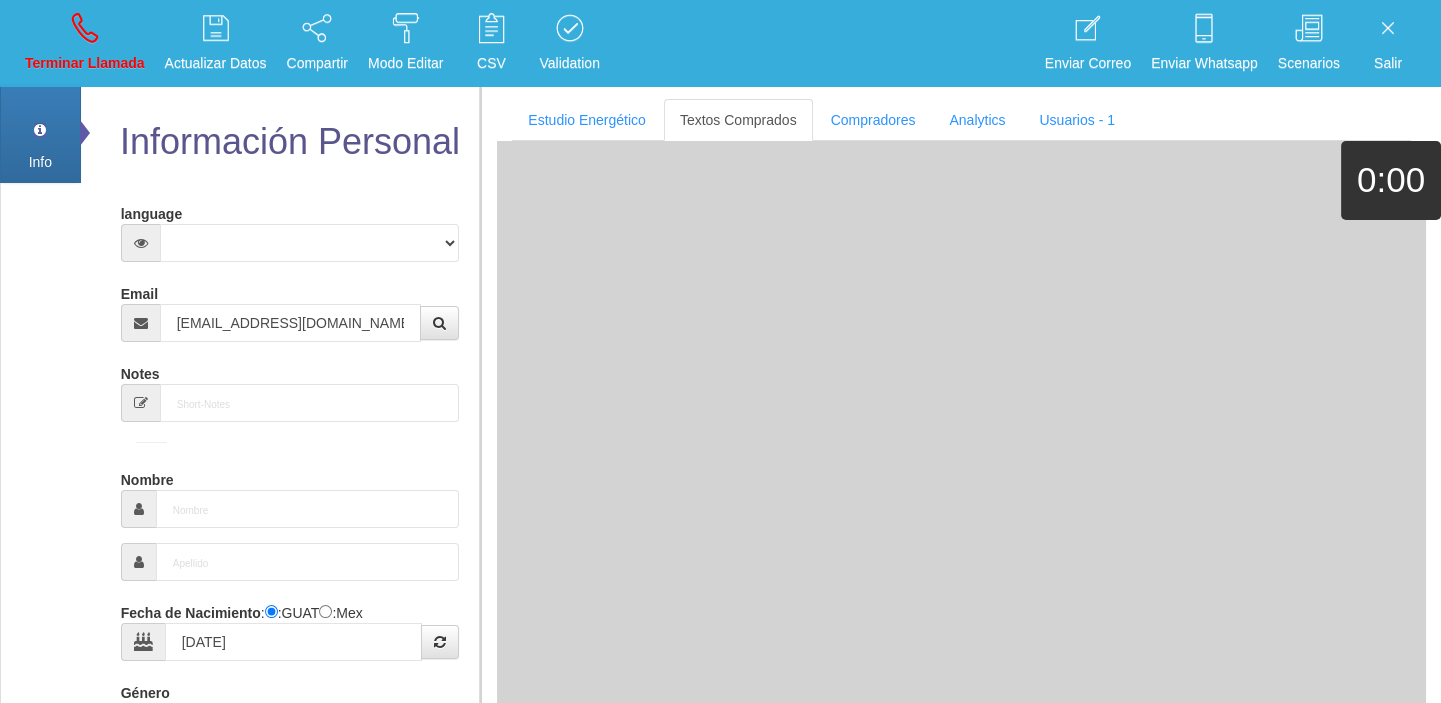 select on "4" 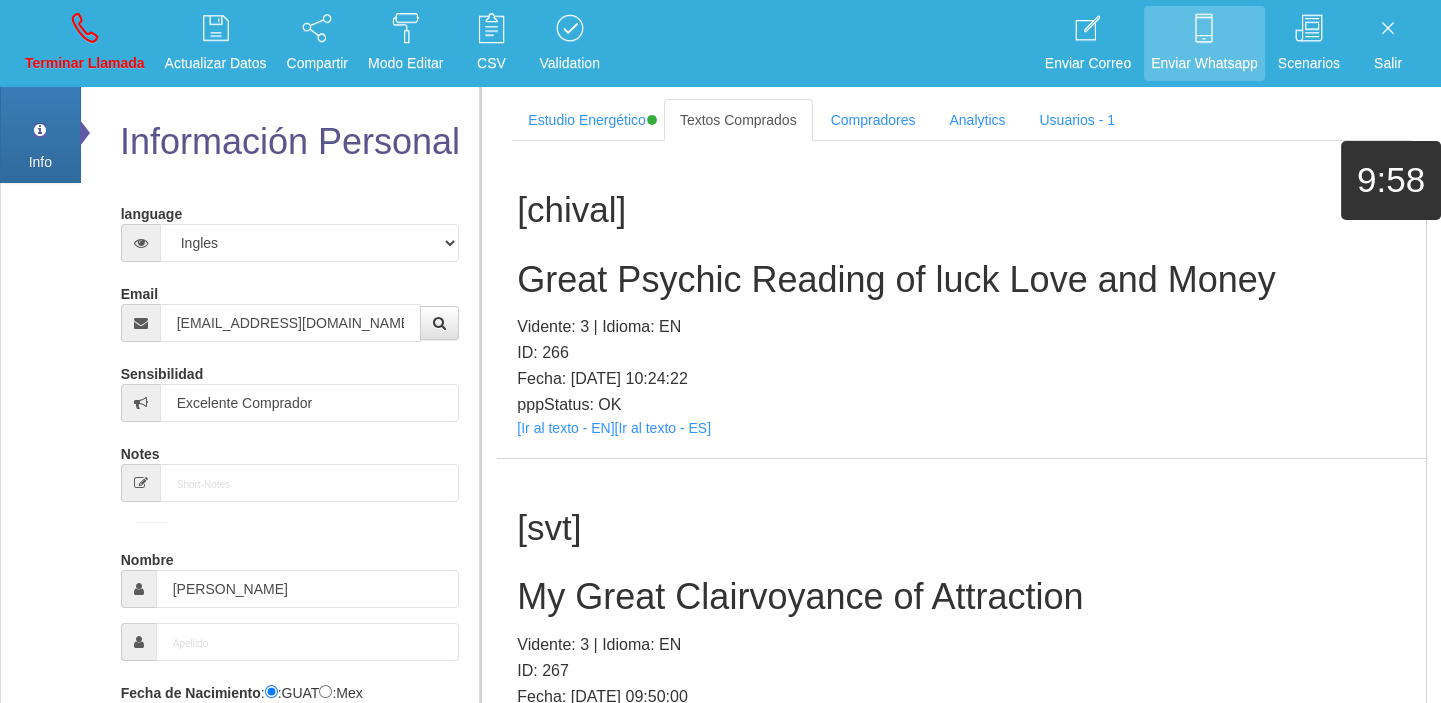 scroll, scrollTop: 5998, scrollLeft: 0, axis: vertical 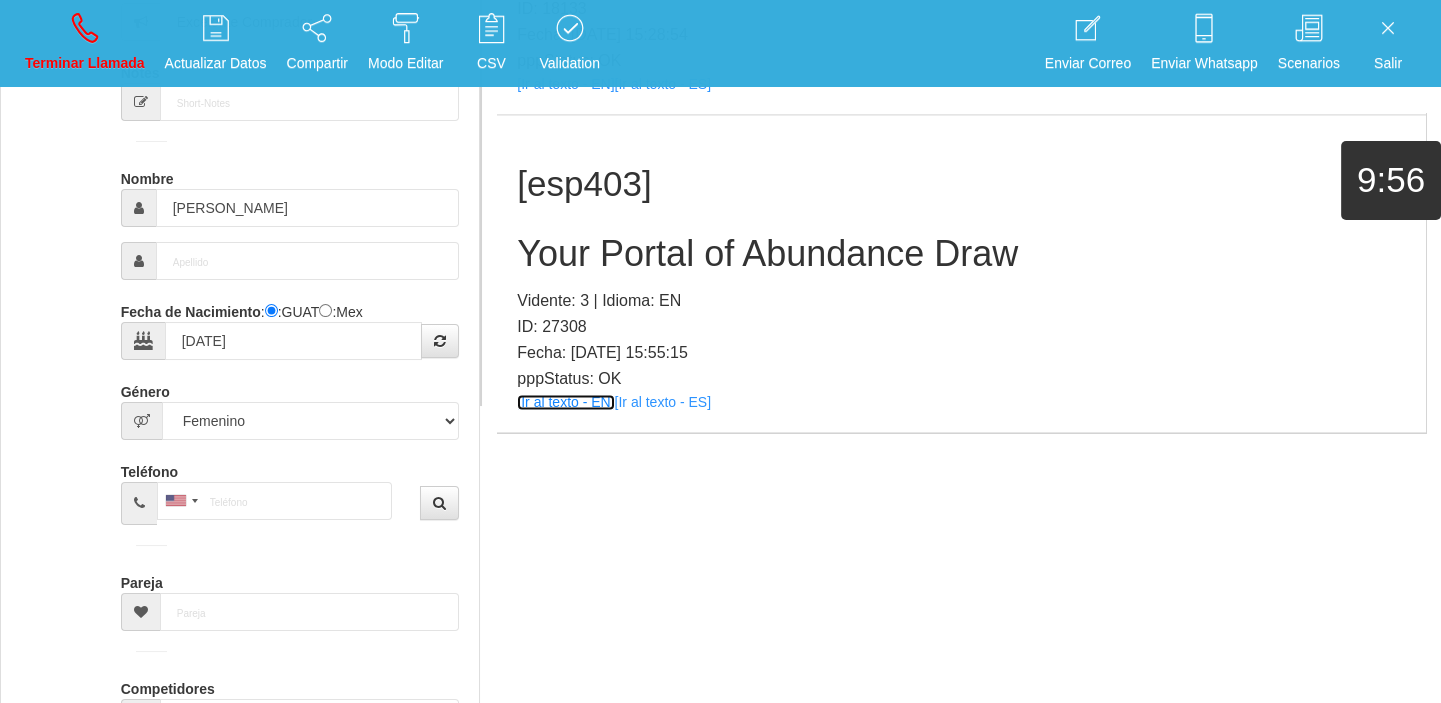 click on "[Ir al texto - EN]" at bounding box center [565, 402] 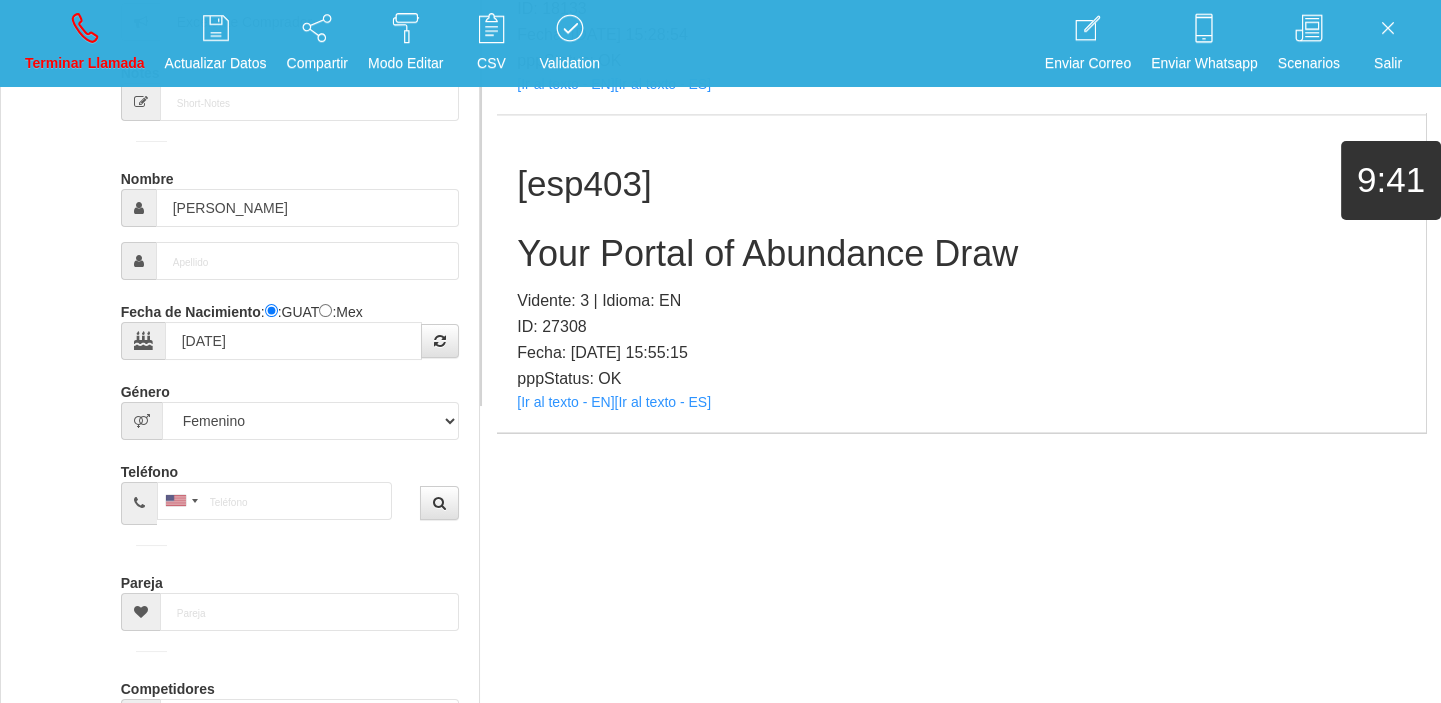 click on "[esp403] Your Portal of Abundance Draw Vidente: 3 | Idioma: EN ID: 27308 Fecha: [DATE] 15:55:15 pppStatus: OK [Ir al texto - EN] [Ir al texto - ES]" at bounding box center [961, 273] 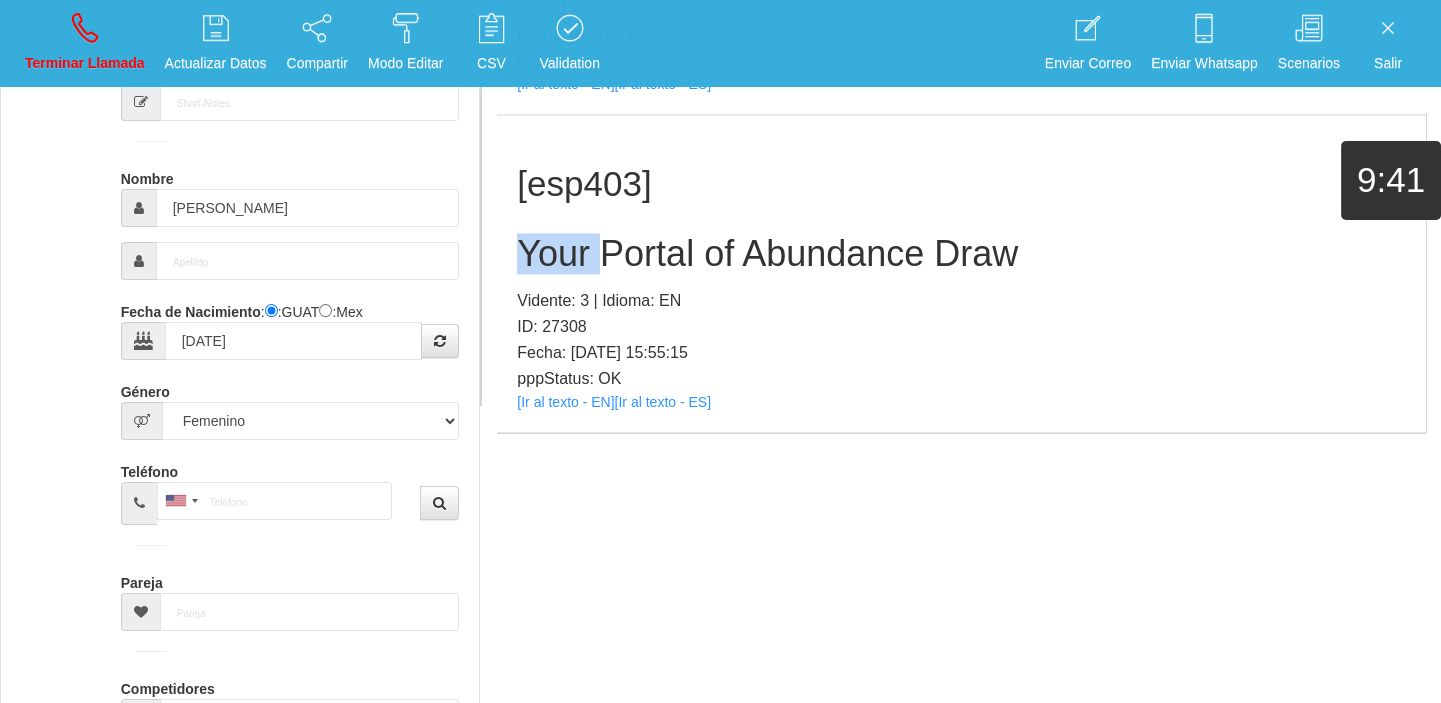 click on "[esp403] Your Portal of Abundance Draw Vidente: 3 | Idioma: EN ID: 27308 Fecha: [DATE] 15:55:15 pppStatus: OK [Ir al texto - EN] [Ir al texto - ES]" at bounding box center [961, 273] 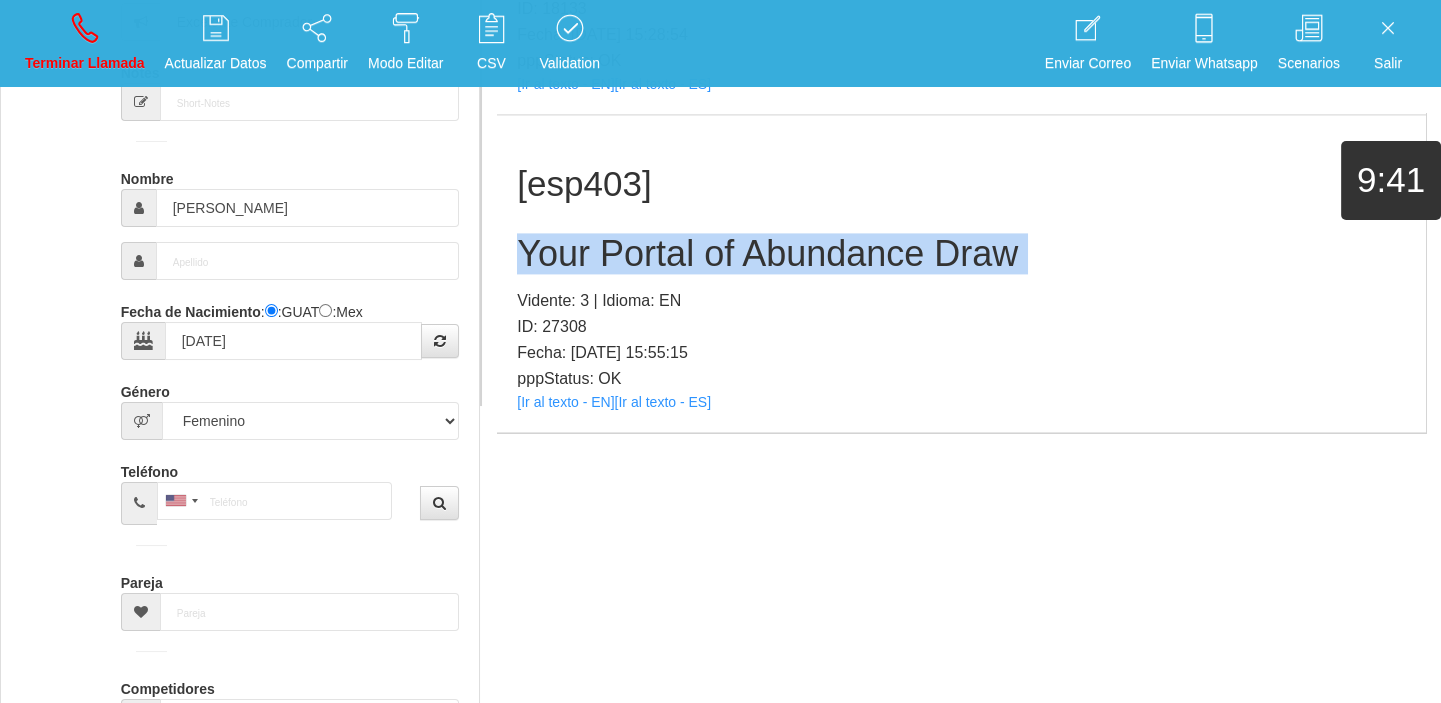 click on "[esp403] Your Portal of Abundance Draw Vidente: 3 | Idioma: EN ID: 27308 Fecha: [DATE] 15:55:15 pppStatus: OK [Ir al texto - EN] [Ir al texto - ES]" at bounding box center [961, 273] 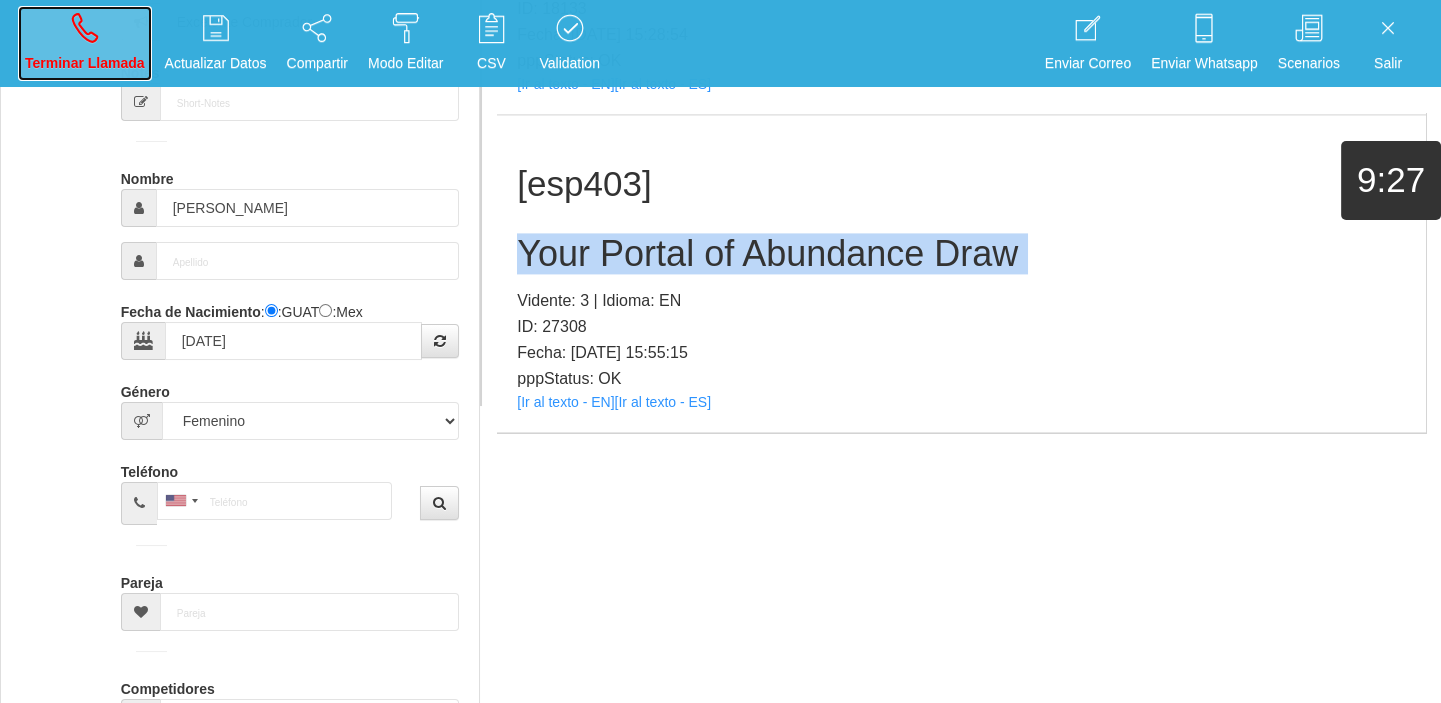 click on "Terminar Llamada" at bounding box center [85, 43] 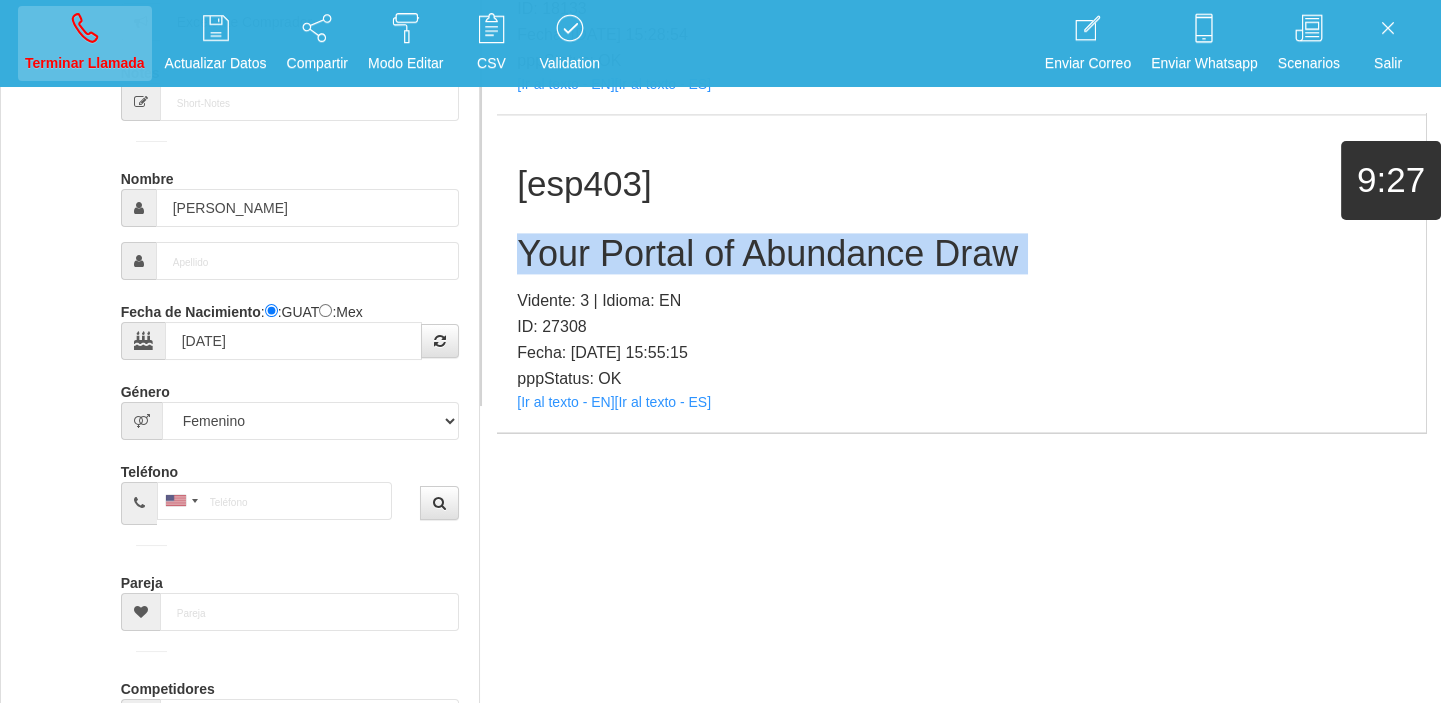type 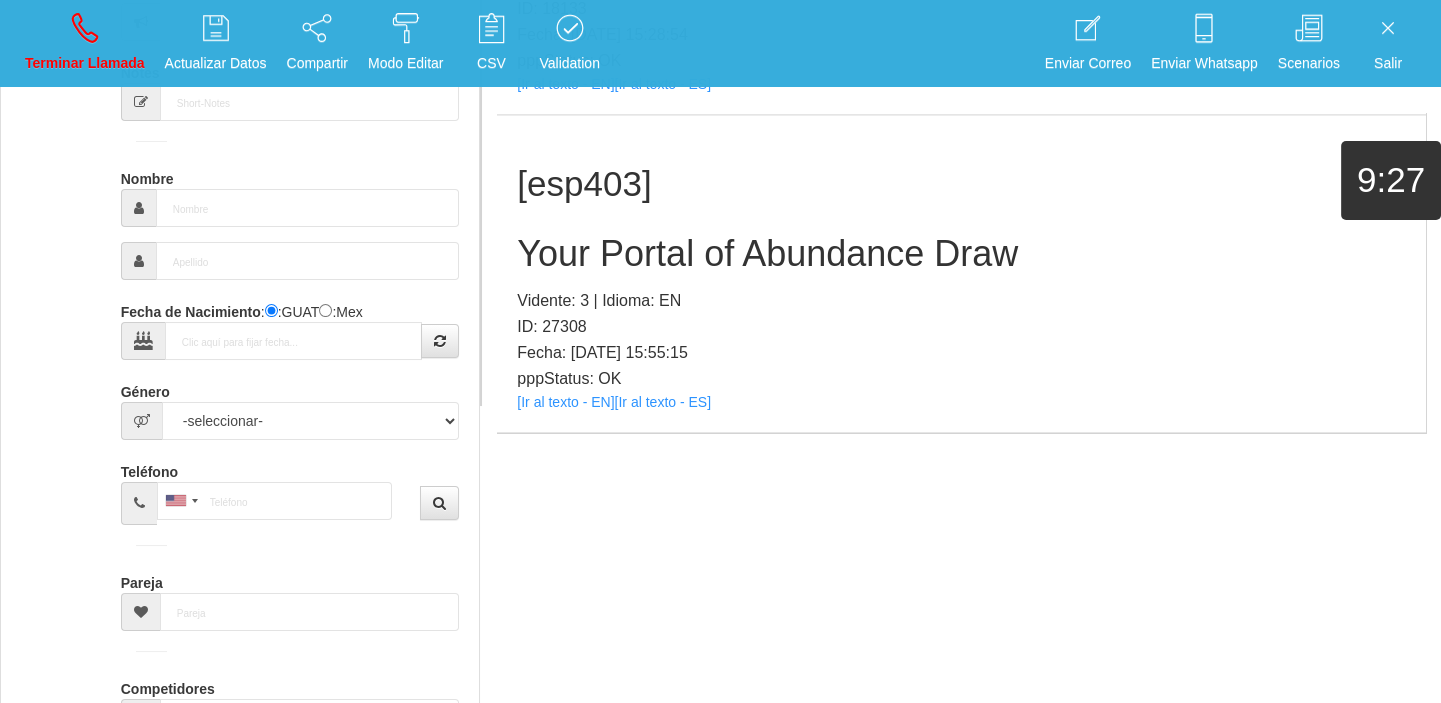 scroll, scrollTop: 0, scrollLeft: 0, axis: both 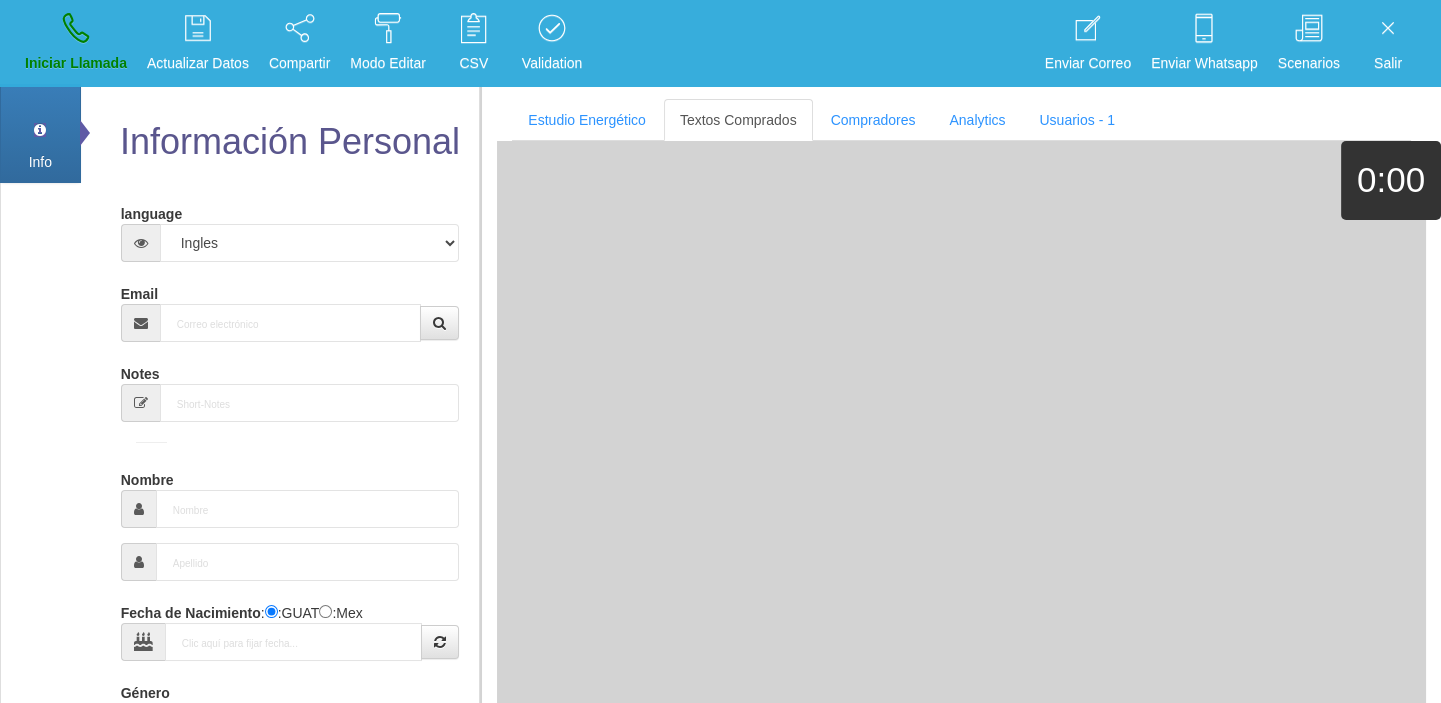 click on "Email" at bounding box center (290, 309) 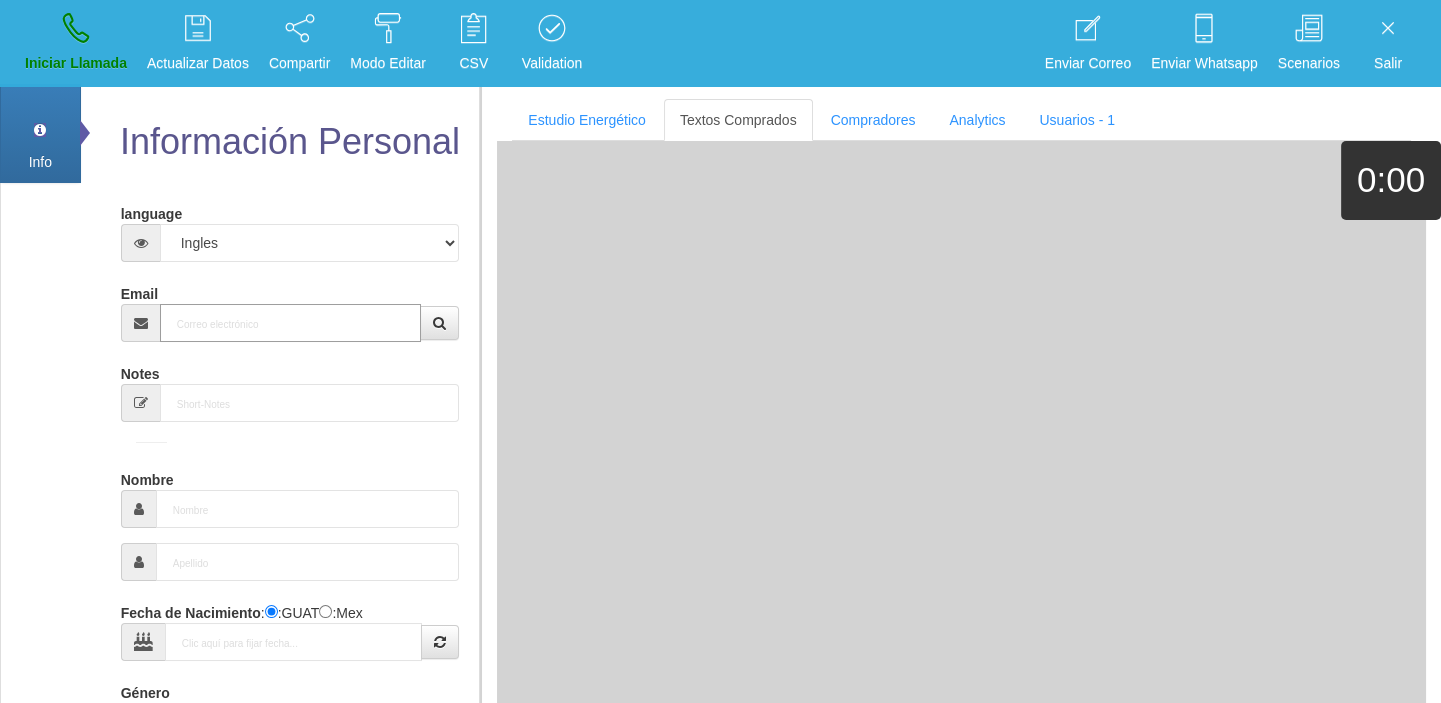 paste on "[EMAIL_ADDRESS][DOMAIN_NAME]" 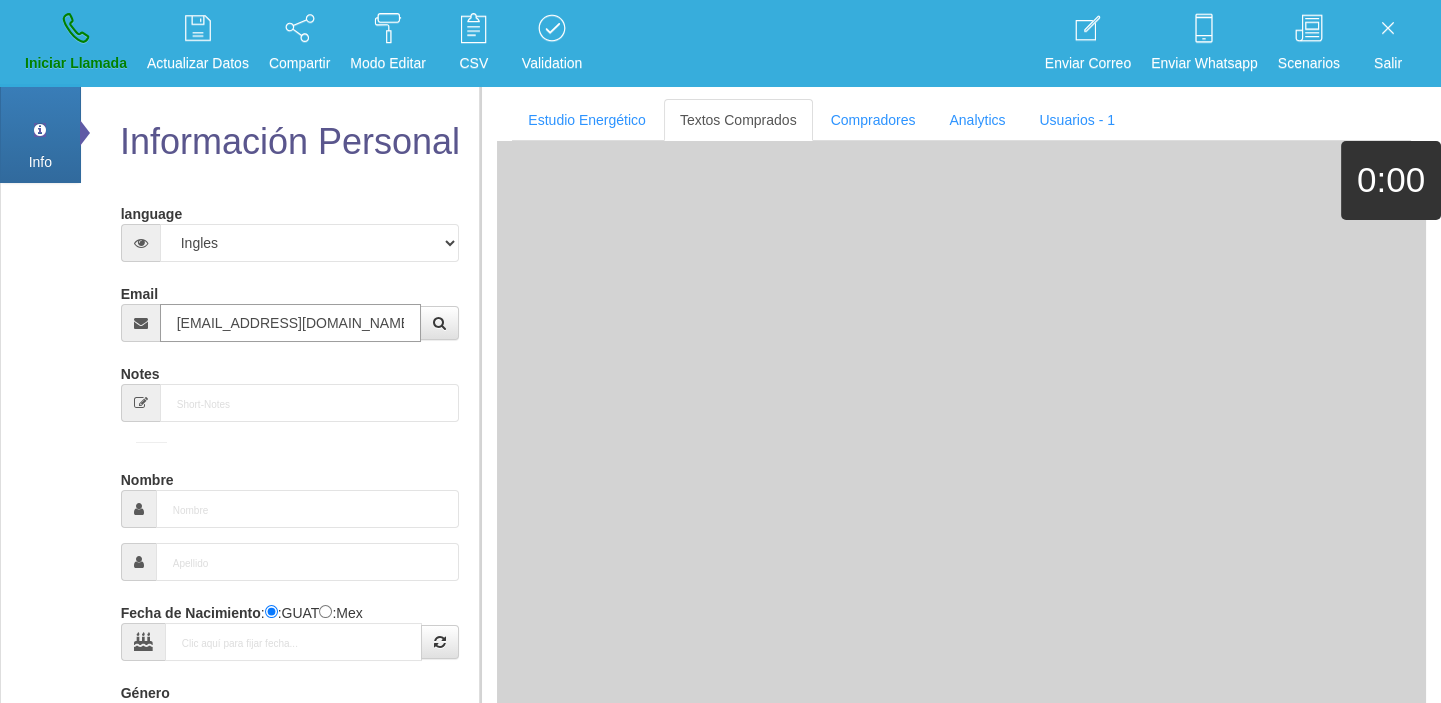 click on "[EMAIL_ADDRESS][DOMAIN_NAME]" at bounding box center [291, 323] 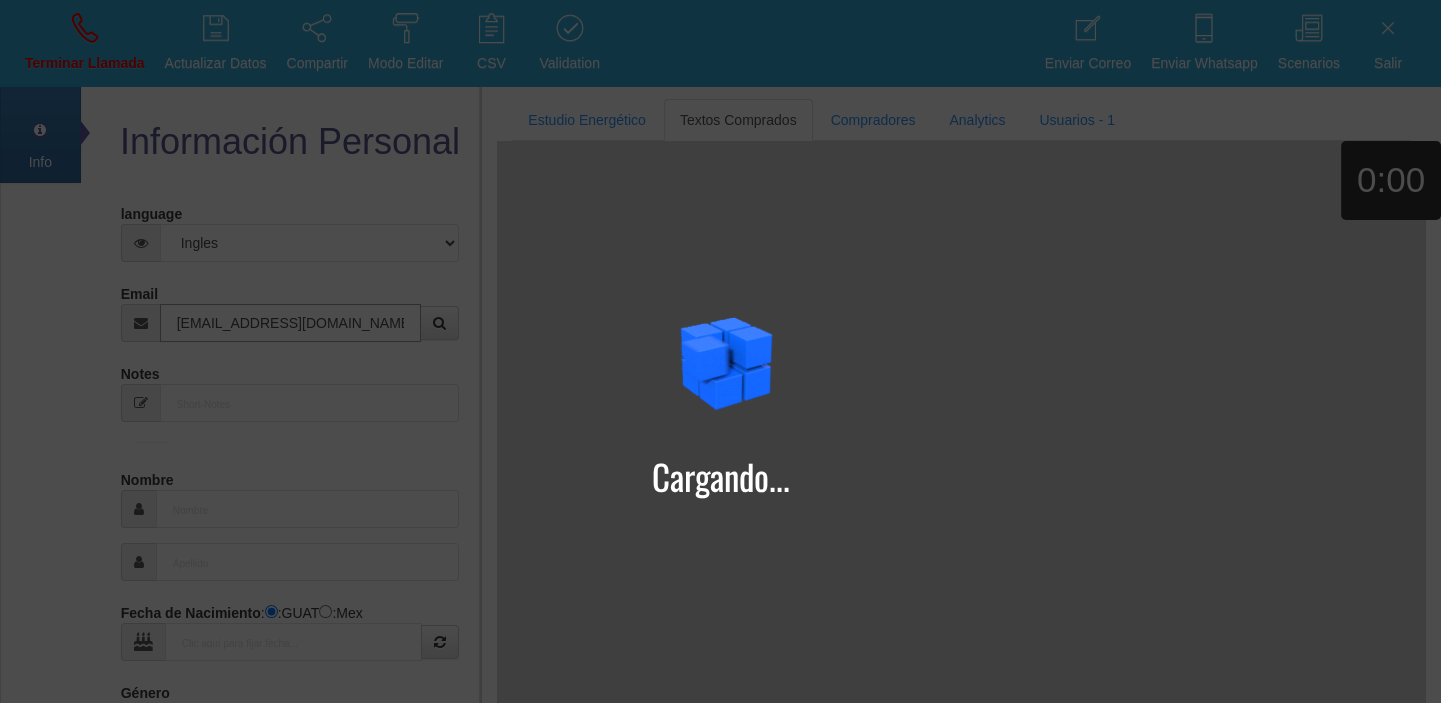 type 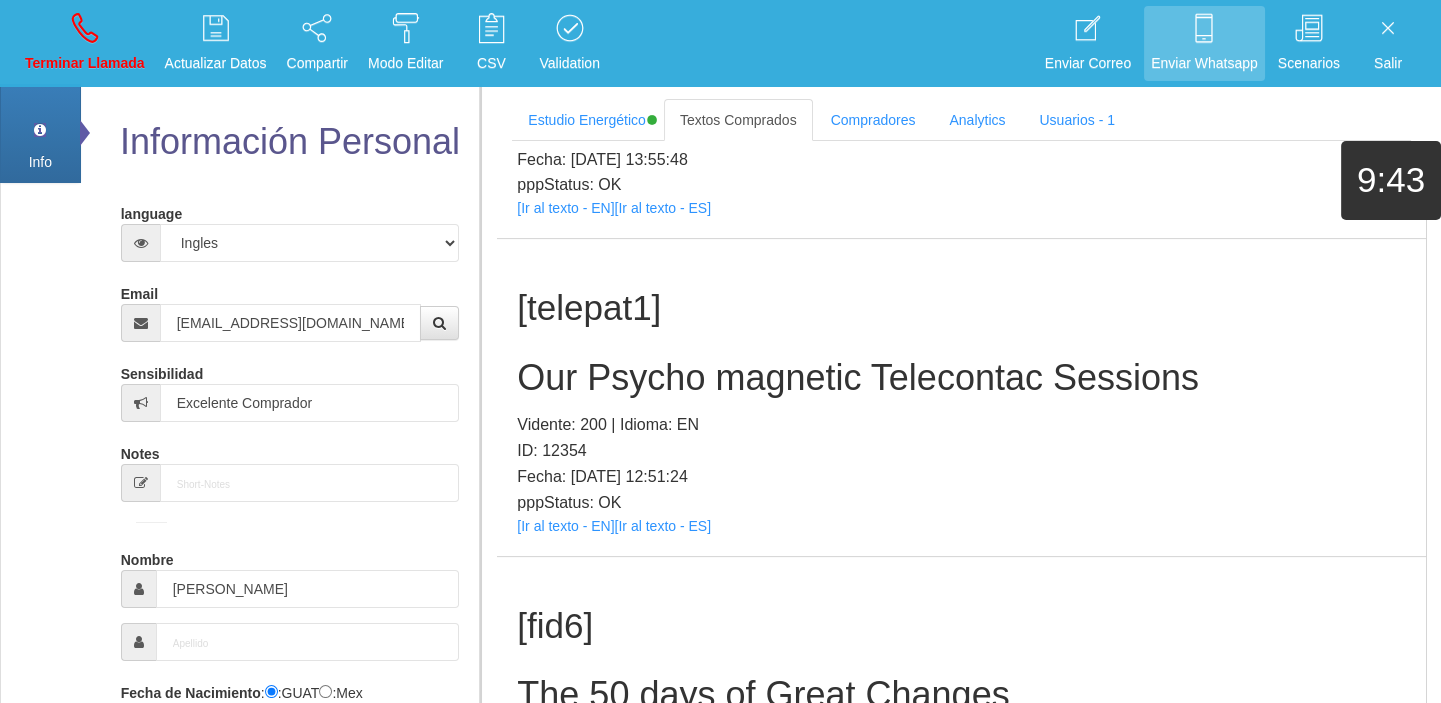 scroll, scrollTop: 2760, scrollLeft: 0, axis: vertical 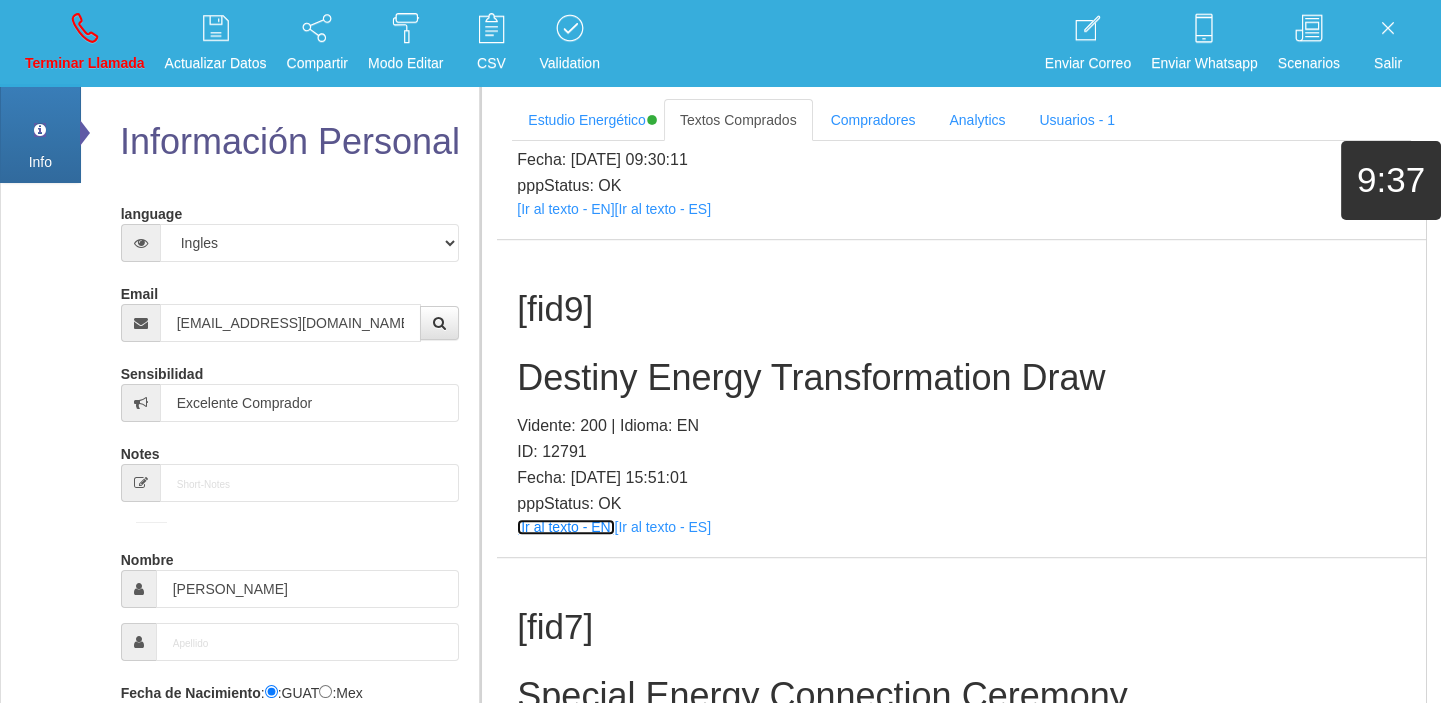 click on "[Ir al texto - EN]" at bounding box center [565, 527] 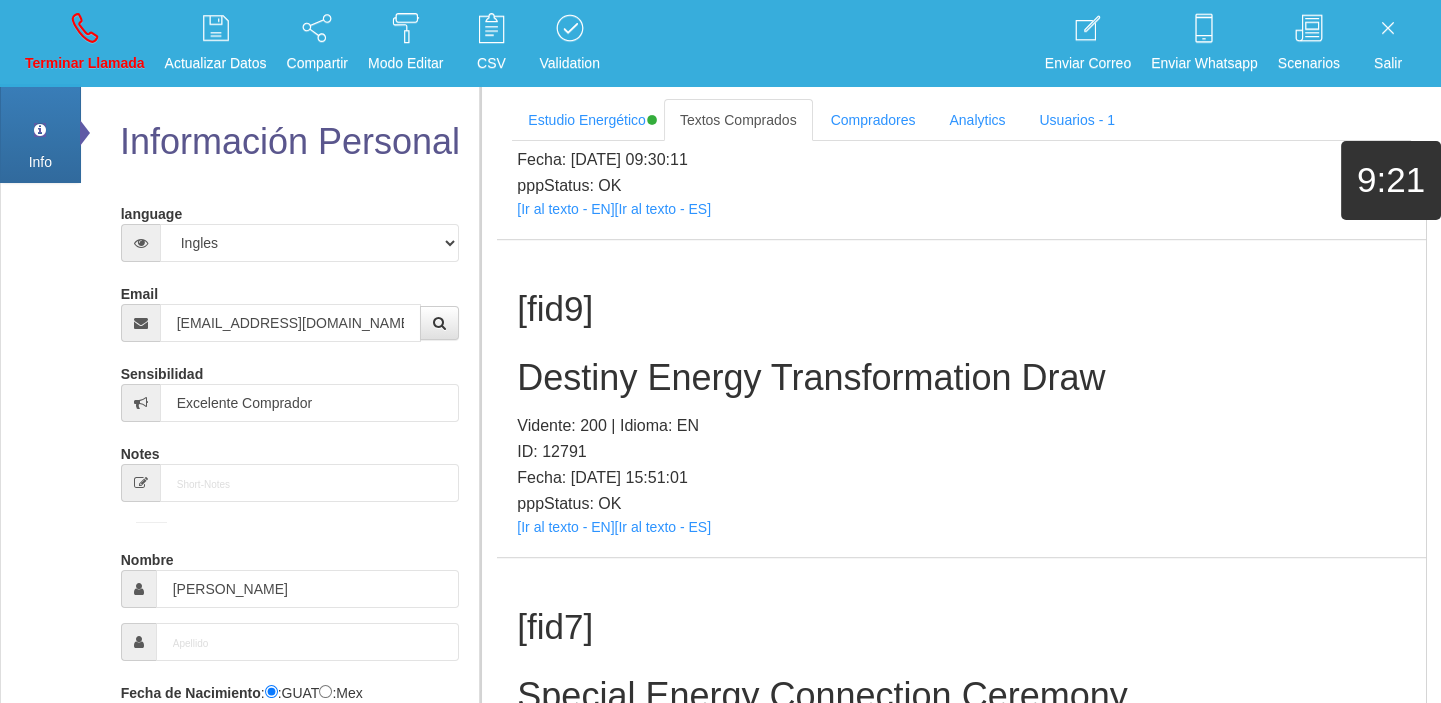 click on "[fid9] Destiny Energy Transformation Draw Vidente: 200 | Idioma: EN ID: 12791 Fecha: [DATE] 15:51:01 pppStatus: OK [Ir al texto - EN] [Ir al texto - ES]" at bounding box center (961, 398) 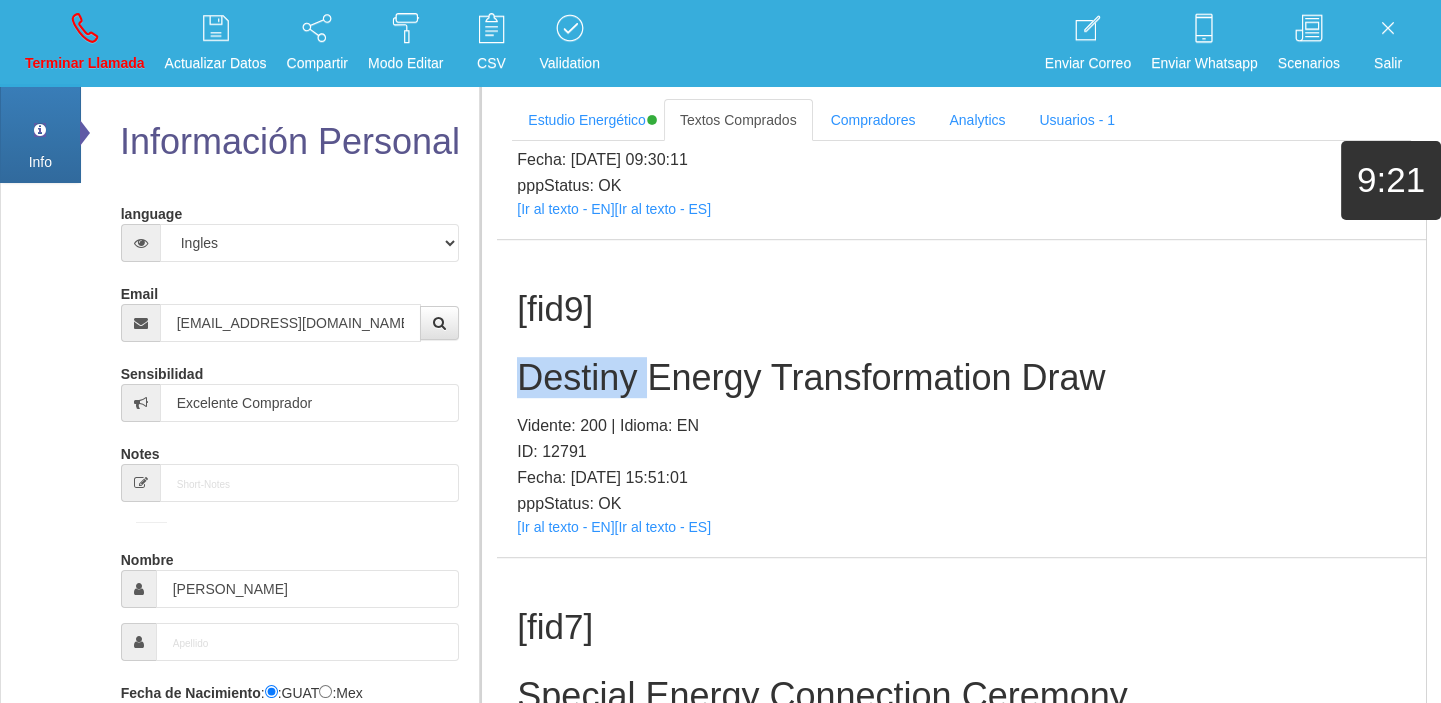 click on "[fid9] Destiny Energy Transformation Draw Vidente: 200 | Idioma: EN ID: 12791 Fecha: [DATE] 15:51:01 pppStatus: OK [Ir al texto - EN] [Ir al texto - ES]" at bounding box center [961, 398] 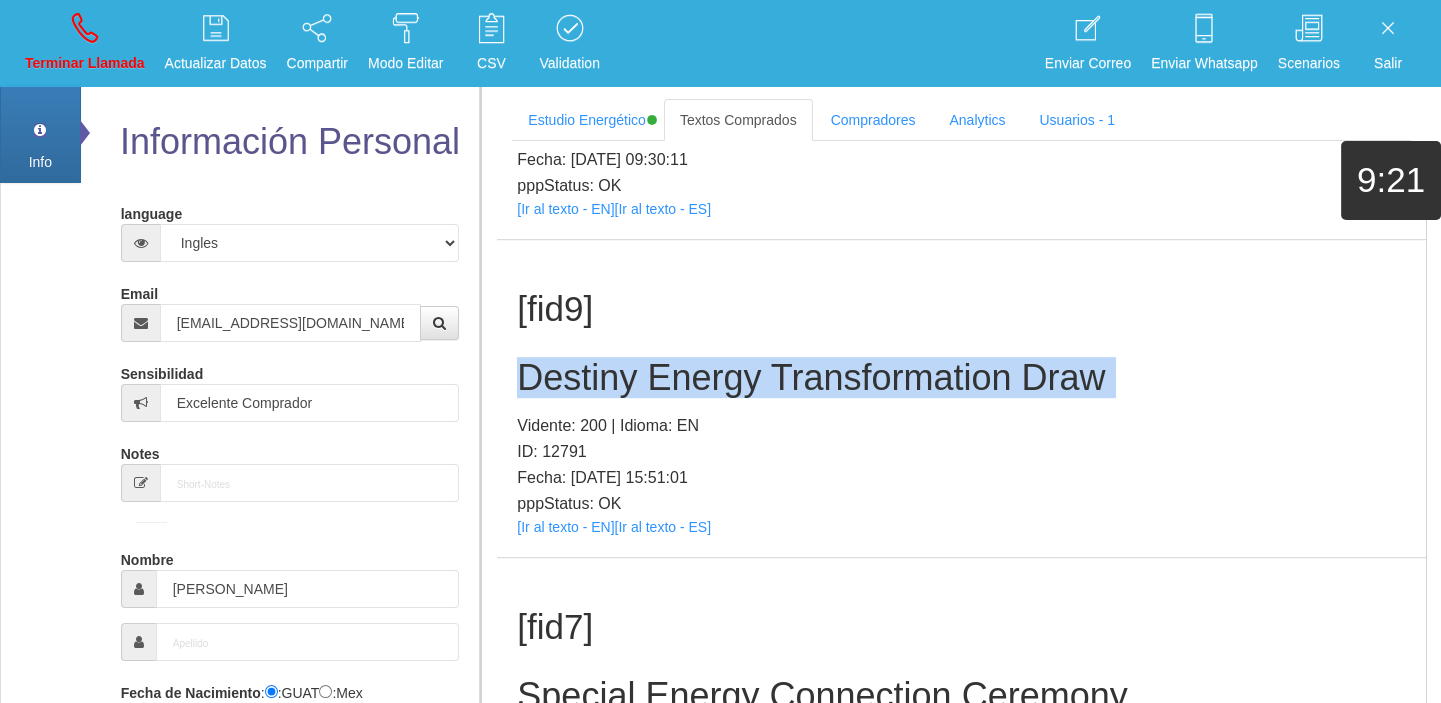 click on "[fid9] Destiny Energy Transformation Draw Vidente: 200 | Idioma: EN ID: 12791 Fecha: [DATE] 15:51:01 pppStatus: OK [Ir al texto - EN] [Ir al texto - ES]" at bounding box center (961, 398) 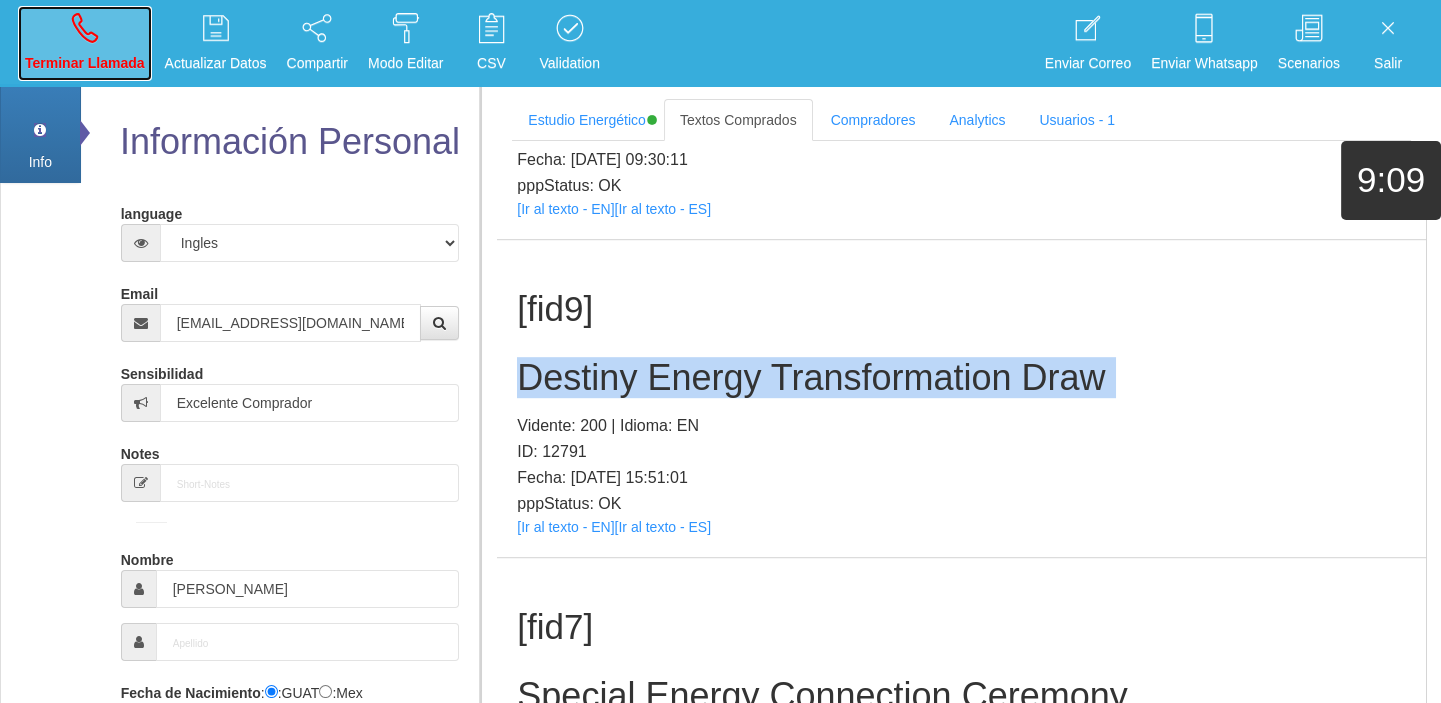 click on "Terminar Llamada" at bounding box center (85, 63) 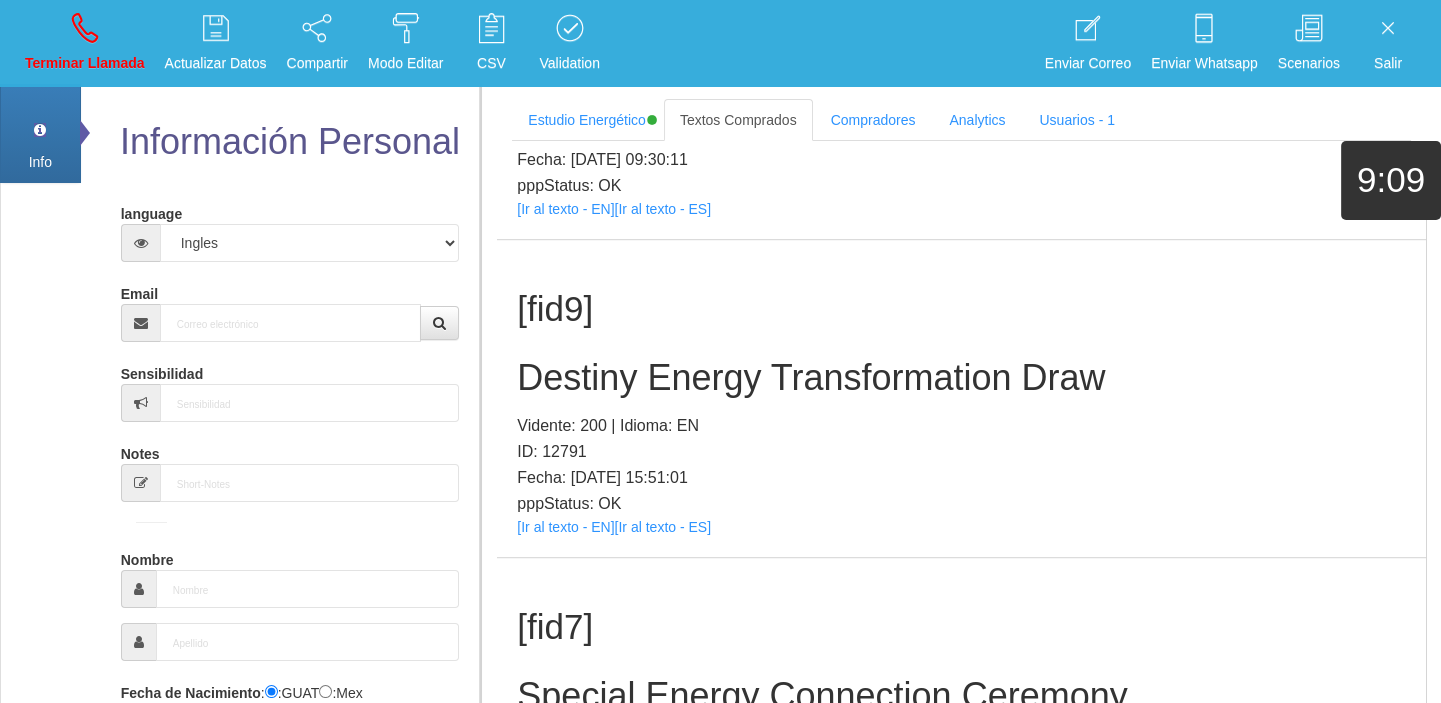 scroll, scrollTop: 0, scrollLeft: 0, axis: both 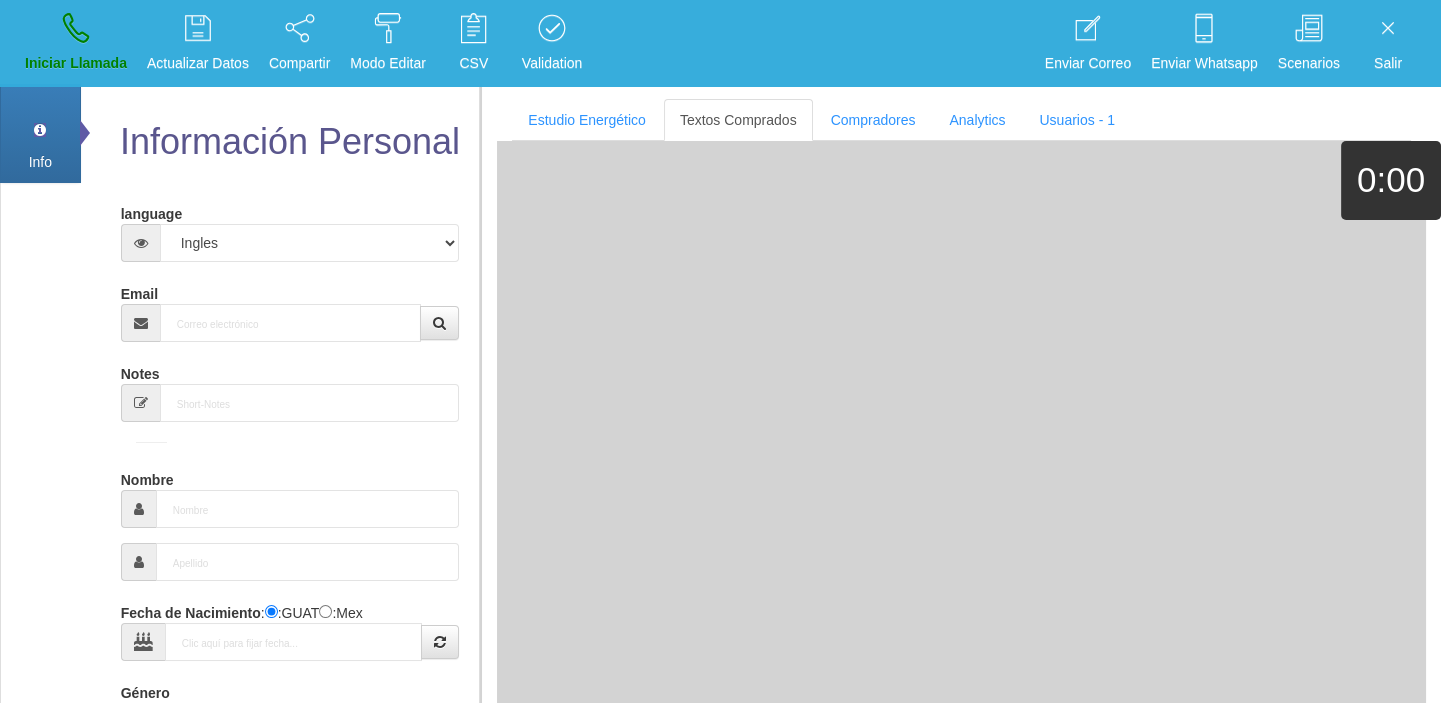 click on "Email" at bounding box center (290, 309) 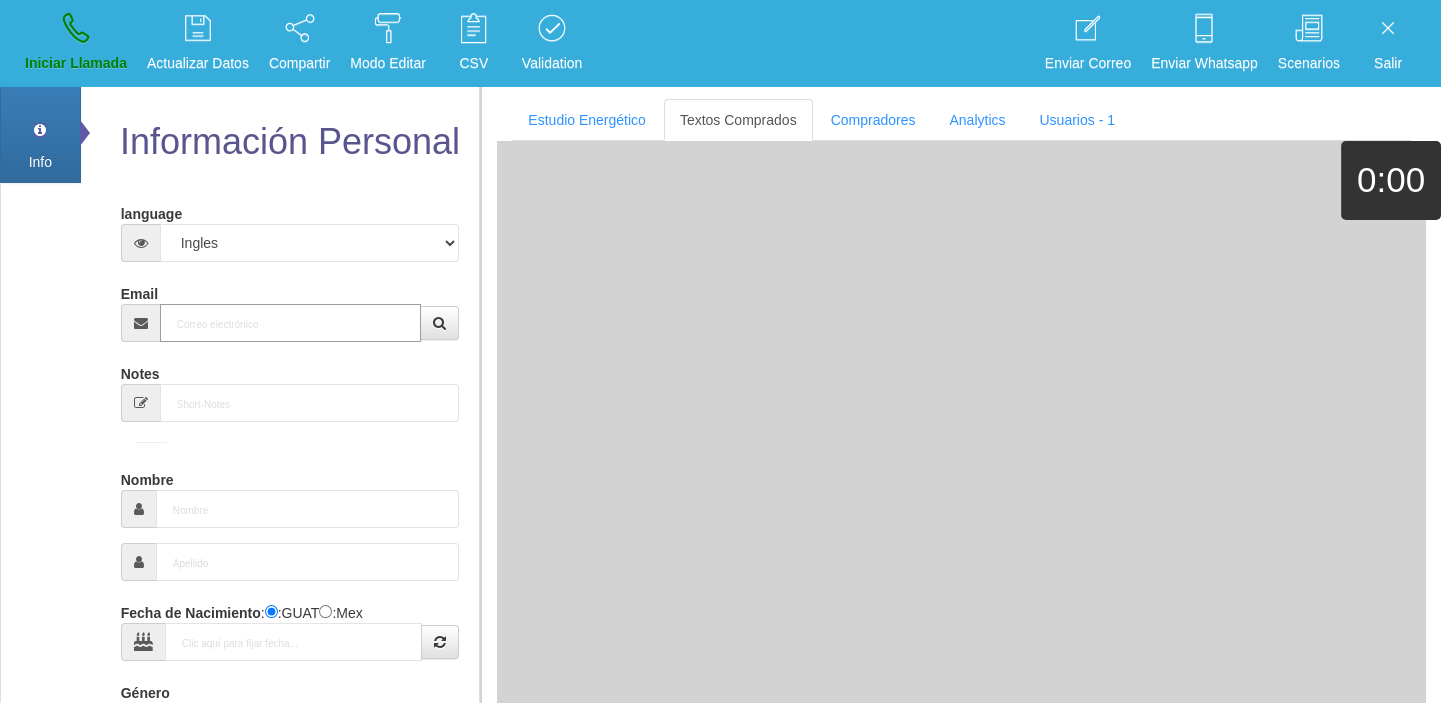 click on "Email" at bounding box center [291, 323] 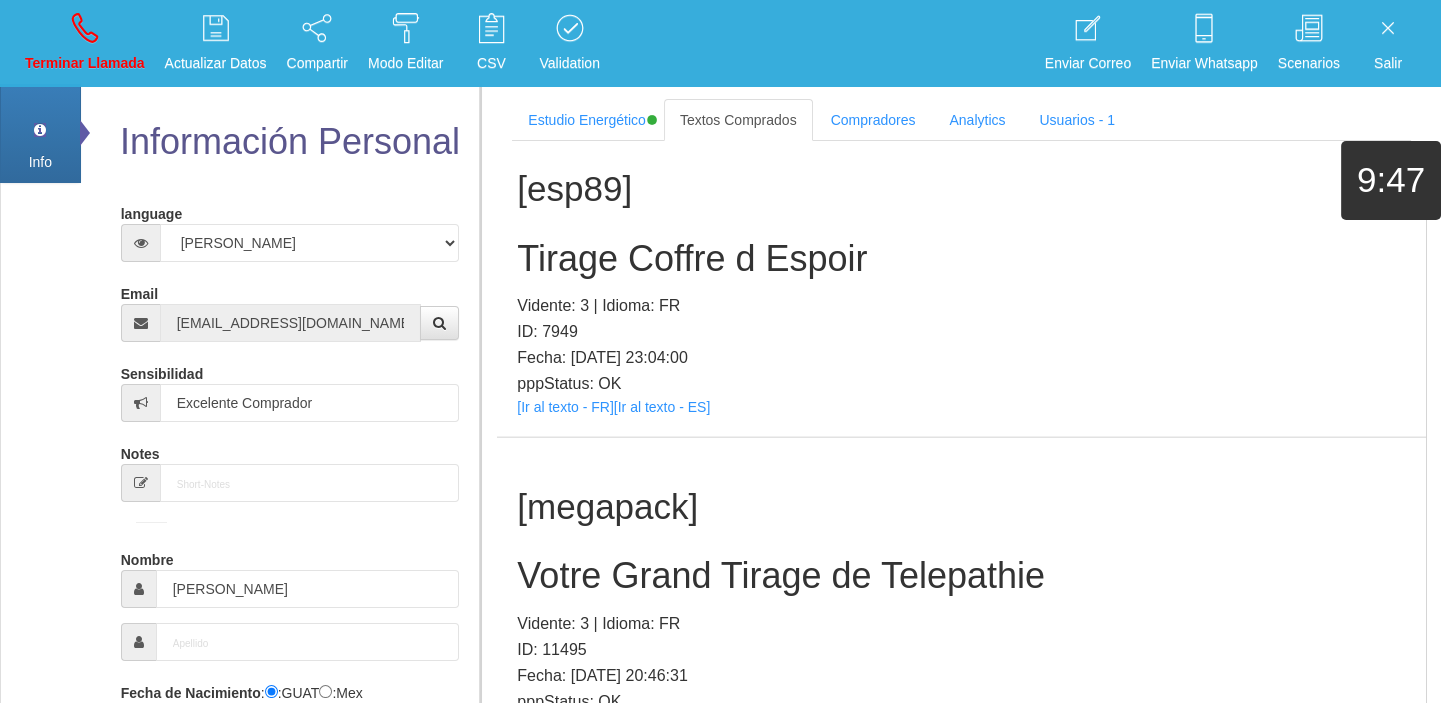 scroll, scrollTop: 26624, scrollLeft: 0, axis: vertical 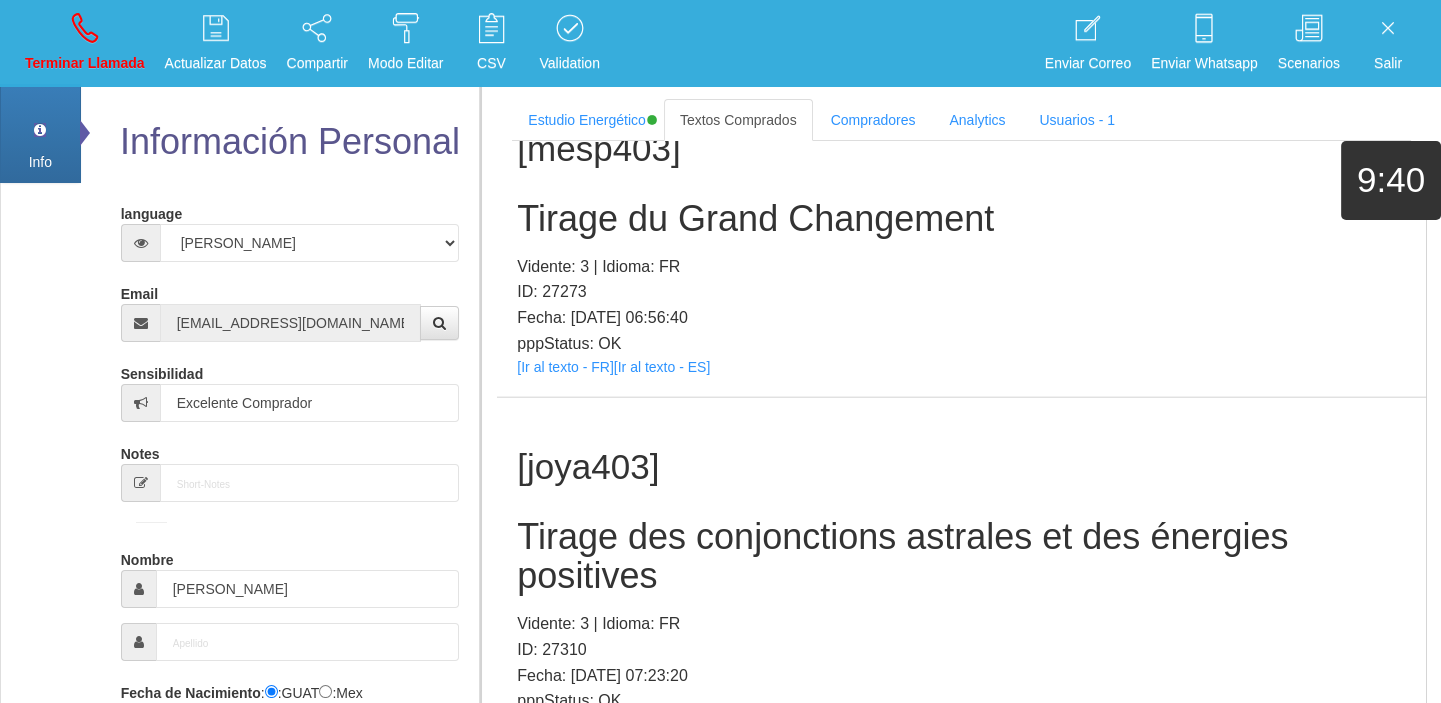 click on "[joya403] Tirage des conjonctions astrales et des énergies positives Vidente: 3 | Idioma: FR ID: 27310 Fecha: [DATE] 07:23:20 pppStatus: OK [Ir al texto - FR] [Ir al texto - ES]" at bounding box center [961, 576] 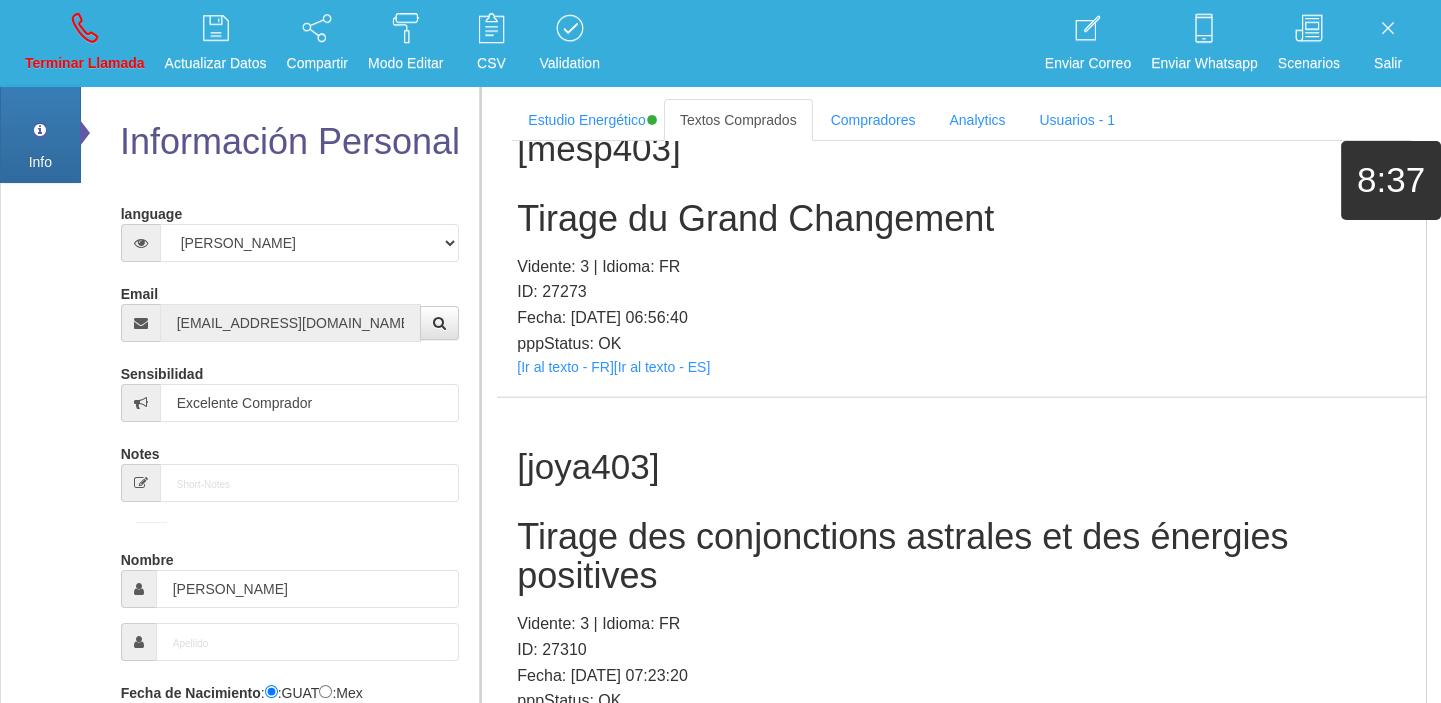 click on "Tirage des conjonctions astrales et des énergies positives" at bounding box center (961, 556) 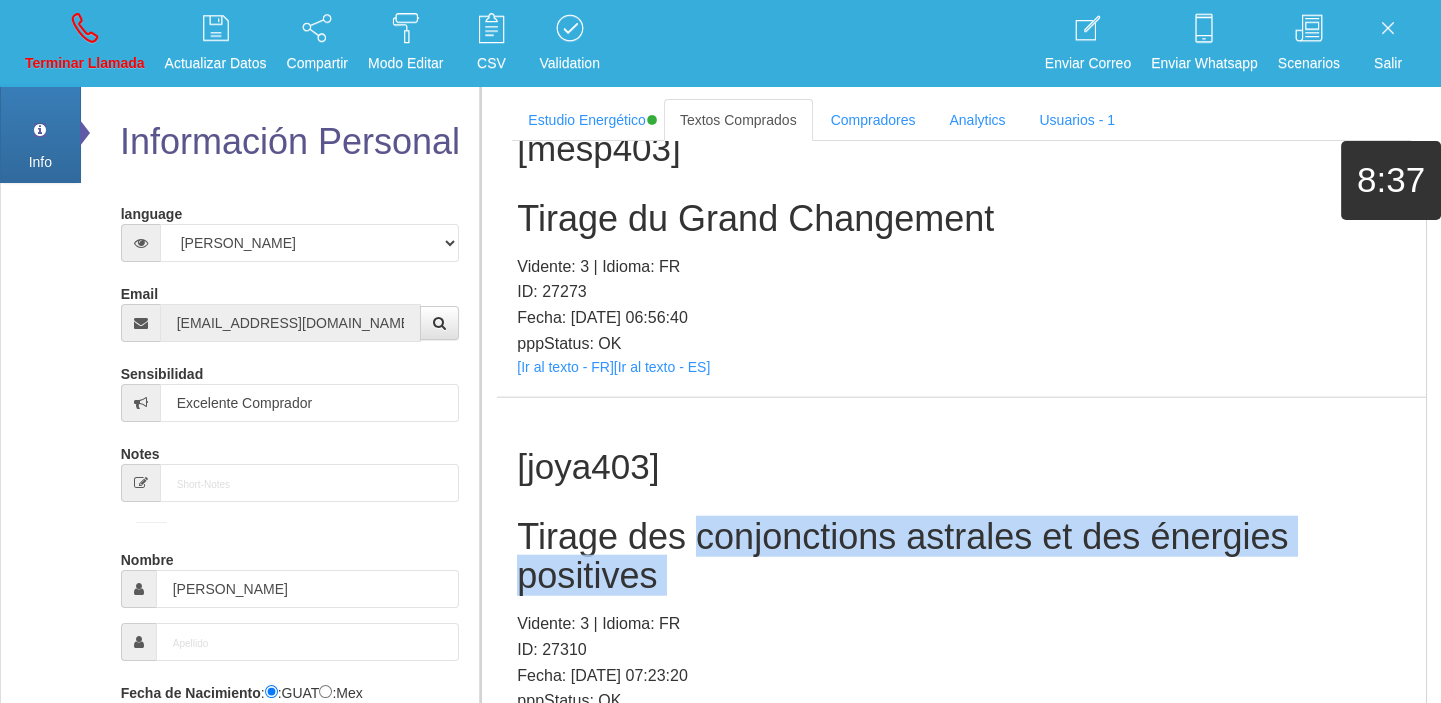 click on "Tirage des conjonctions astrales et des énergies positives" at bounding box center (961, 556) 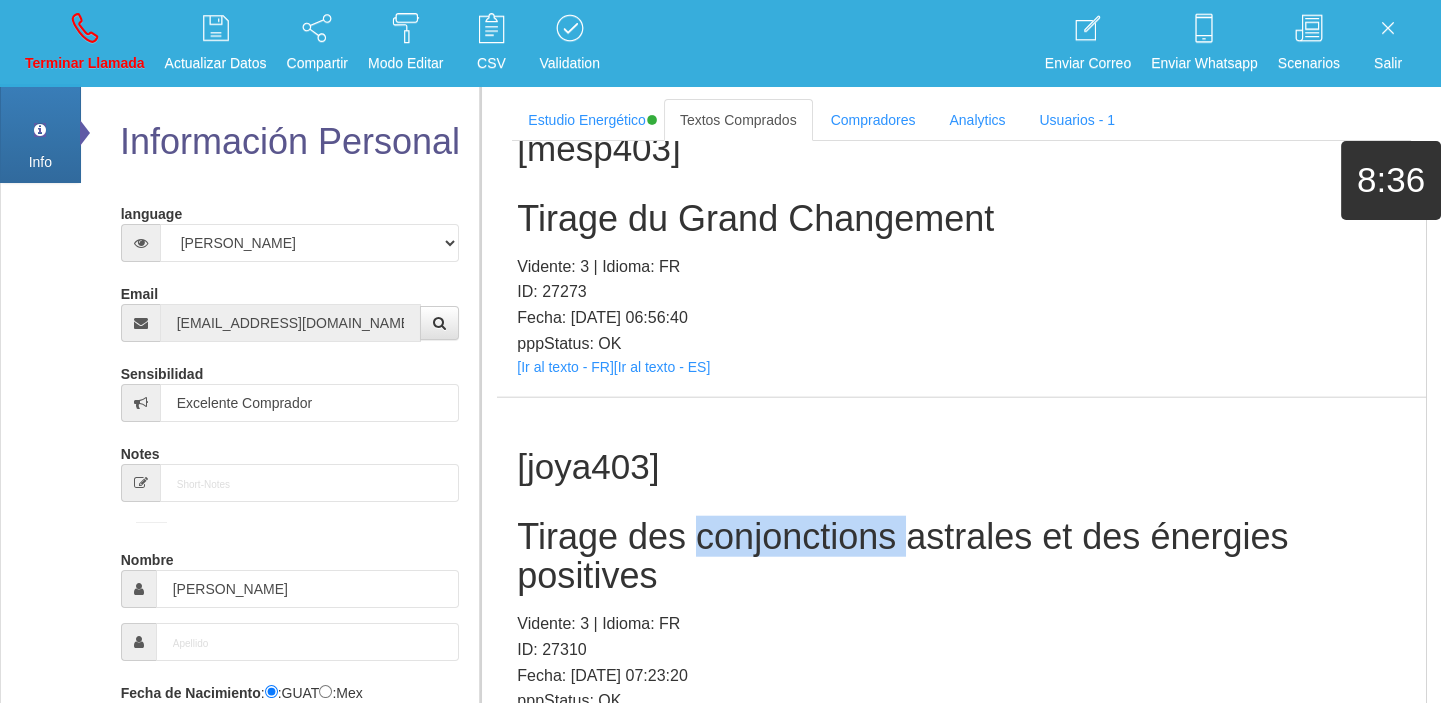 click on "Tirage des conjonctions astrales et des énergies positives" at bounding box center [961, 556] 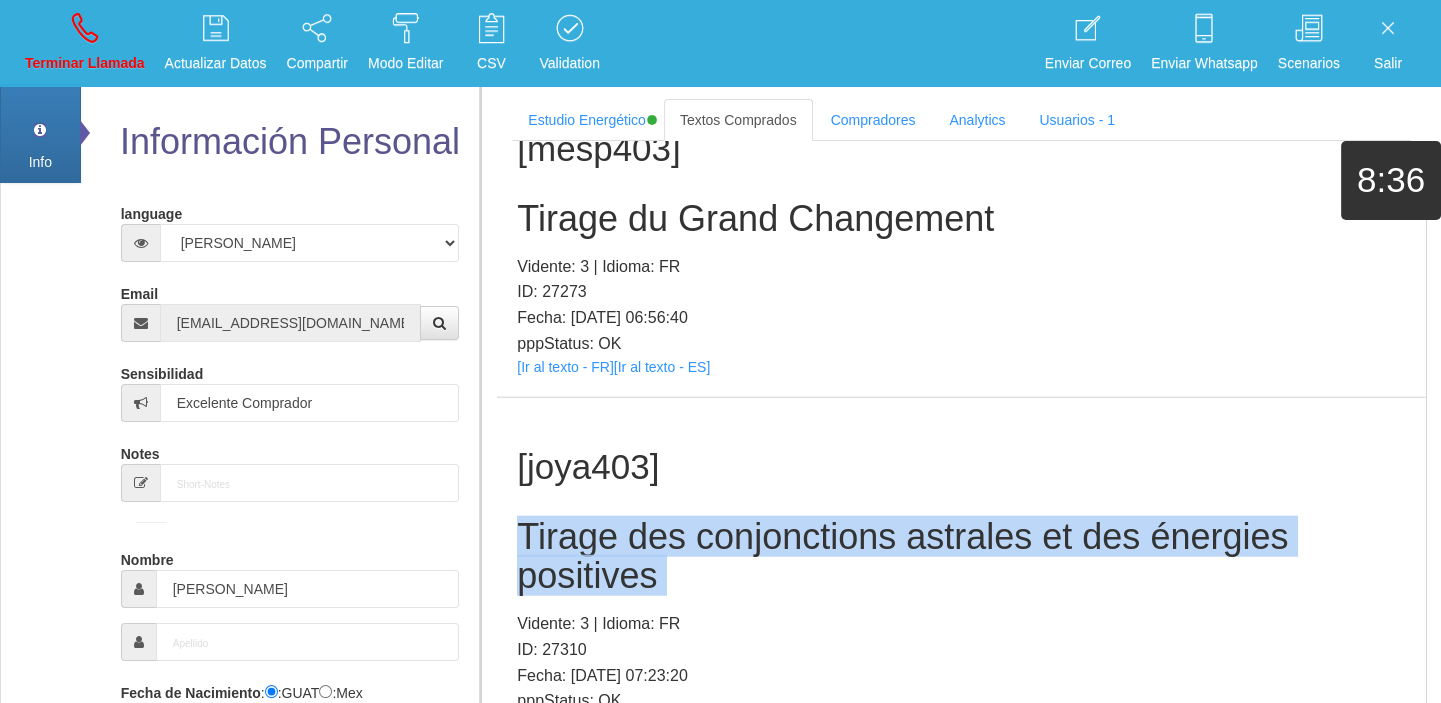 drag, startPoint x: 692, startPoint y: 344, endPoint x: 531, endPoint y: 320, distance: 162.77899 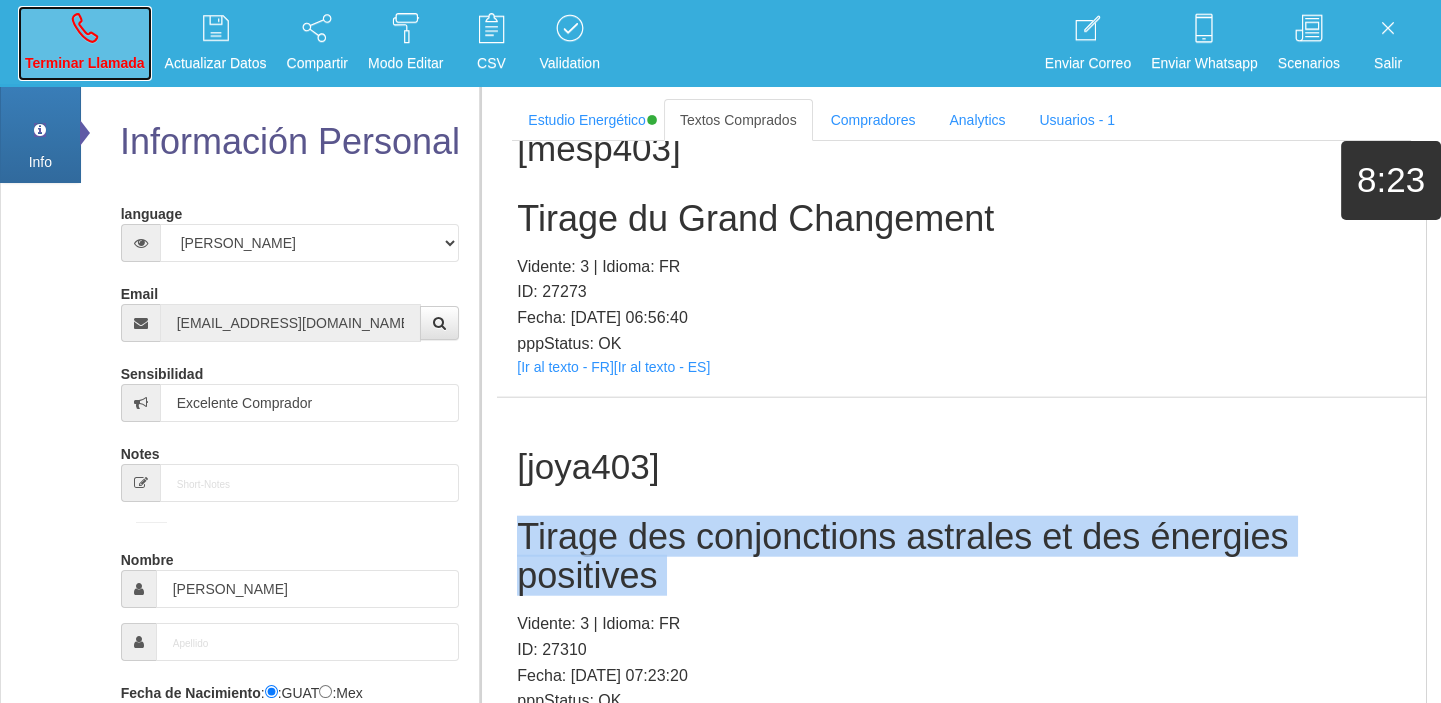 click on "Terminar Llamada" at bounding box center (85, 43) 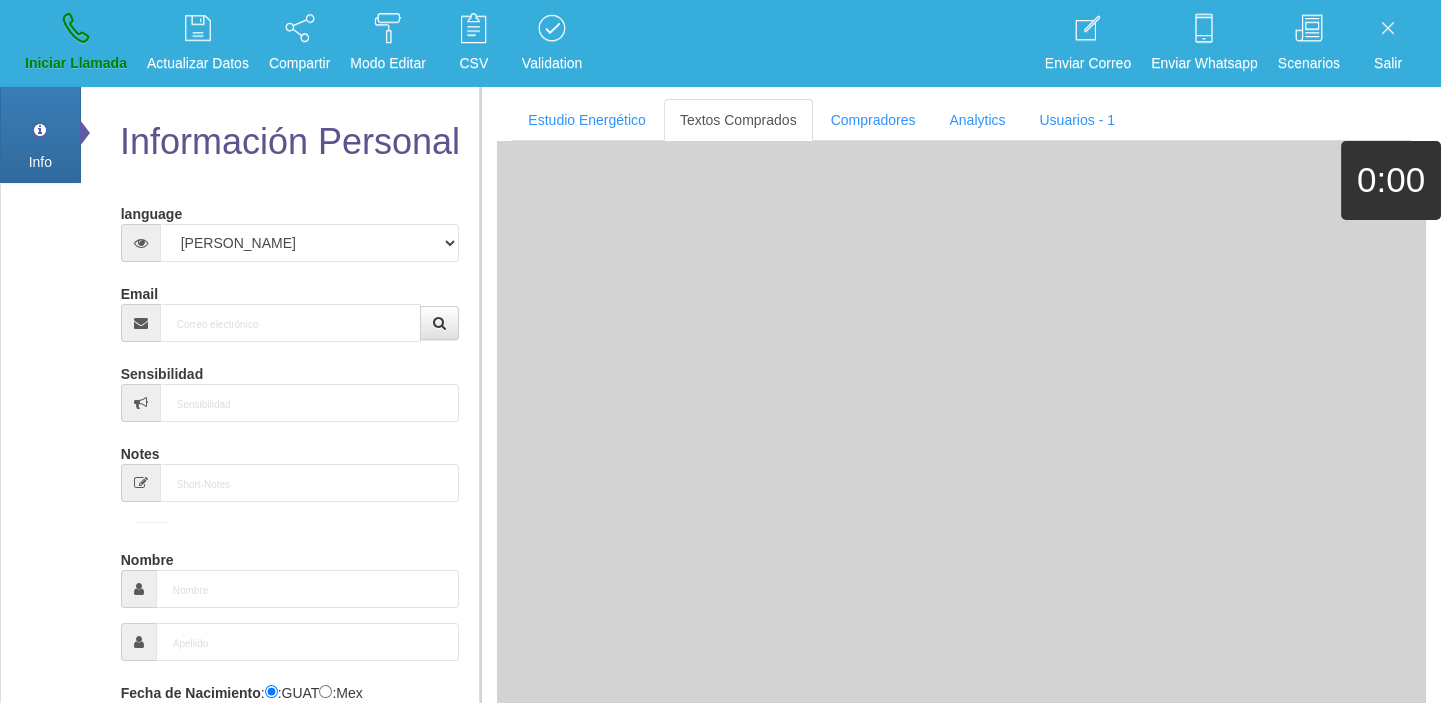 scroll, scrollTop: 0, scrollLeft: 0, axis: both 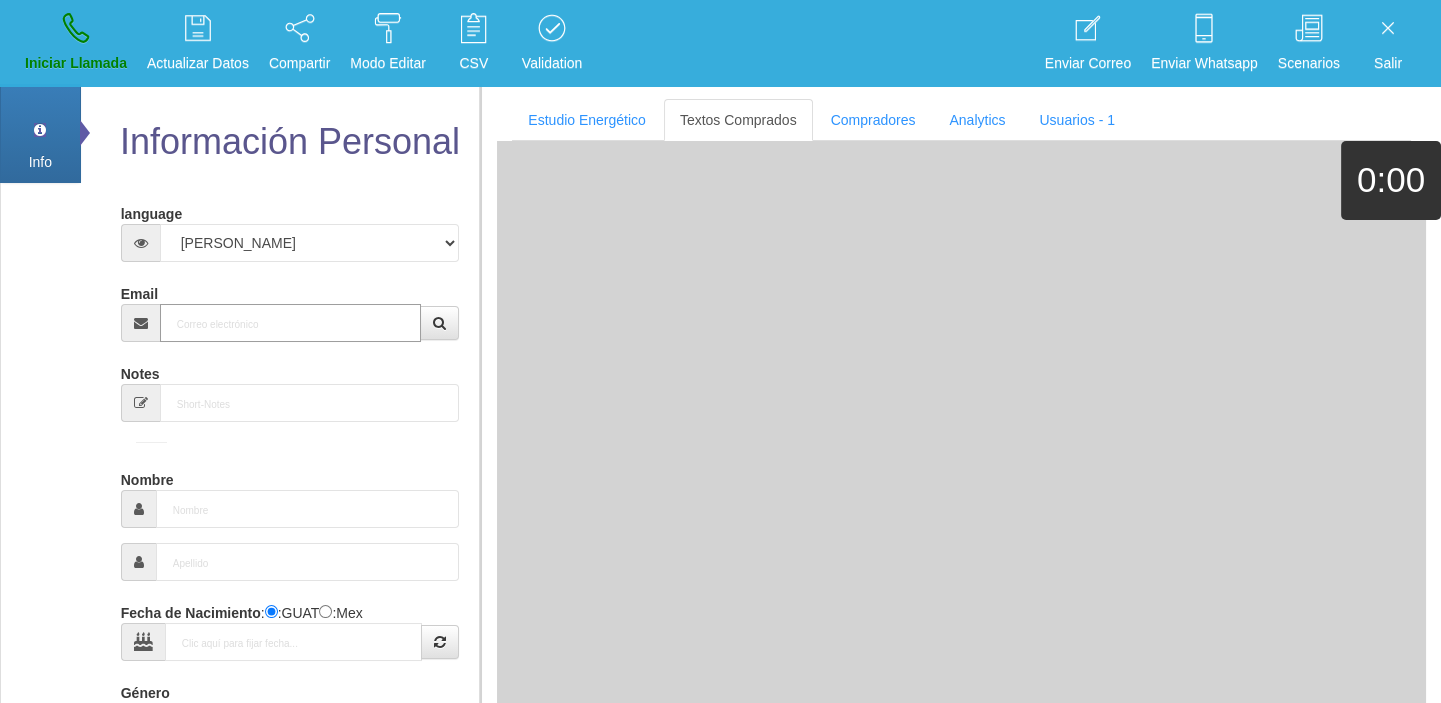 click on "Email" at bounding box center (291, 323) 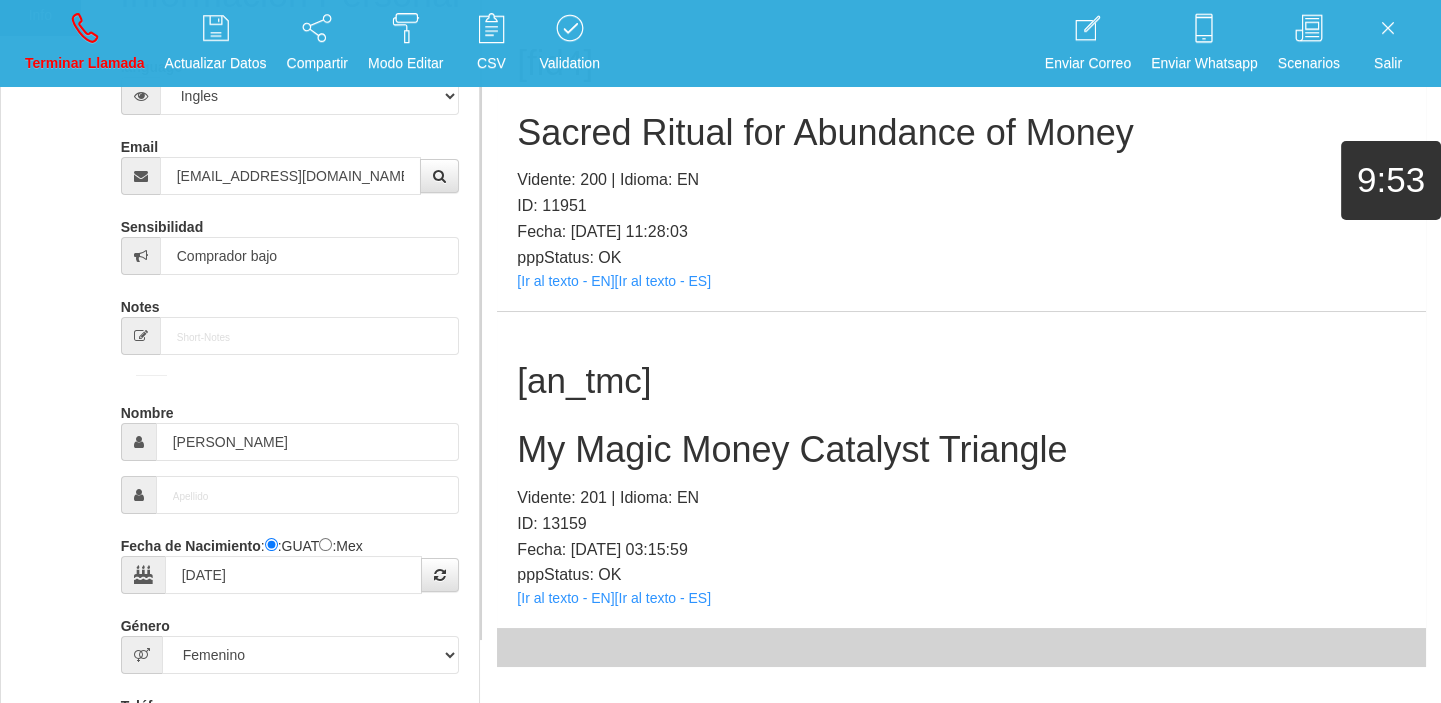 scroll, scrollTop: 275, scrollLeft: 0, axis: vertical 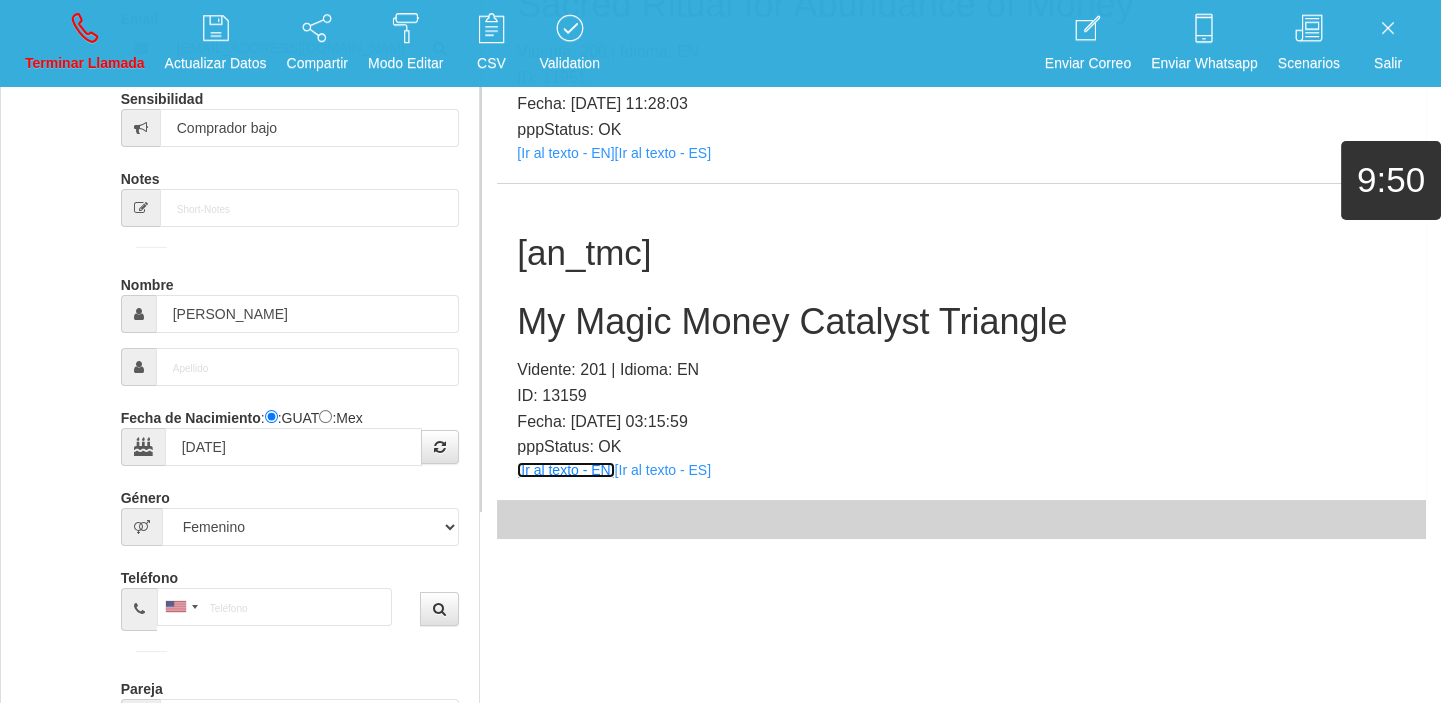click on "[Ir al texto - EN]" at bounding box center (565, 470) 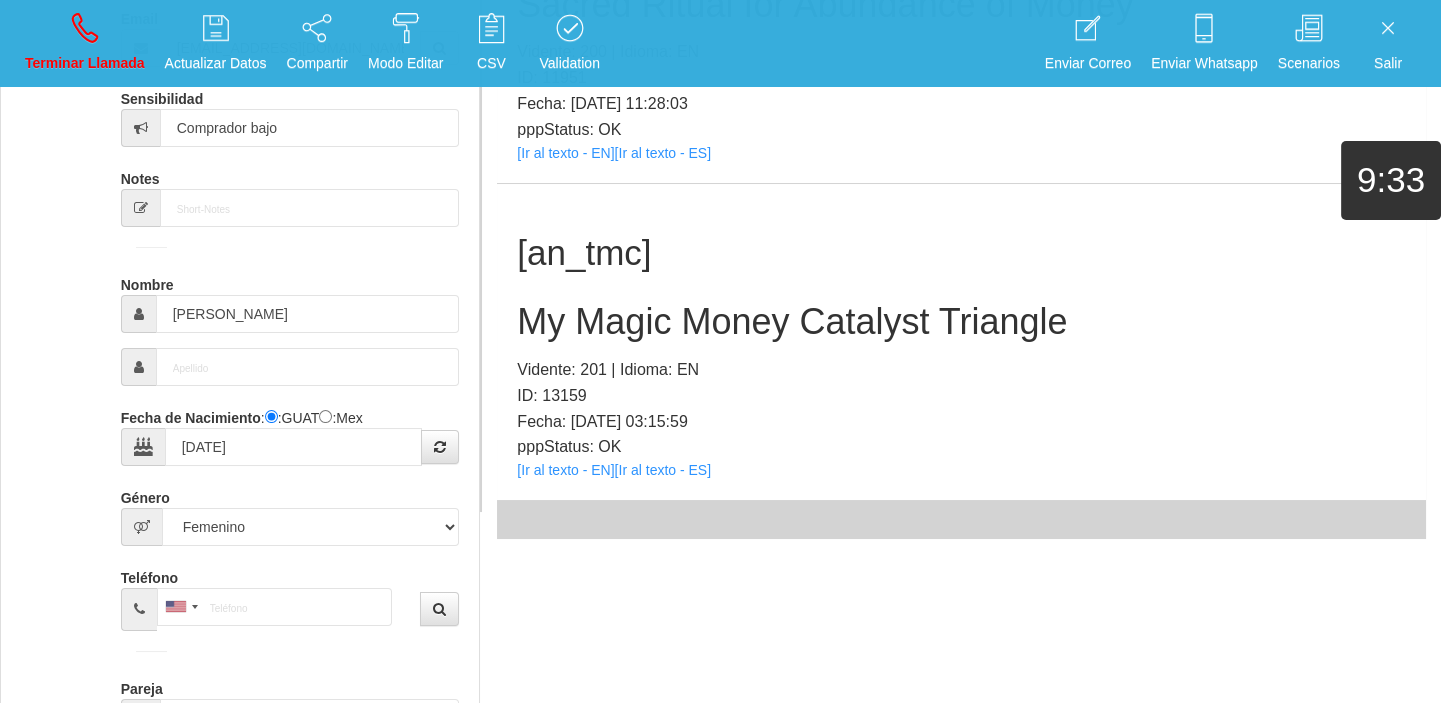 click on "My Magic Money Catalyst Triangle" at bounding box center [961, 322] 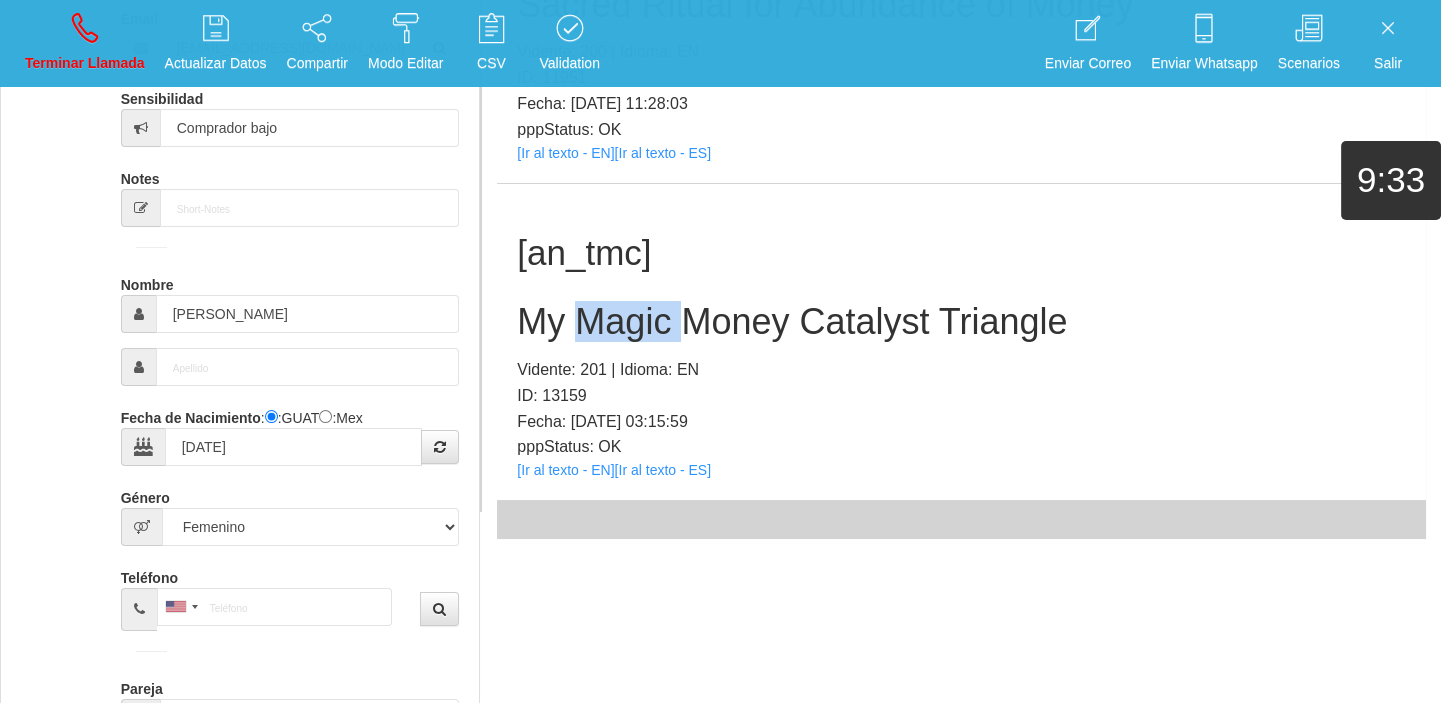 click on "My Magic Money Catalyst Triangle" at bounding box center (961, 322) 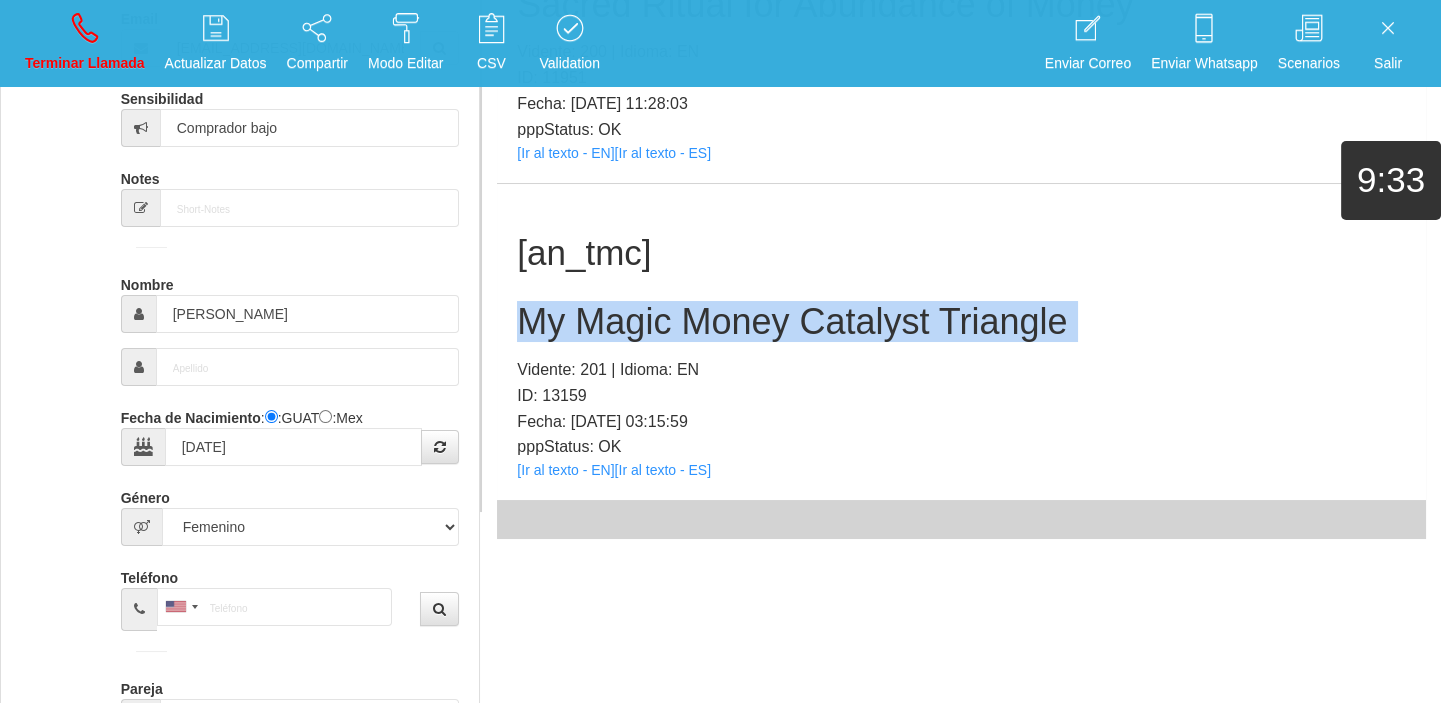 click on "My Magic Money Catalyst Triangle" at bounding box center [961, 322] 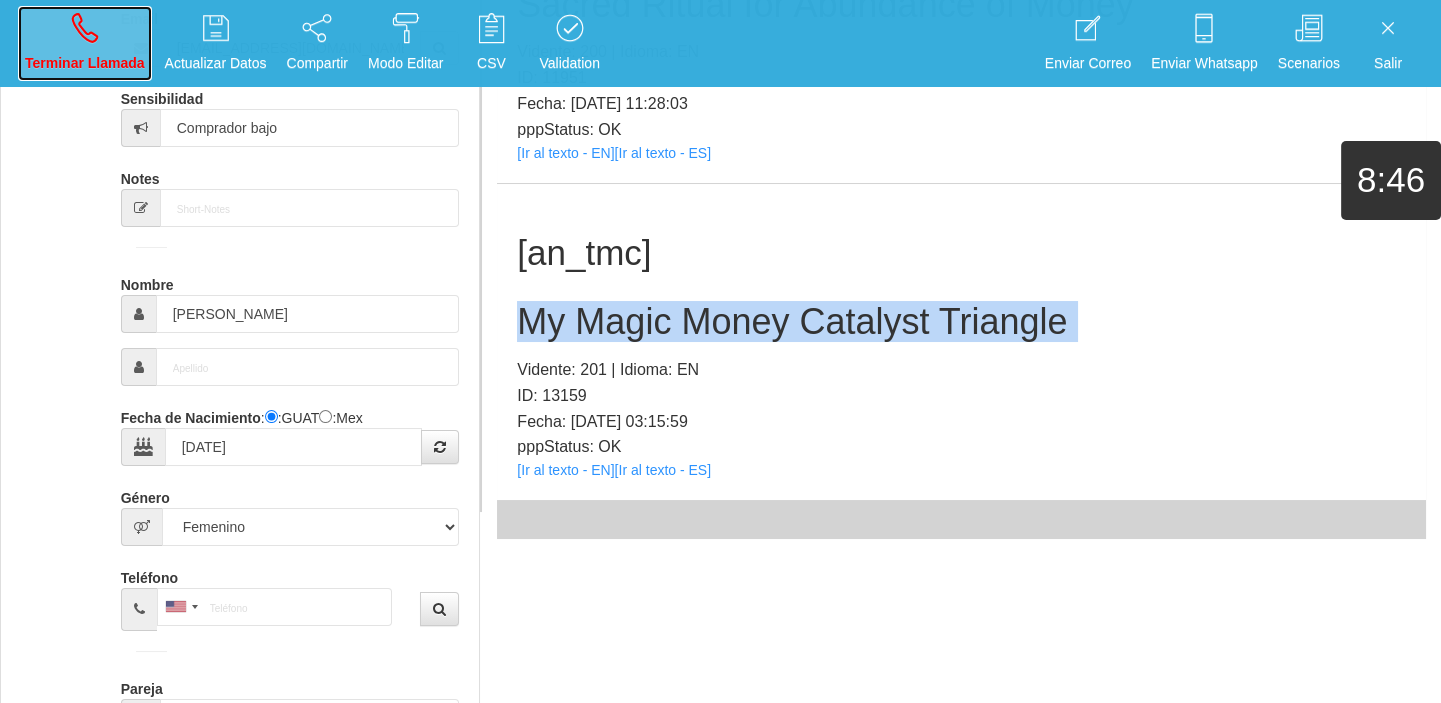 click on "Terminar Llamada" at bounding box center [85, 63] 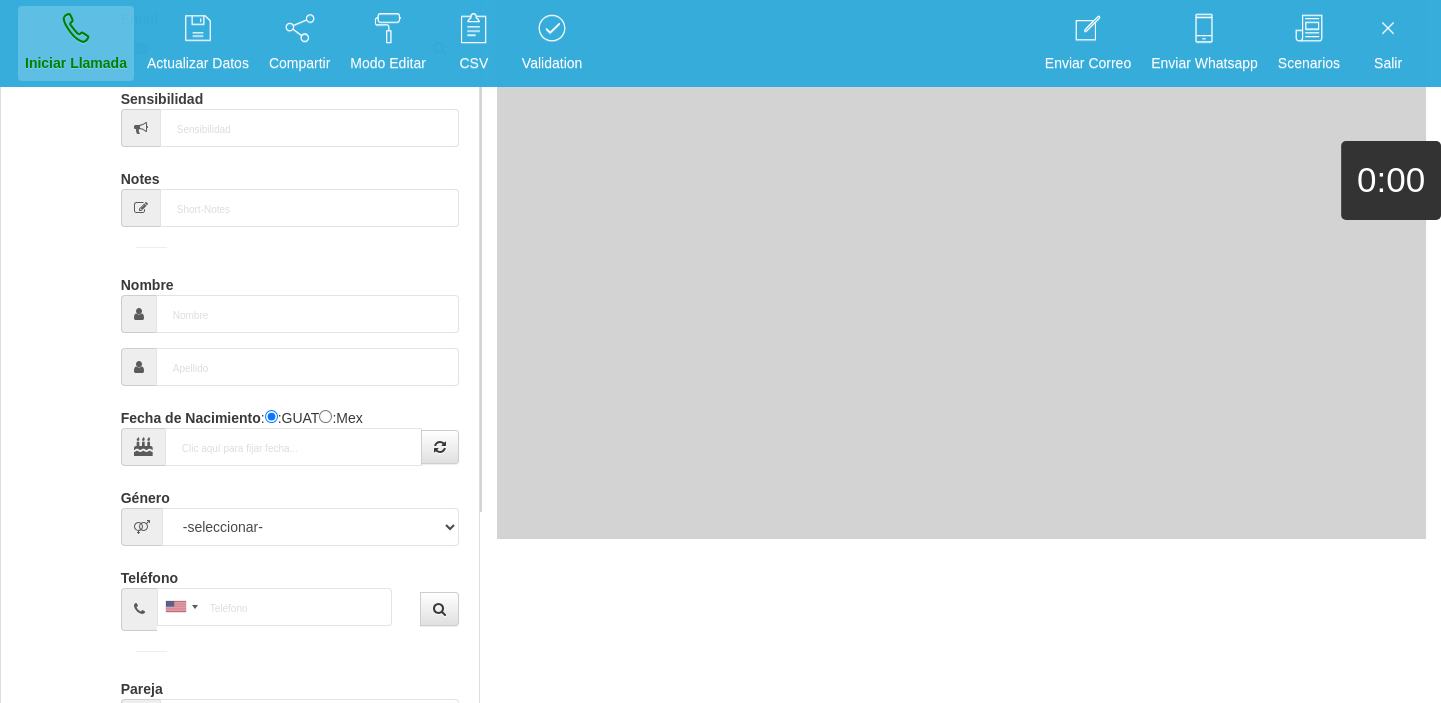 scroll, scrollTop: 0, scrollLeft: 0, axis: both 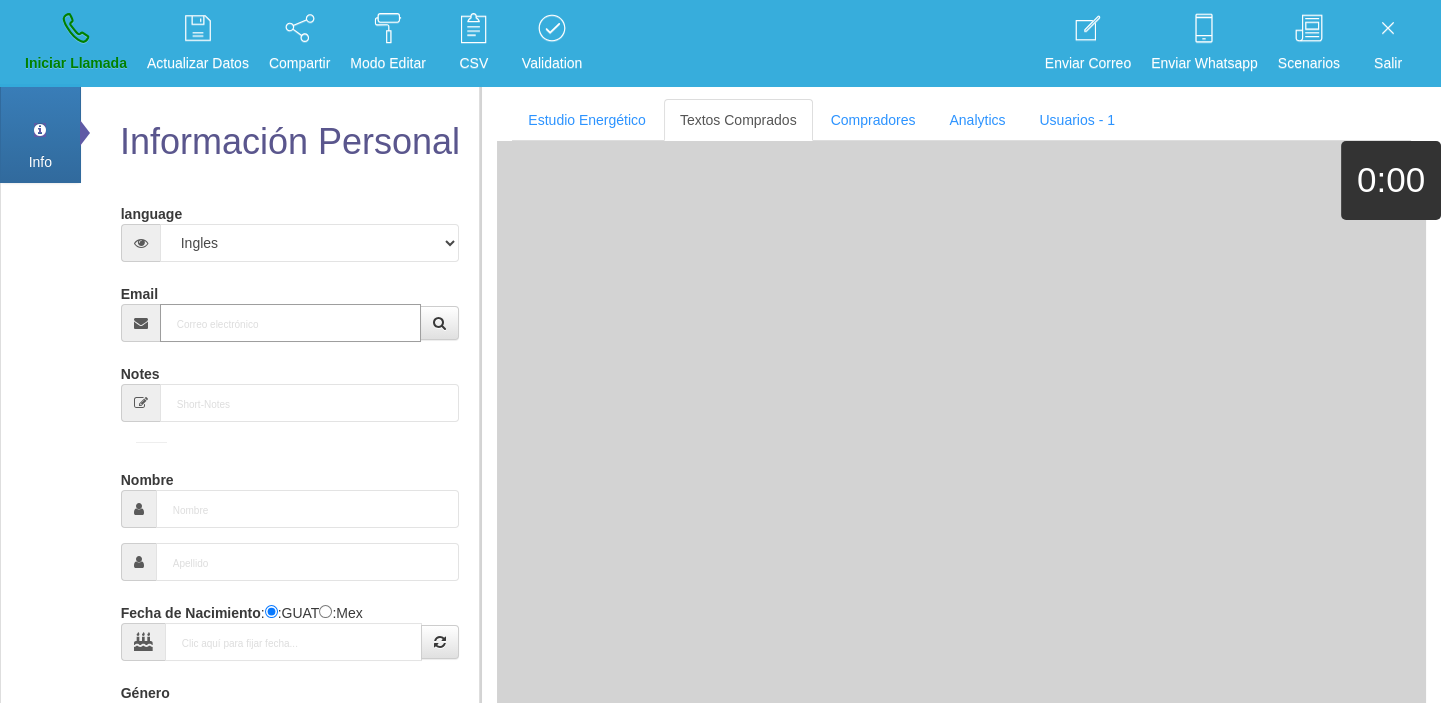 click on "Email" at bounding box center (291, 323) 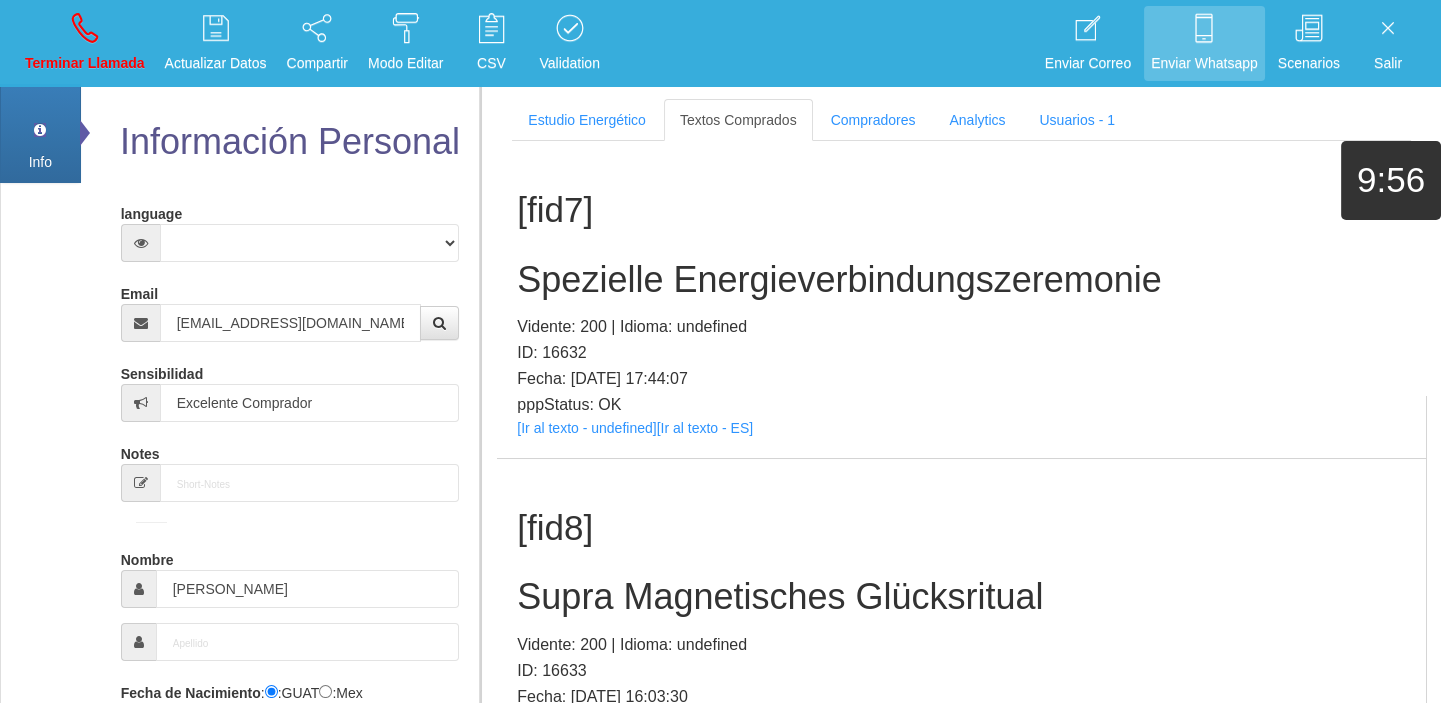 scroll, scrollTop: 18324, scrollLeft: 0, axis: vertical 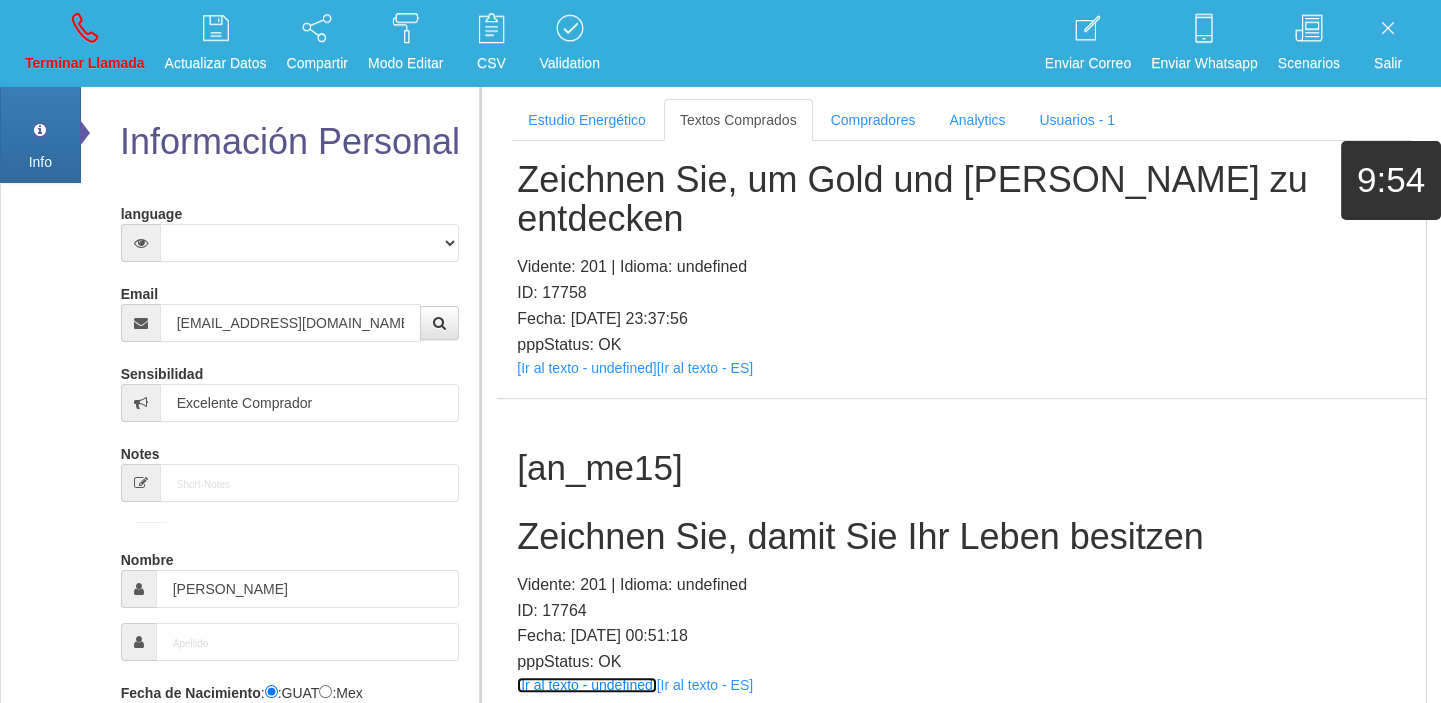 click on "[Ir al texto - undefined]" at bounding box center [586, 685] 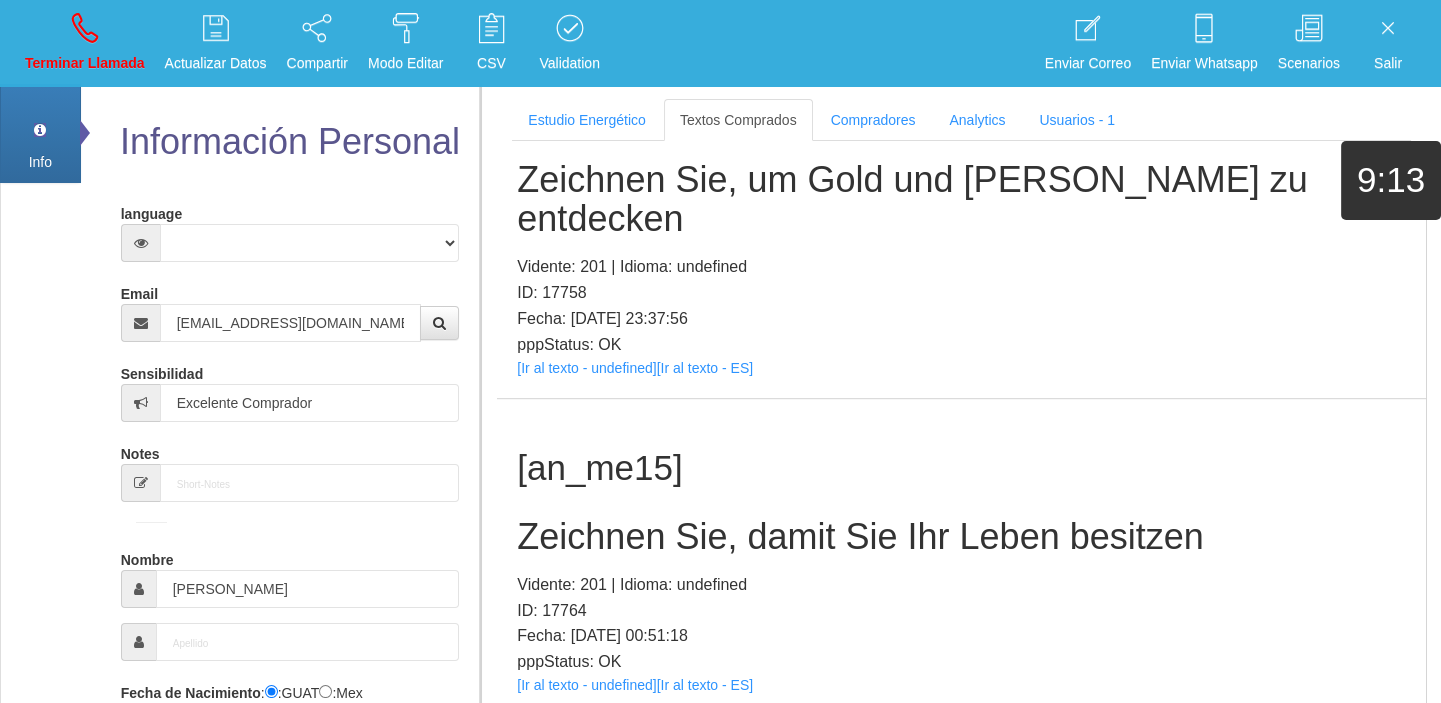 click on "Zeichnen Sie, damit Sie Ihr Leben besitzen" at bounding box center (961, 537) 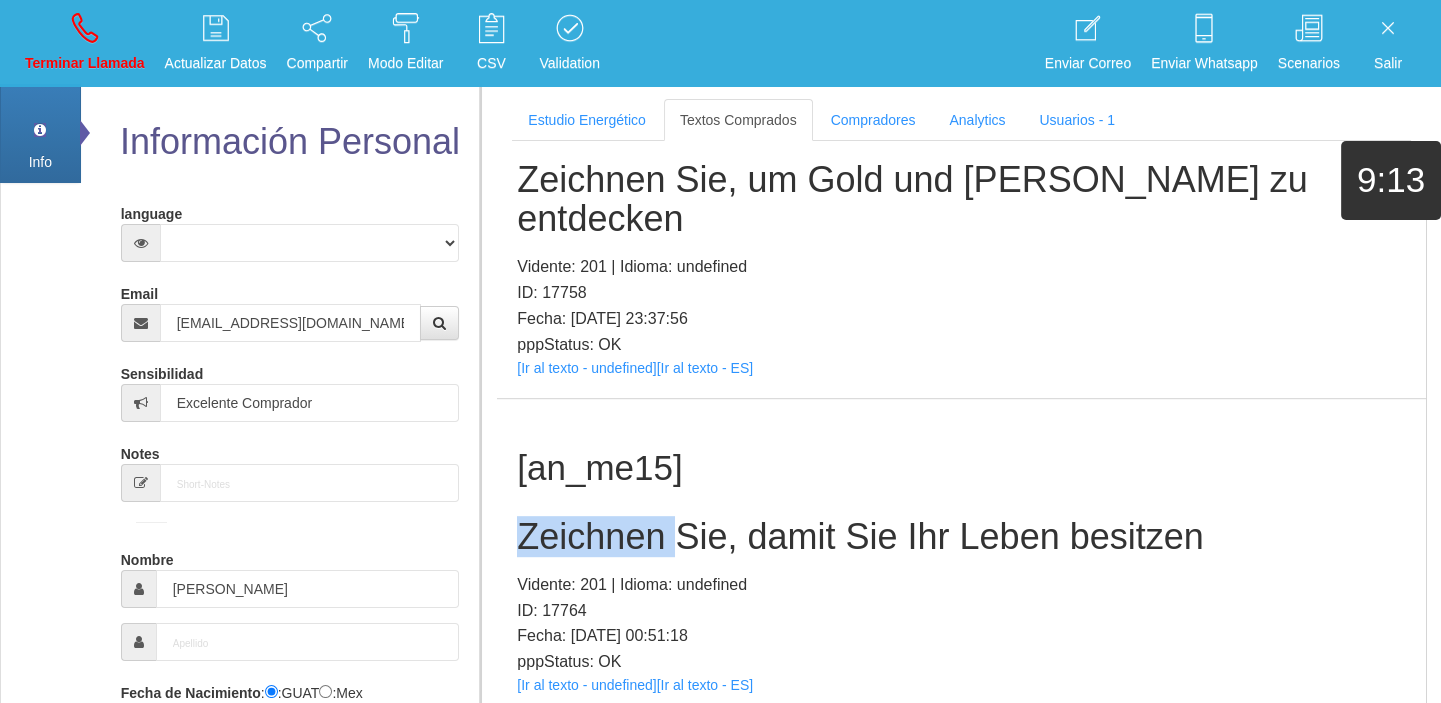 click on "Zeichnen Sie, damit Sie Ihr Leben besitzen" at bounding box center [961, 537] 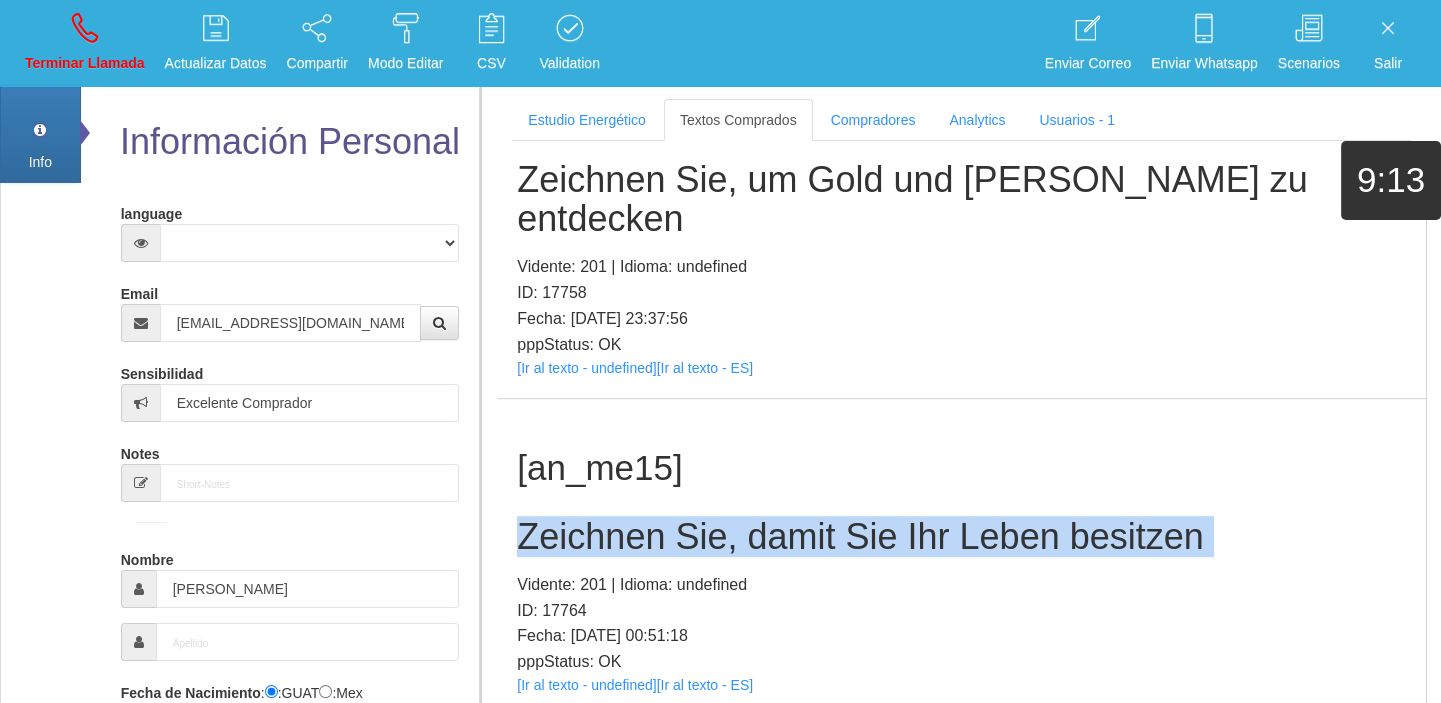 click on "Zeichnen Sie, damit Sie Ihr Leben besitzen" at bounding box center [961, 537] 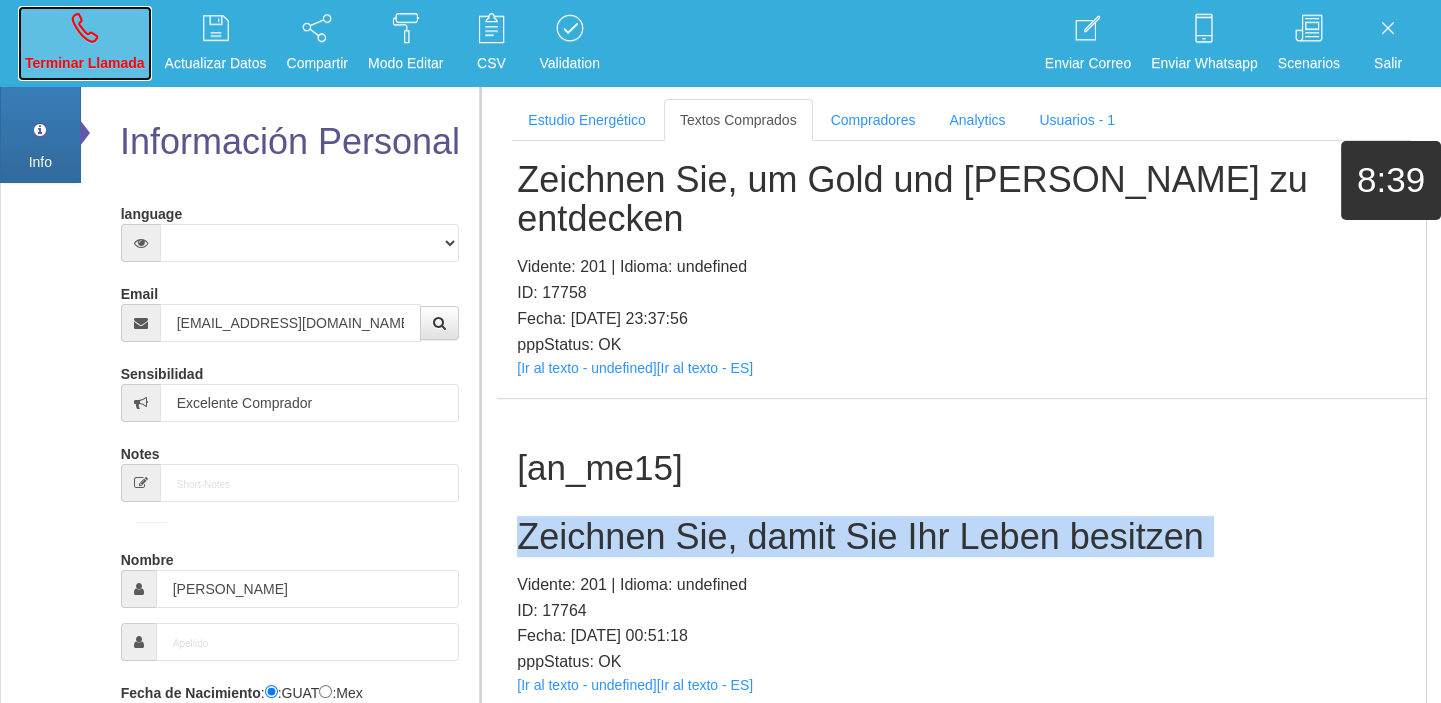 drag, startPoint x: 81, startPoint y: 61, endPoint x: 88, endPoint y: 70, distance: 11.401754 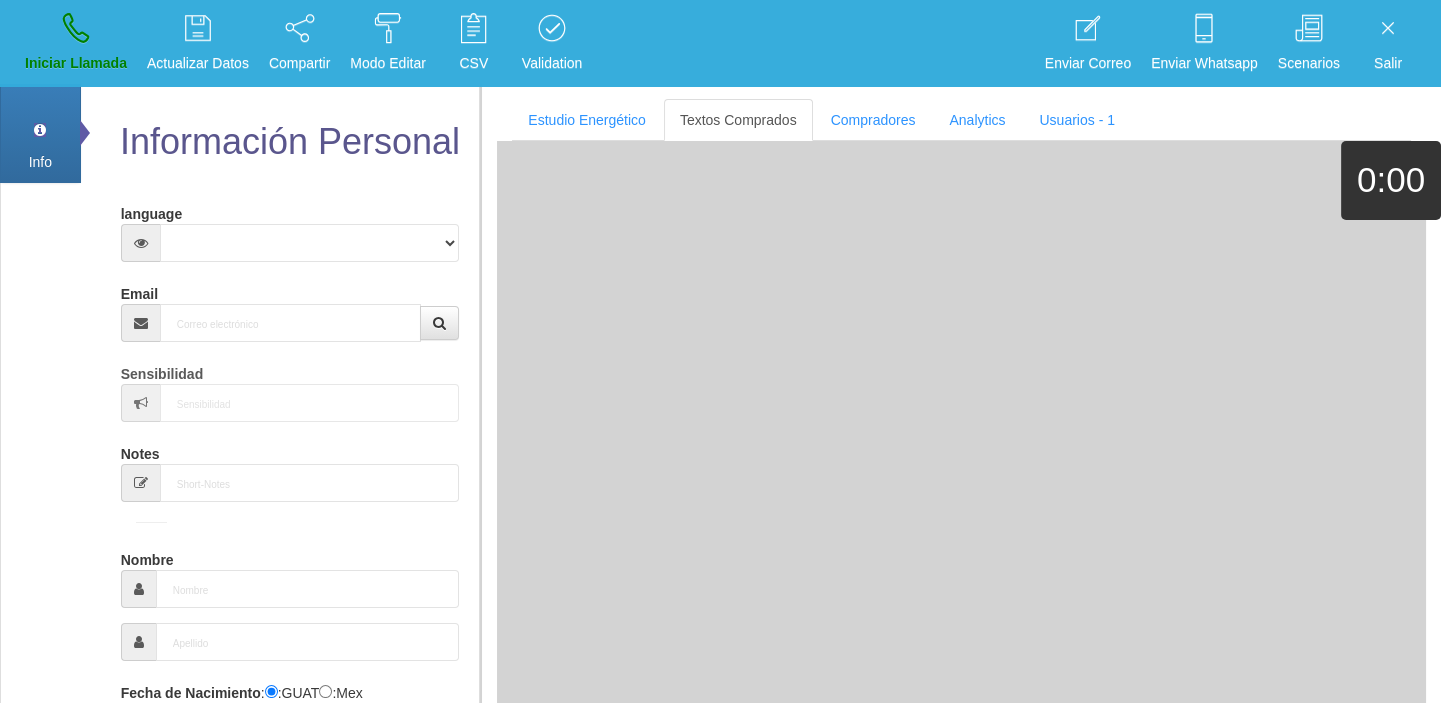 scroll, scrollTop: 0, scrollLeft: 0, axis: both 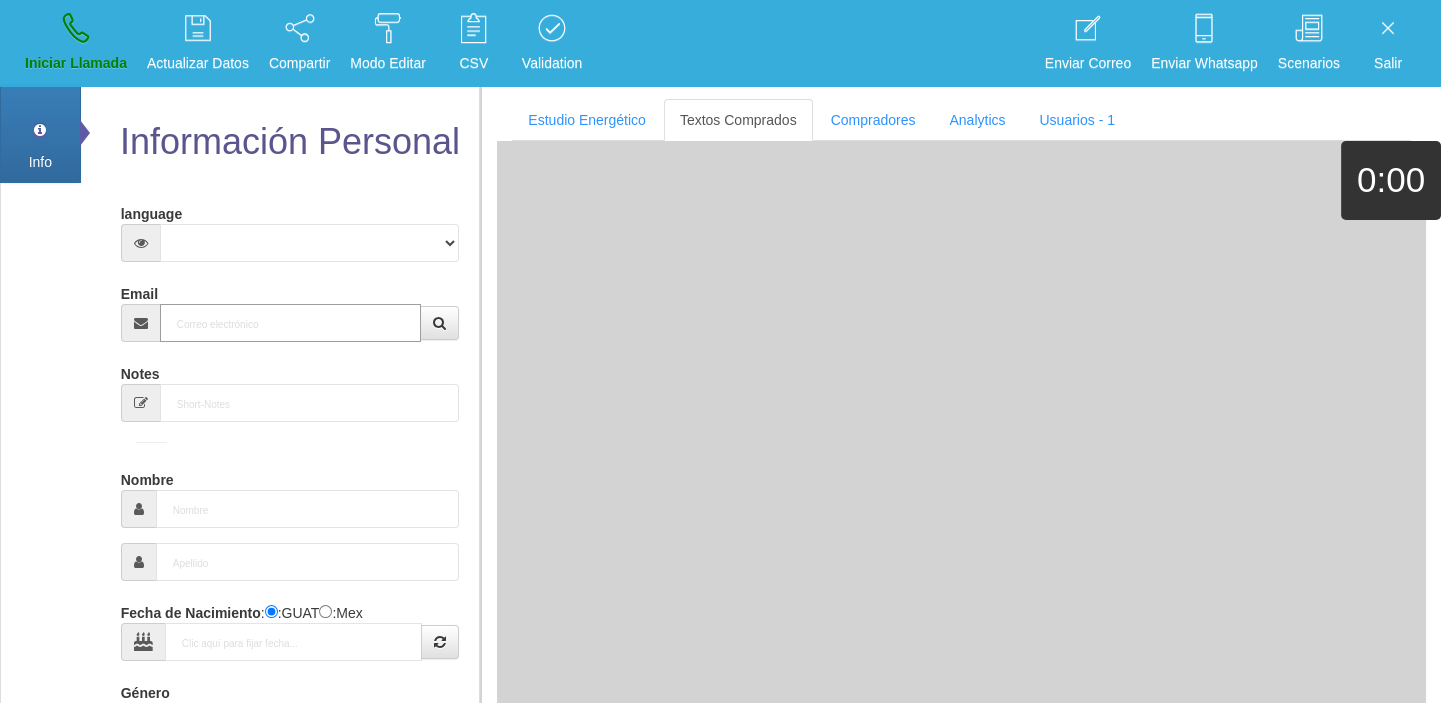 click on "Email" at bounding box center [291, 323] 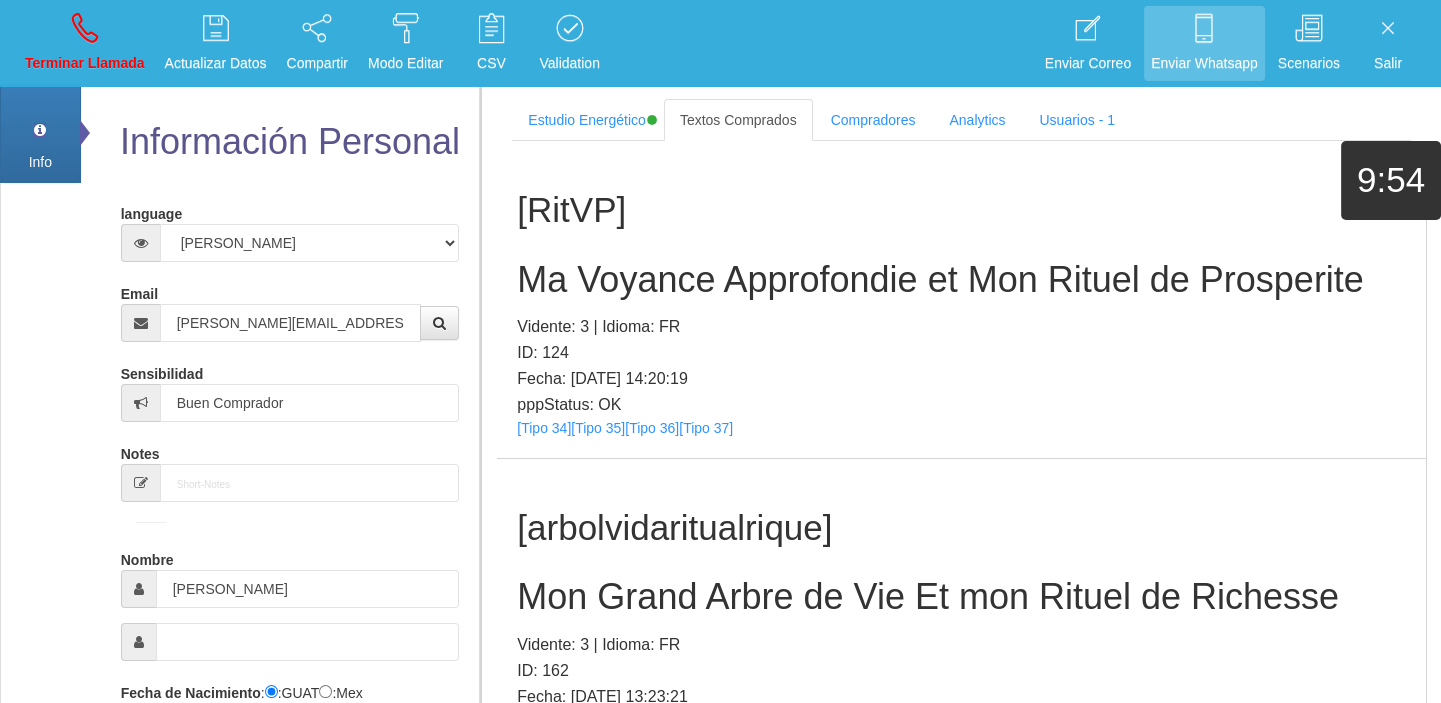 scroll, scrollTop: 1233, scrollLeft: 0, axis: vertical 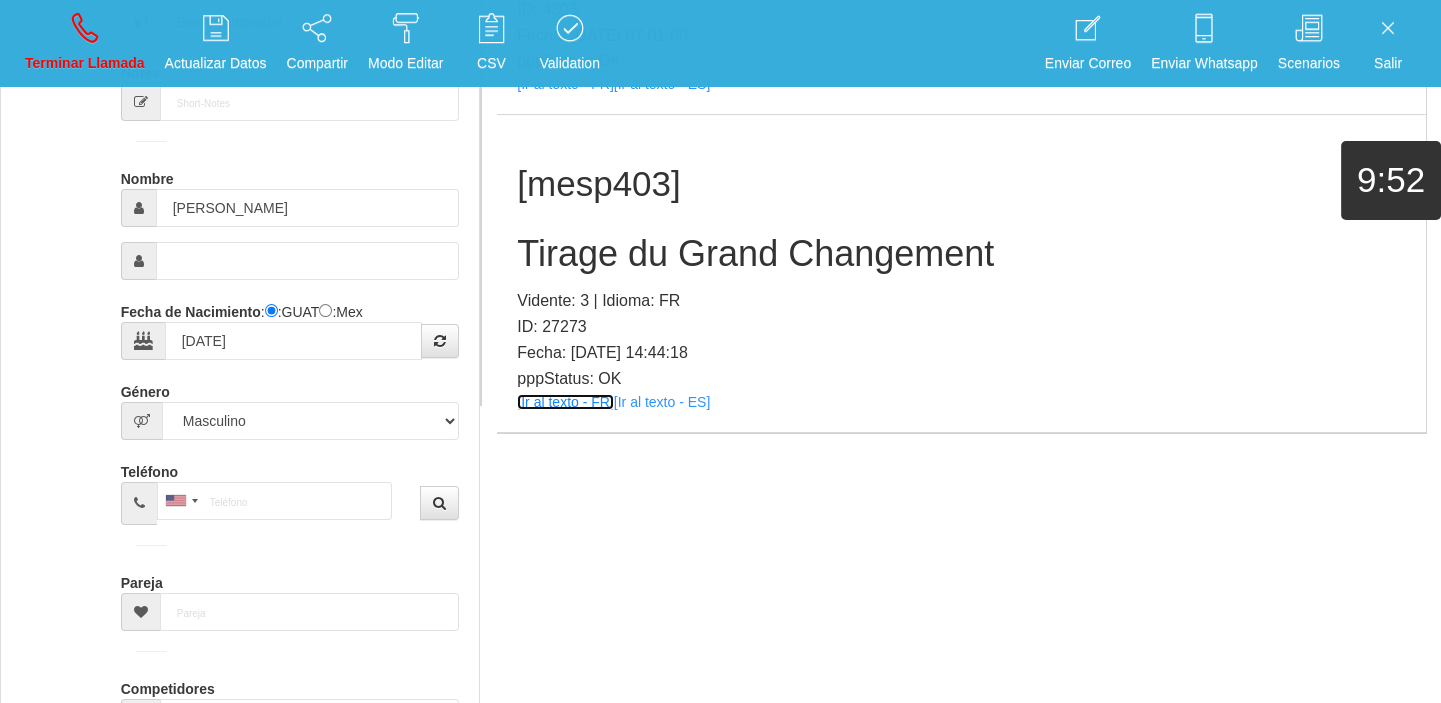 click on "[Ir al texto - FR]" at bounding box center (565, 402) 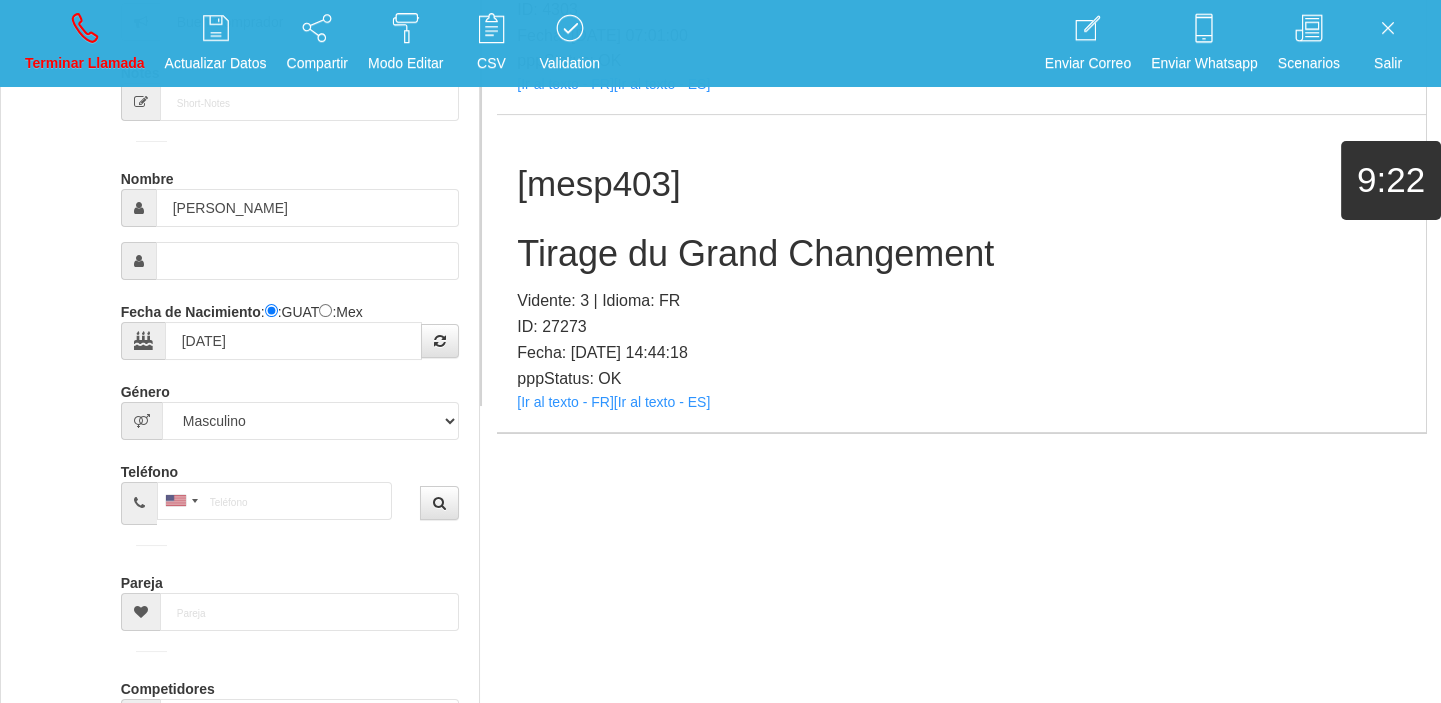 click on "[mesp403] Tirage du Grand Changement Vidente: 3 | Idioma: FR ID: 27273 Fecha: [DATE] 14:44:18 pppStatus: OK [Ir al texto - FR] [Ir al texto - ES]" at bounding box center (961, 273) 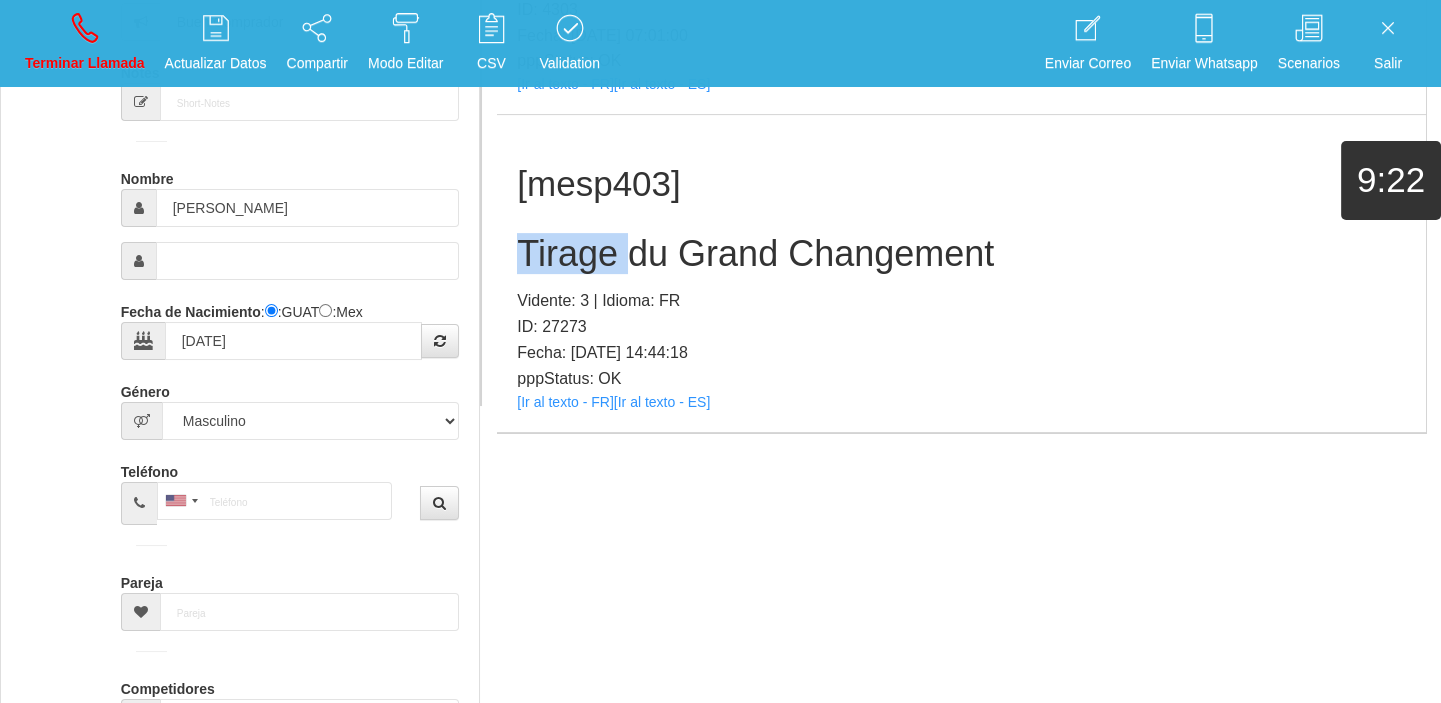 click on "[mesp403] Tirage du Grand Changement Vidente: 3 | Idioma: FR ID: 27273 Fecha: [DATE] 14:44:18 pppStatus: OK [Ir al texto - FR] [Ir al texto - ES]" at bounding box center [961, 273] 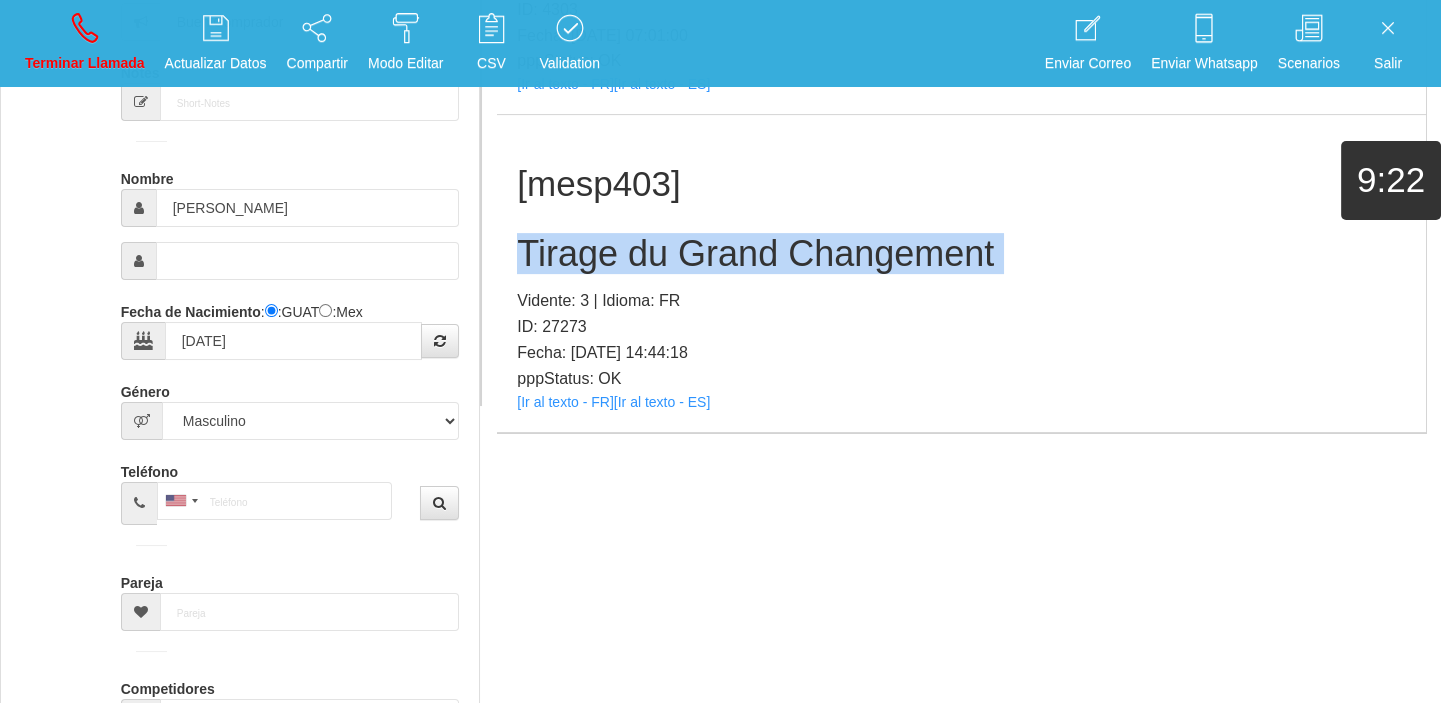 click on "[mesp403] Tirage du Grand Changement Vidente: 3 | Idioma: FR ID: 27273 Fecha: [DATE] 14:44:18 pppStatus: OK [Ir al texto - FR] [Ir al texto - ES]" at bounding box center (961, 273) 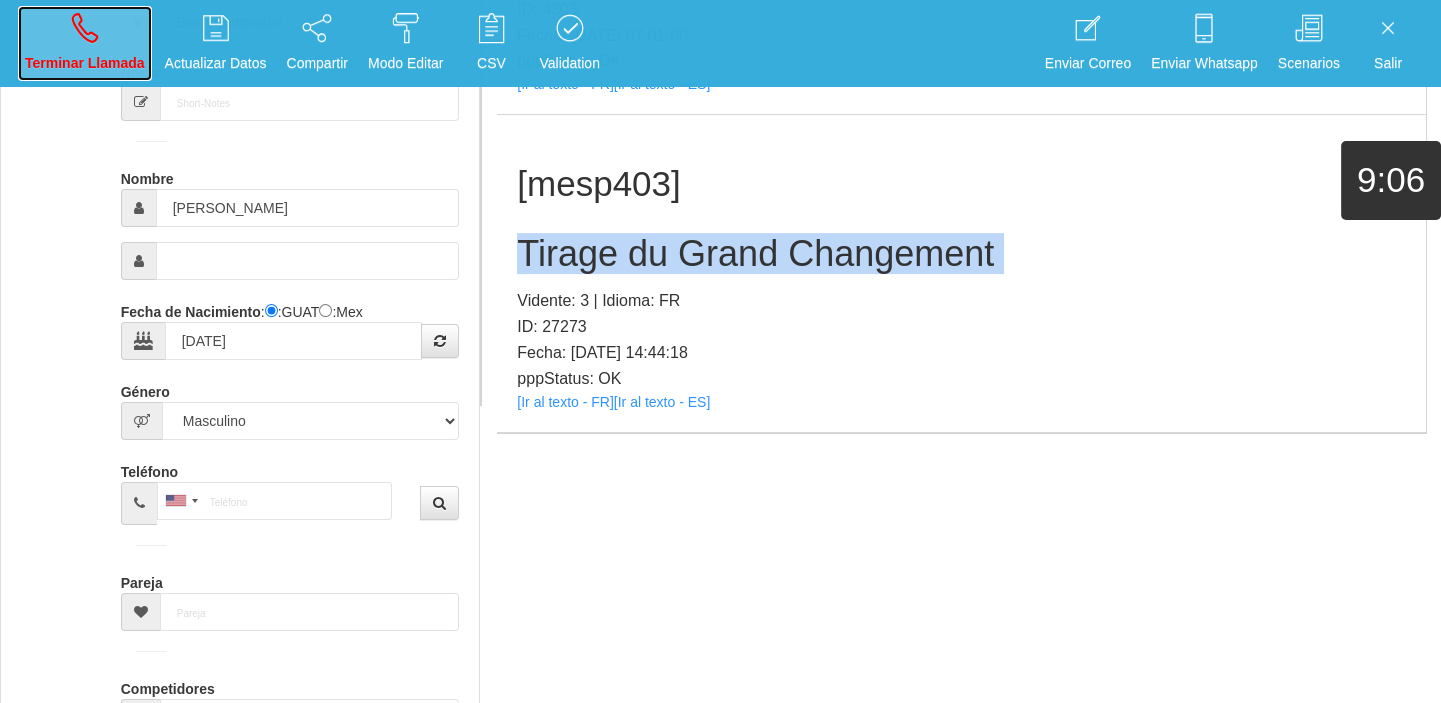 drag, startPoint x: 99, startPoint y: 42, endPoint x: 773, endPoint y: 104, distance: 676.84564 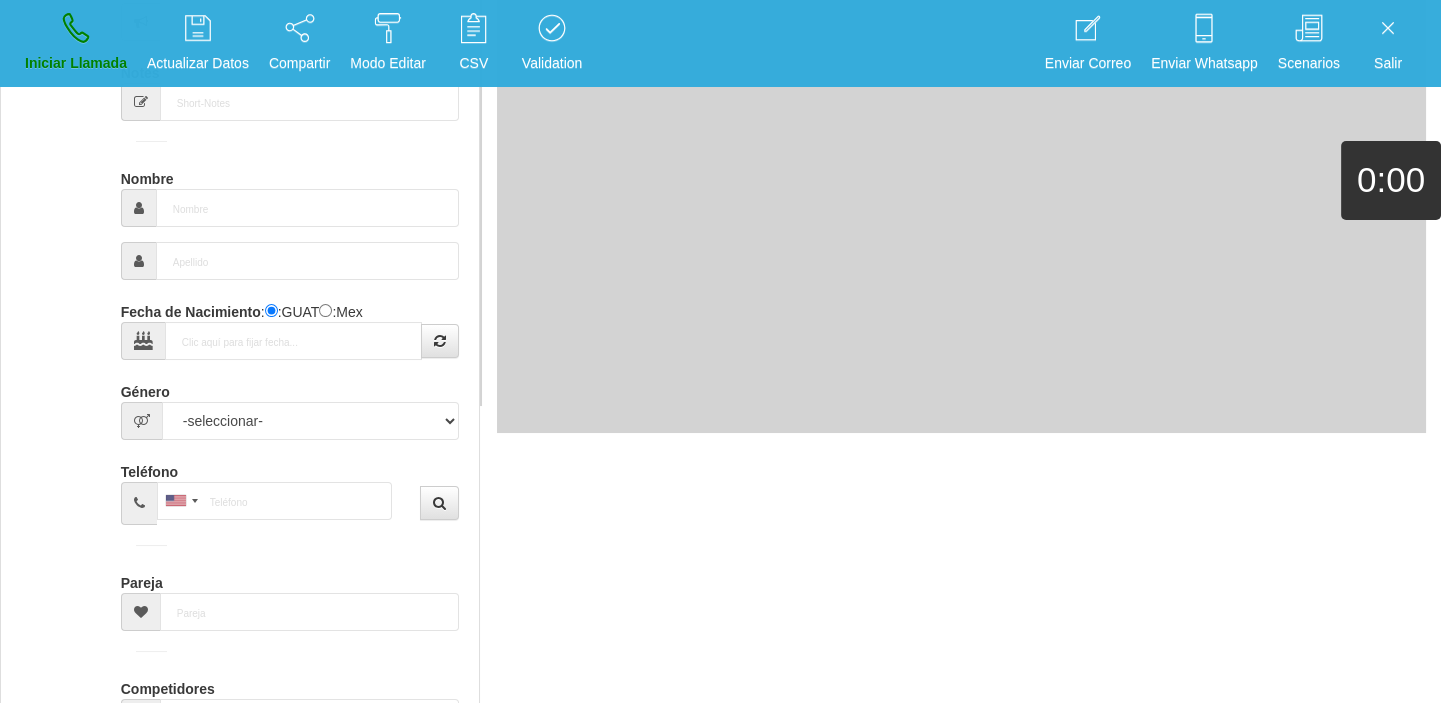 scroll, scrollTop: 0, scrollLeft: 0, axis: both 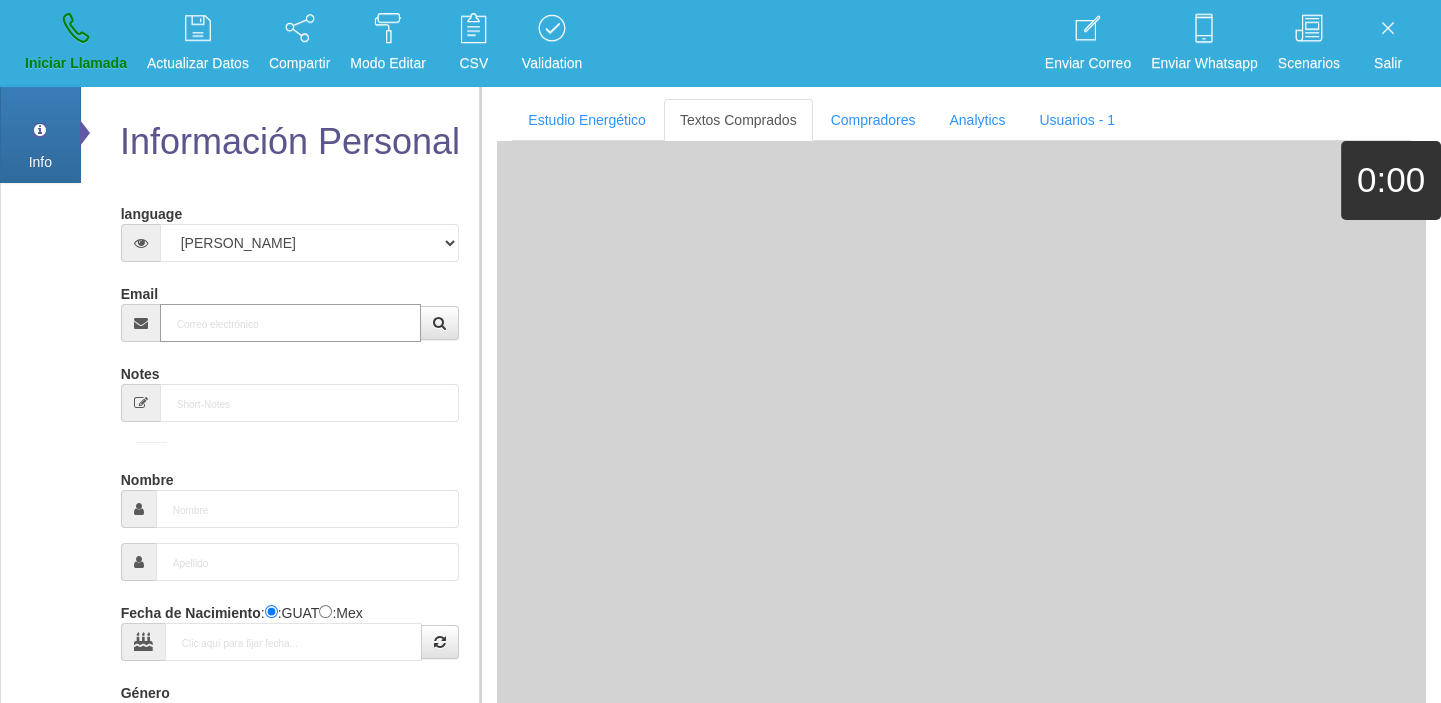 paste on "[EMAIL_ADDRESS][DOMAIN_NAME]" 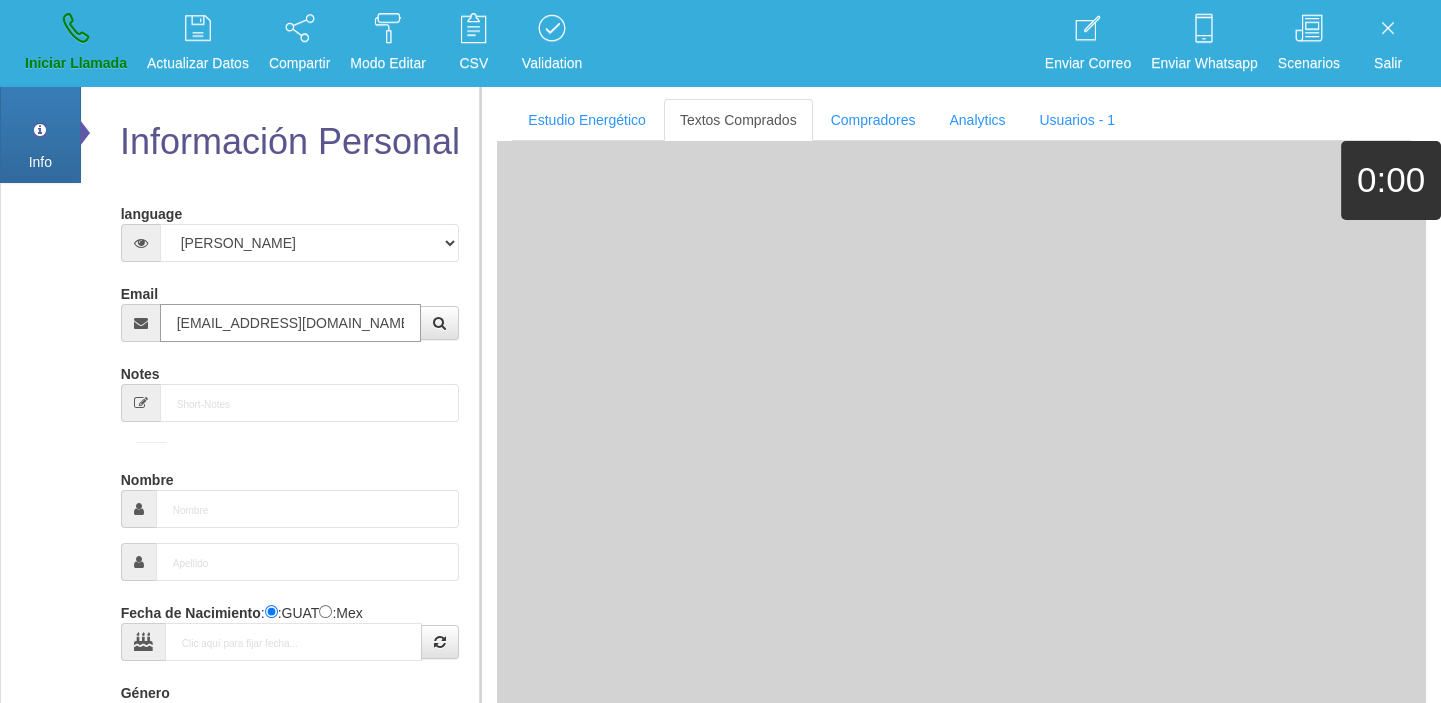 click on "[EMAIL_ADDRESS][DOMAIN_NAME]" at bounding box center (291, 323) 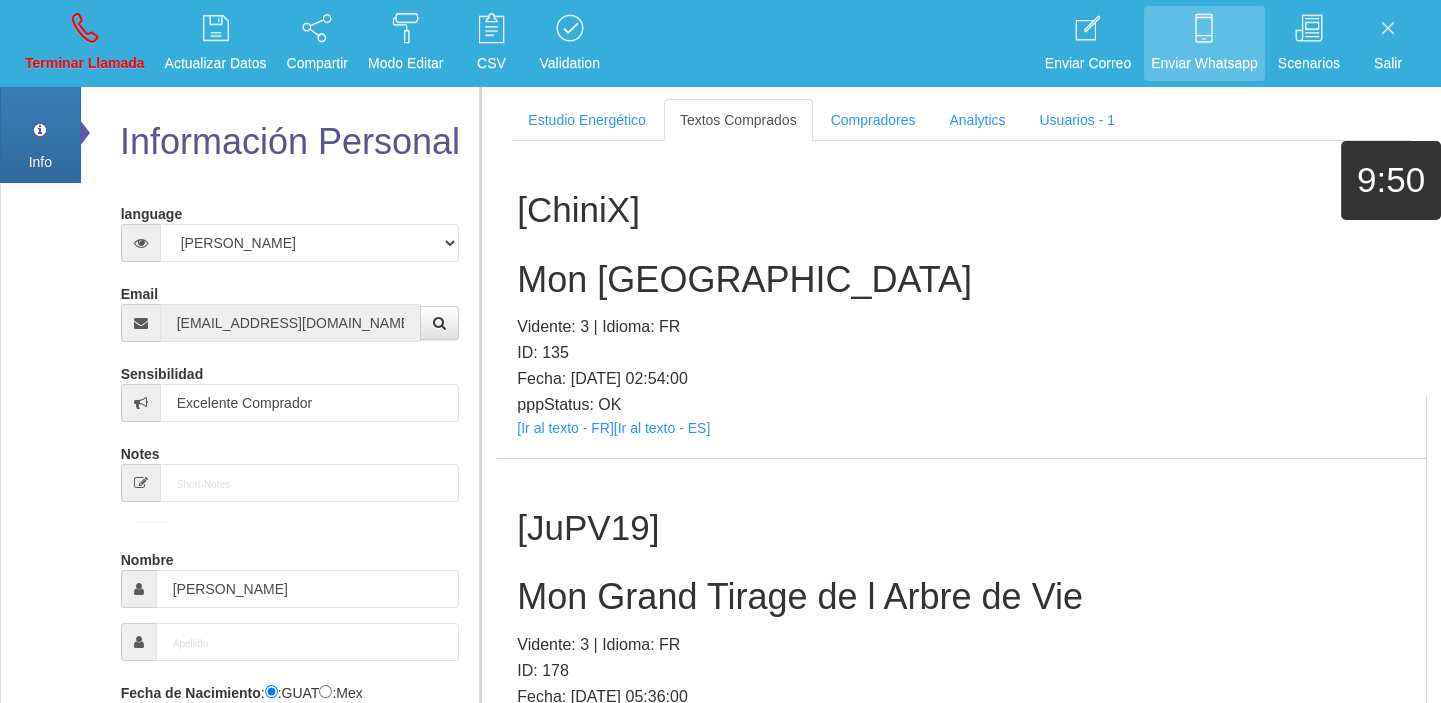 scroll, scrollTop: 25949, scrollLeft: 0, axis: vertical 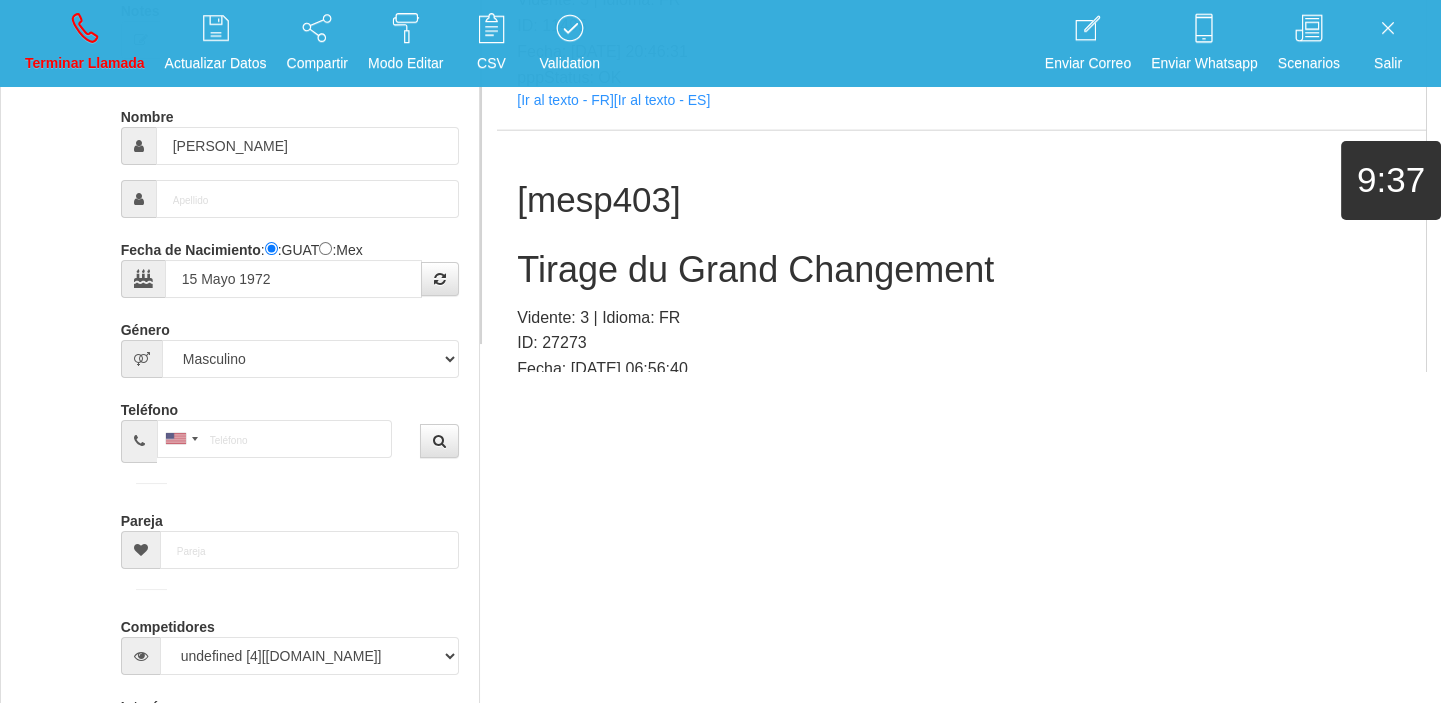 click on "[Ir al texto - FR]" at bounding box center (565, 418) 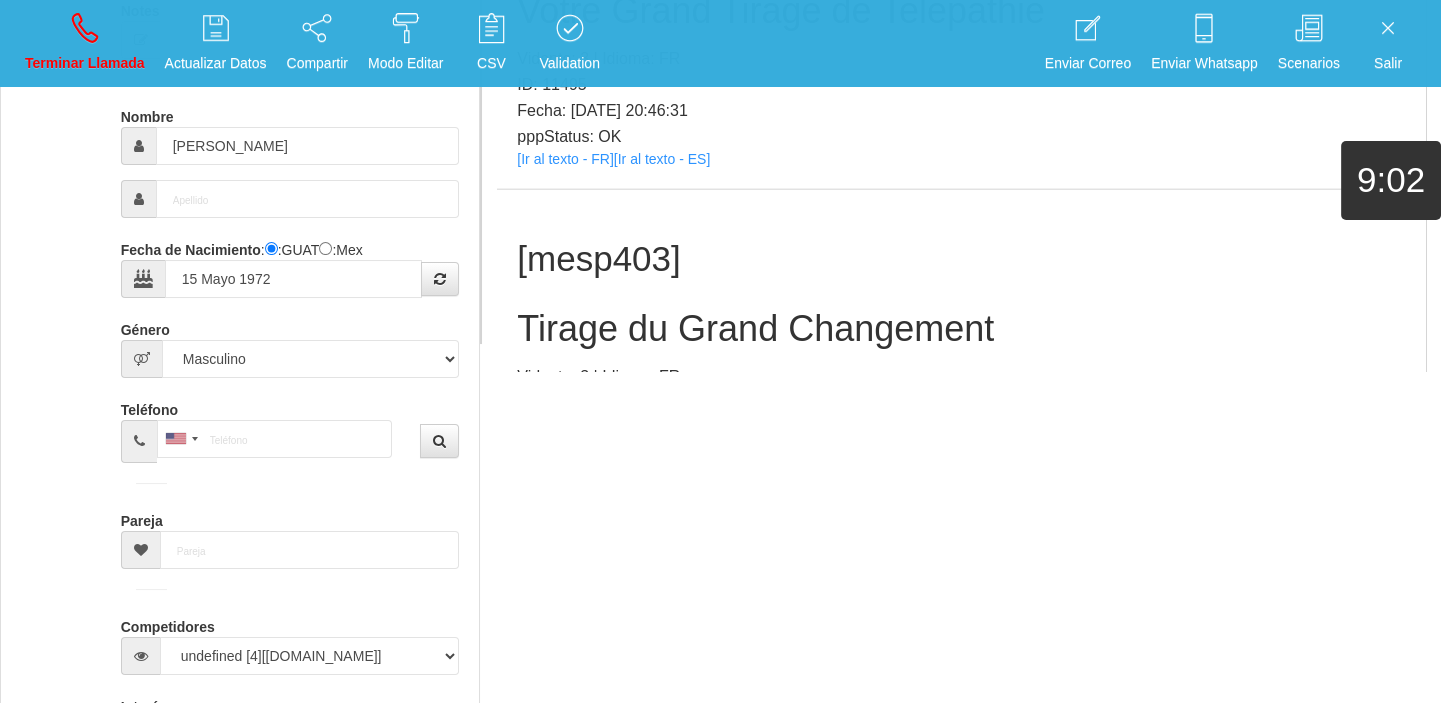 scroll, scrollTop: 26040, scrollLeft: 0, axis: vertical 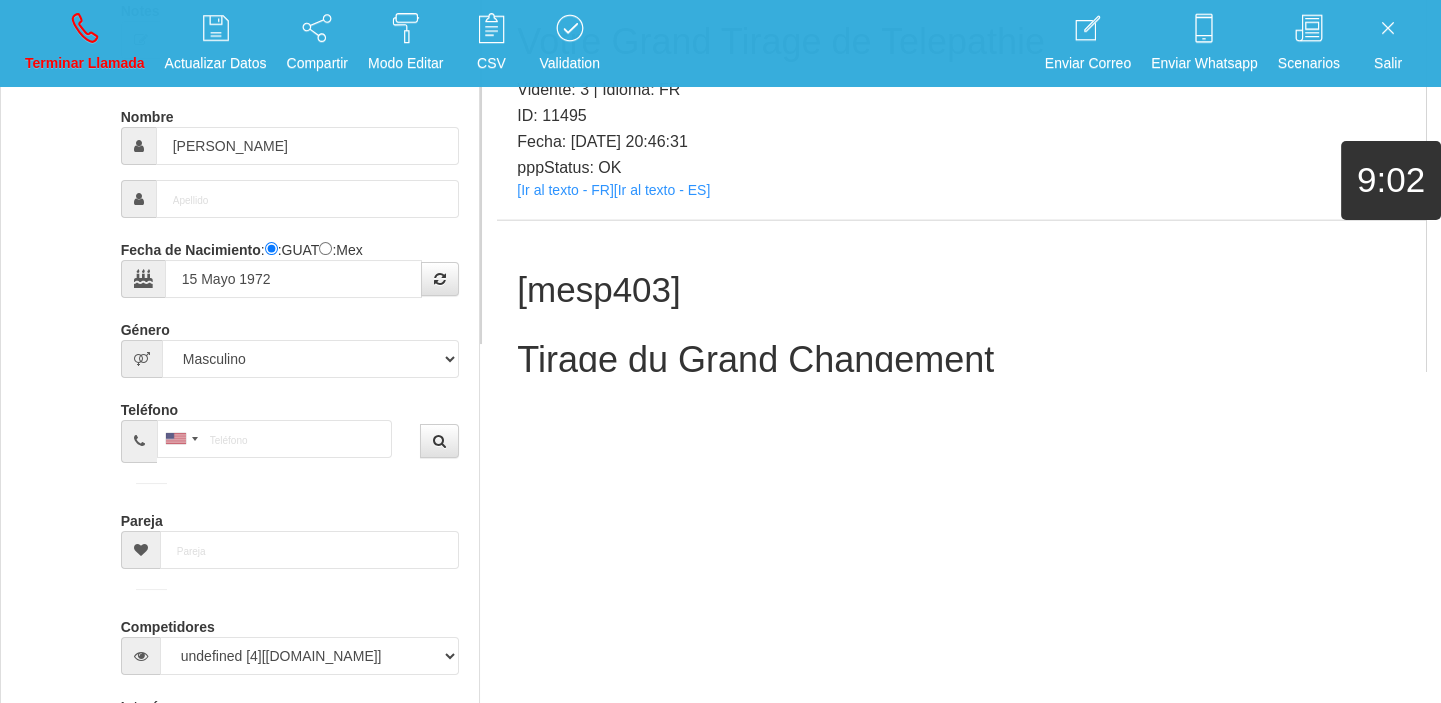 click on "Tirage du Grand Changement" at bounding box center [961, 360] 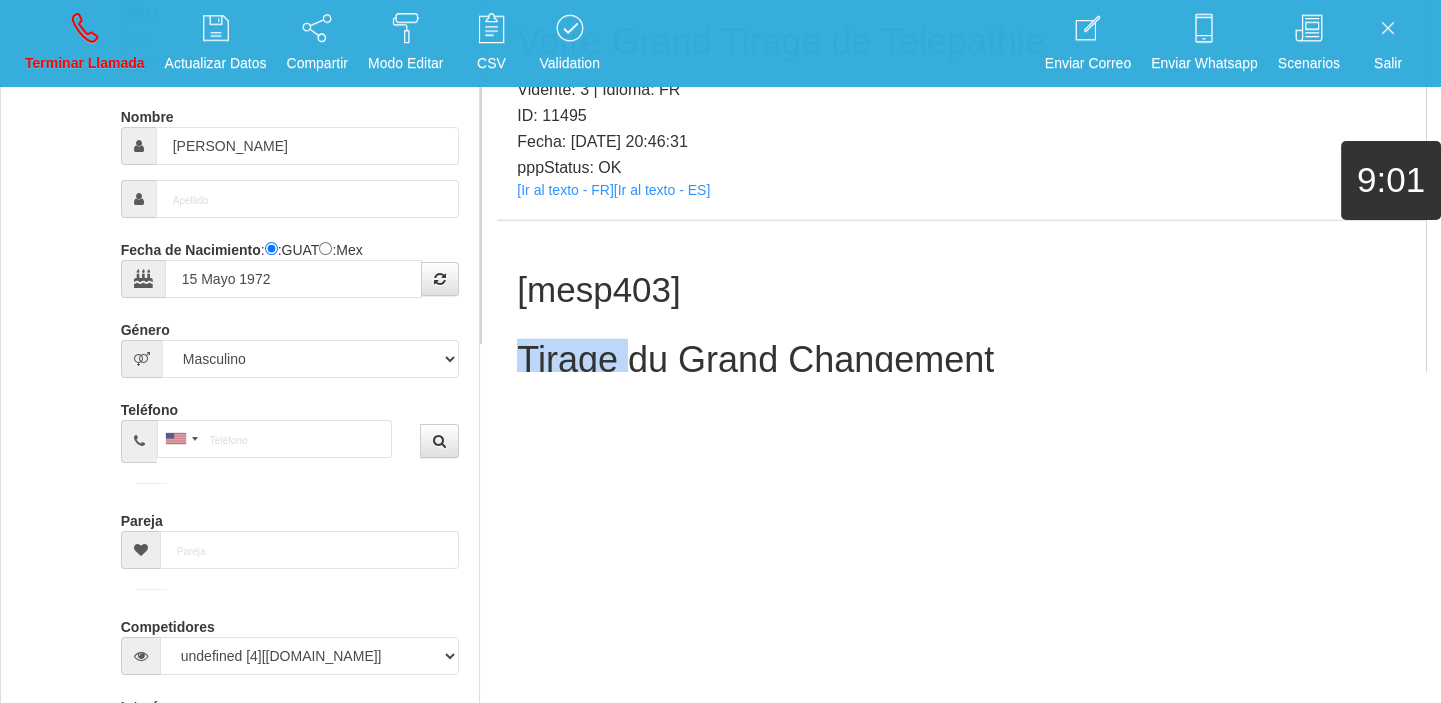 click on "Tirage du Grand Changement" at bounding box center [961, 360] 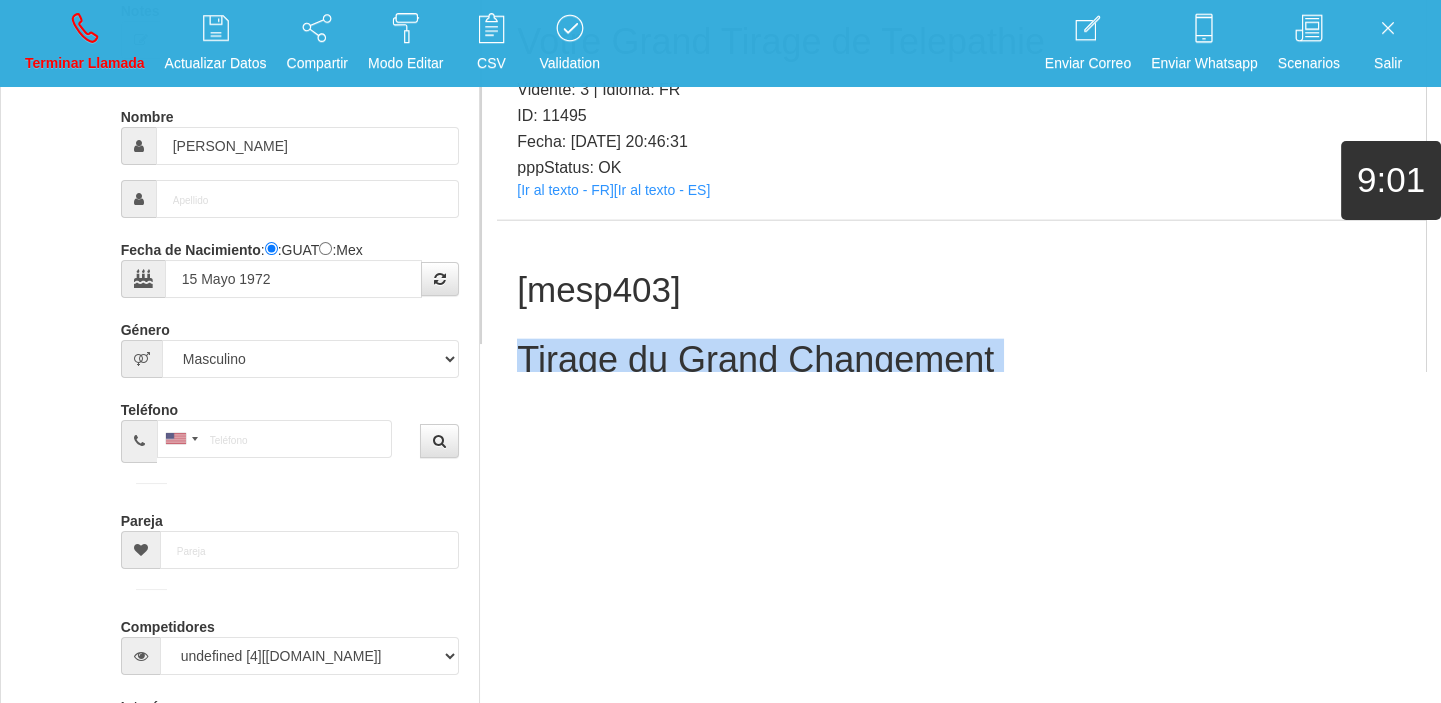 click on "Tirage du Grand Changement" at bounding box center [961, 360] 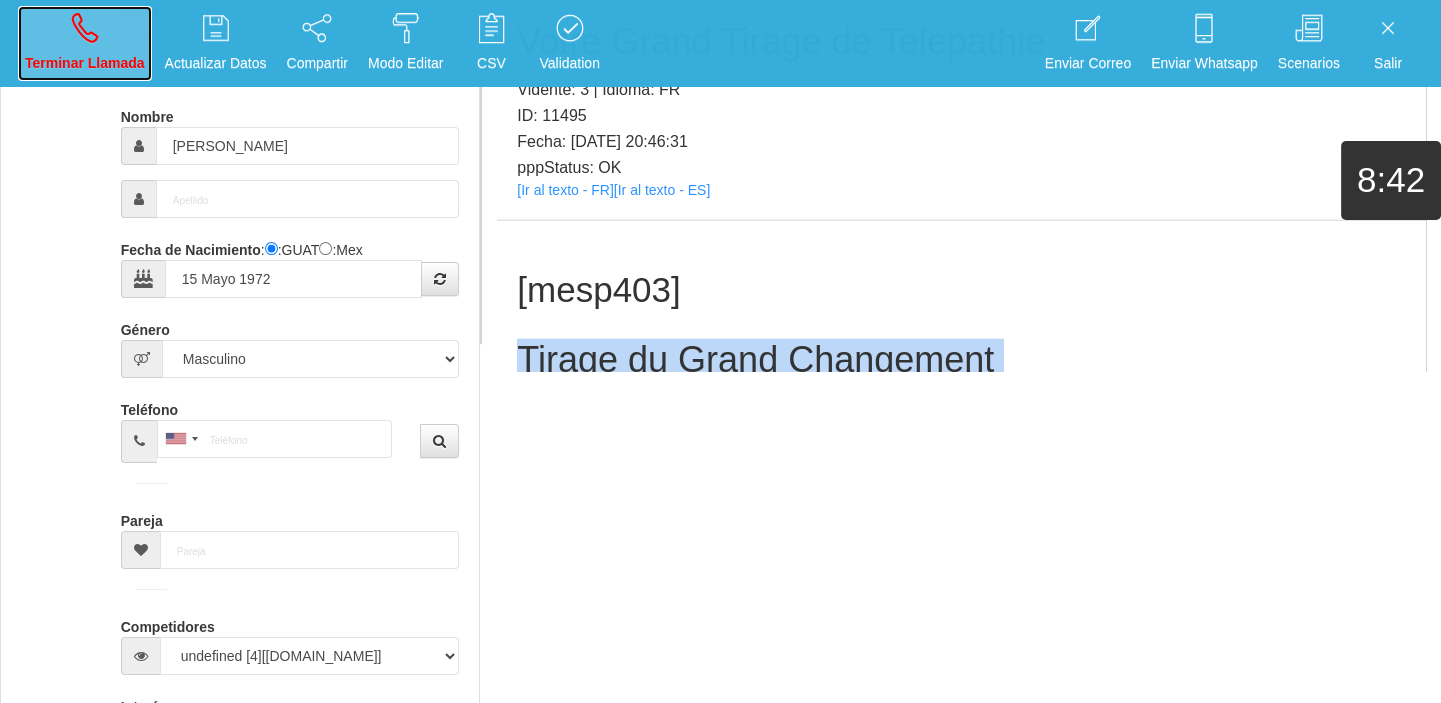 click at bounding box center [85, 28] 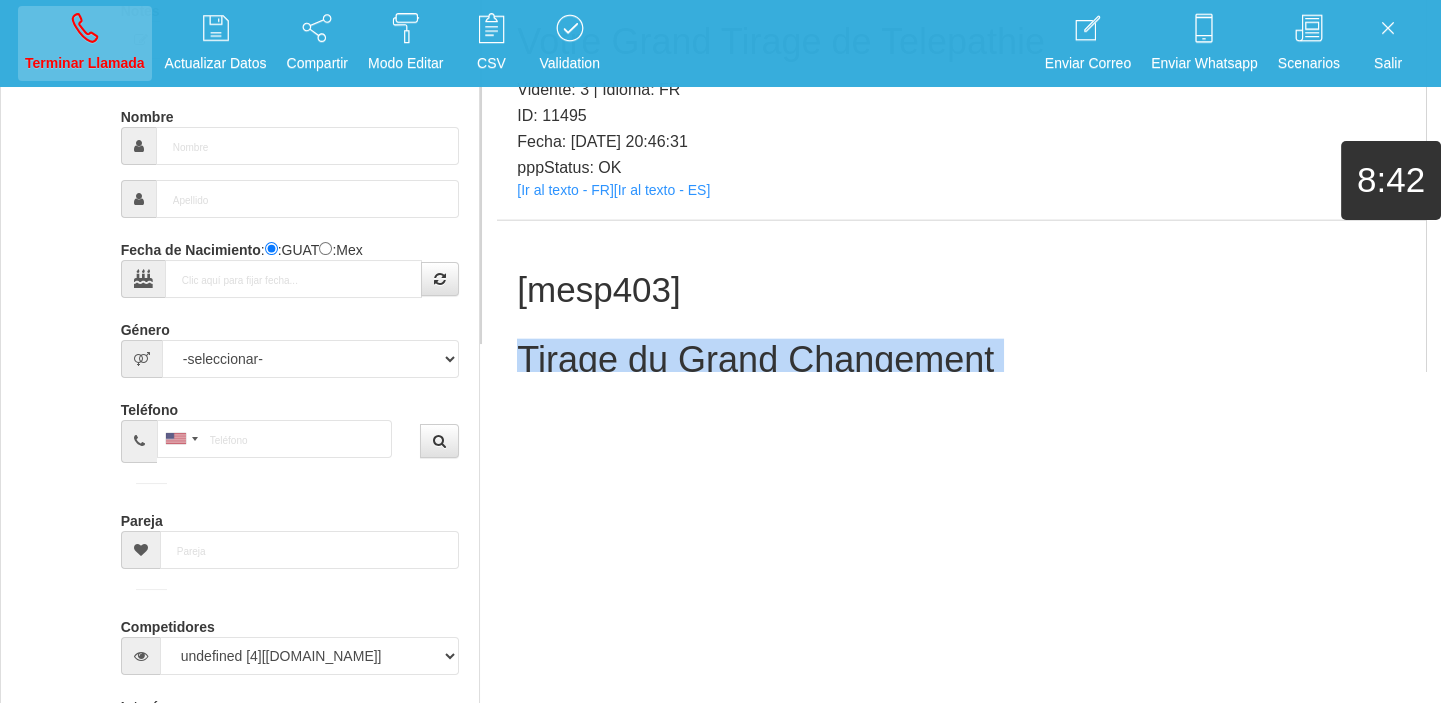 scroll, scrollTop: 0, scrollLeft: 0, axis: both 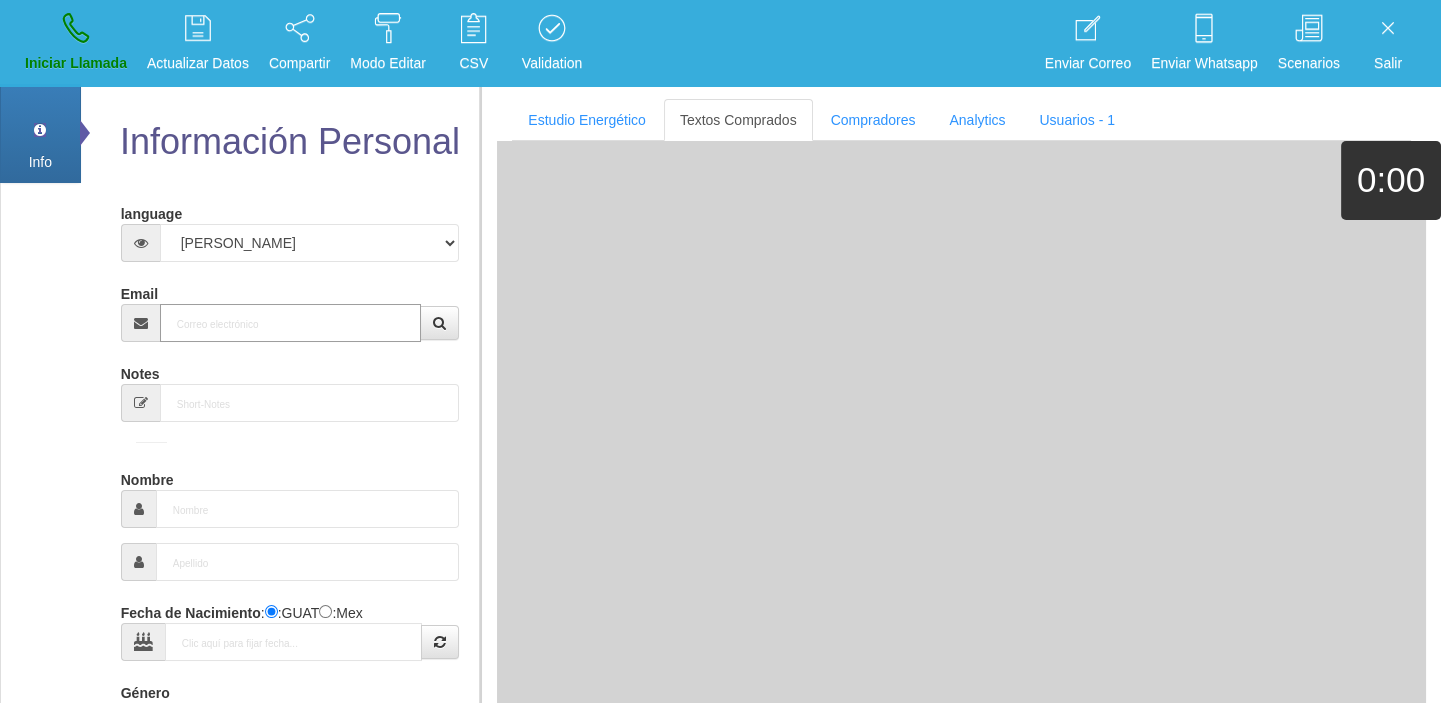 click on "Email" at bounding box center (291, 323) 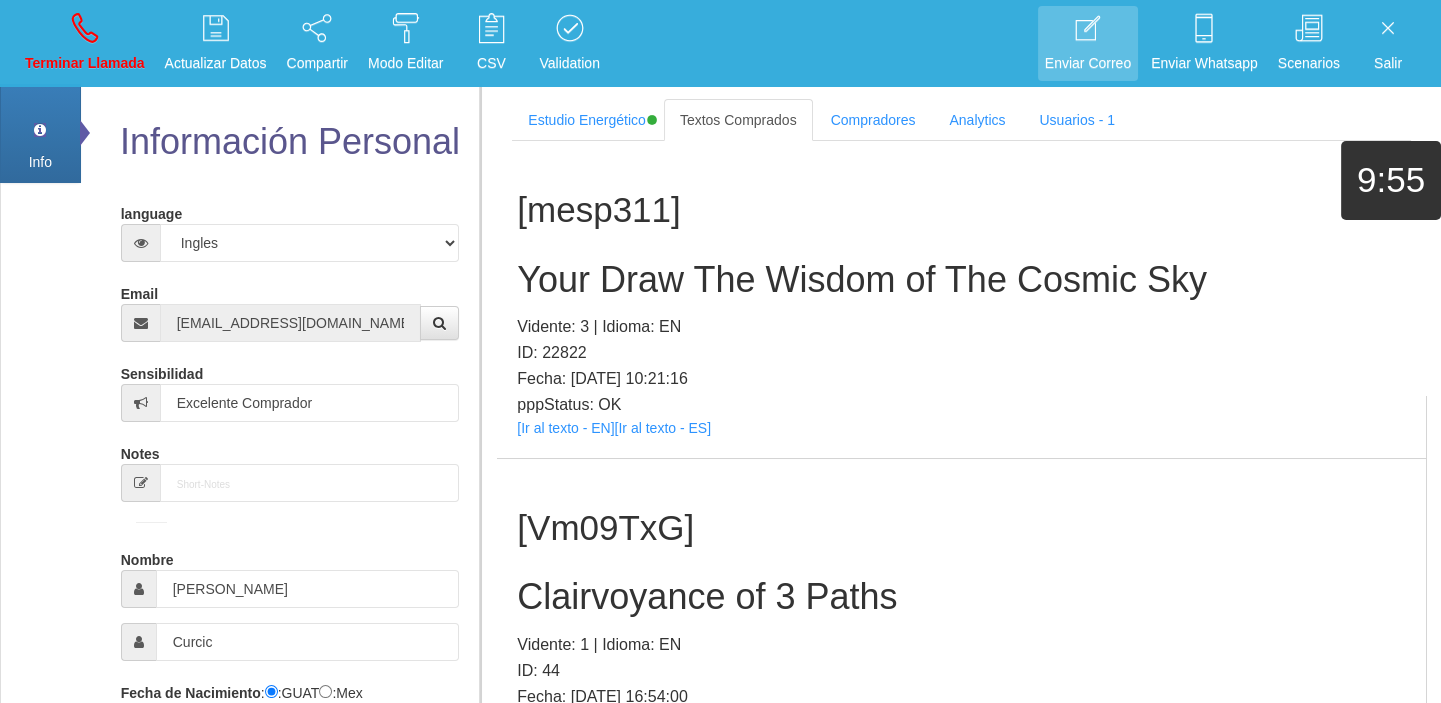 scroll, scrollTop: 381, scrollLeft: 0, axis: vertical 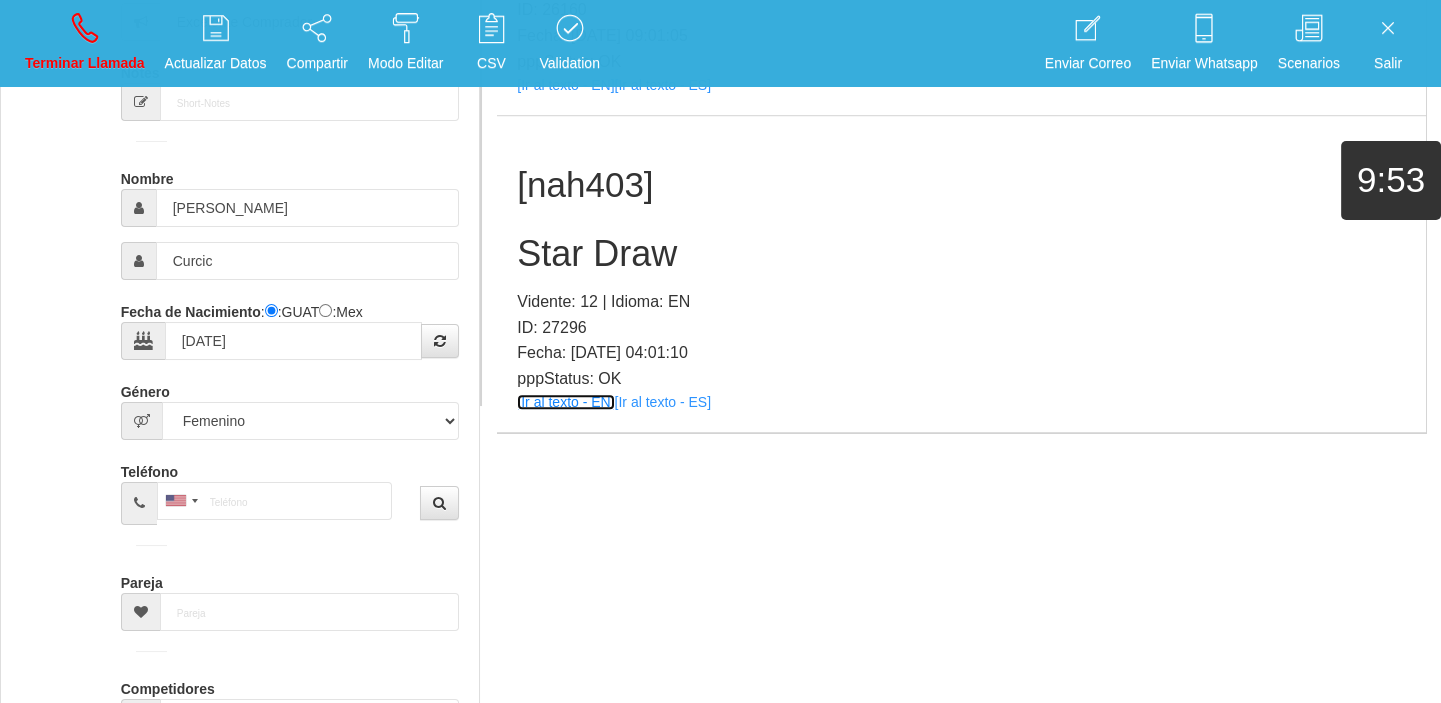 click on "[Ir al texto - EN]" at bounding box center (565, 402) 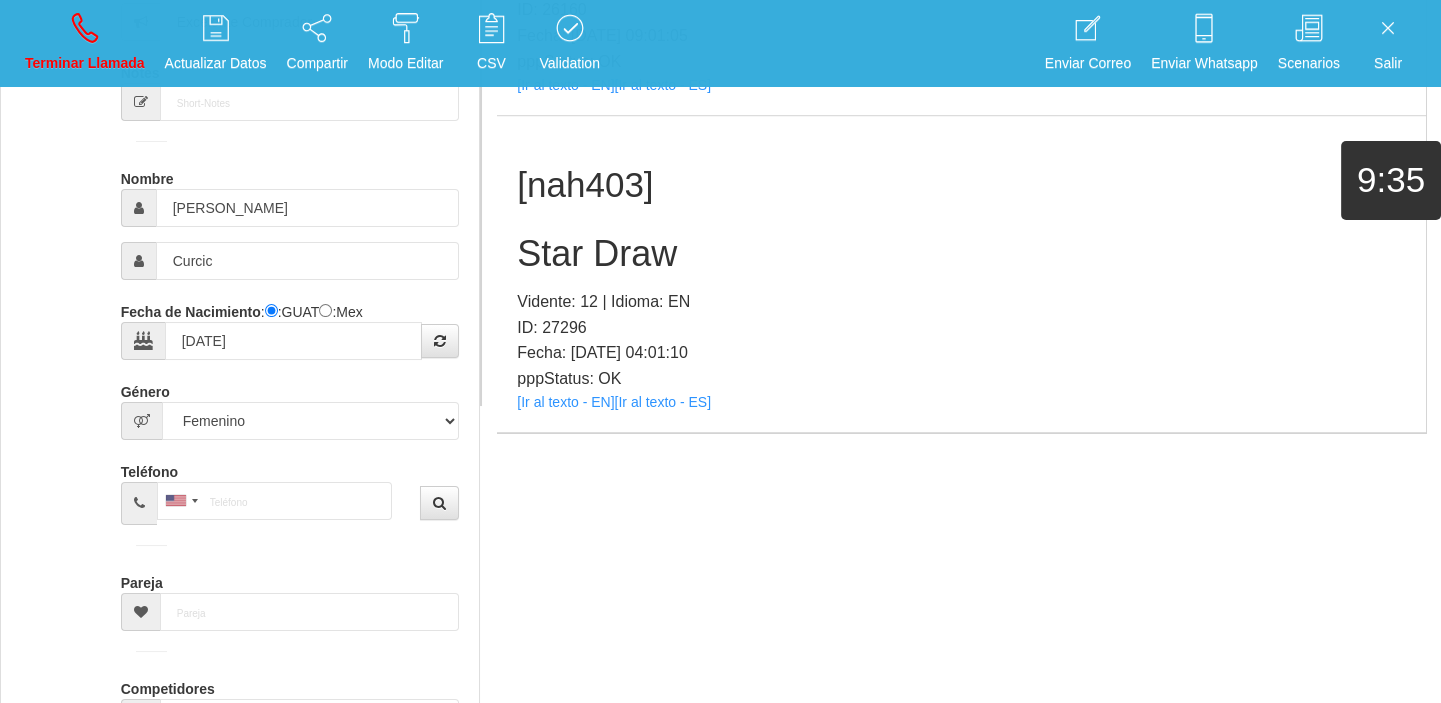 click on "Star Draw" at bounding box center (961, 254) 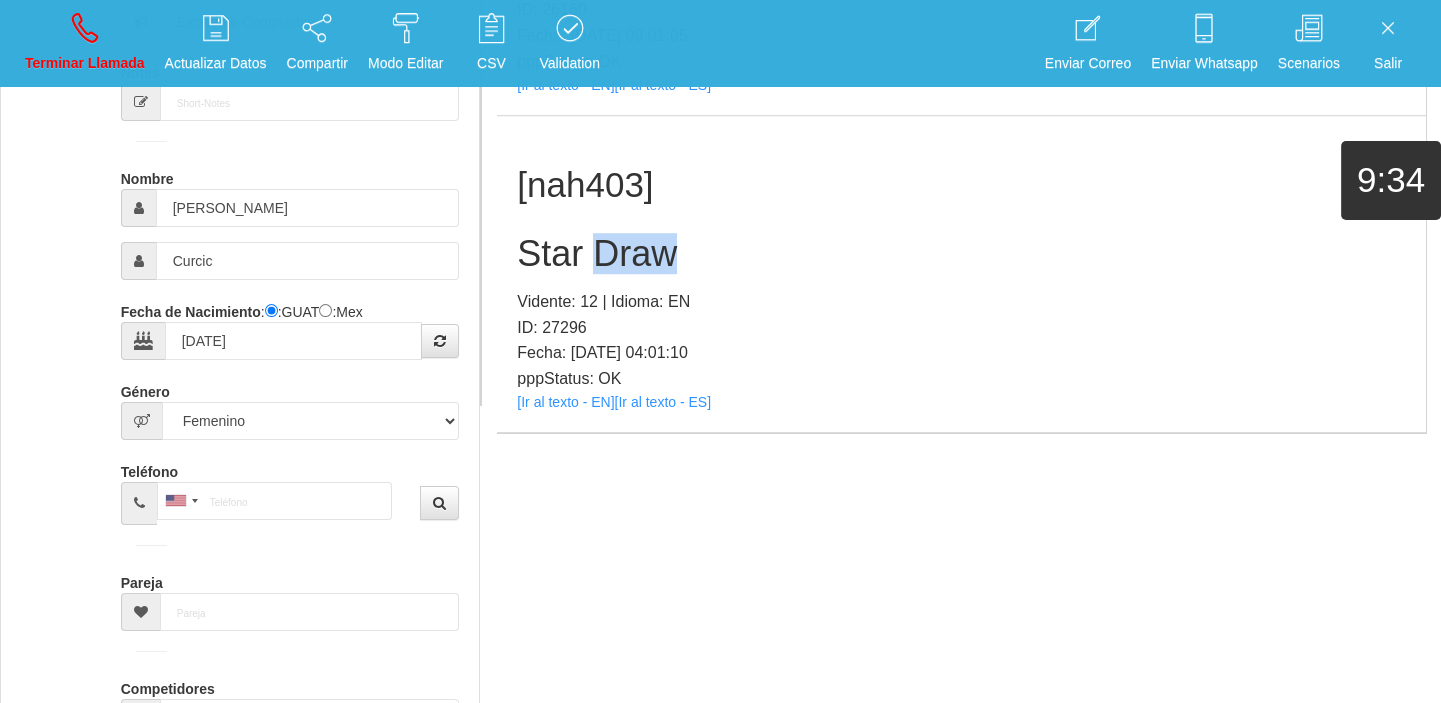 click on "Star Draw" at bounding box center (961, 254) 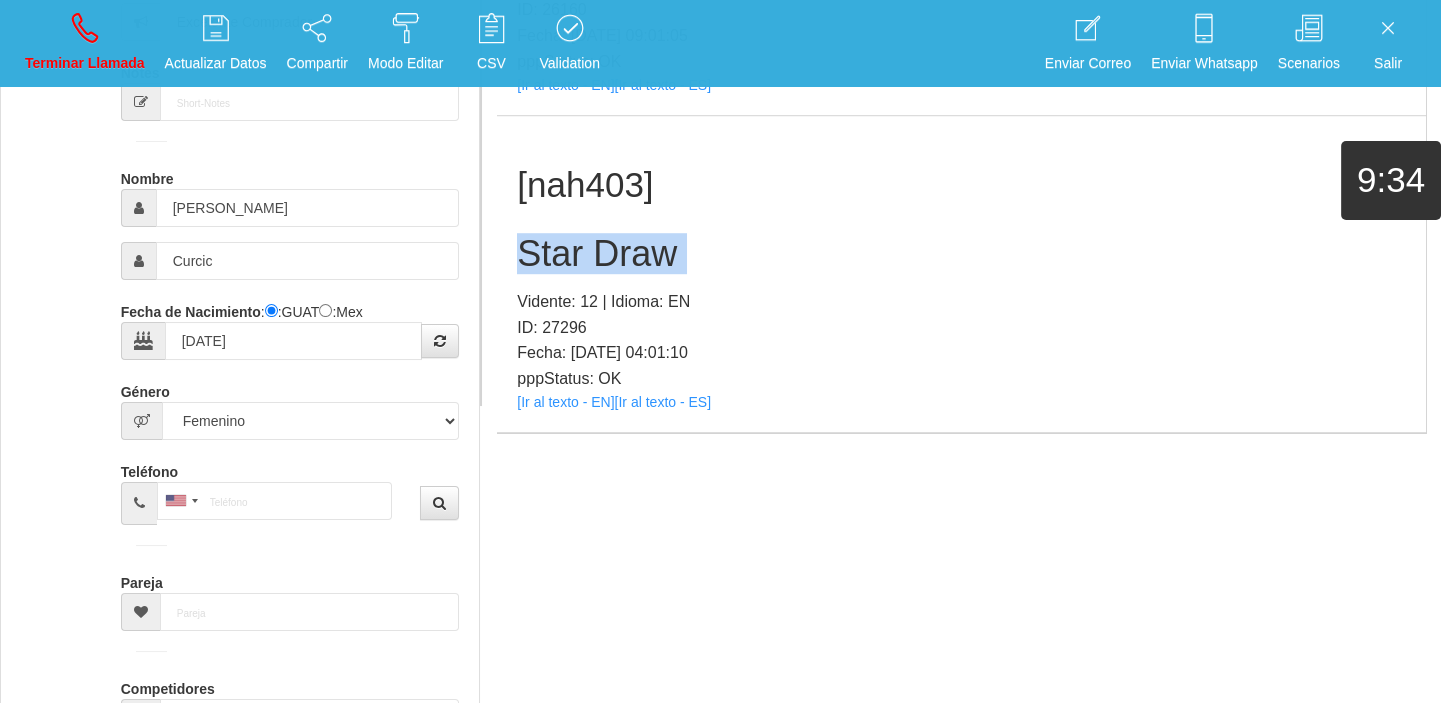 click on "Star Draw" at bounding box center [961, 254] 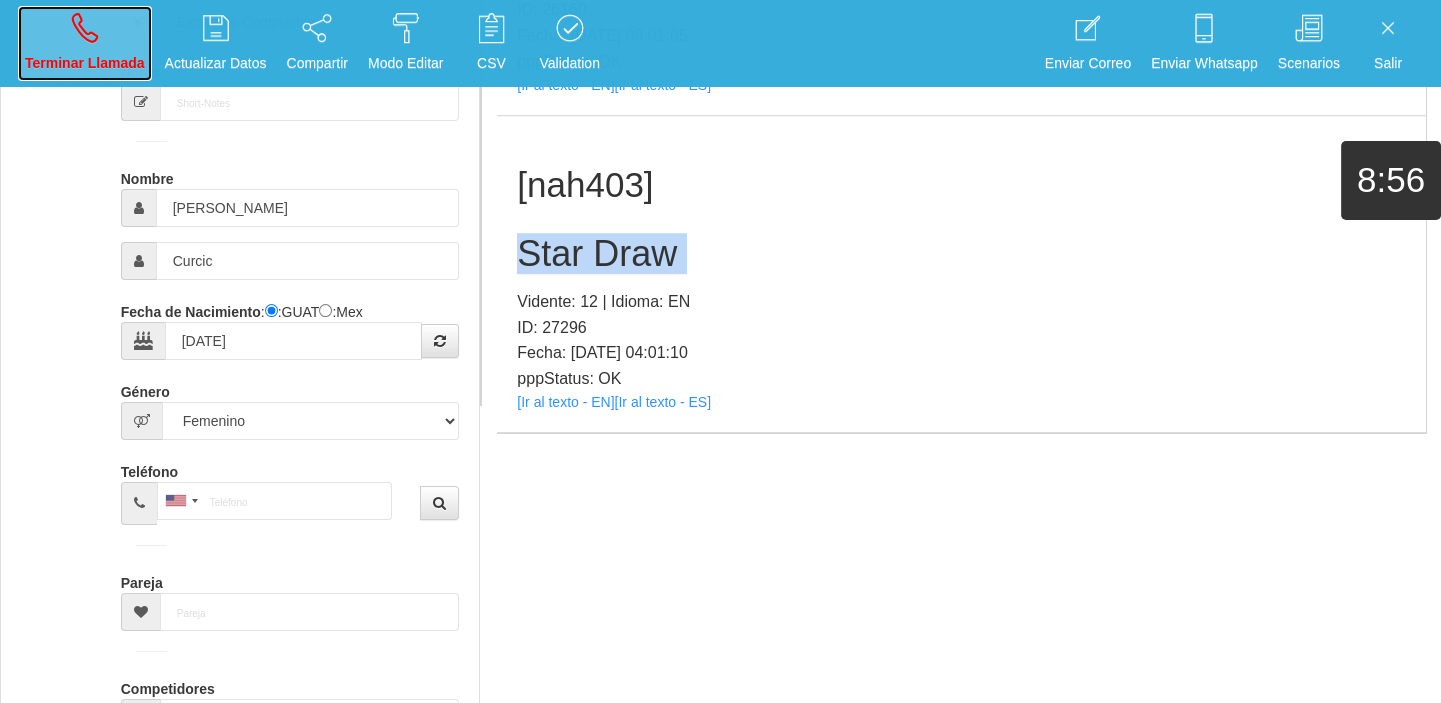 click on "Terminar Llamada" at bounding box center [85, 43] 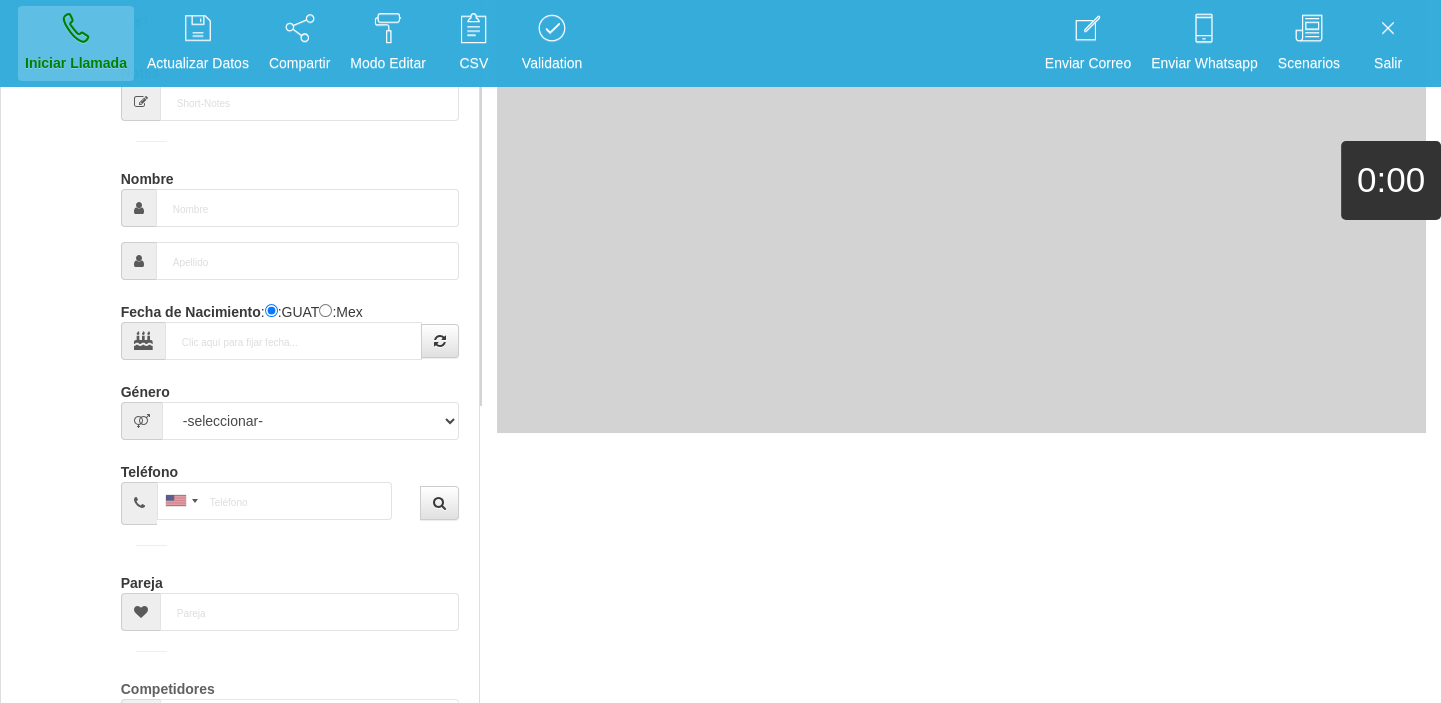 scroll, scrollTop: 0, scrollLeft: 0, axis: both 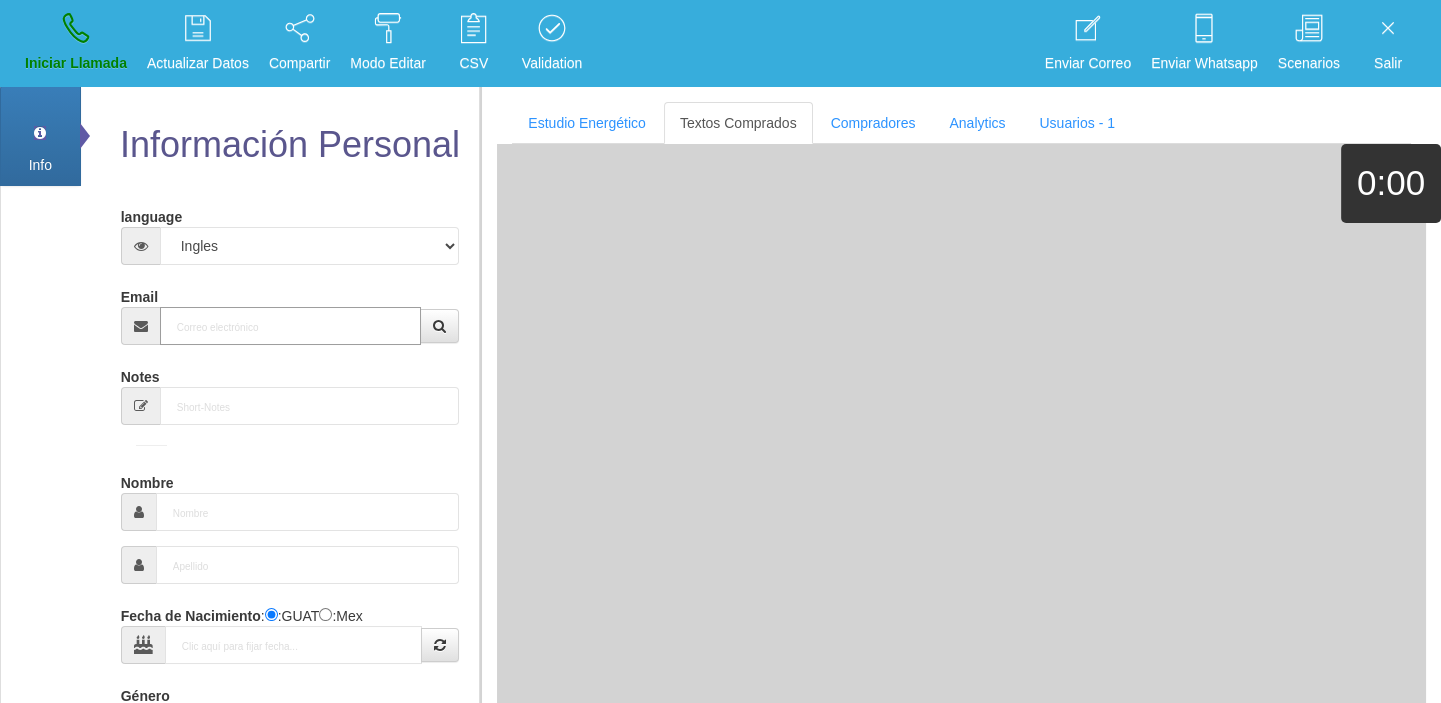 click on "Email" at bounding box center [291, 326] 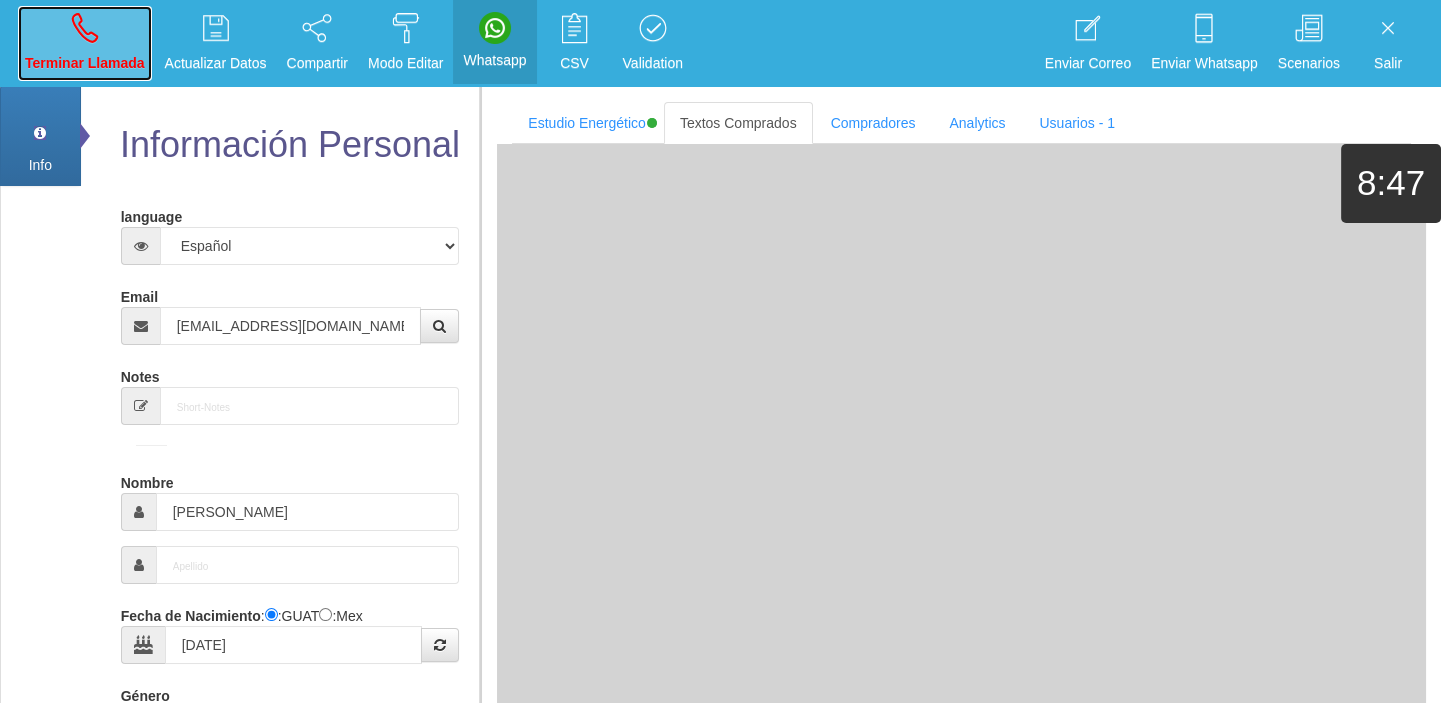 click on "Terminar Llamada" at bounding box center (85, 43) 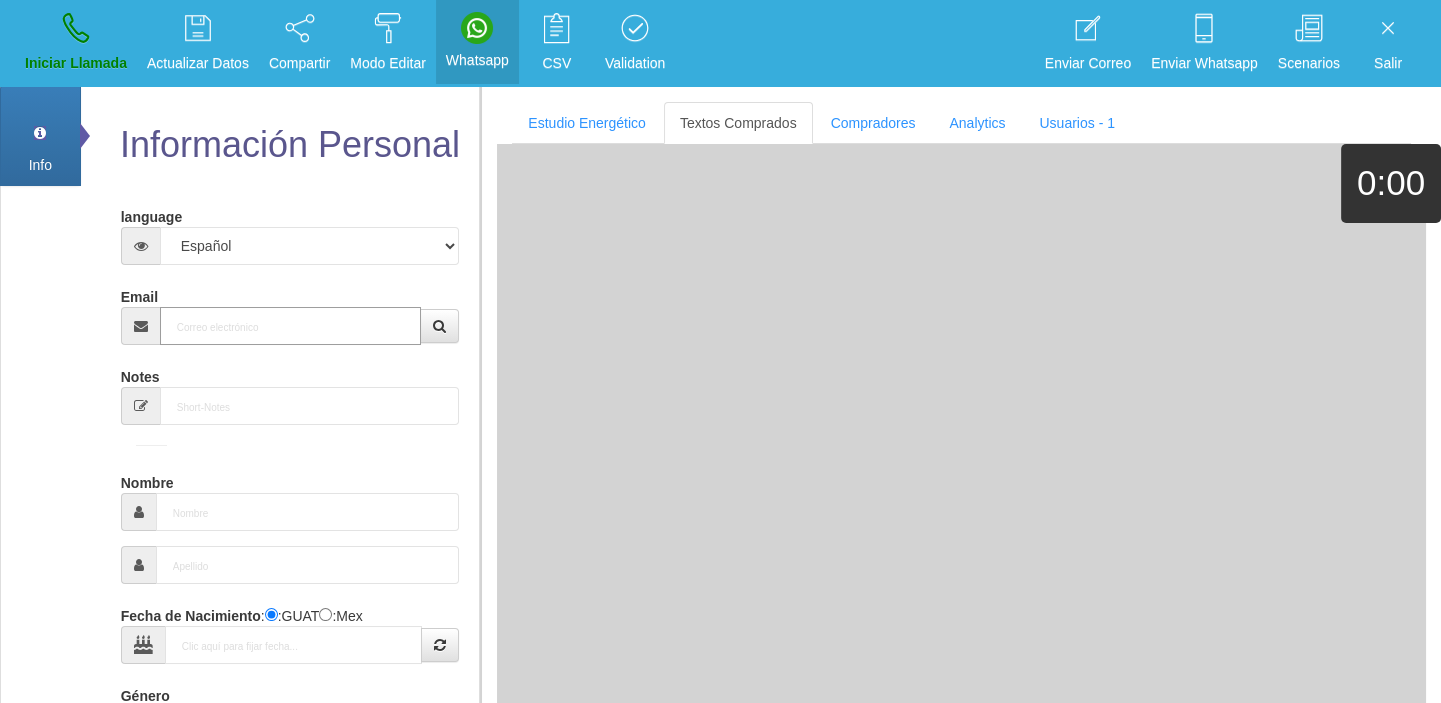 drag, startPoint x: 301, startPoint y: 338, endPoint x: 288, endPoint y: 329, distance: 15.811388 